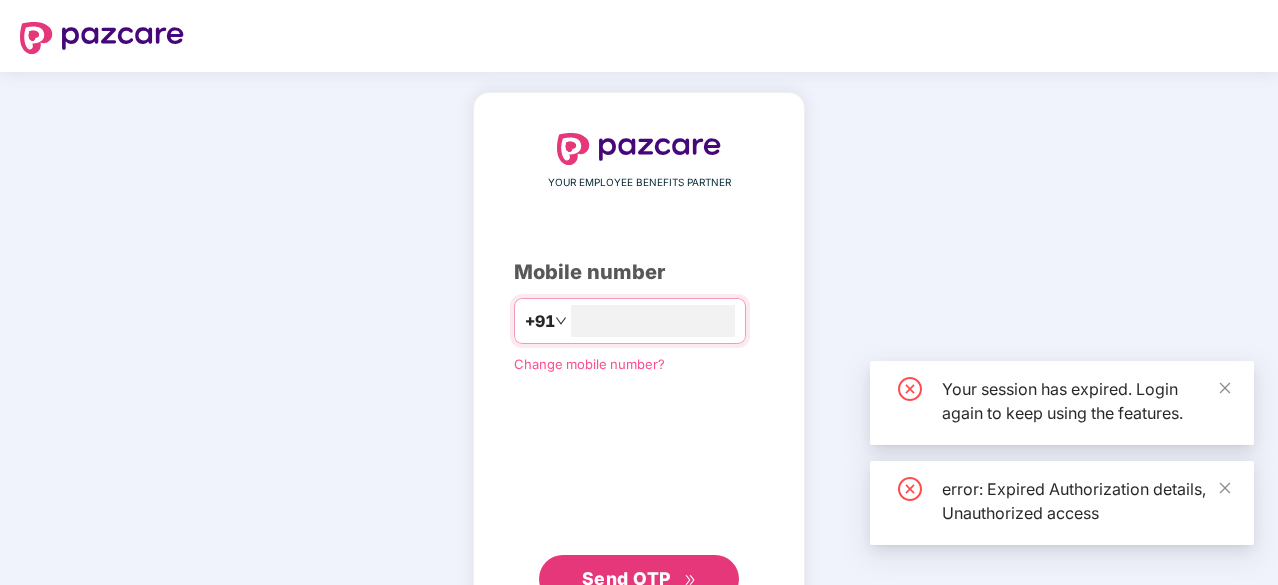 scroll, scrollTop: 0, scrollLeft: 0, axis: both 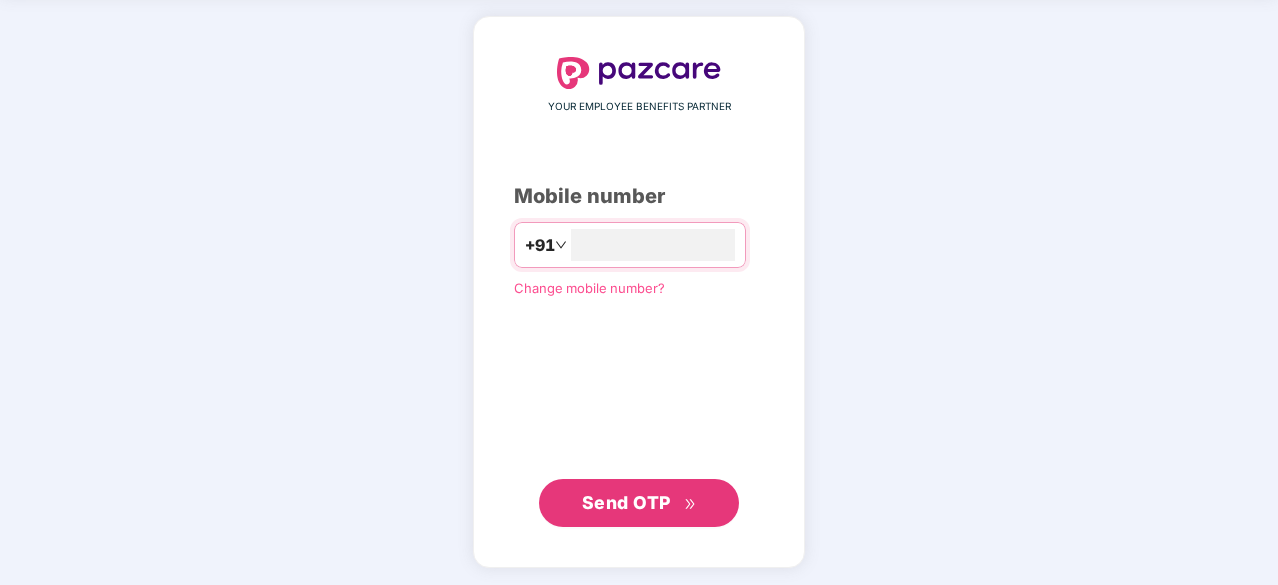 type on "**********" 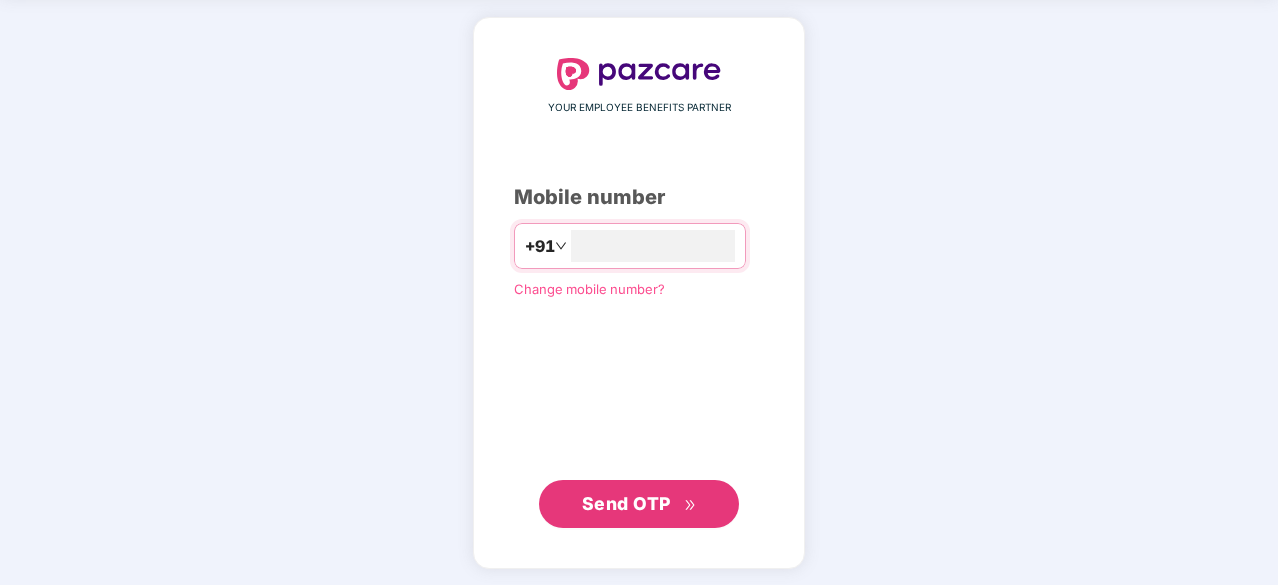 click on "Send OTP" at bounding box center [626, 503] 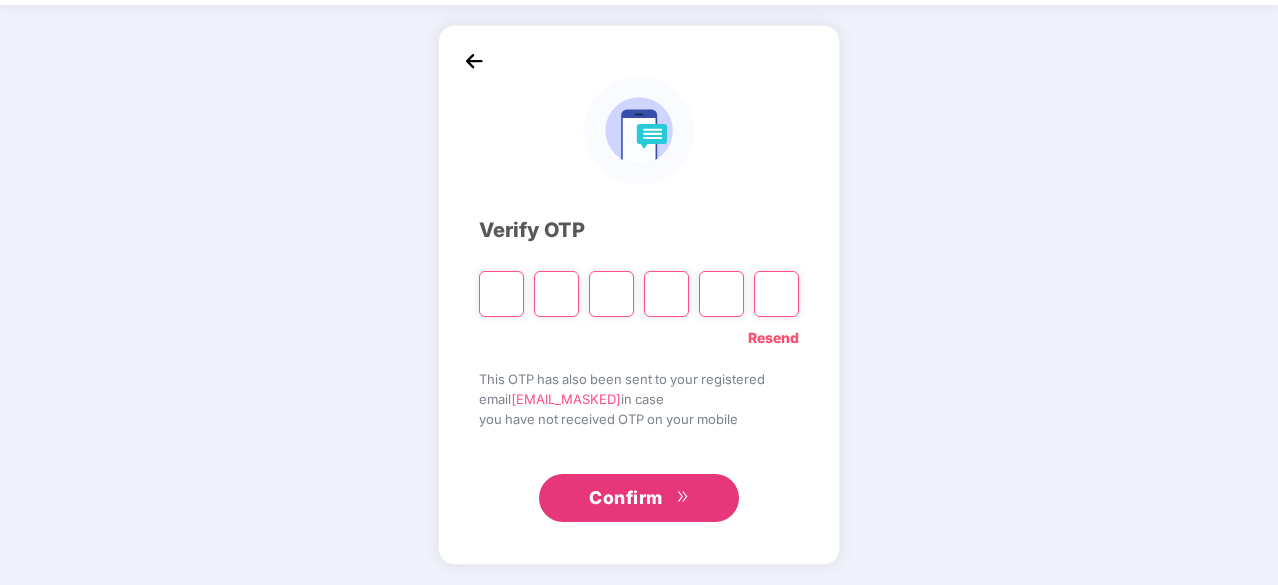 scroll, scrollTop: 66, scrollLeft: 0, axis: vertical 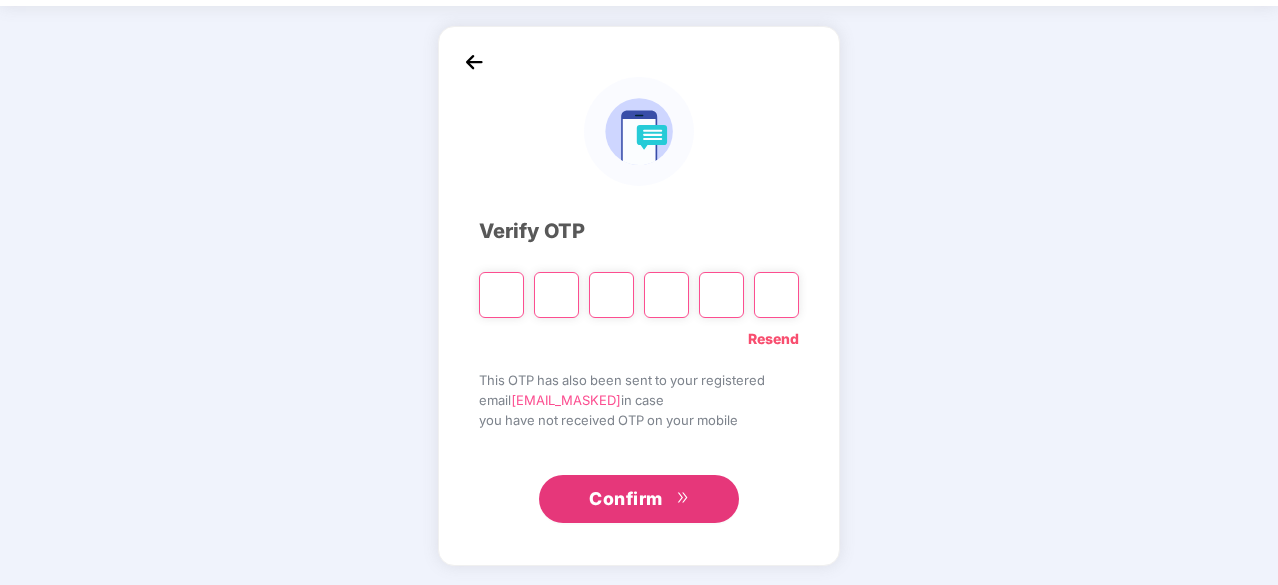type on "*" 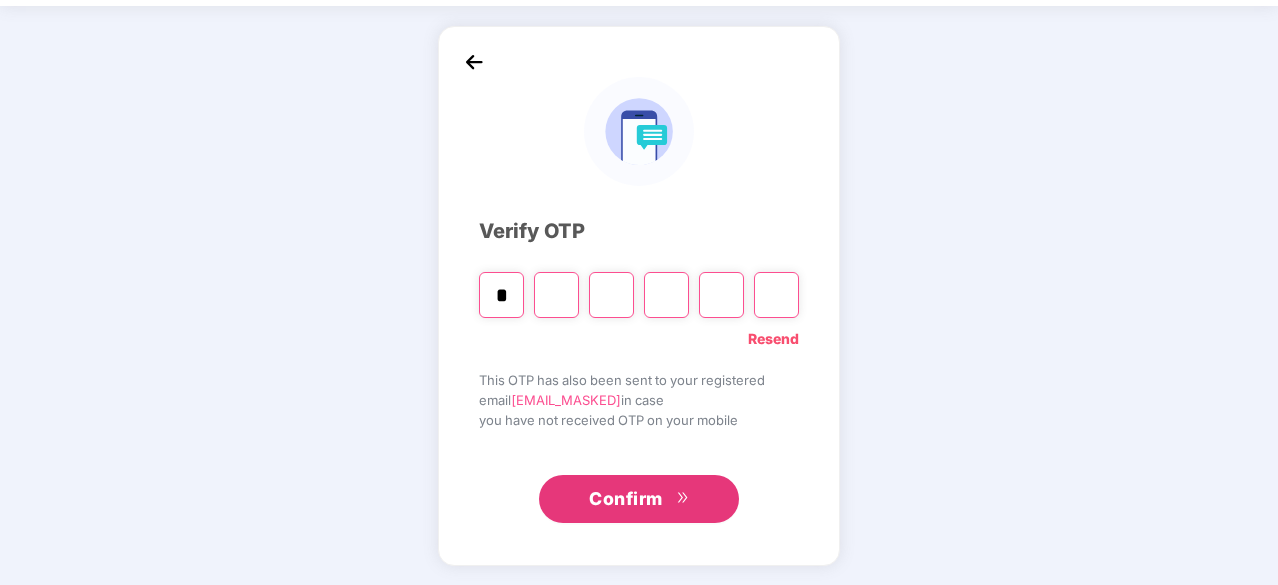 type on "*" 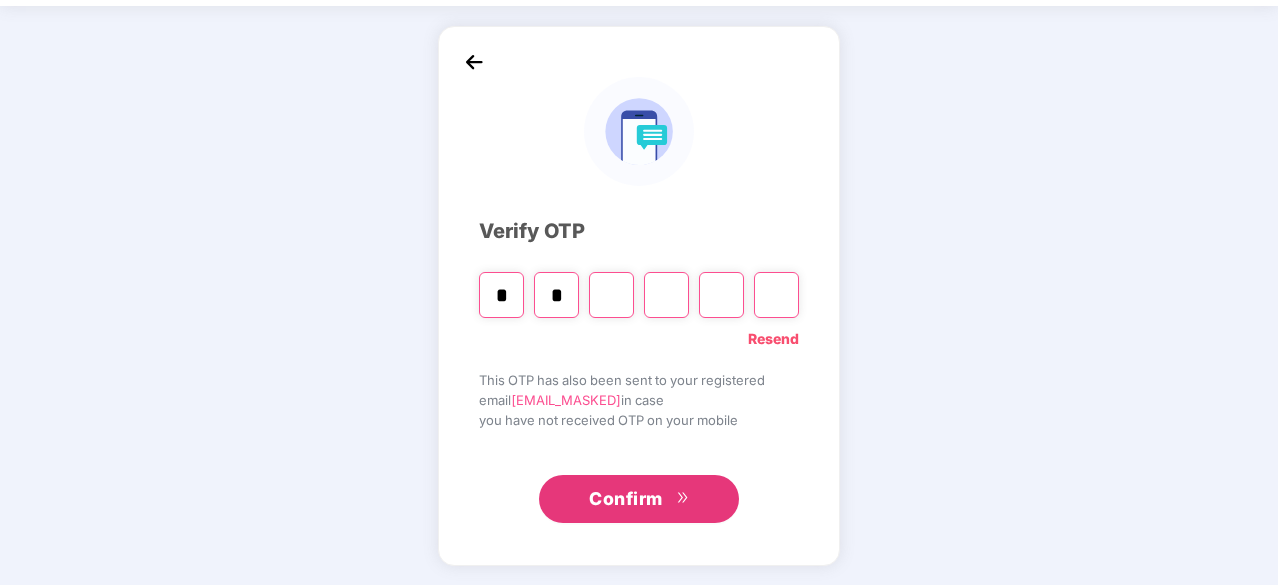 type on "*" 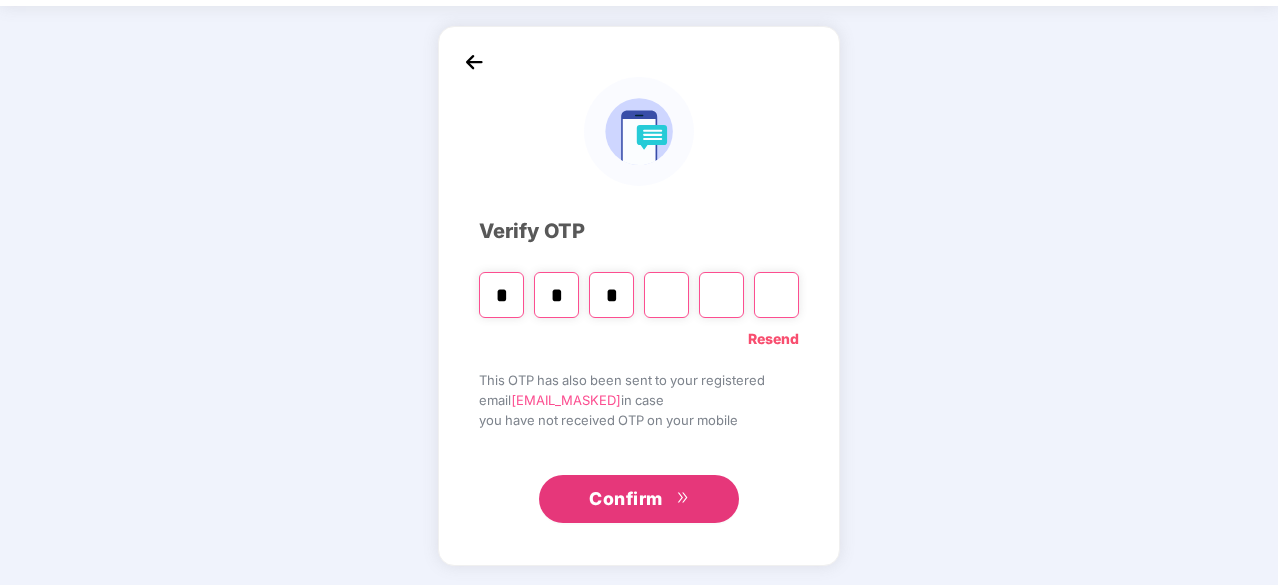 type on "*" 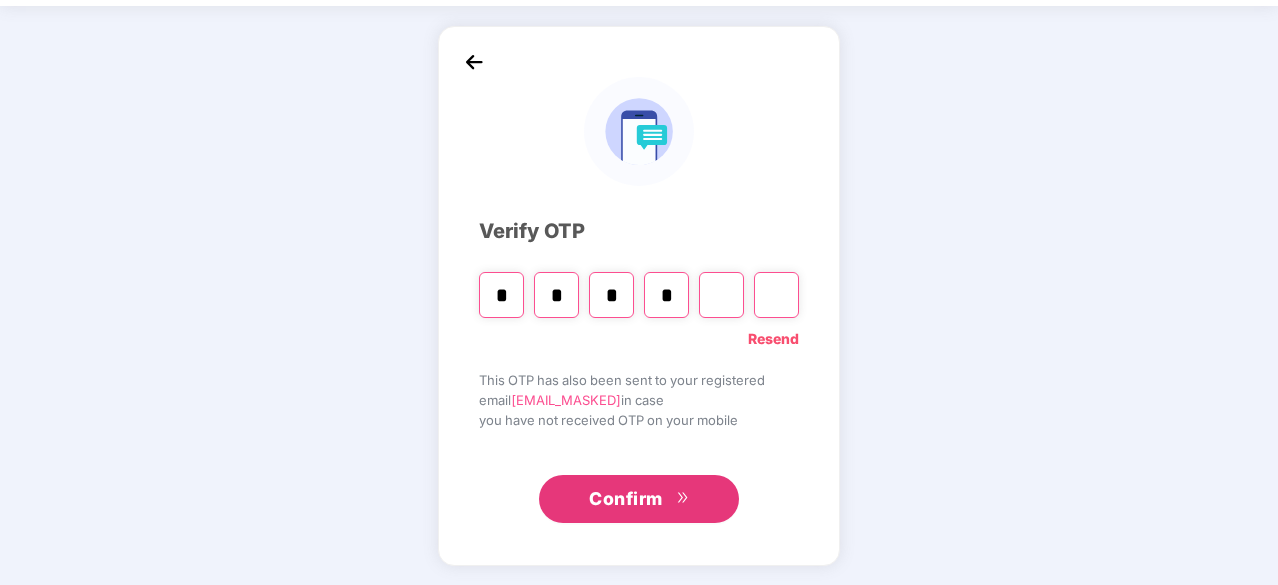 type on "*" 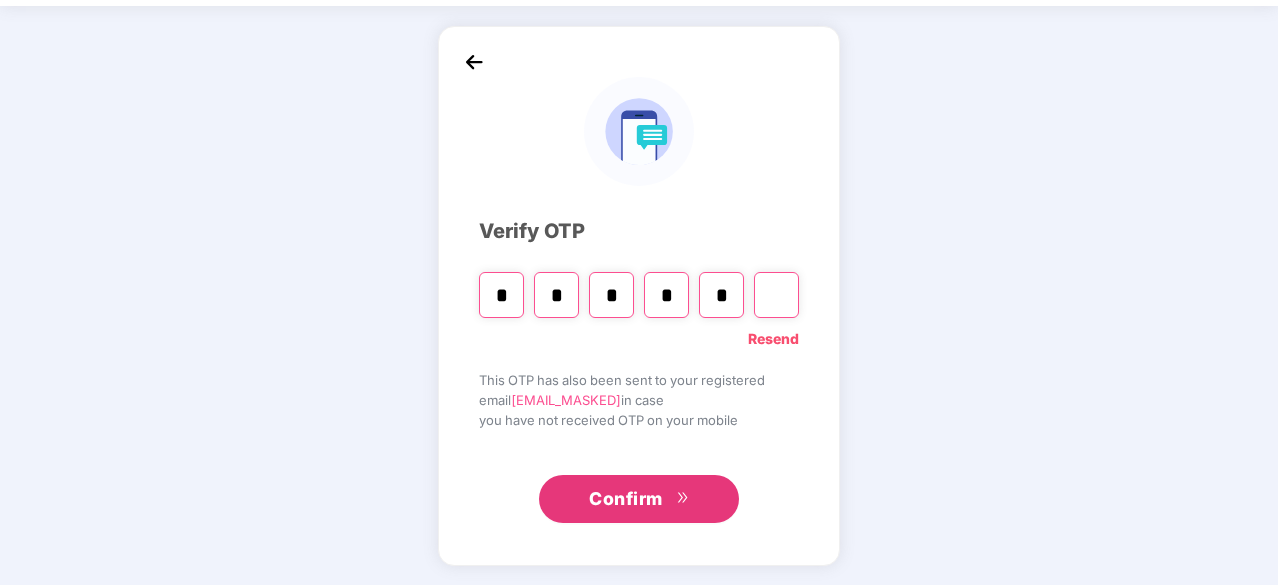 type on "*" 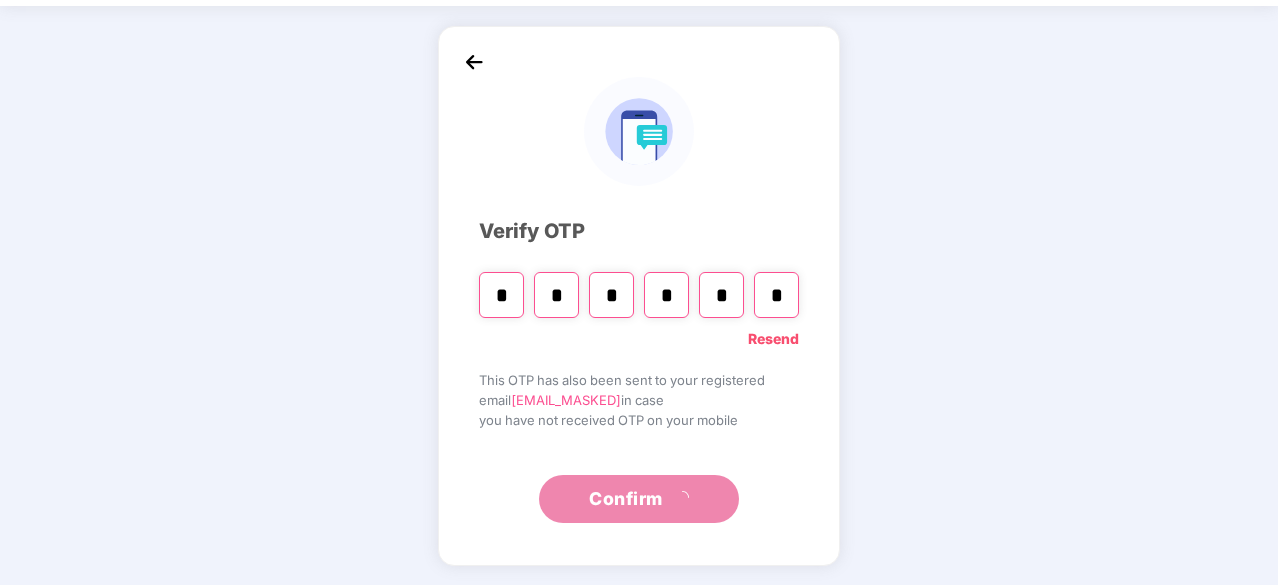 scroll, scrollTop: 0, scrollLeft: 0, axis: both 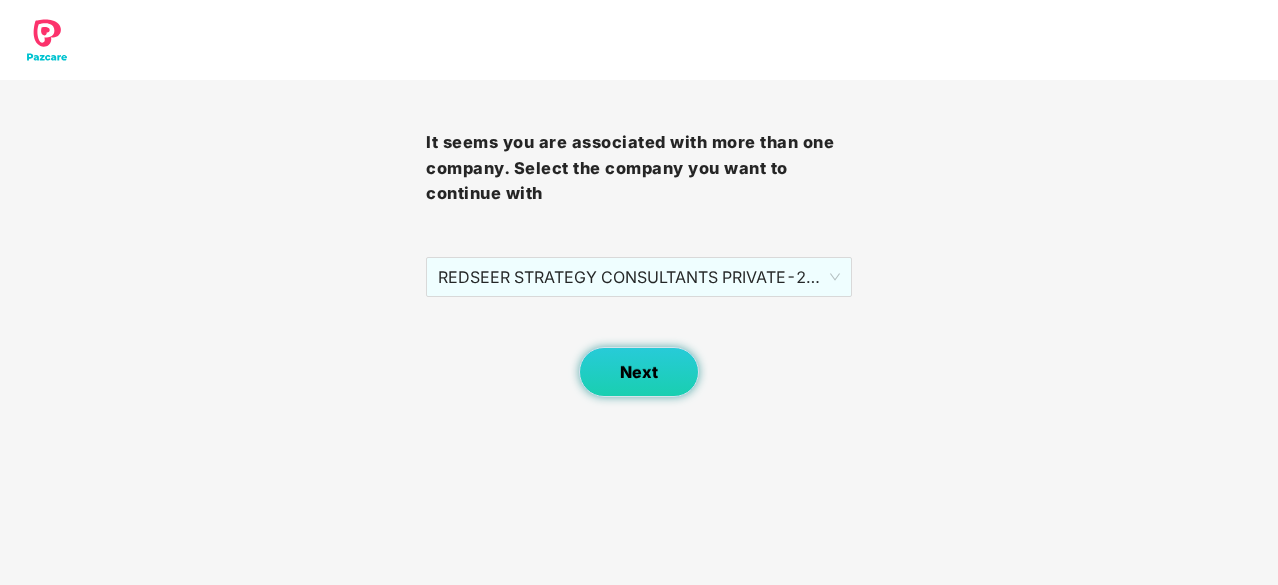 click on "Next" at bounding box center [639, 372] 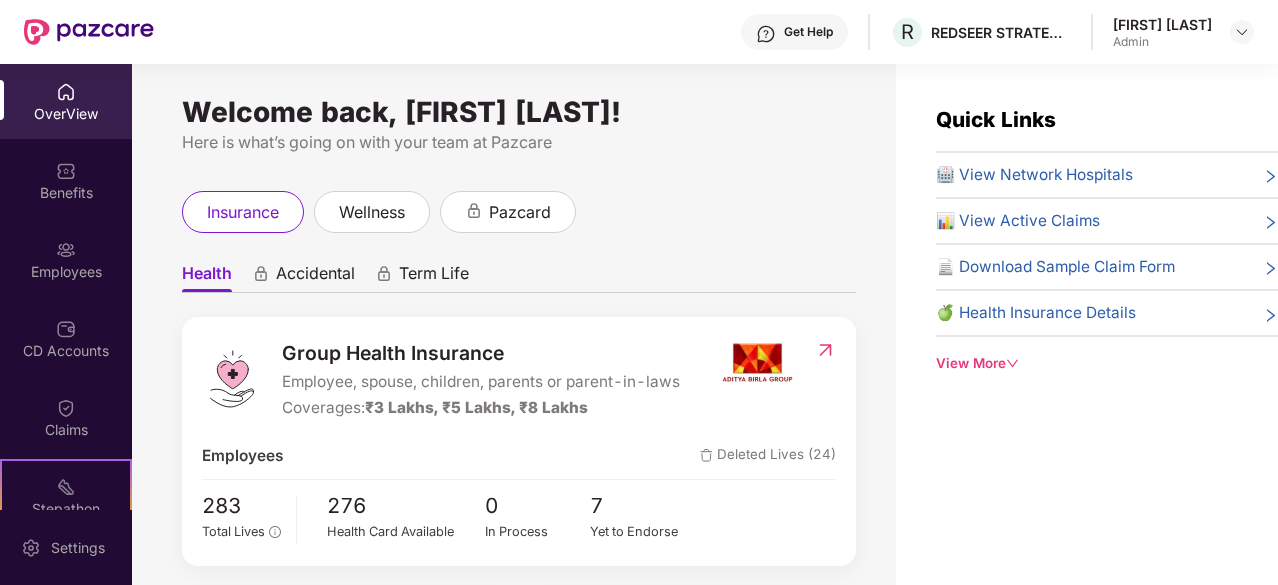 click on "Employees" at bounding box center (66, 272) 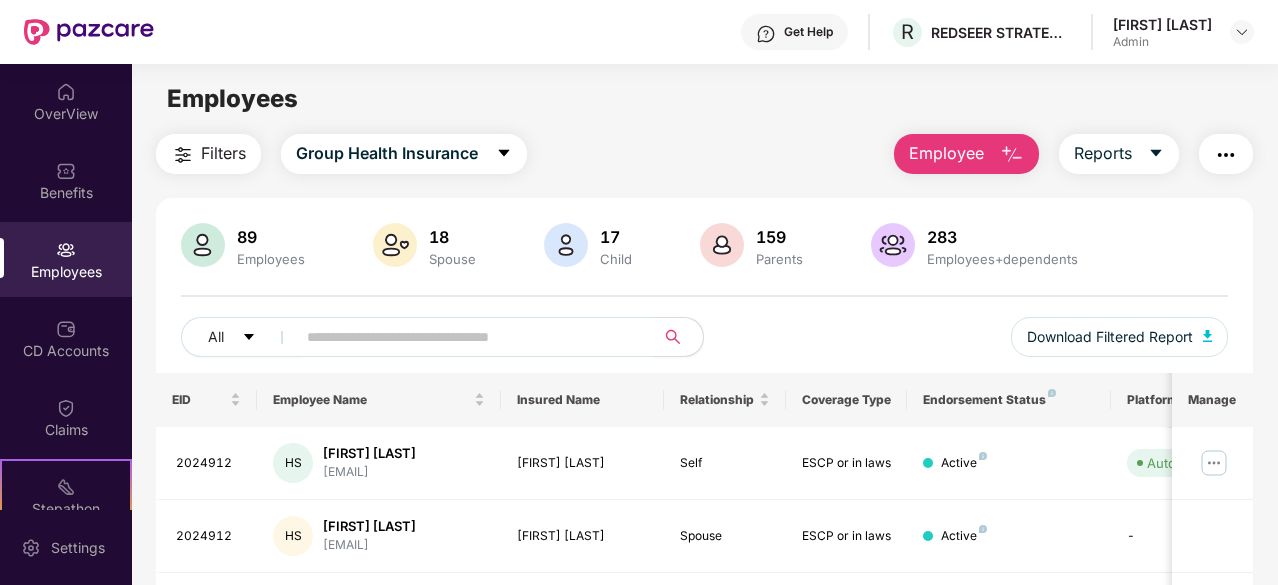 click on "Employee" at bounding box center (946, 153) 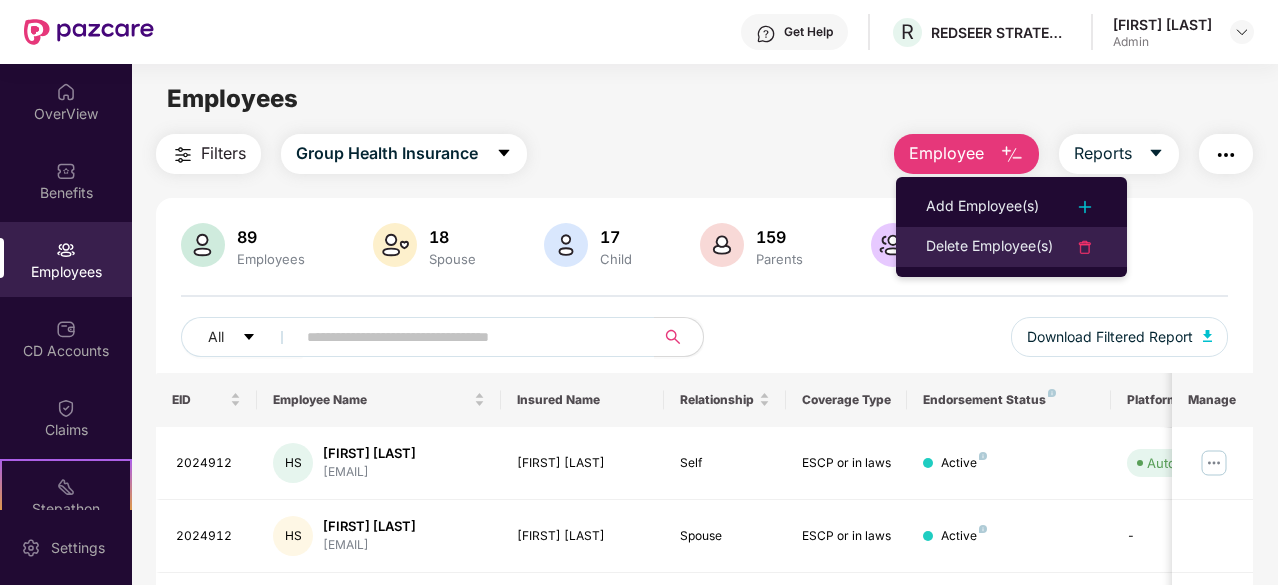 click on "Delete Employee(s)" at bounding box center [989, 247] 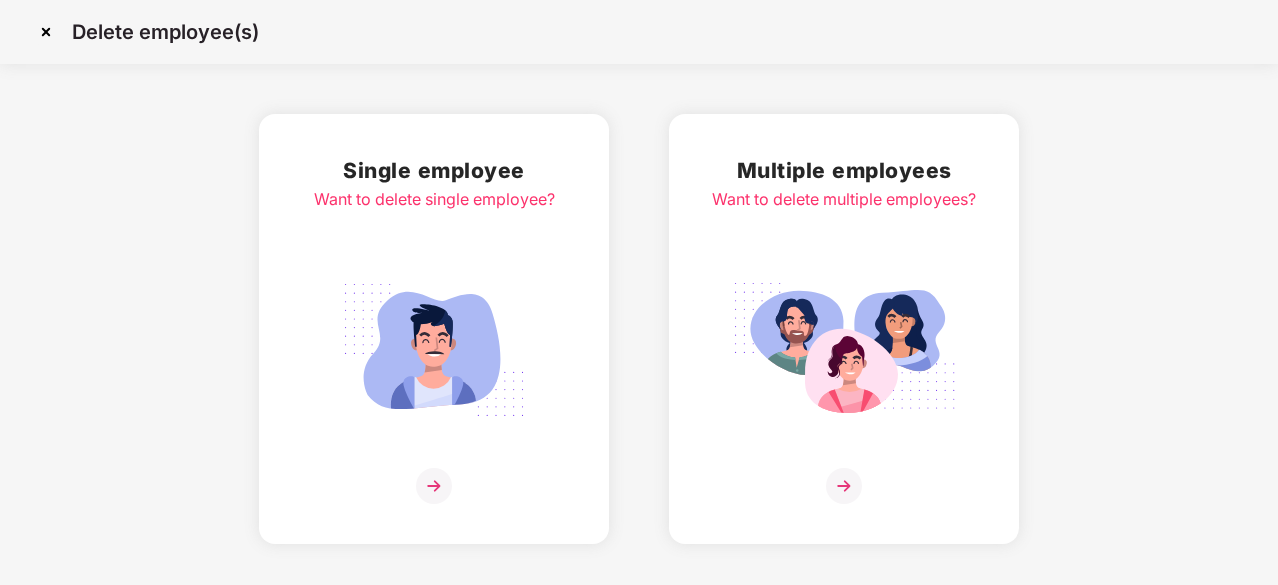 click at bounding box center (434, 350) 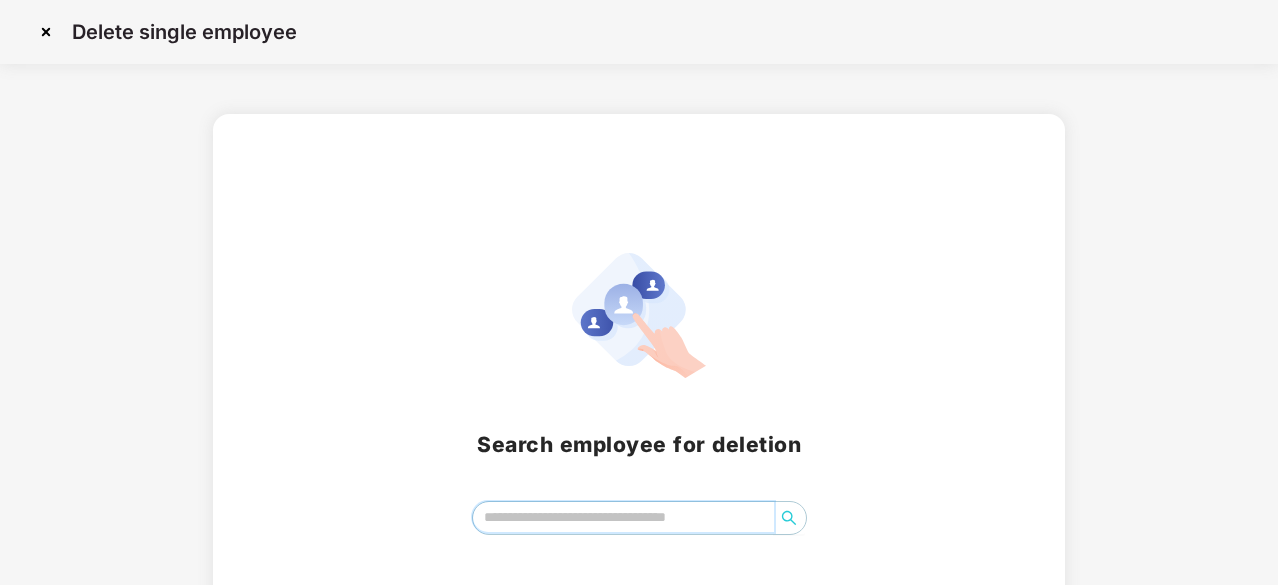 click at bounding box center [623, 517] 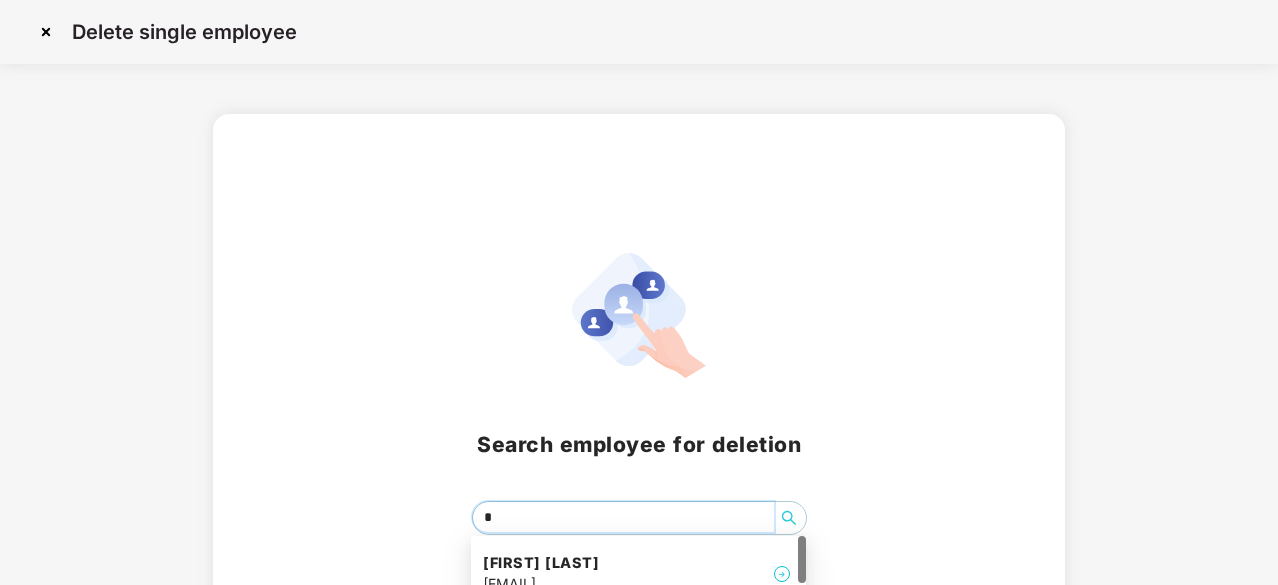 type on "**" 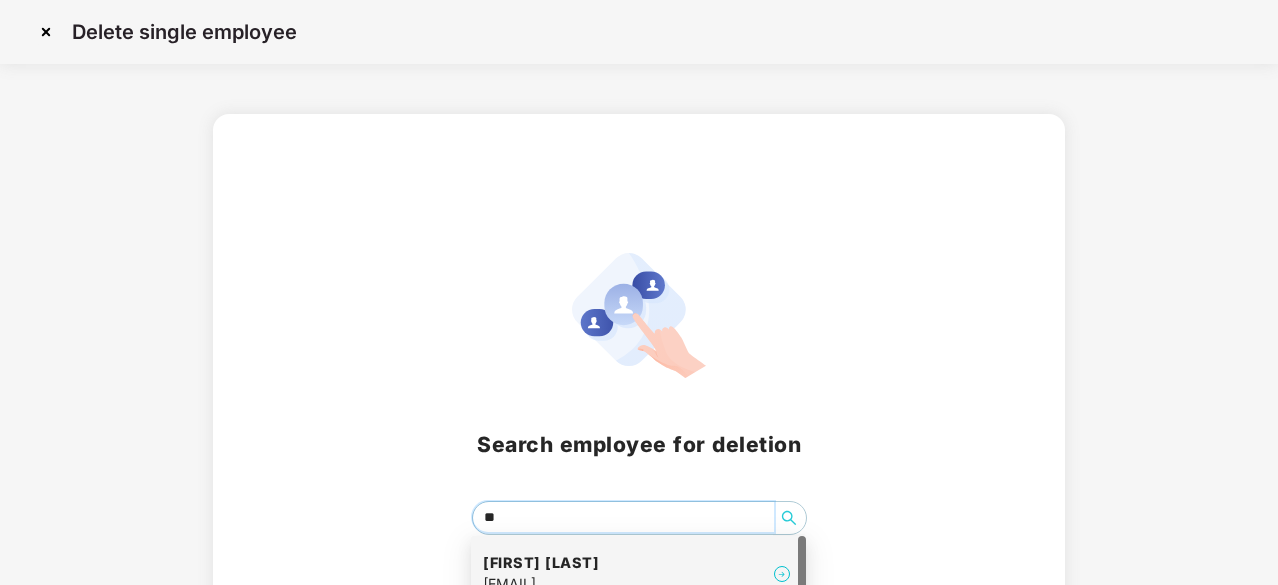 click on "[FIRST] [LAST]" at bounding box center (541, 563) 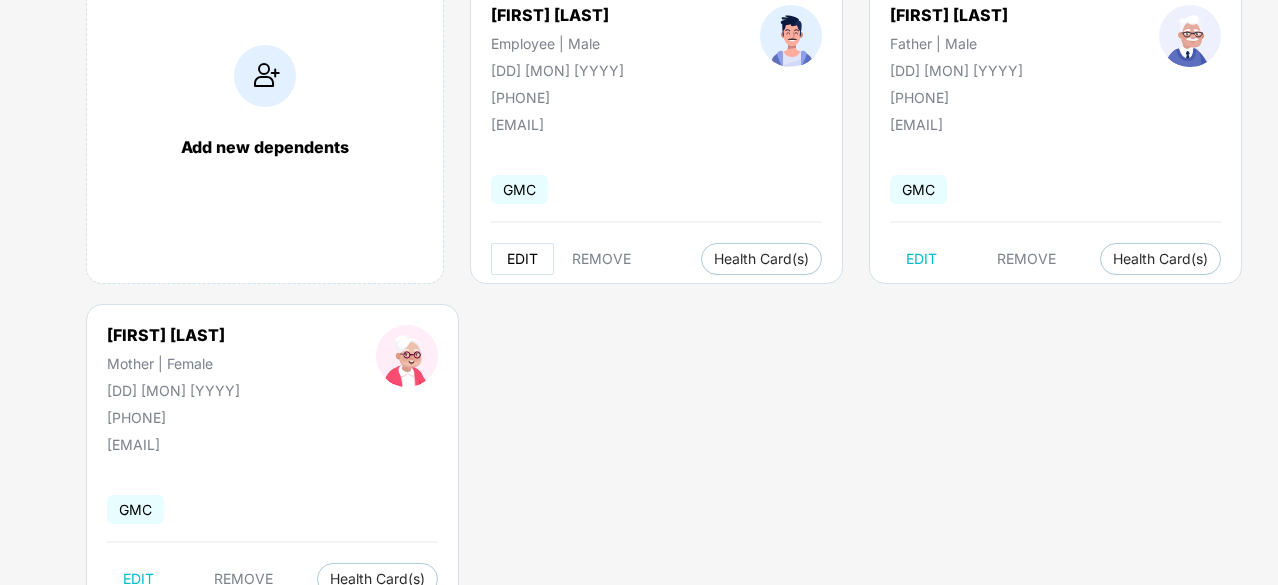 click on "EDIT" at bounding box center (522, 259) 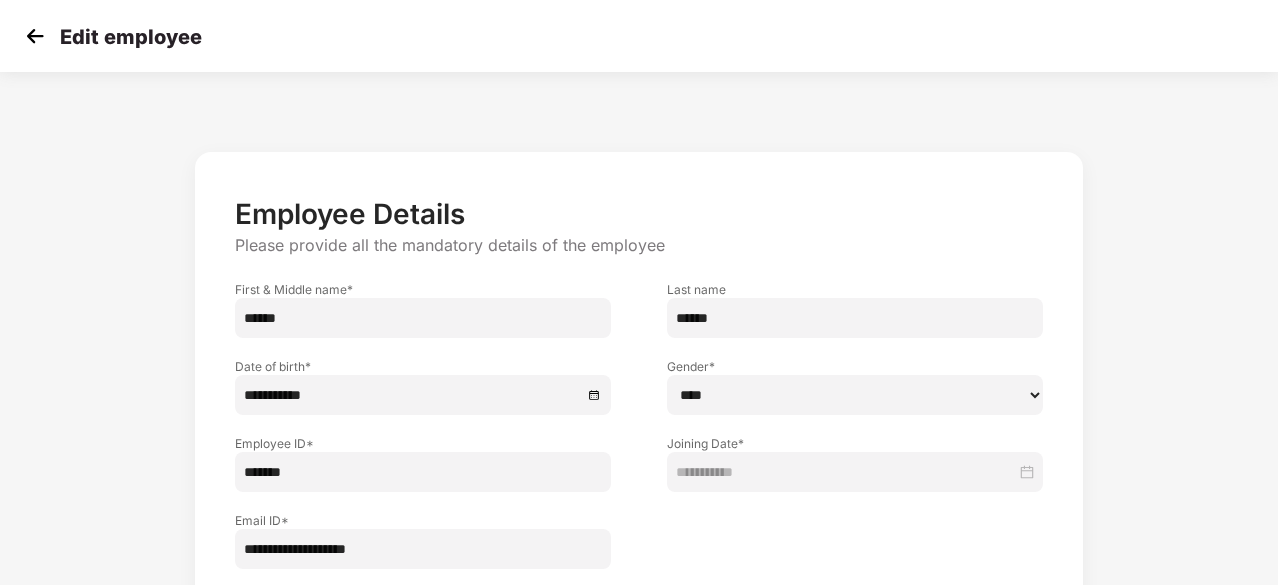 scroll, scrollTop: 0, scrollLeft: 0, axis: both 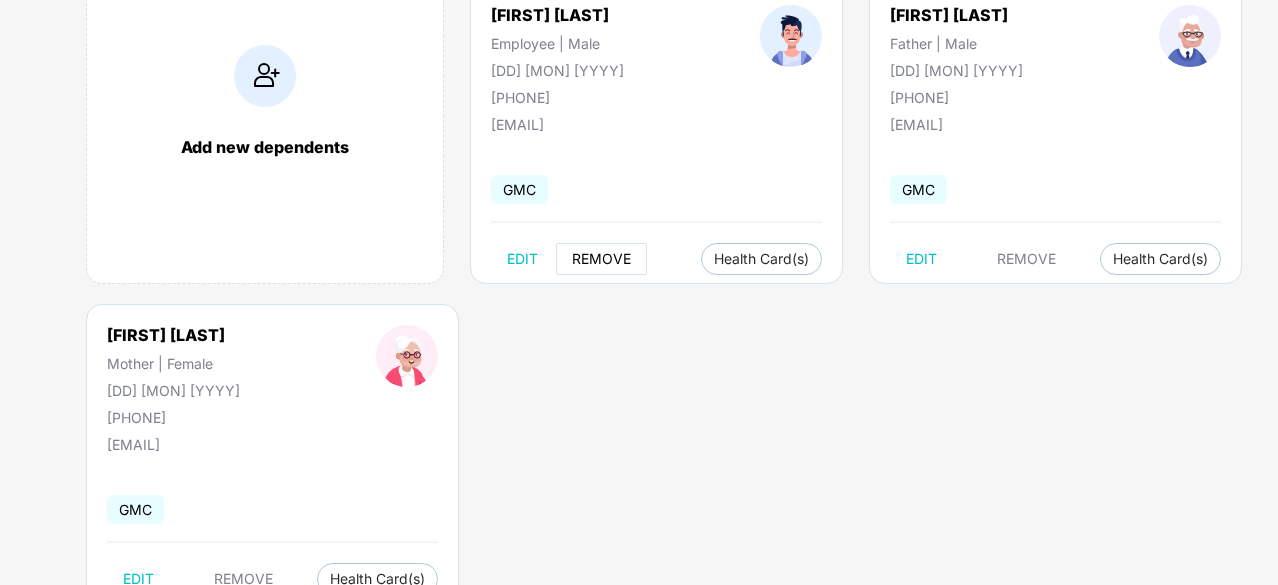click on "REMOVE" at bounding box center [601, 259] 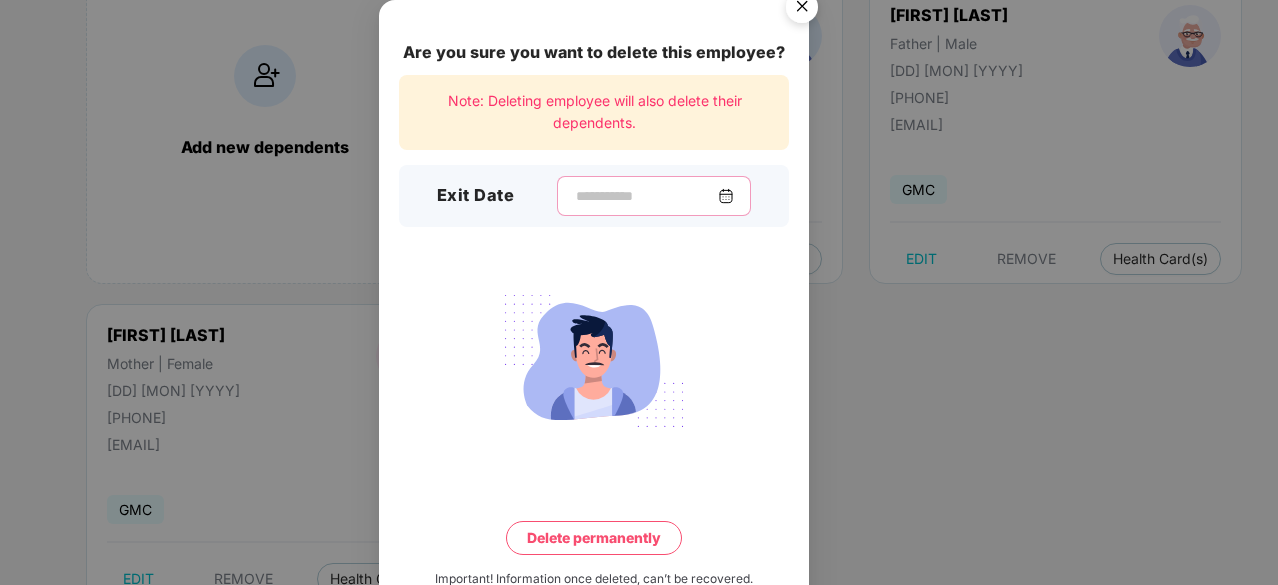 click at bounding box center [646, 196] 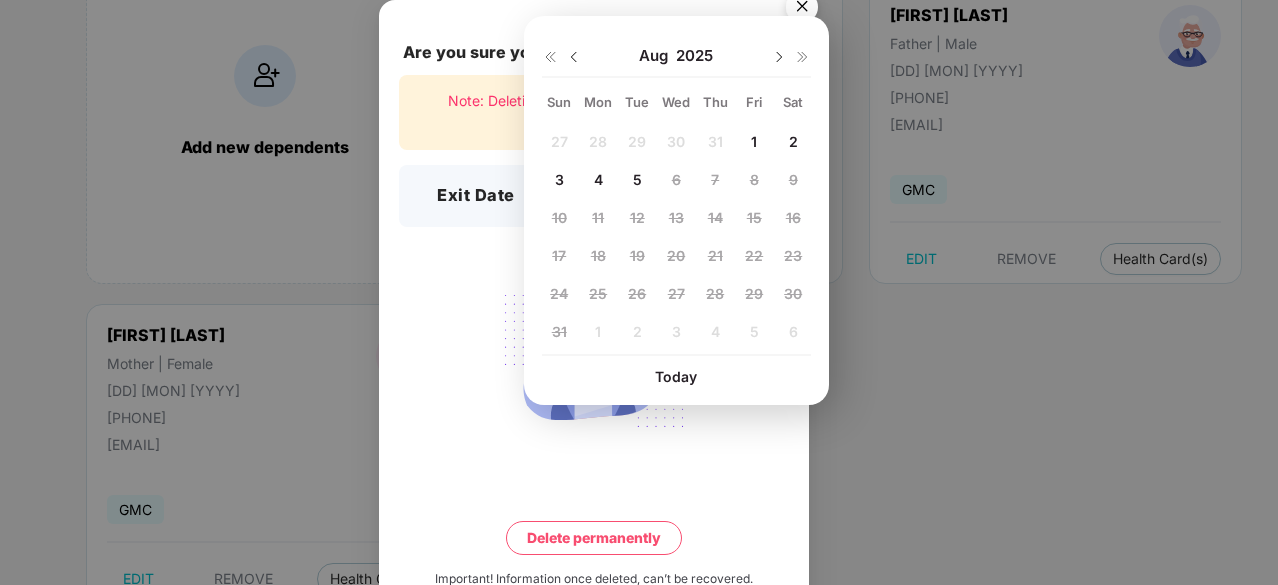 click on "4" at bounding box center (598, 179) 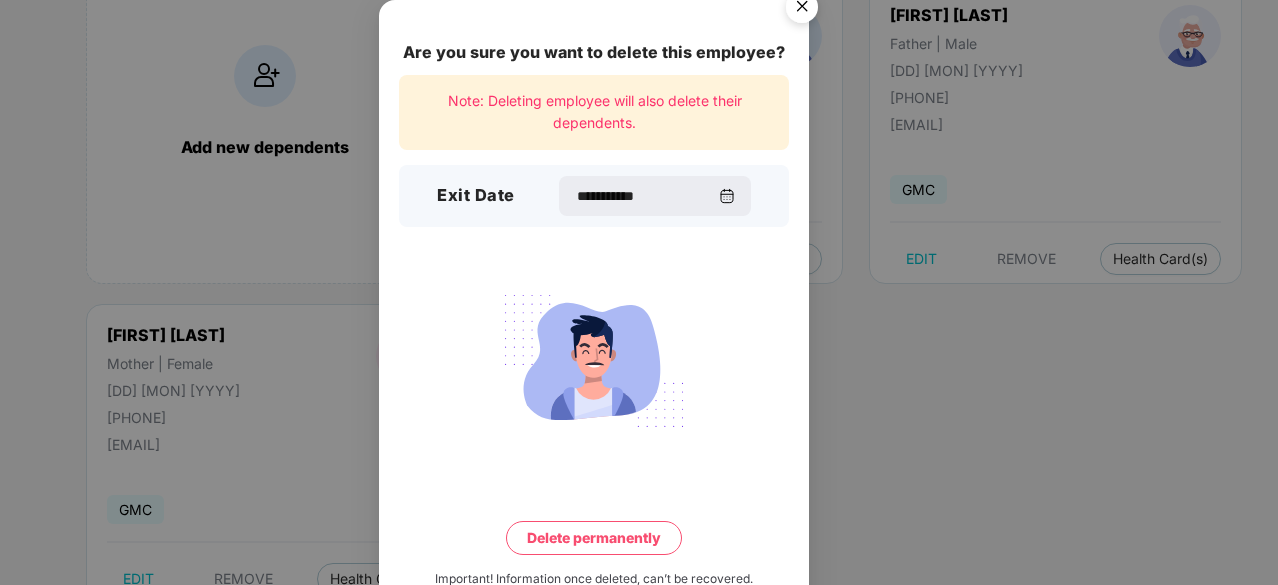 click on "Delete permanently" at bounding box center (594, 538) 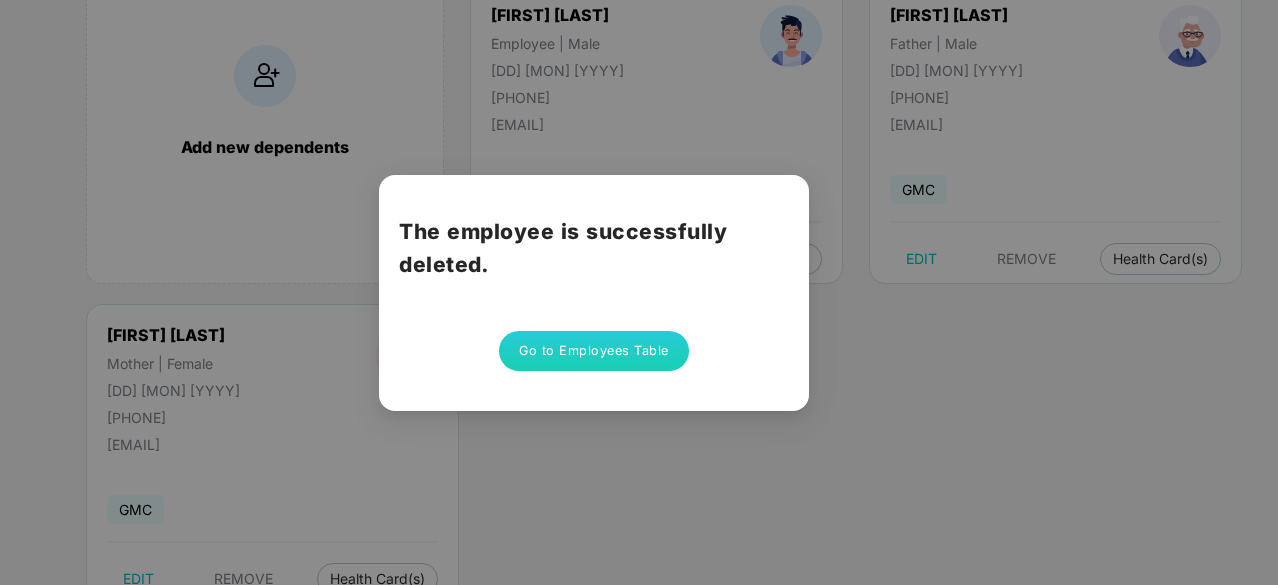 click on "Go to Employees Table" at bounding box center (594, 351) 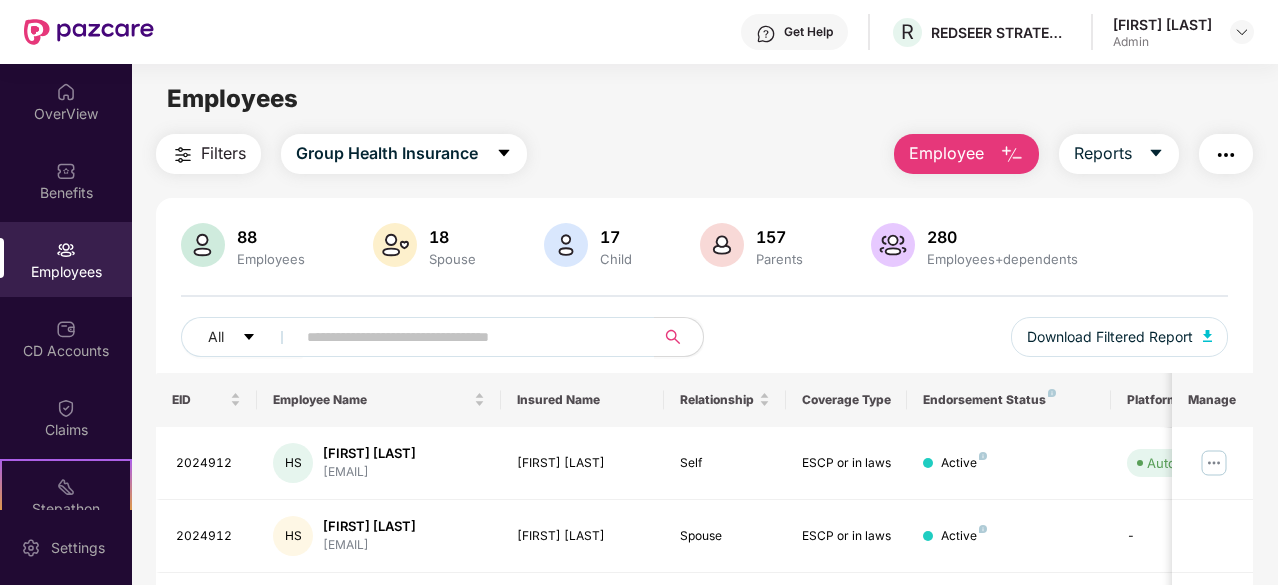 click on "Employee" at bounding box center (966, 154) 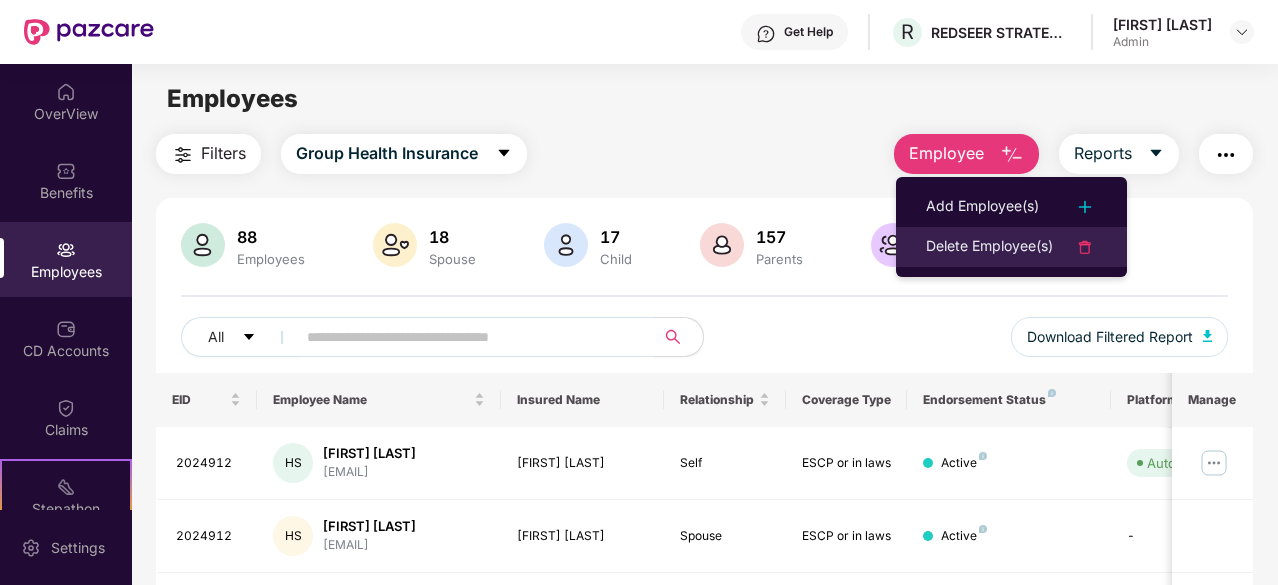 click on "Delete Employee(s)" at bounding box center [989, 247] 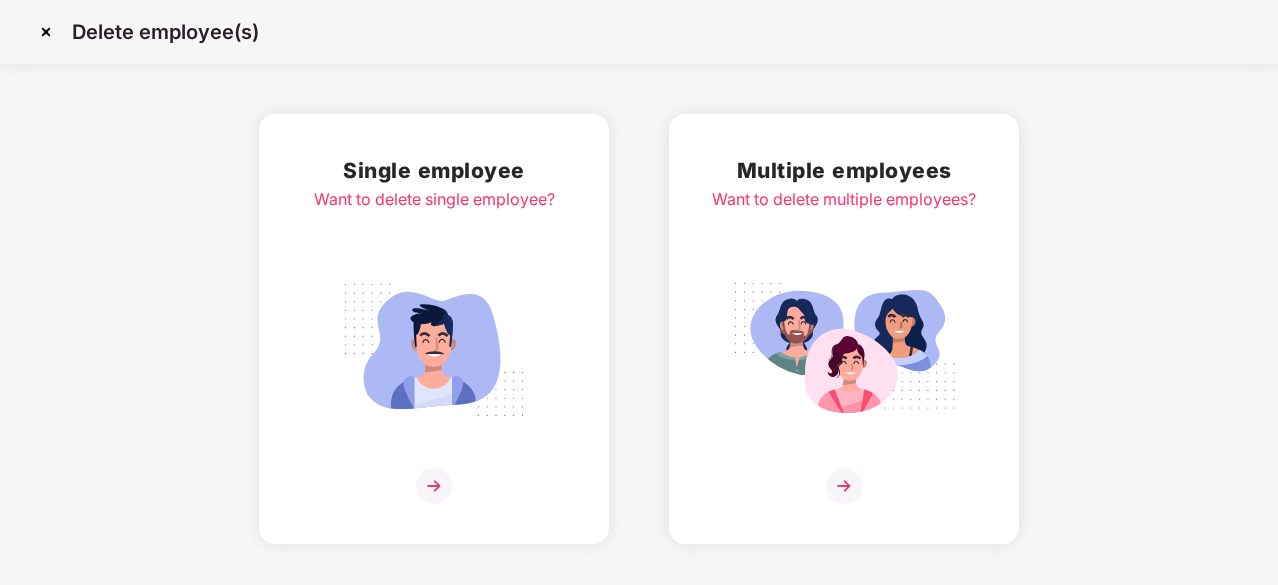 click at bounding box center (434, 350) 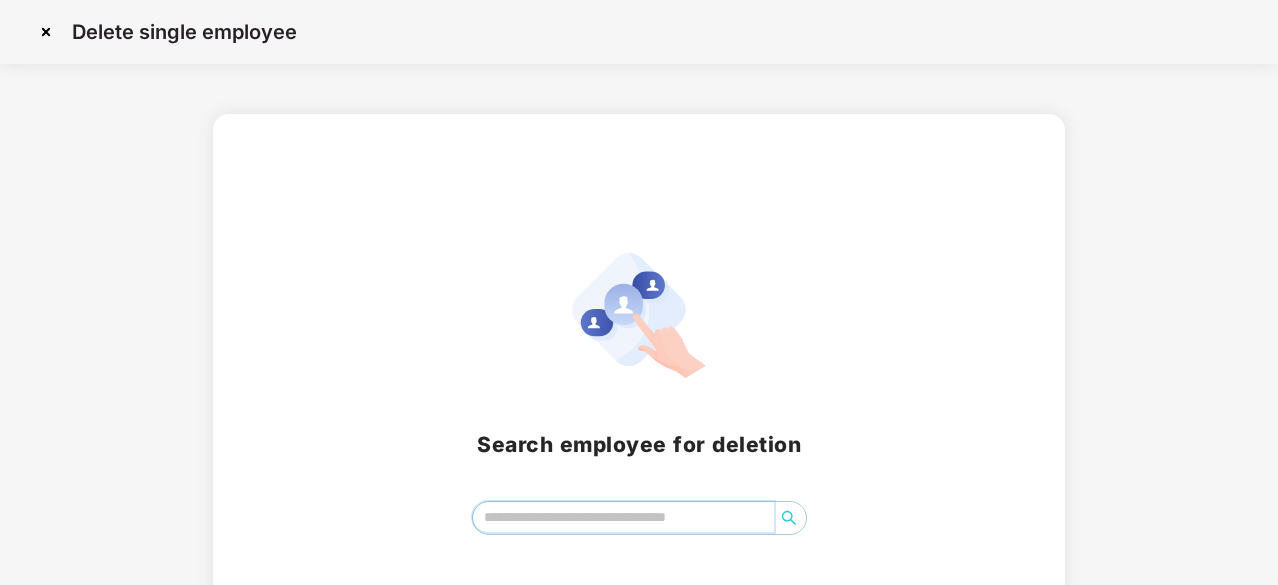 click at bounding box center [623, 517] 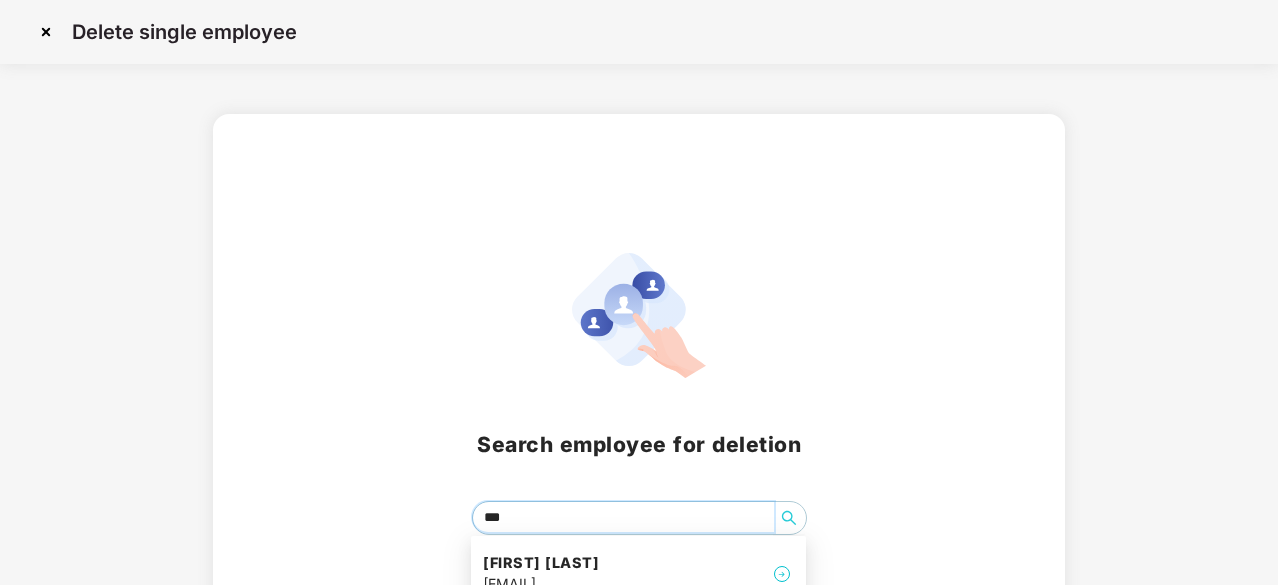 type on "****" 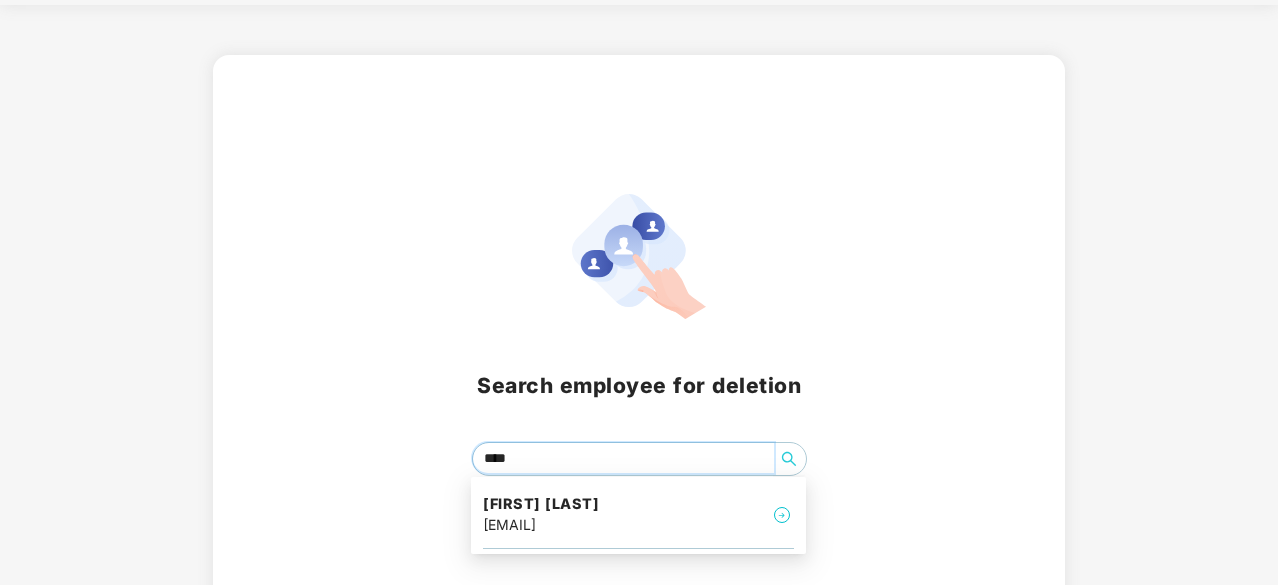 scroll, scrollTop: 88, scrollLeft: 0, axis: vertical 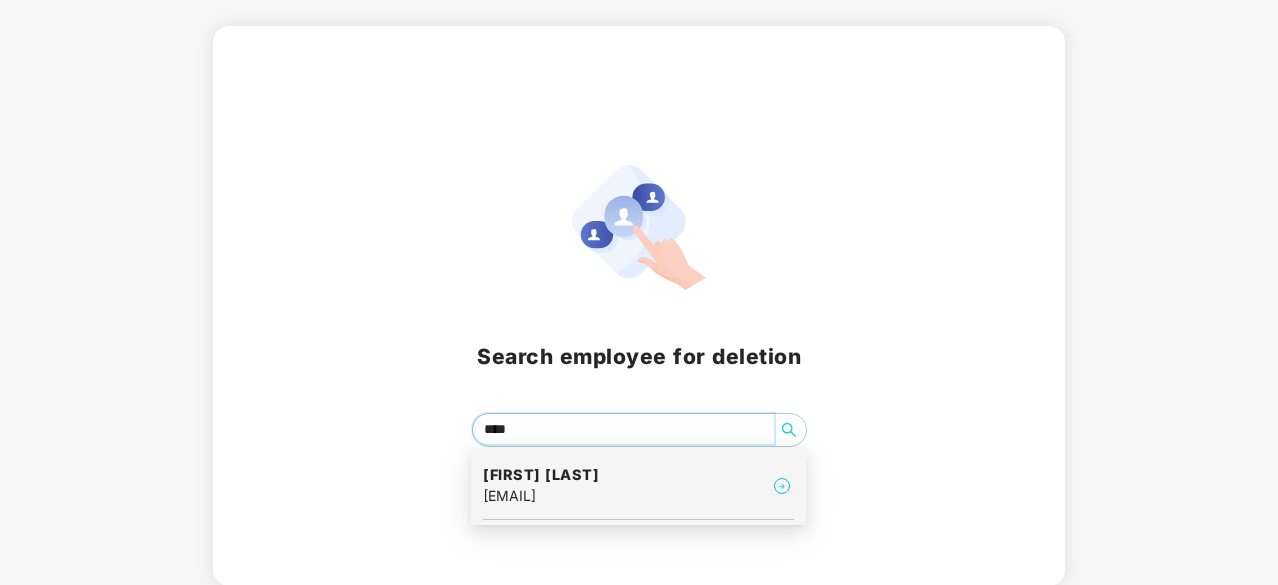 click on "[FIRST] [LAST]" at bounding box center [541, 475] 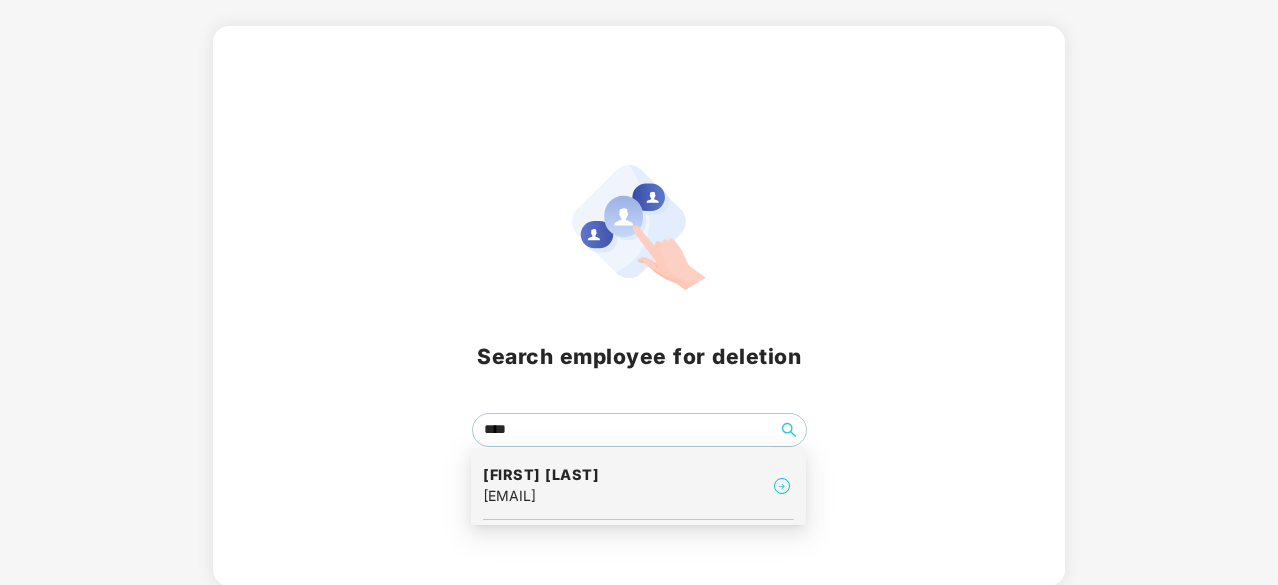 scroll, scrollTop: 0, scrollLeft: 0, axis: both 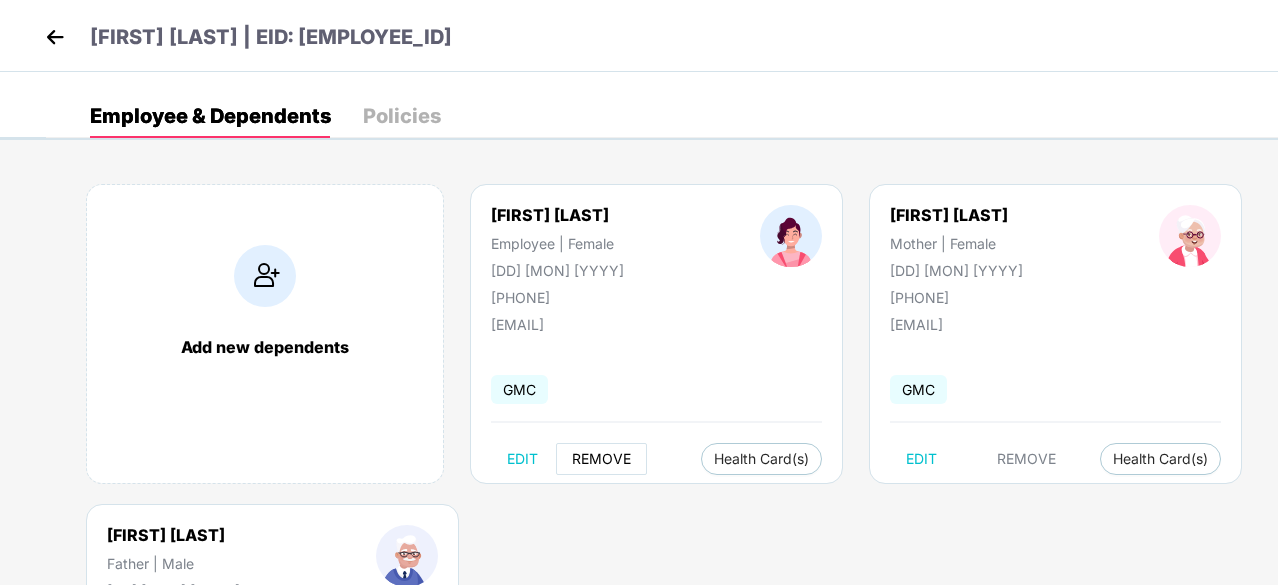 click on "REMOVE" at bounding box center (601, 459) 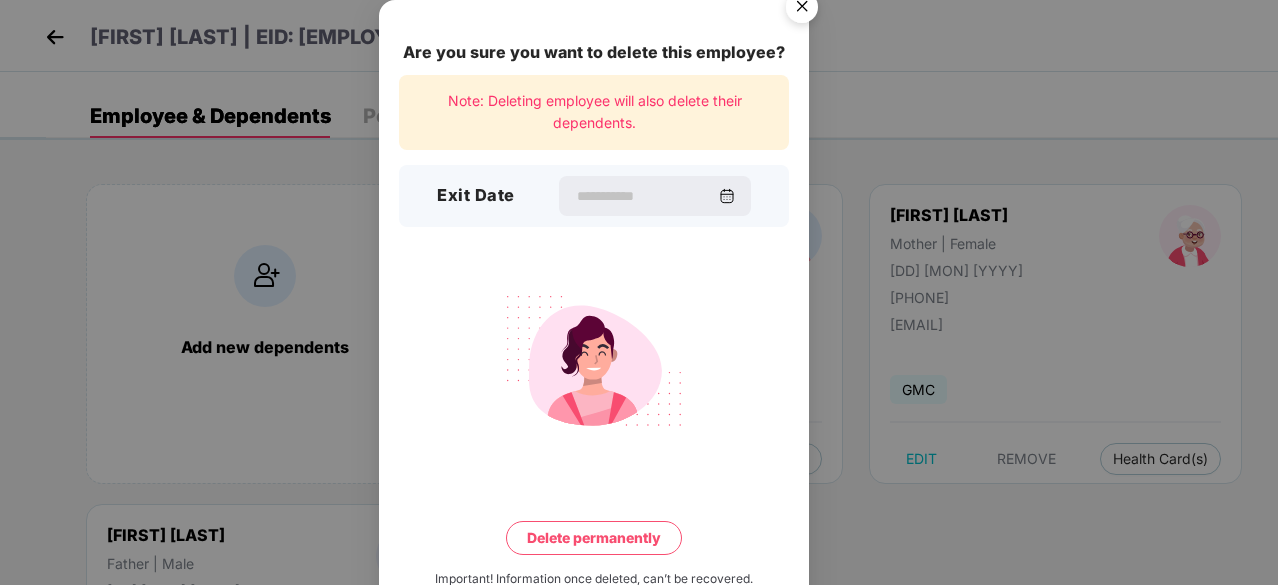 click at bounding box center (802, 10) 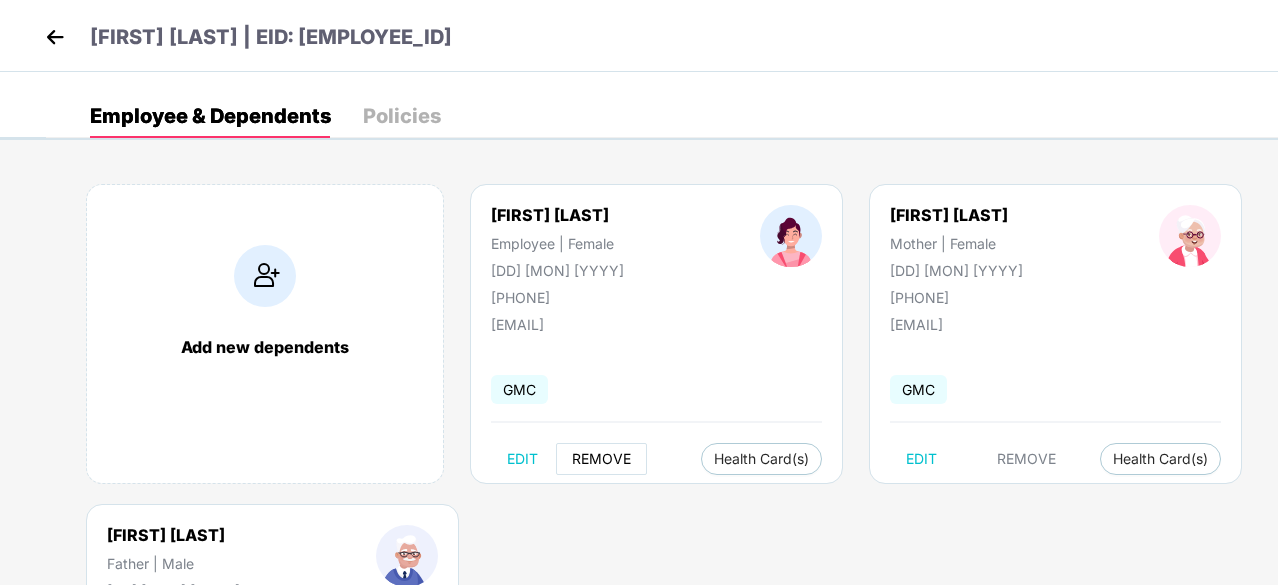 click on "REMOVE" at bounding box center (601, 459) 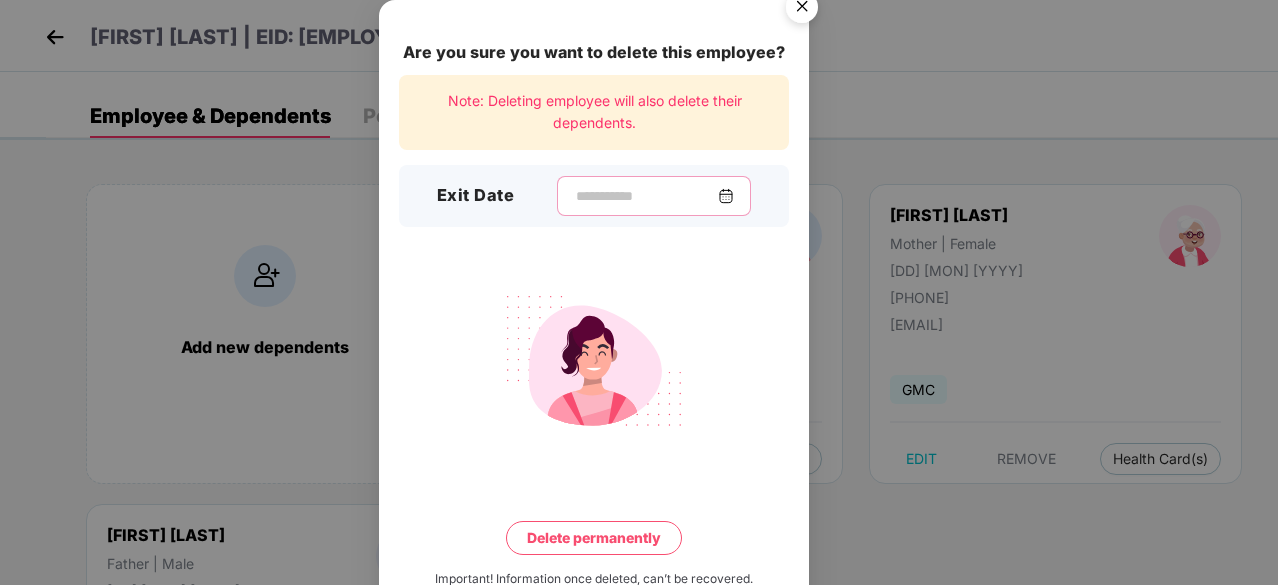 click at bounding box center (646, 196) 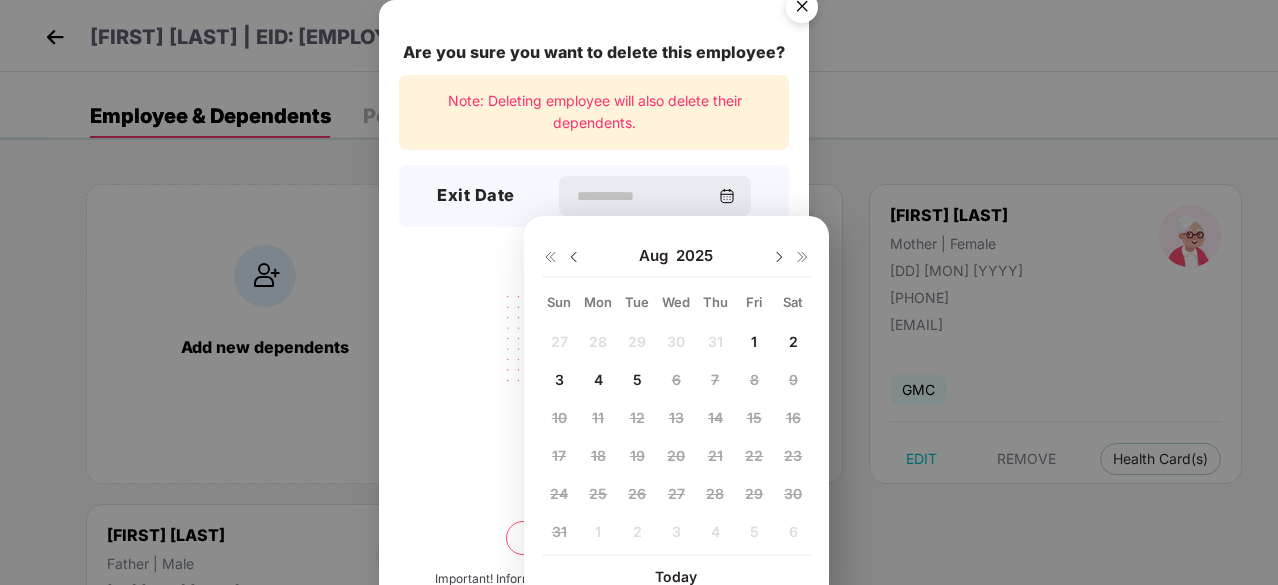 click on "4" at bounding box center [598, 379] 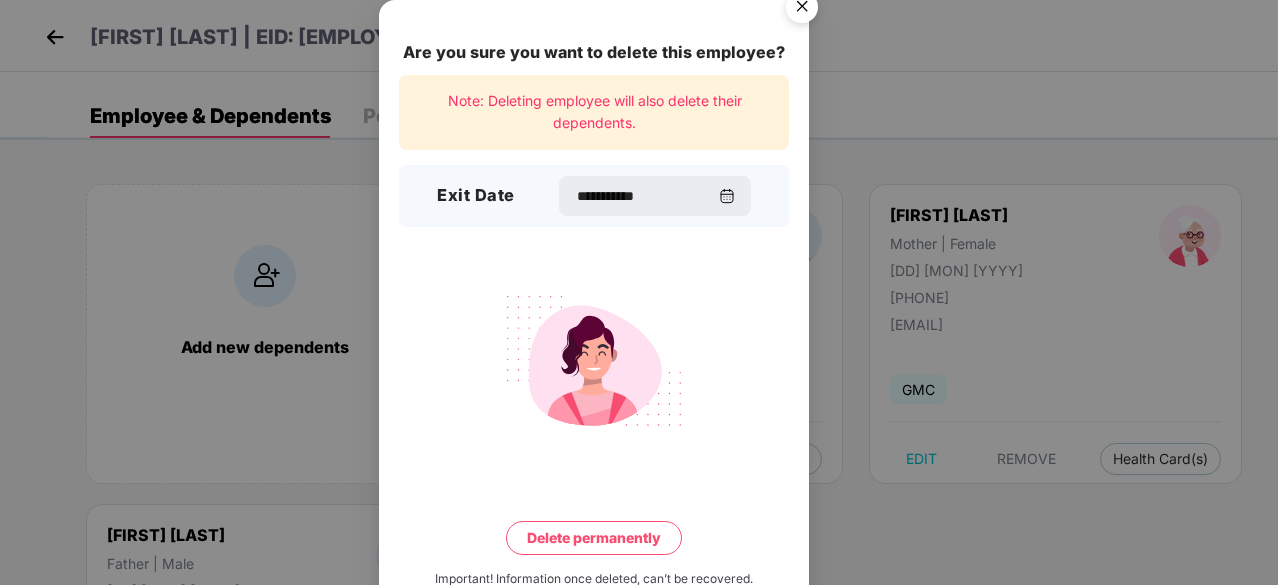 click on "Delete permanently" at bounding box center (594, 538) 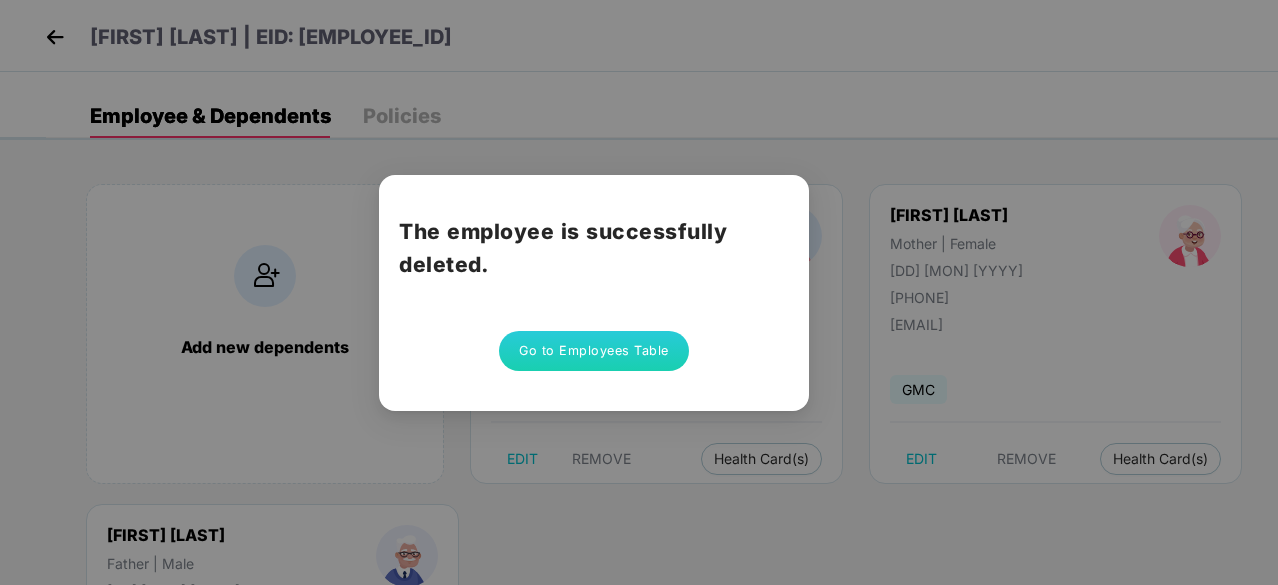 click on "Go to Employees Table" at bounding box center (594, 351) 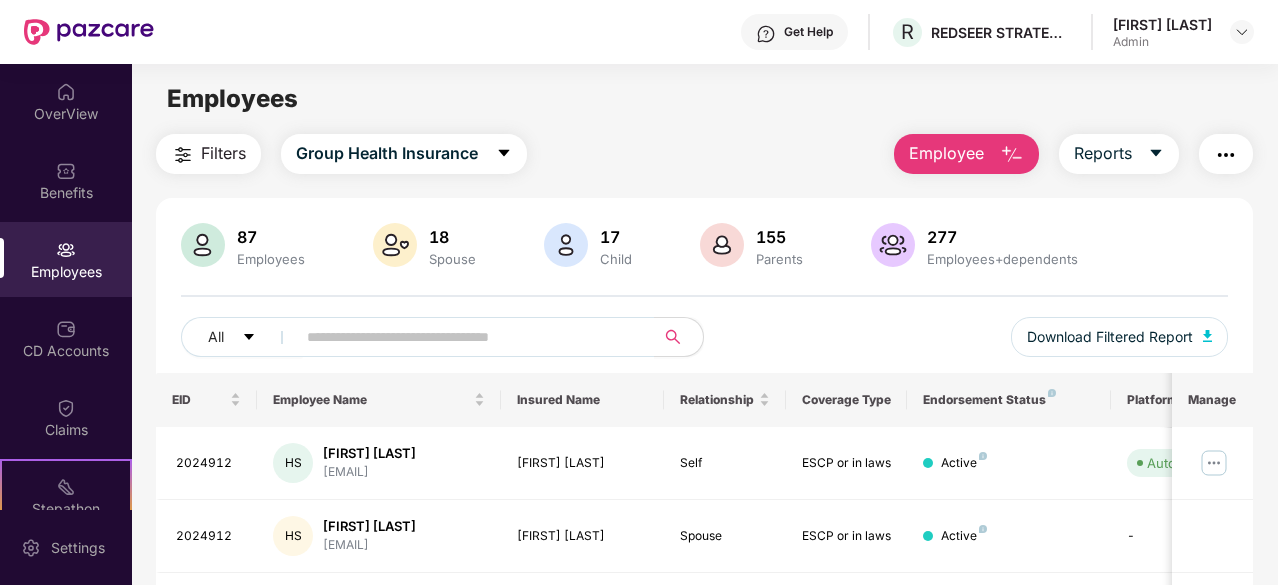 click on "Employee" at bounding box center (946, 153) 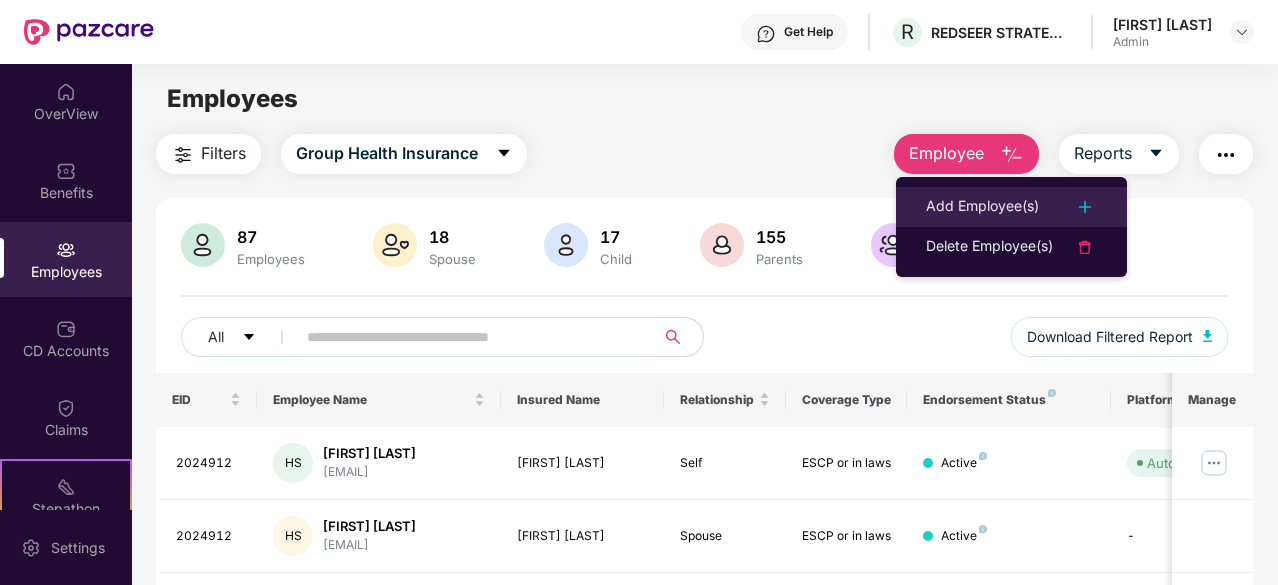 click on "Add Employee(s)" at bounding box center (982, 207) 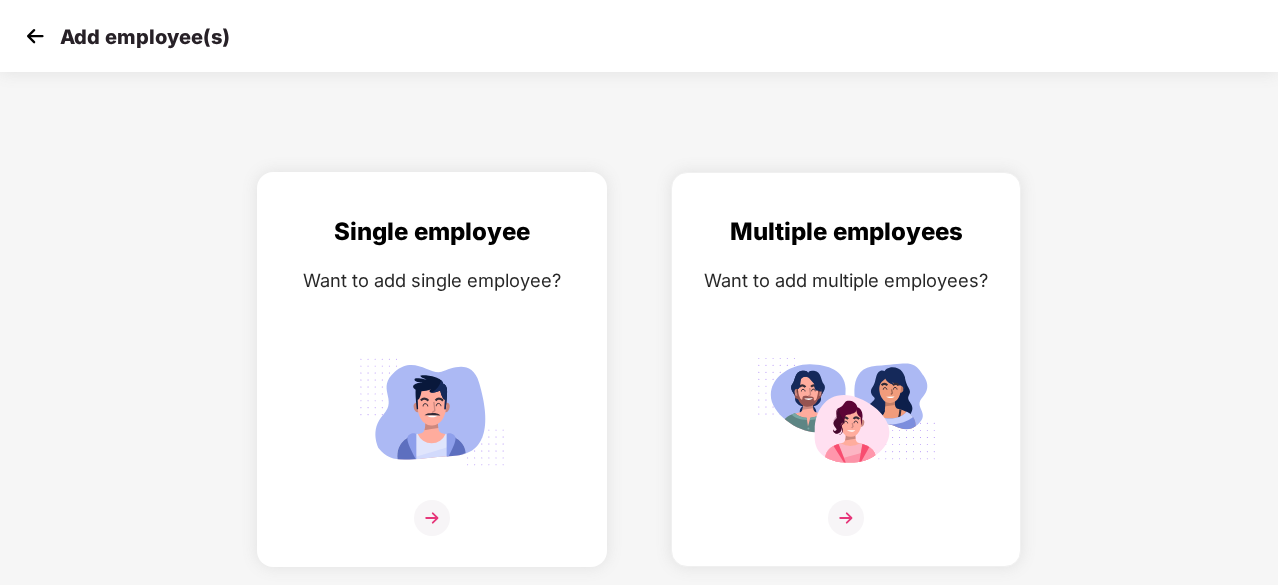 click at bounding box center (432, 411) 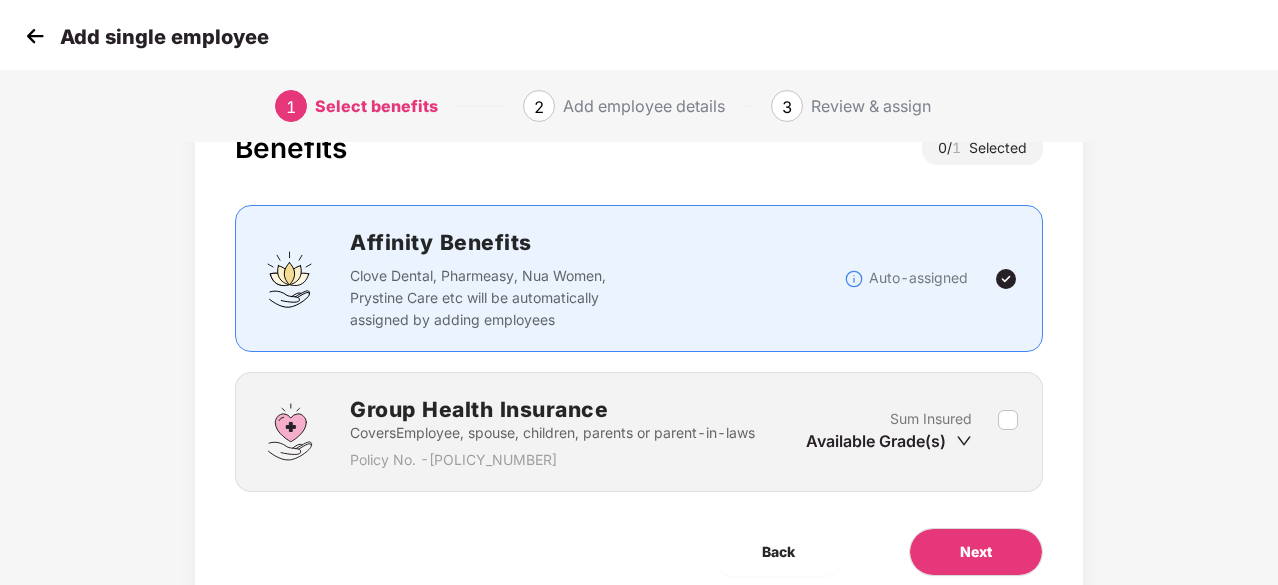 scroll, scrollTop: 152, scrollLeft: 0, axis: vertical 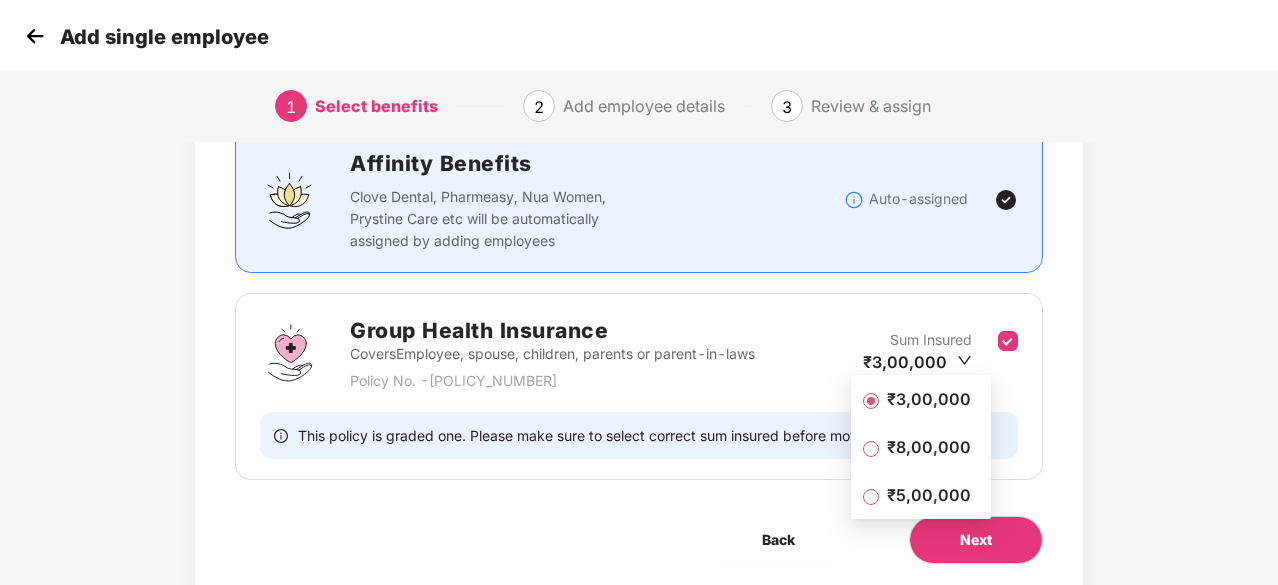 click on "₹3,00,000" at bounding box center (929, 399) 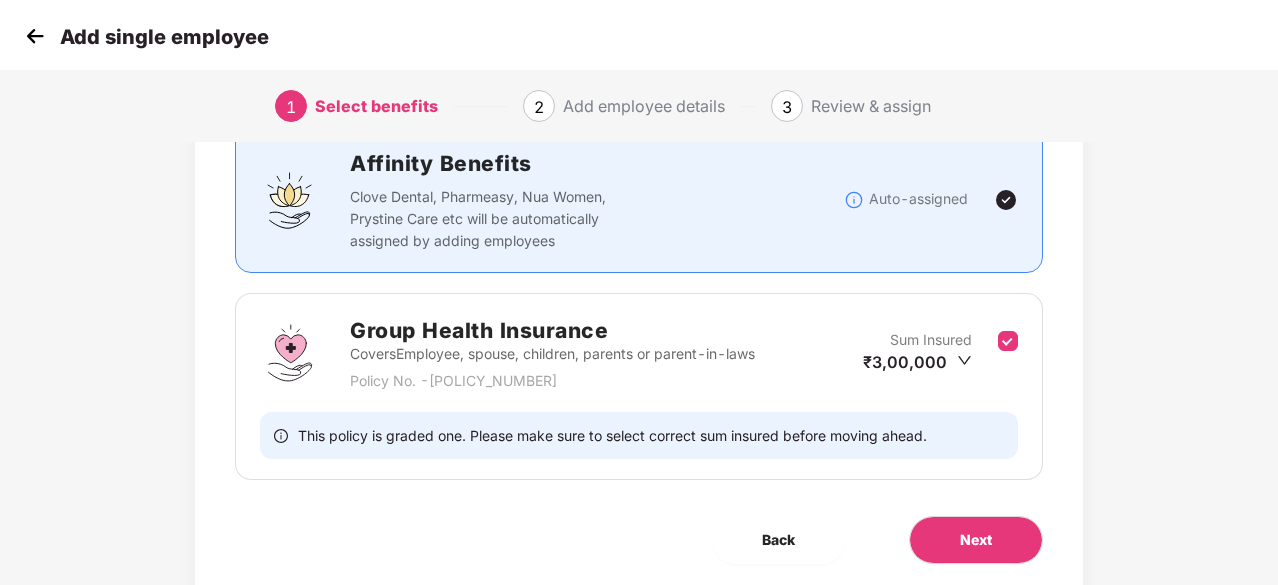 click at bounding box center (1006, 200) 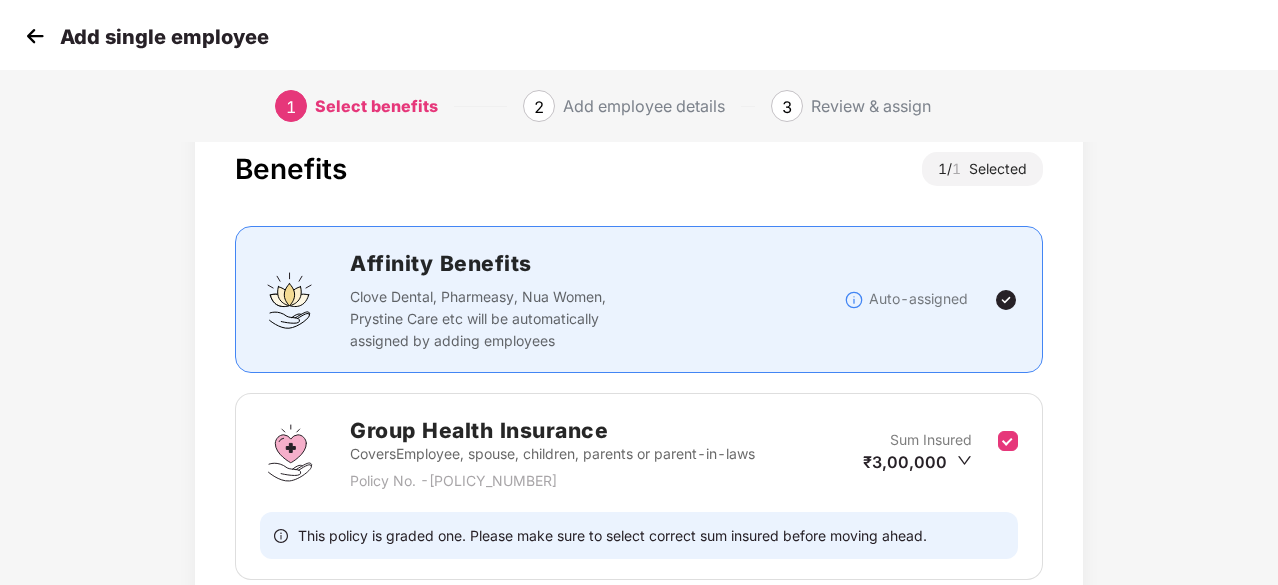 click on "Affinity Benefits Clove Dental, Pharmeasy, Nua Women, Prystine Care etc will be automatically assigned by adding employees Auto-assigned" at bounding box center (639, 299) 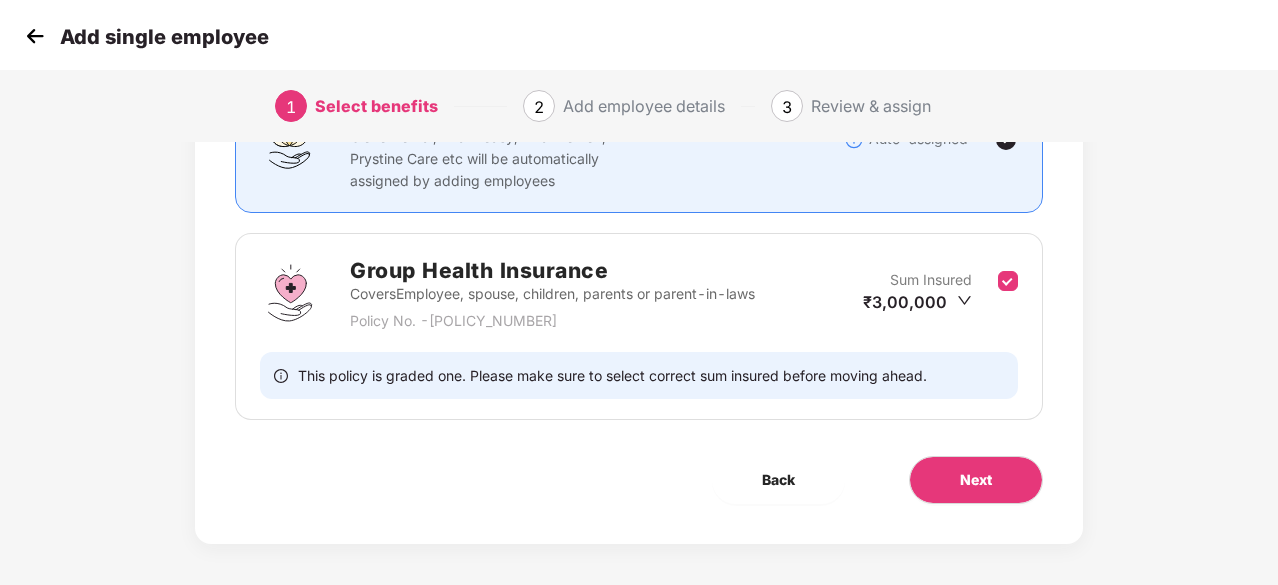 scroll, scrollTop: 219, scrollLeft: 0, axis: vertical 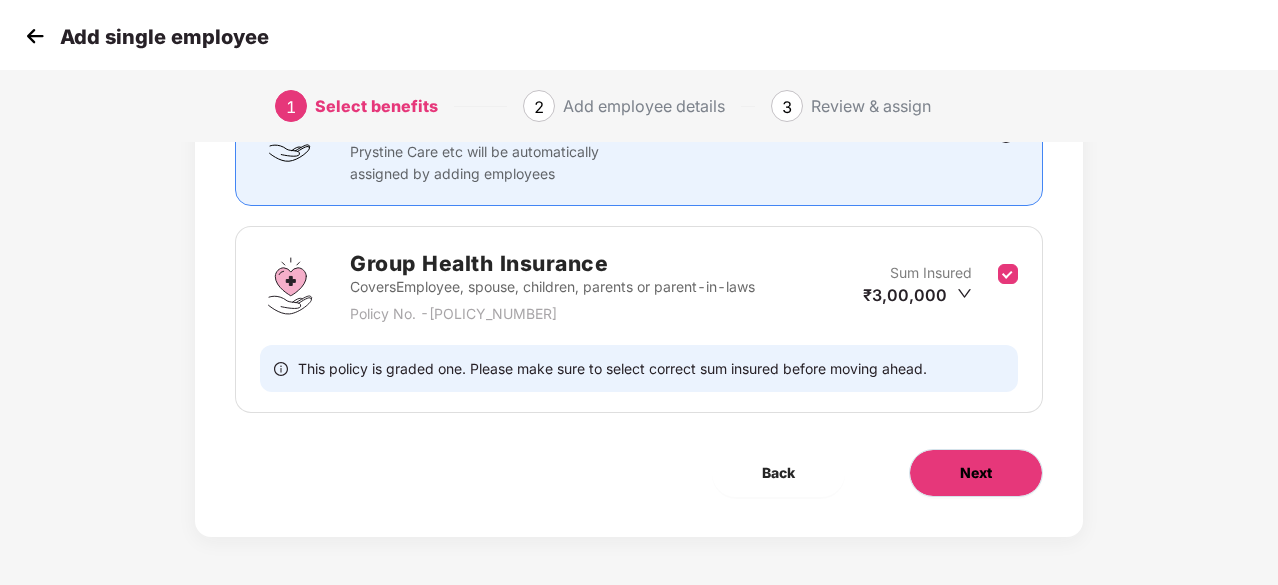 click on "Next" at bounding box center [976, 473] 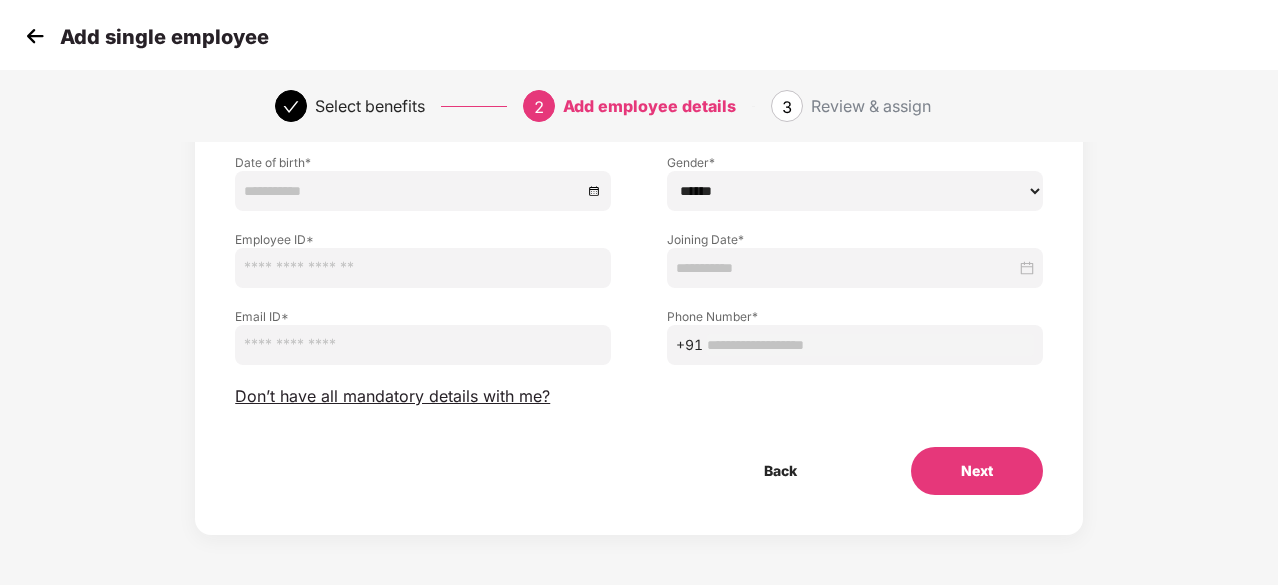 scroll, scrollTop: 0, scrollLeft: 0, axis: both 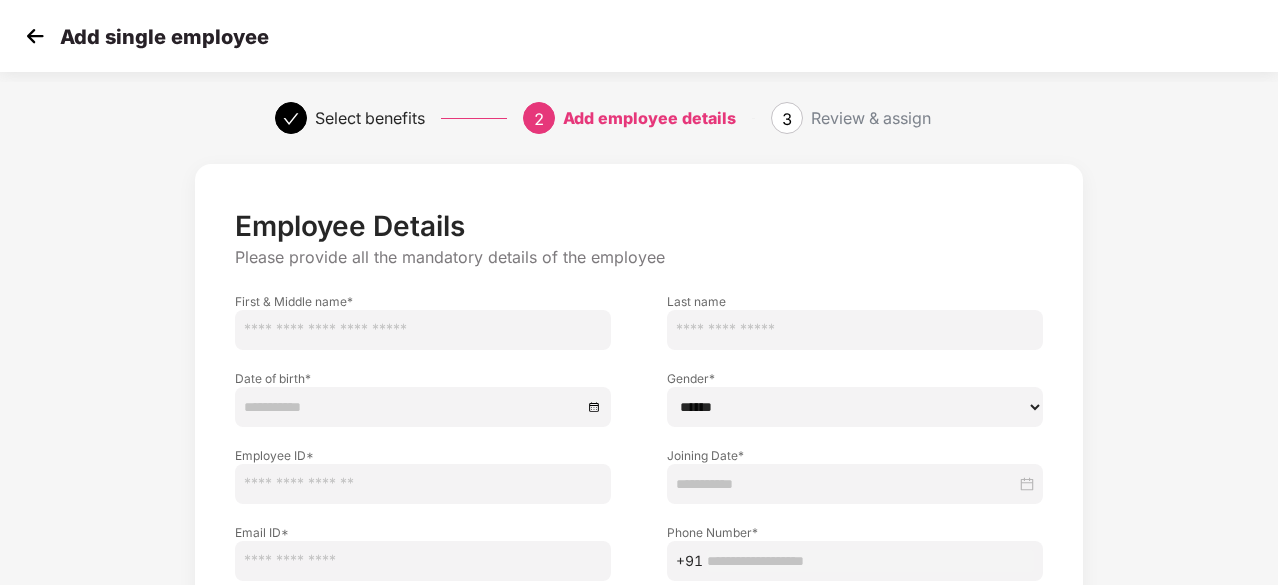 click at bounding box center [423, 330] 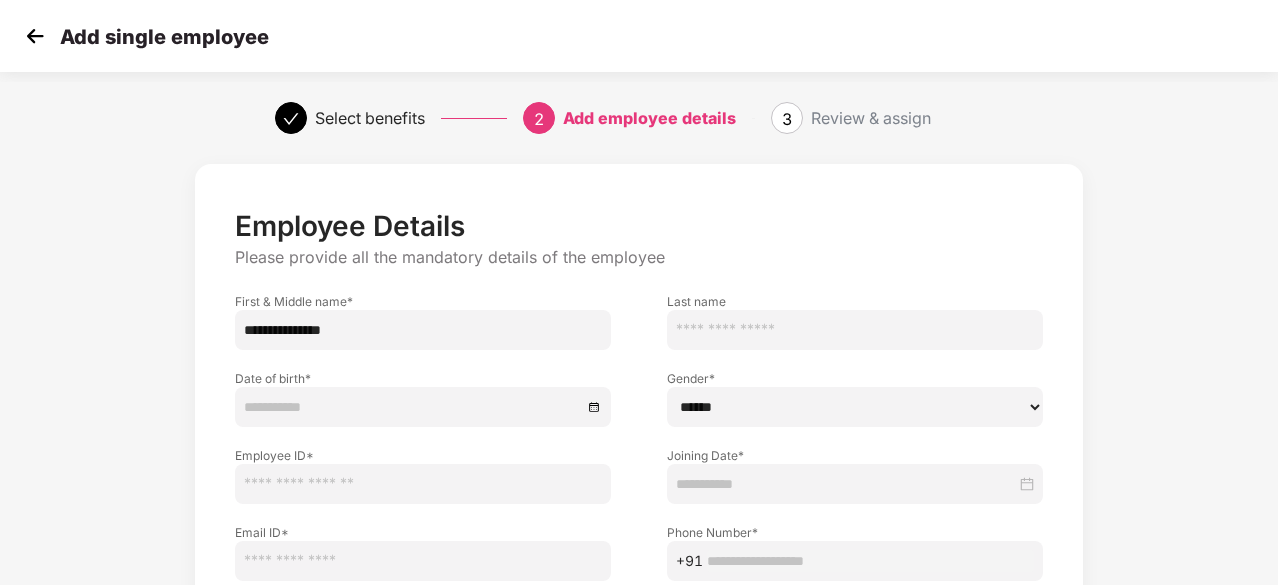 drag, startPoint x: 430, startPoint y: 324, endPoint x: 312, endPoint y: 324, distance: 118 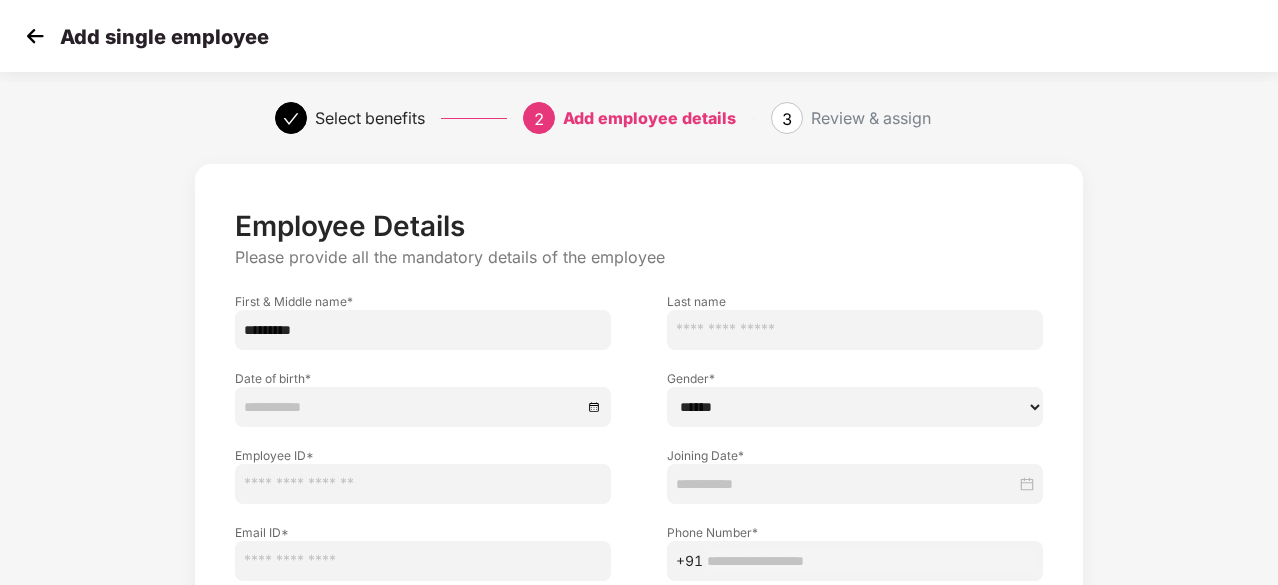 type on "********" 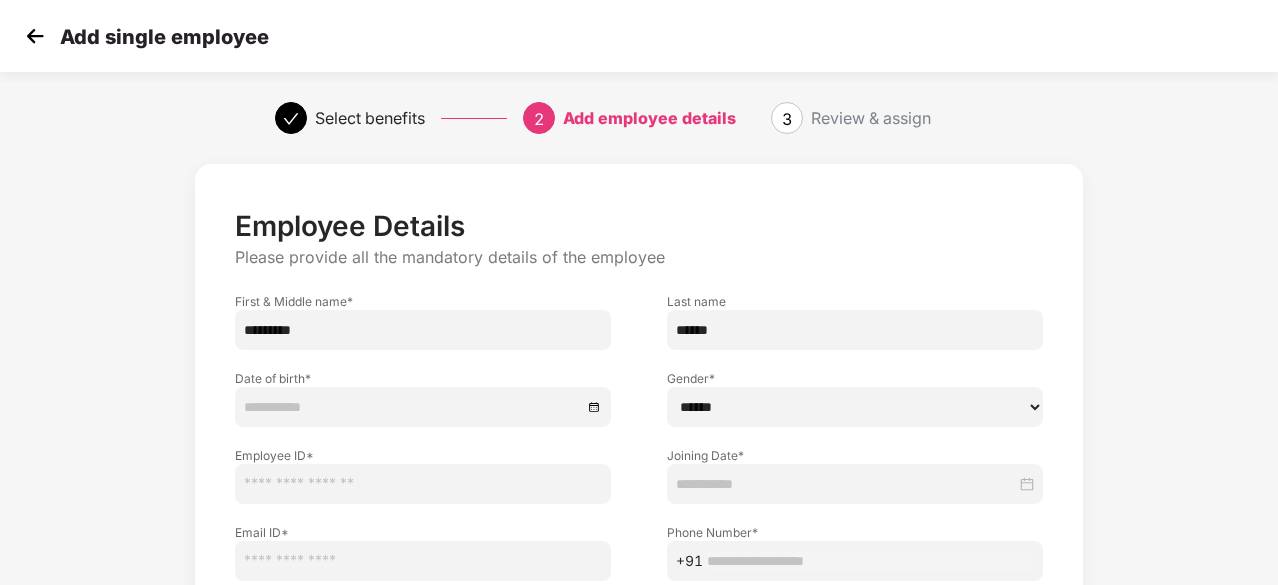 type on "******" 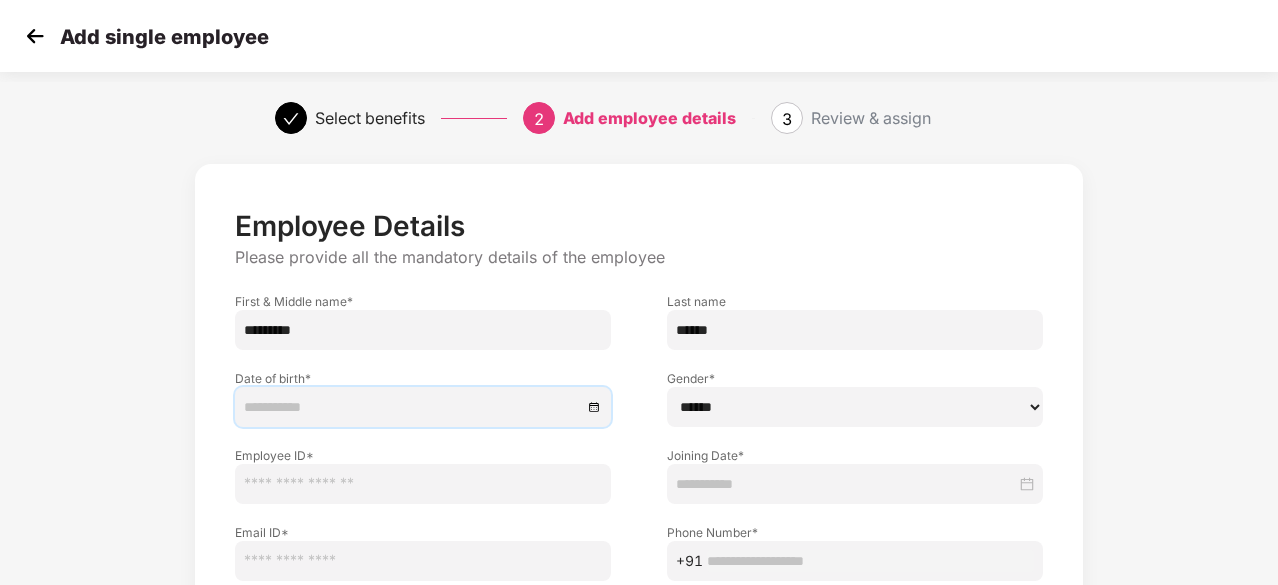 click at bounding box center (413, 407) 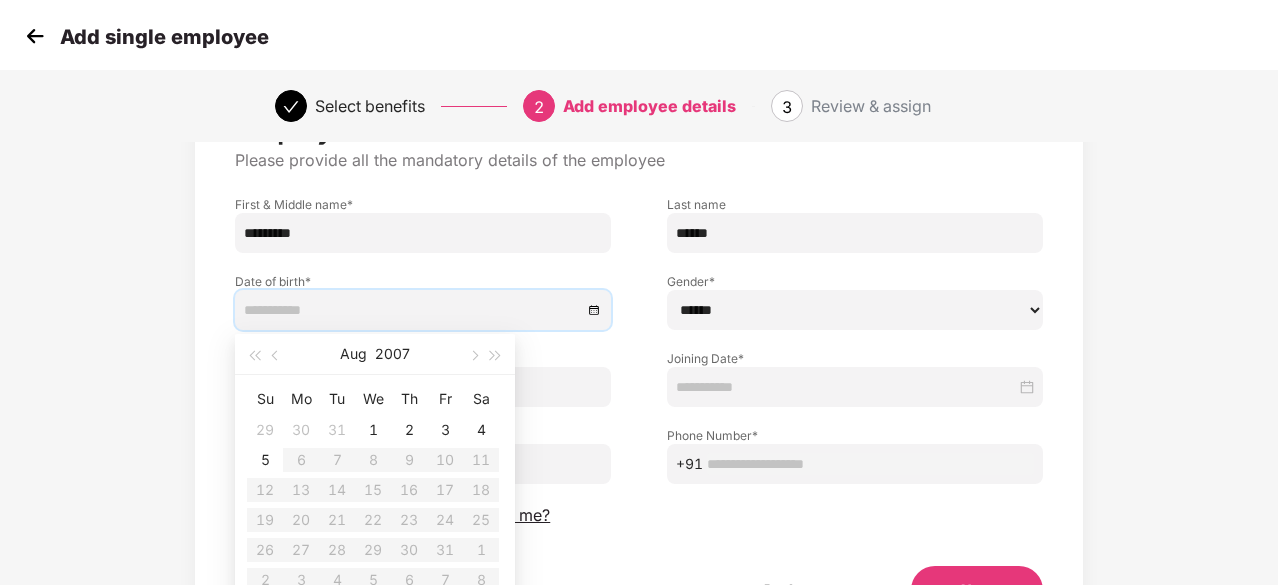 scroll, scrollTop: 100, scrollLeft: 0, axis: vertical 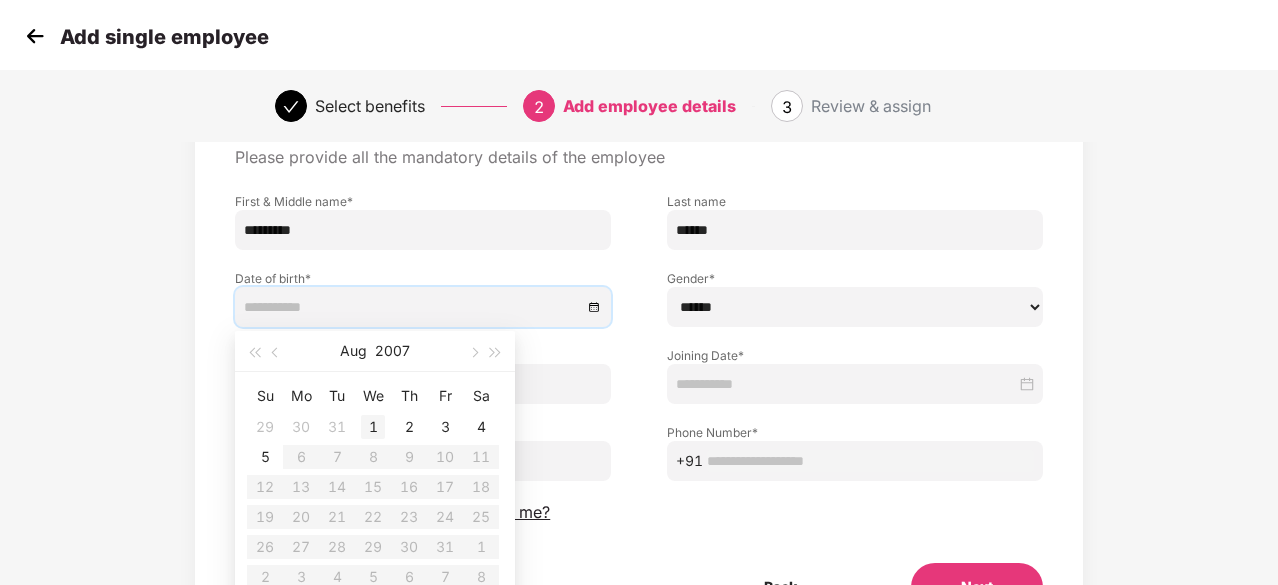 type on "**********" 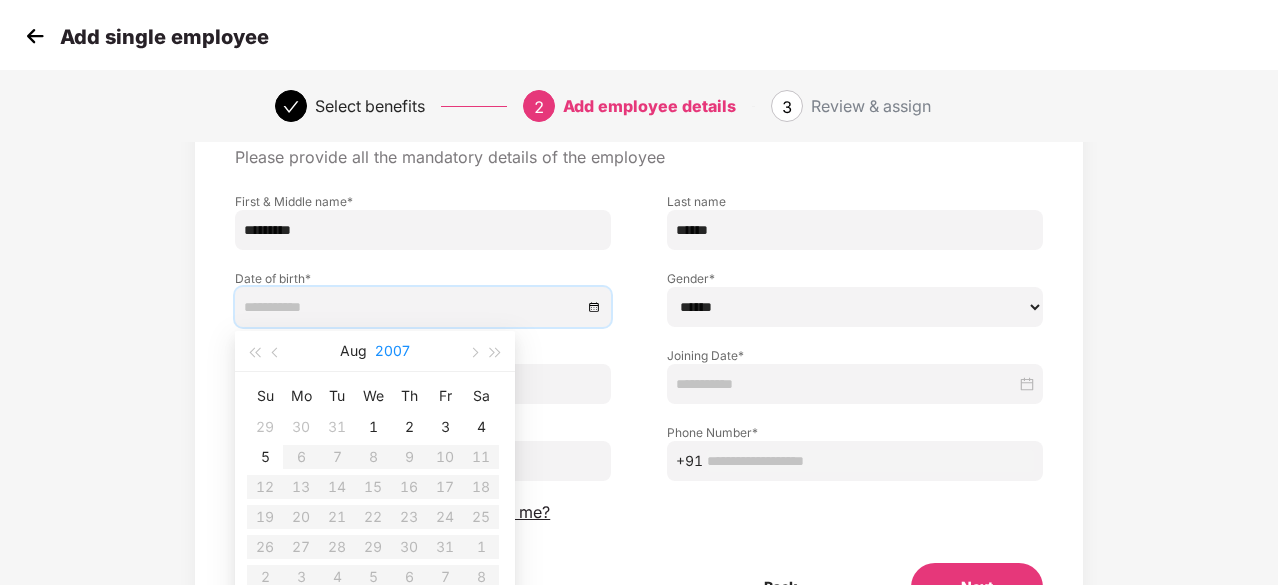 click on "2007" at bounding box center (392, 351) 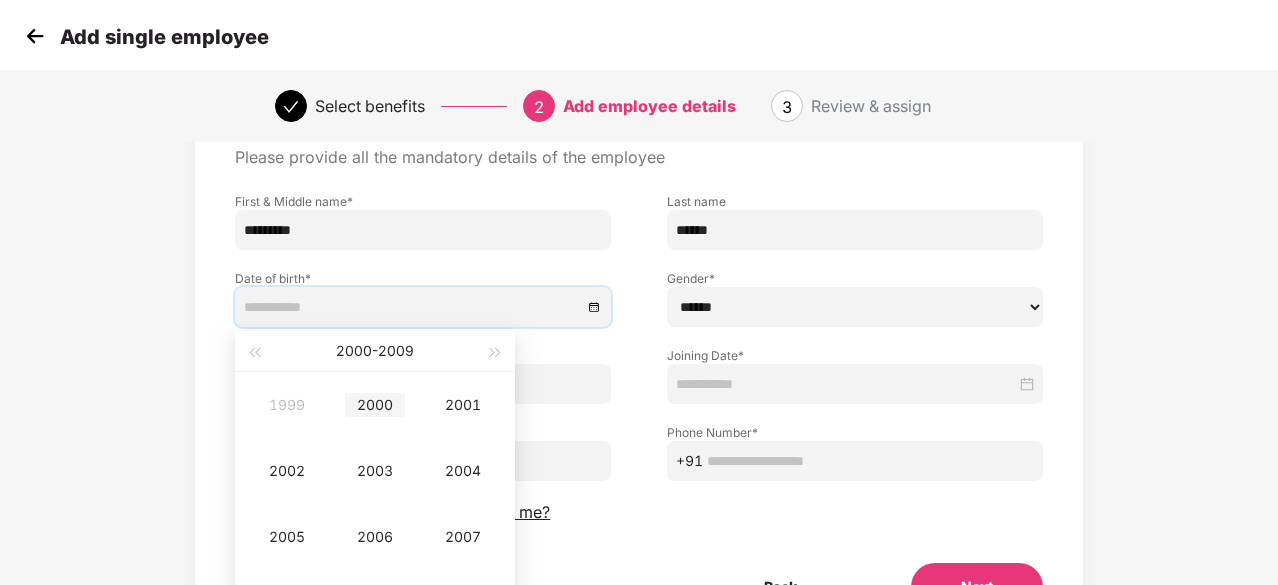 type on "**********" 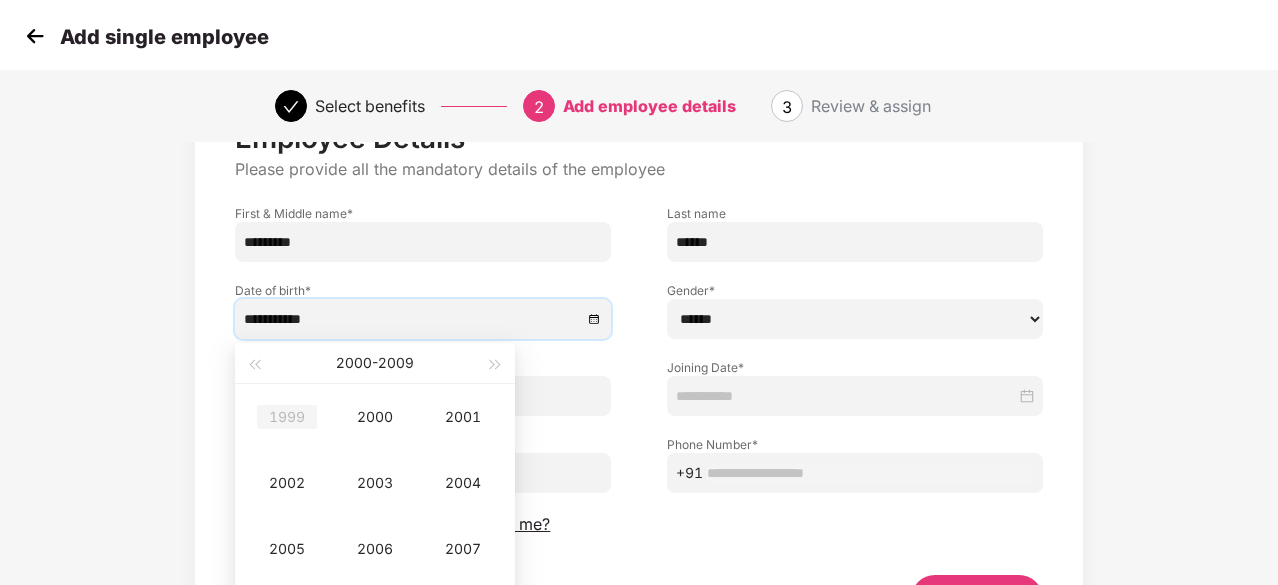 scroll, scrollTop: 200, scrollLeft: 0, axis: vertical 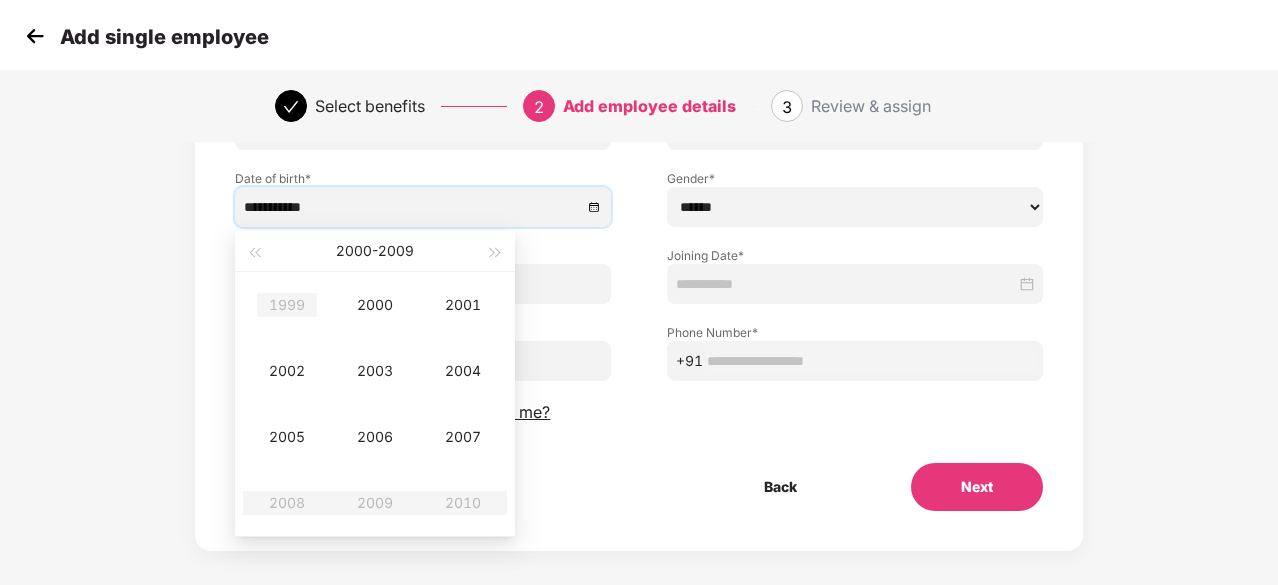 type on "**********" 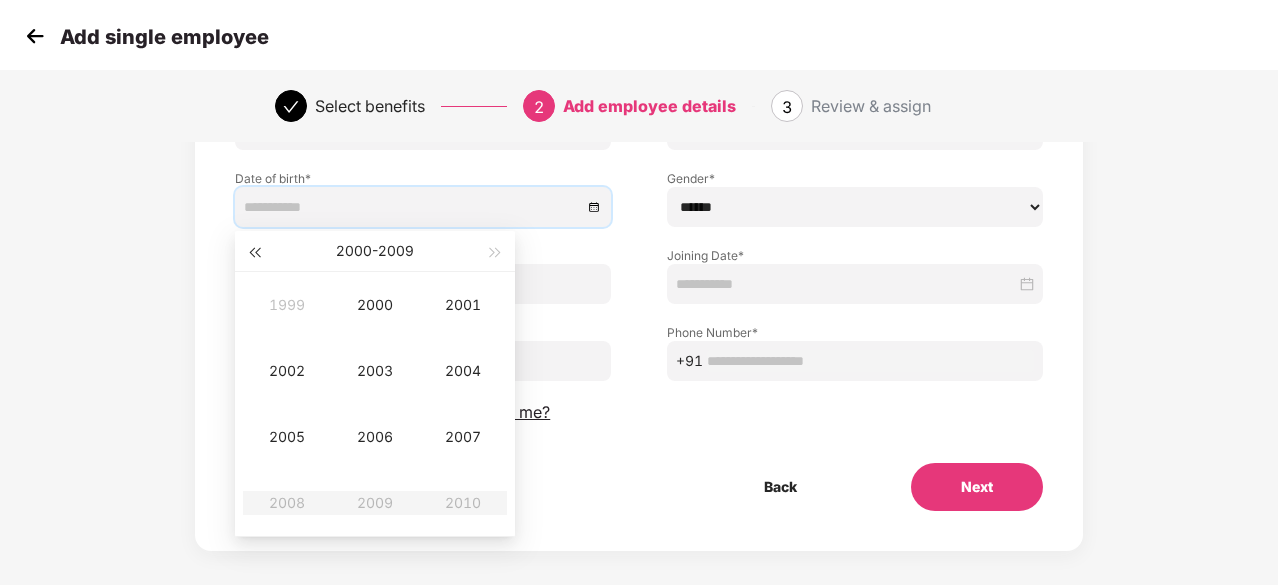 click at bounding box center (254, 251) 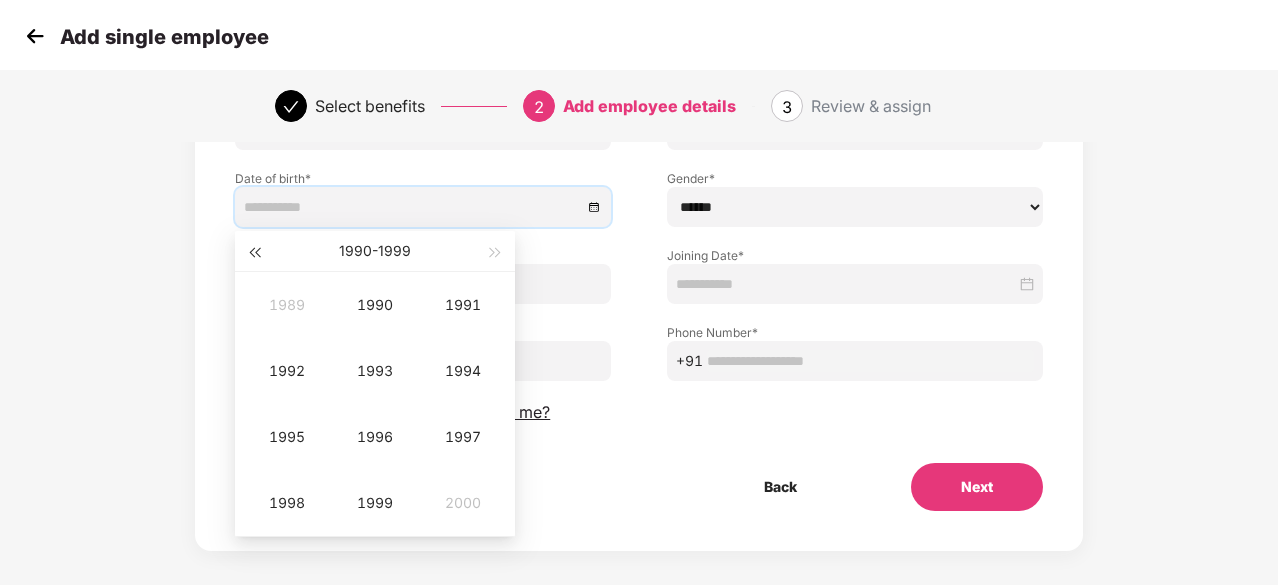 click at bounding box center (254, 251) 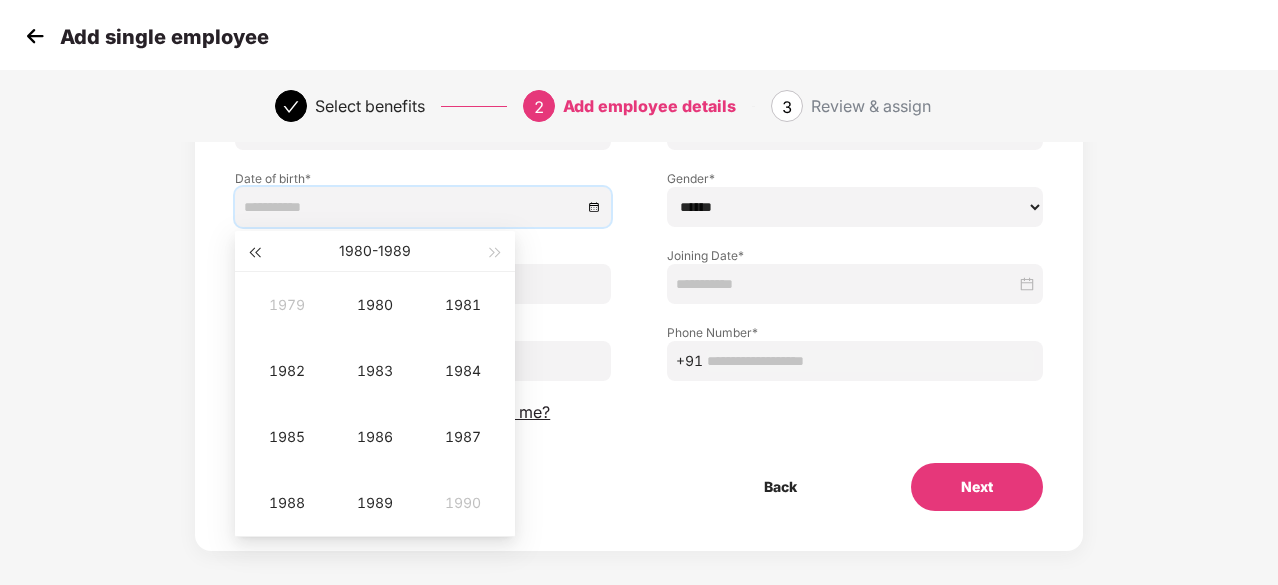 click at bounding box center (254, 251) 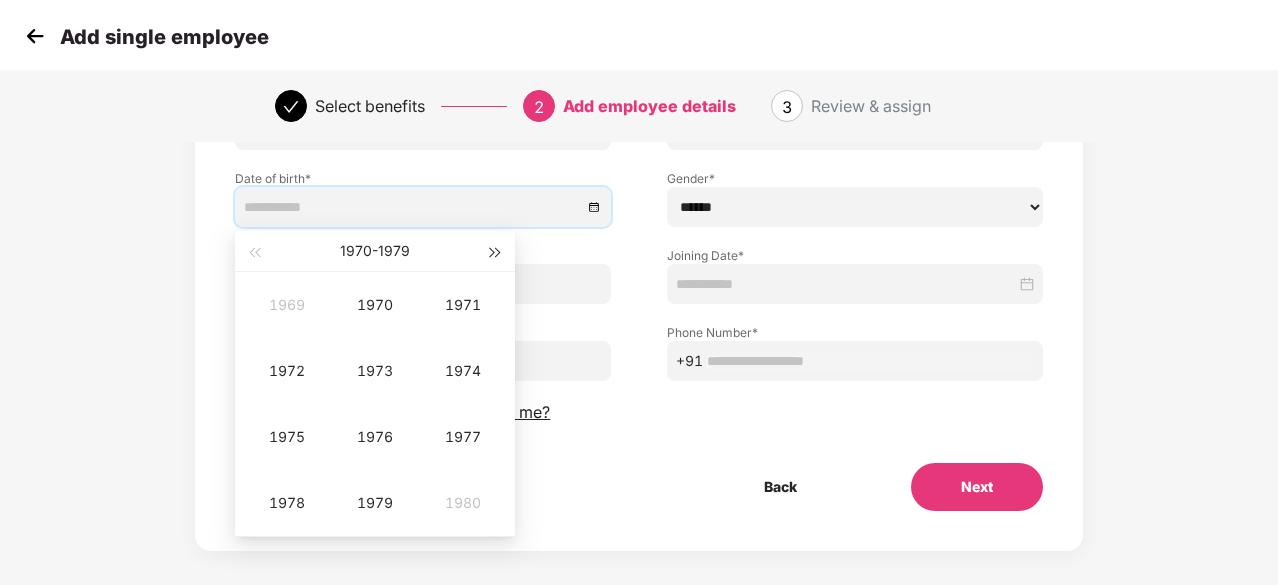 click at bounding box center [496, 253] 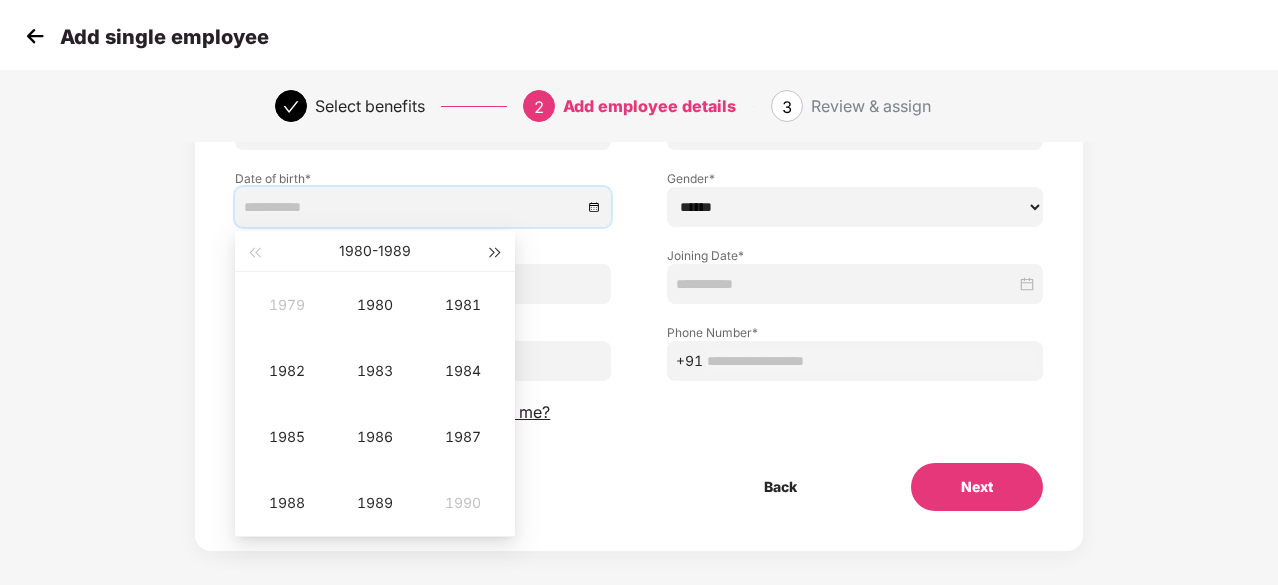 click at bounding box center (496, 253) 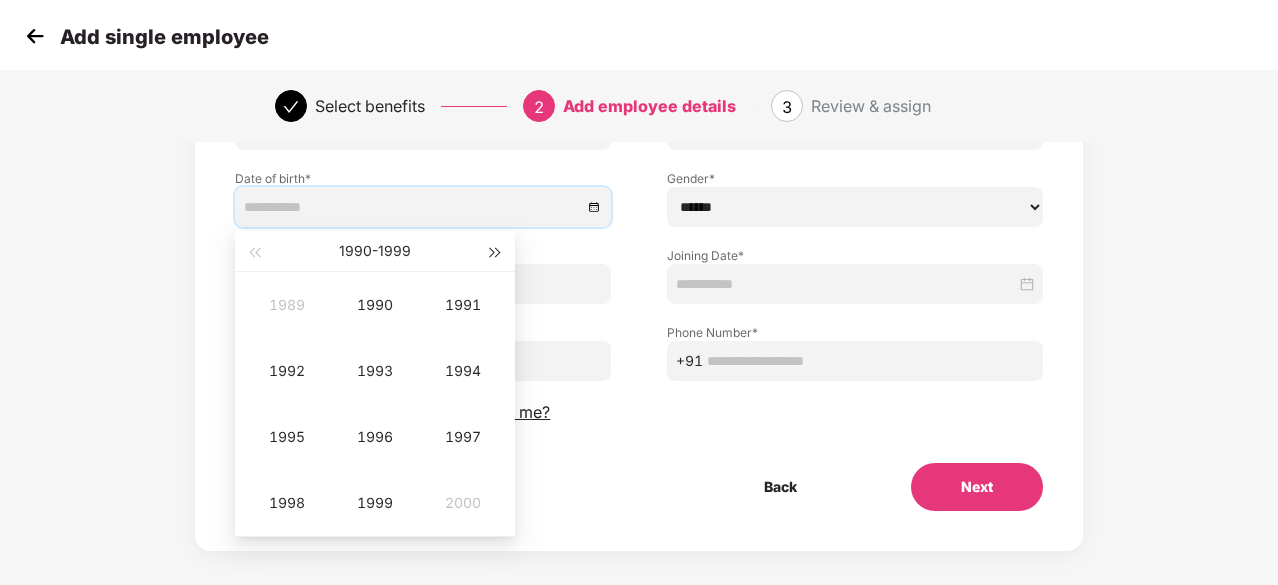 click at bounding box center [496, 253] 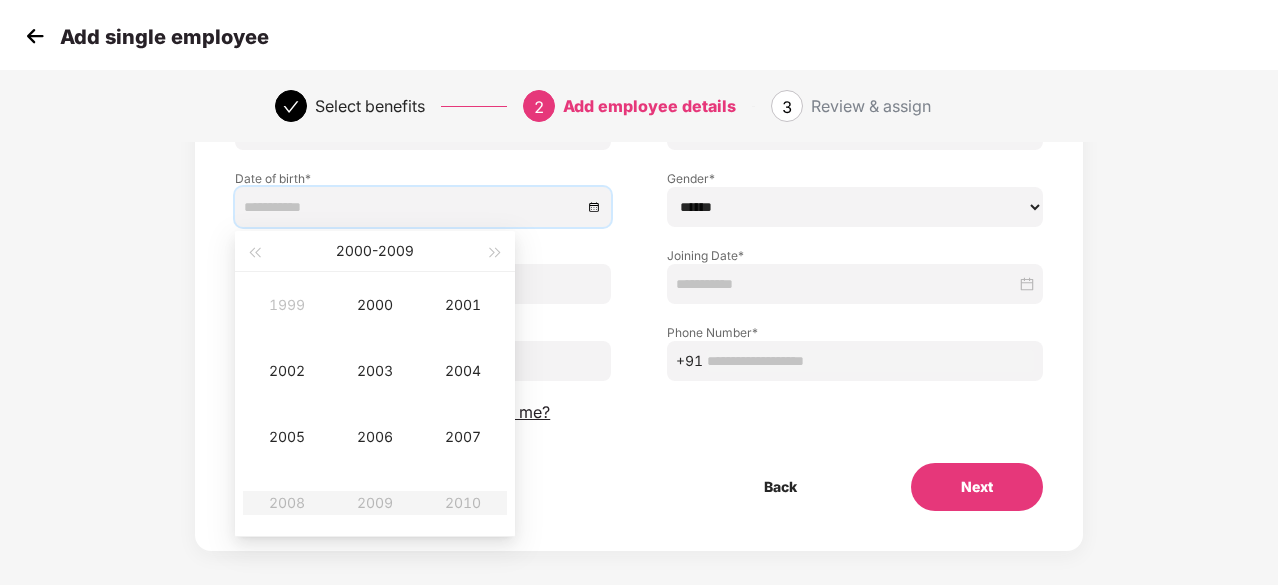 type on "**********" 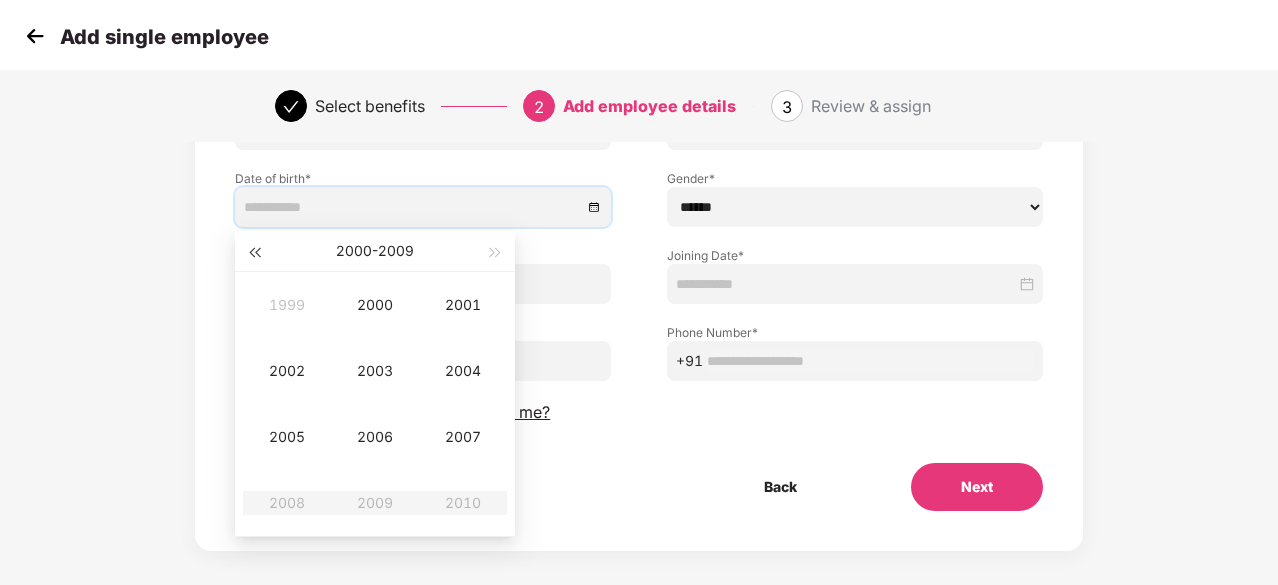 click at bounding box center (254, 251) 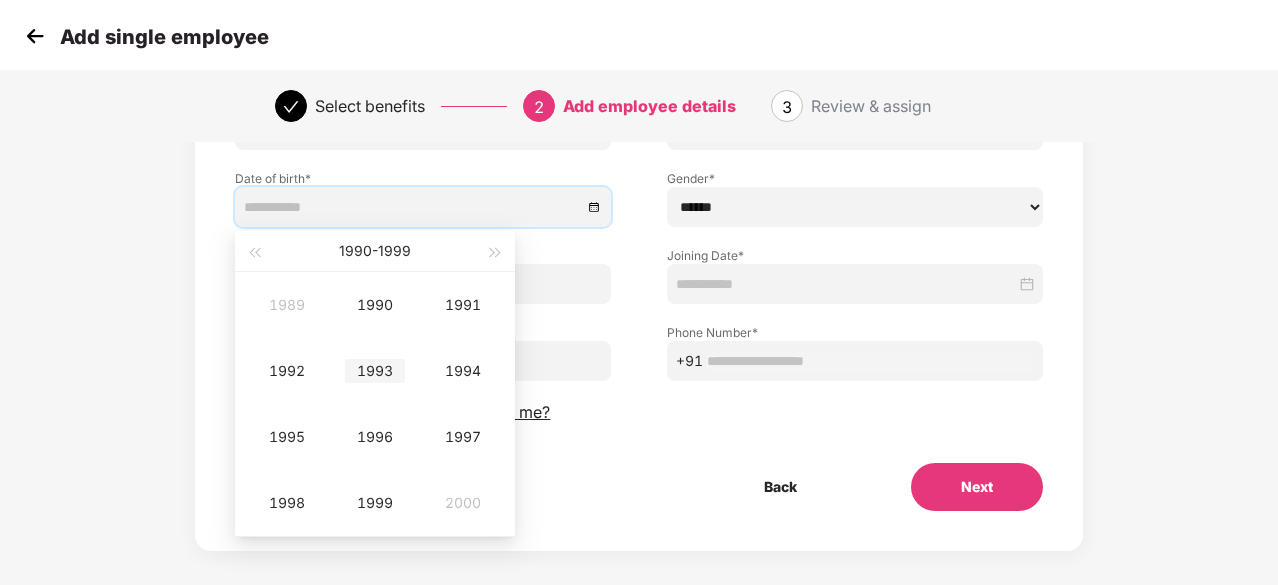 type on "**********" 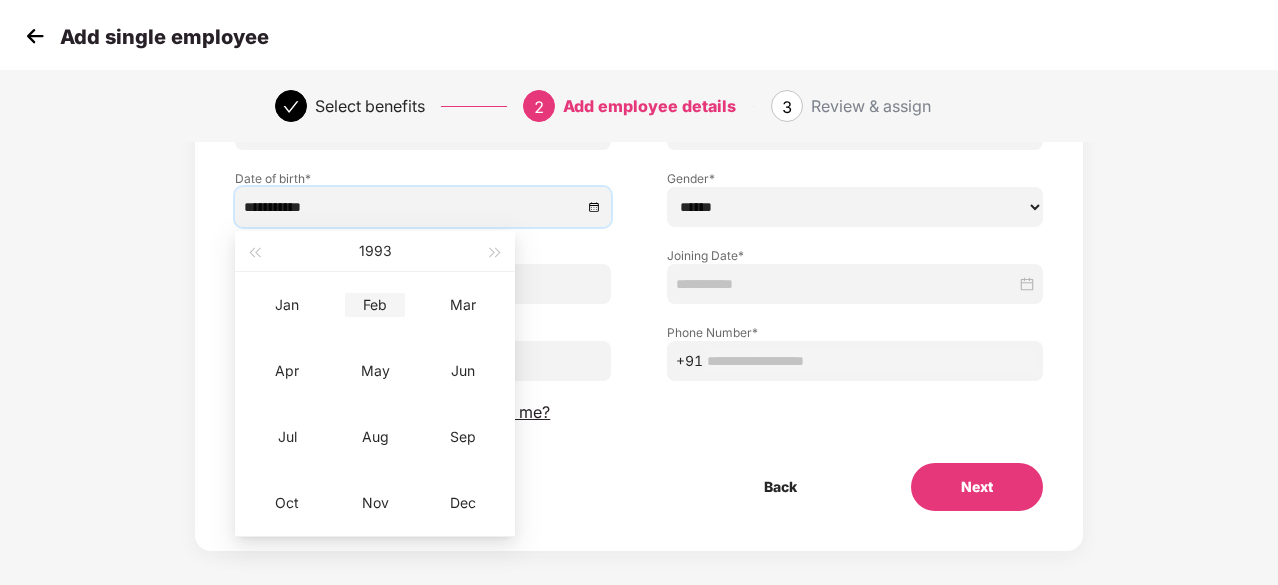 type on "**********" 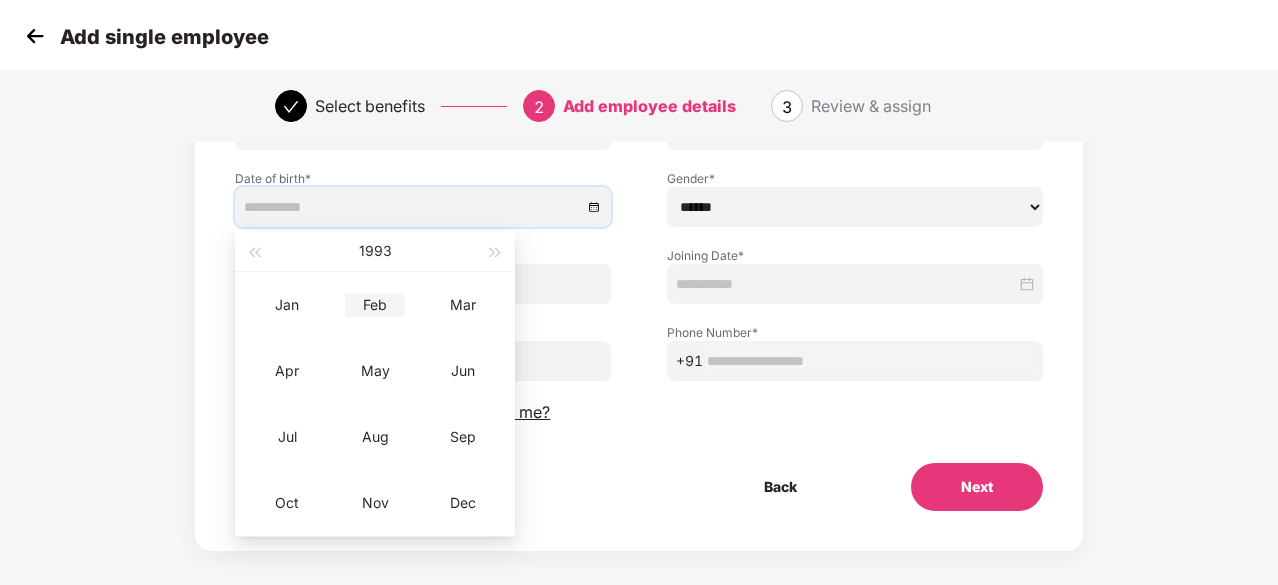 click on "Feb" at bounding box center [375, 305] 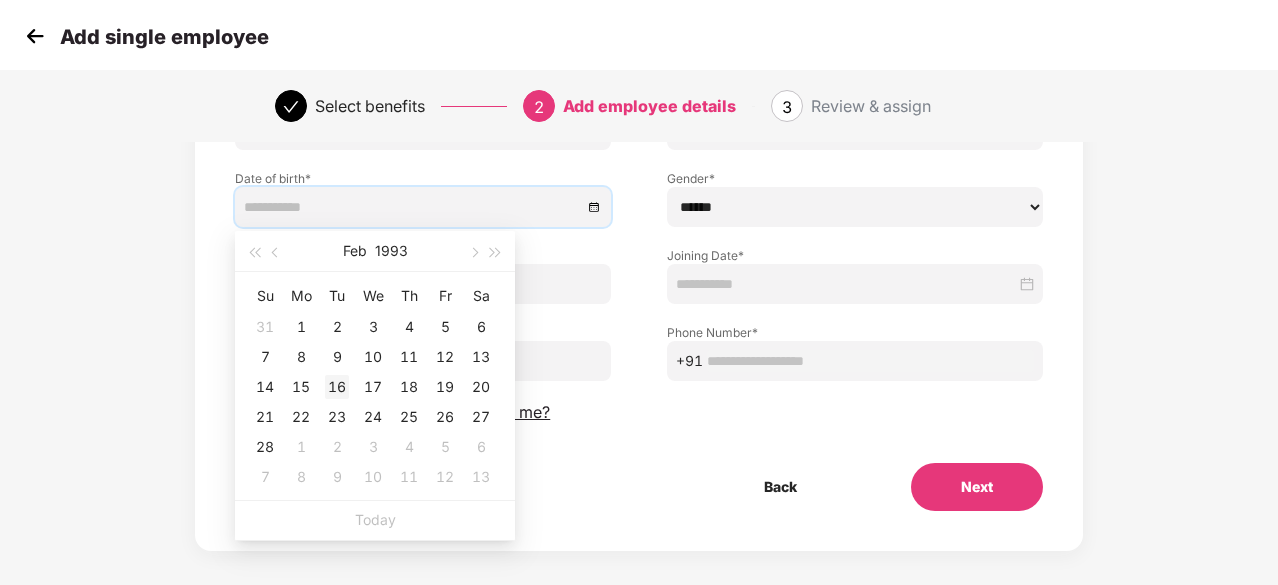 type on "**********" 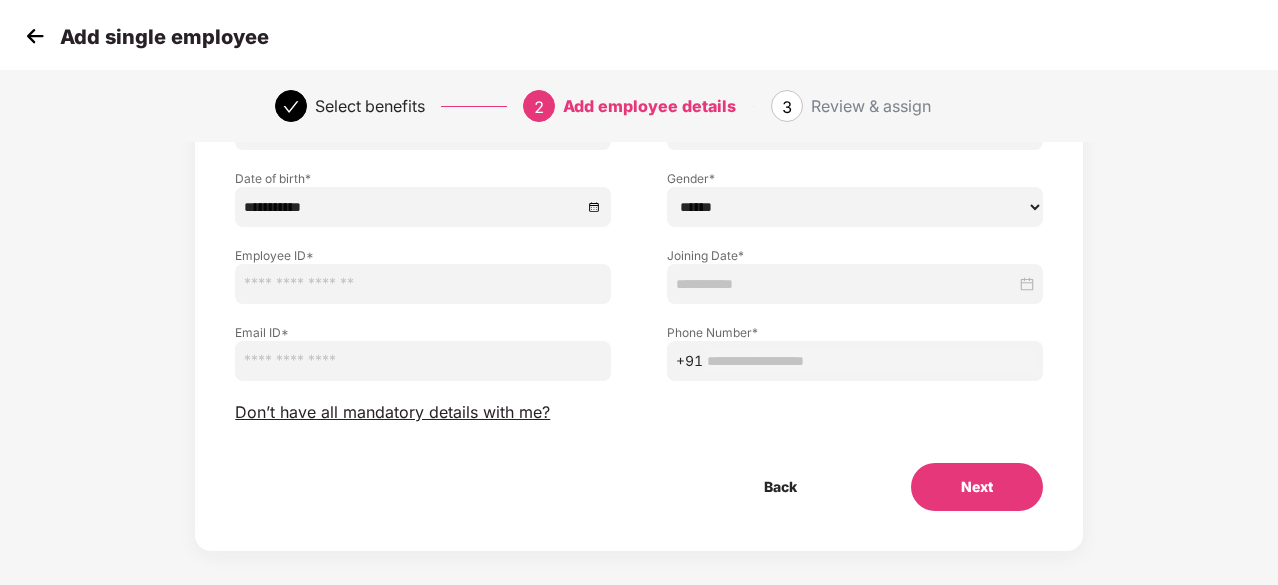 click at bounding box center (423, 284) 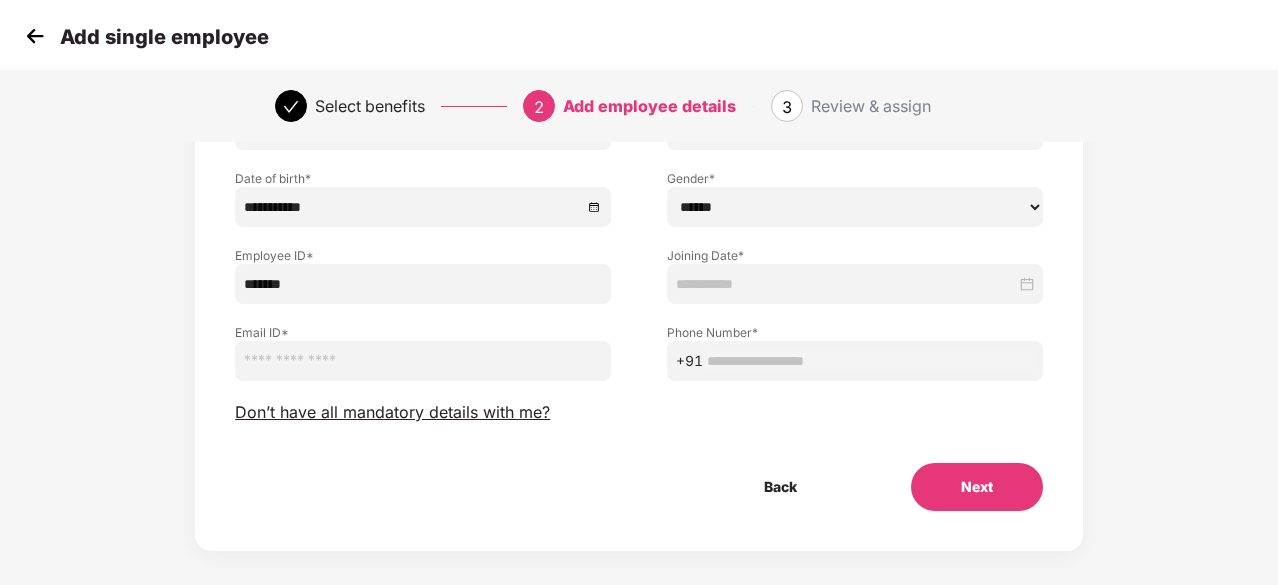 type on "*******" 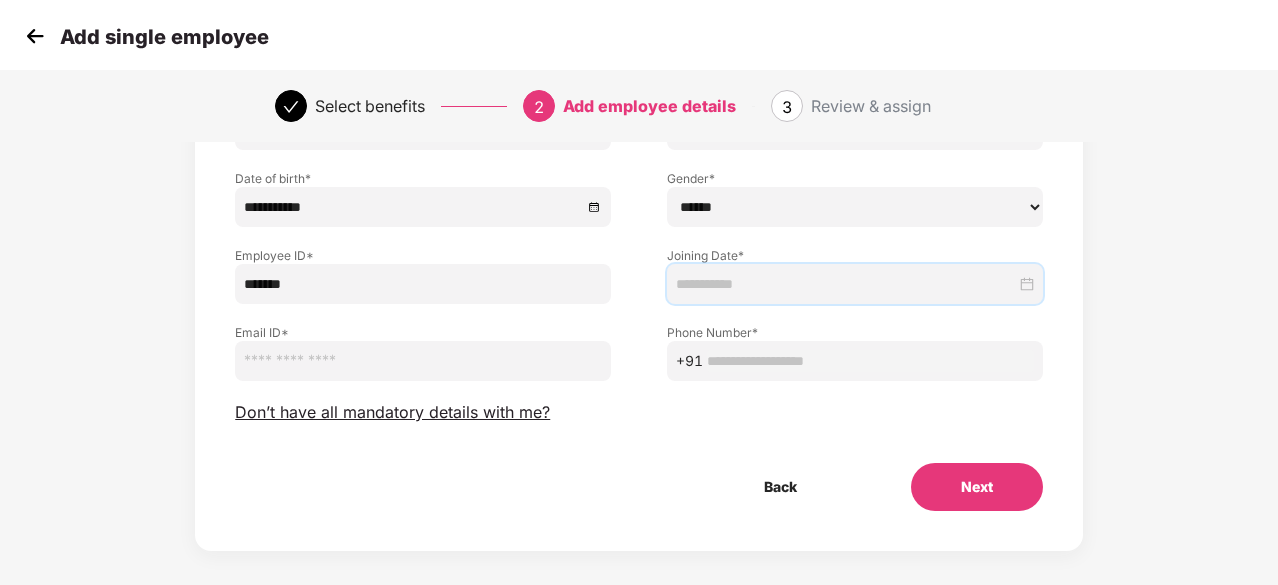 click at bounding box center [846, 284] 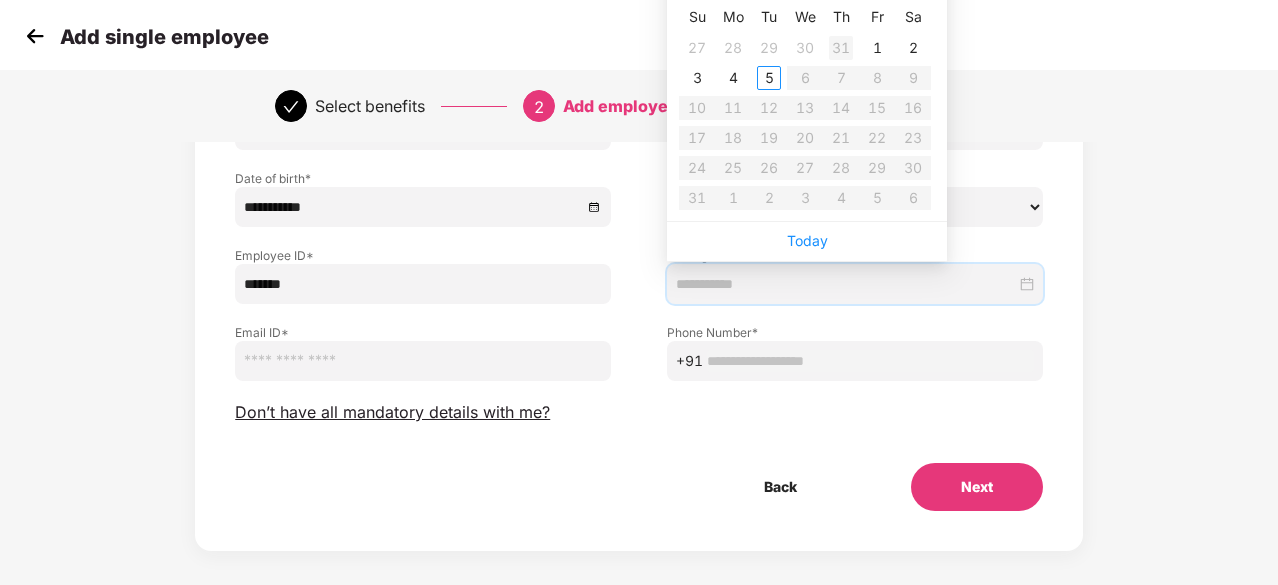type on "**********" 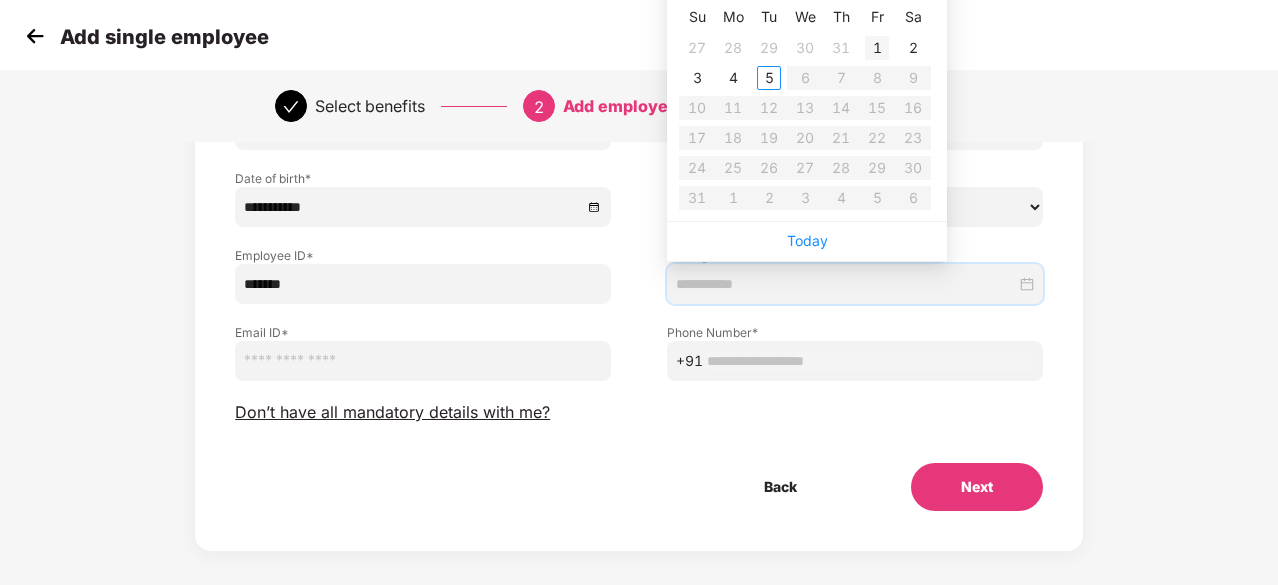 type on "**********" 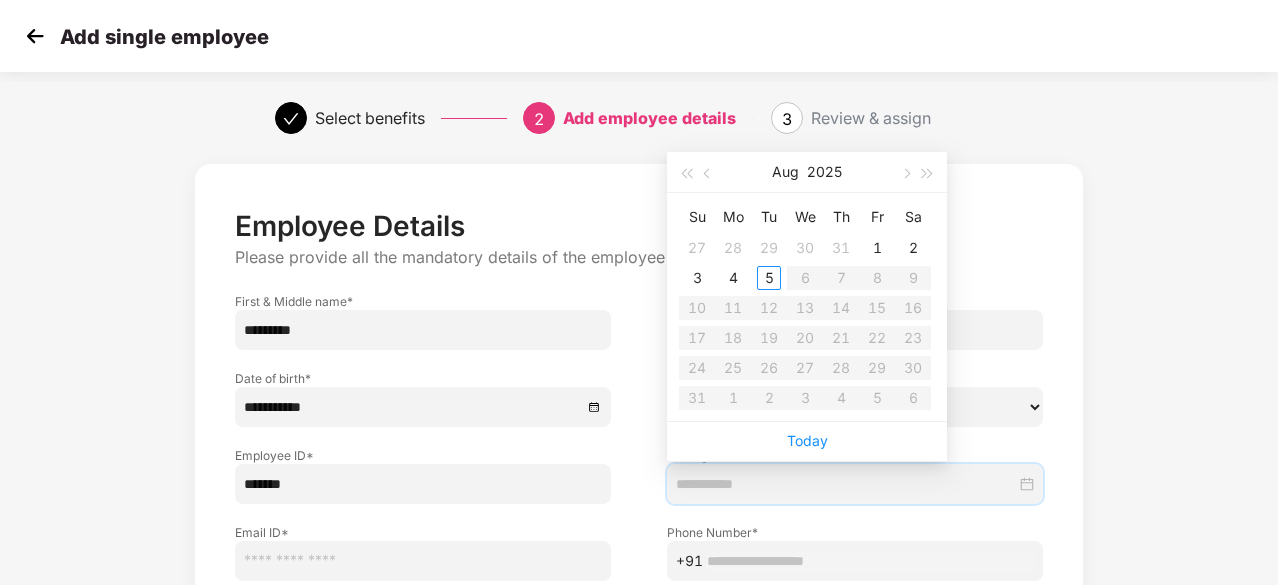 scroll, scrollTop: 0, scrollLeft: 0, axis: both 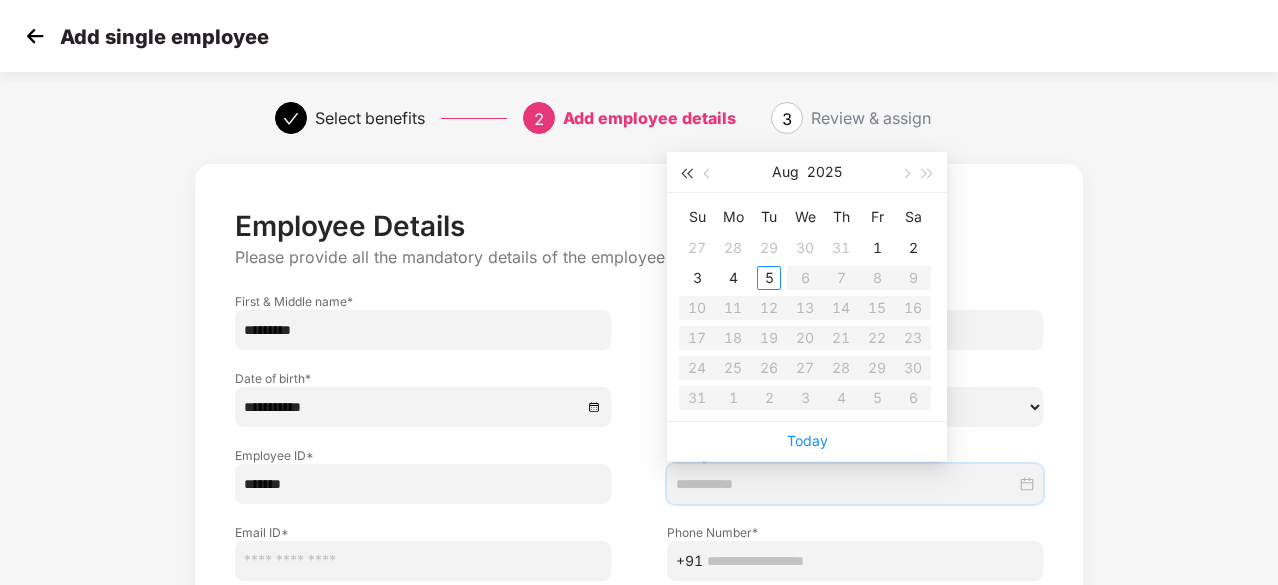click at bounding box center [686, 172] 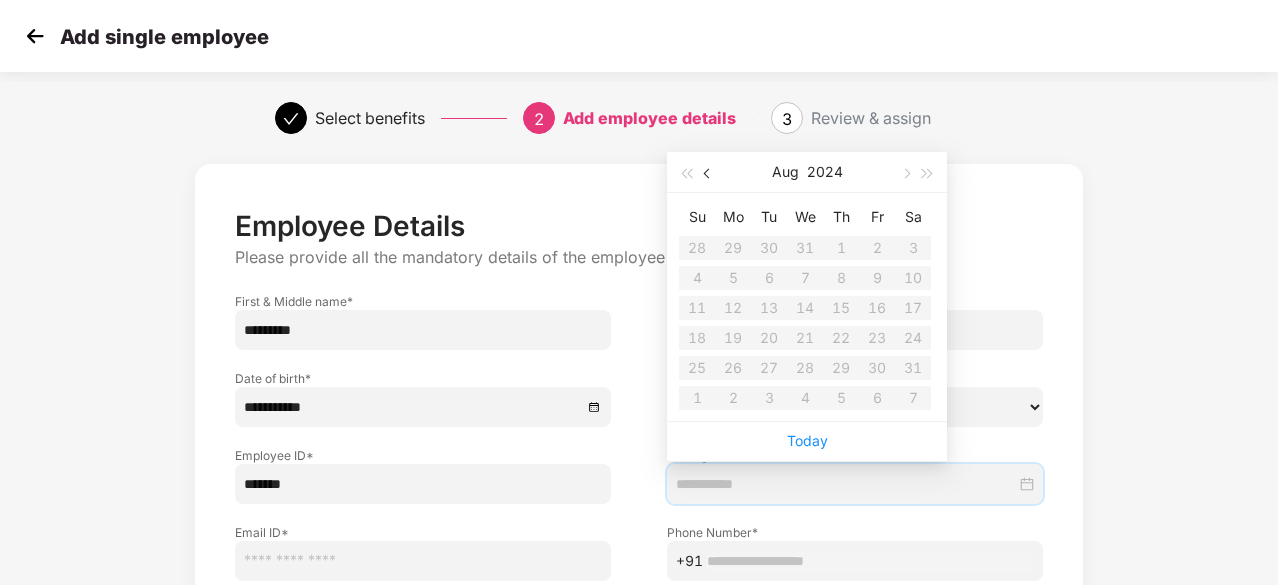 click at bounding box center (709, 174) 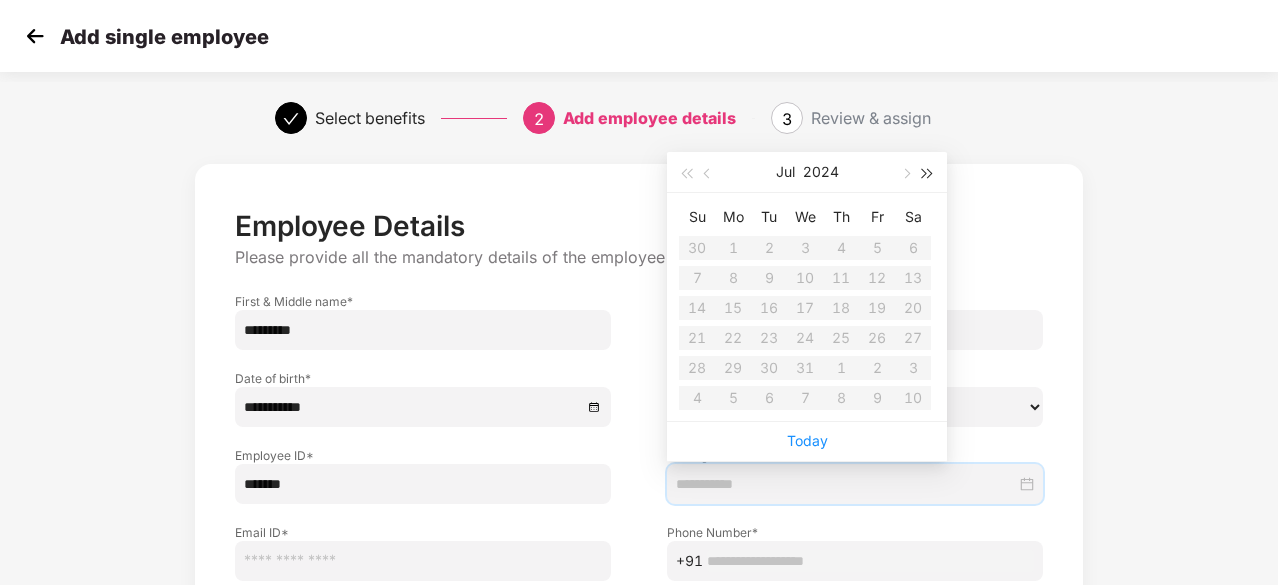 click at bounding box center [928, 174] 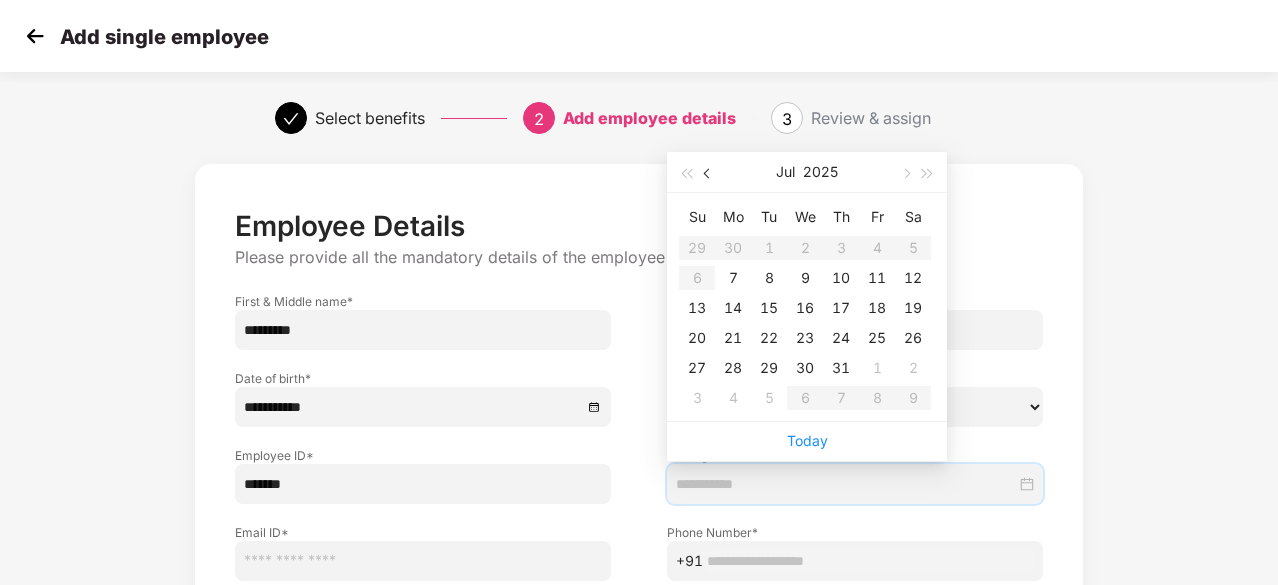 click at bounding box center [709, 174] 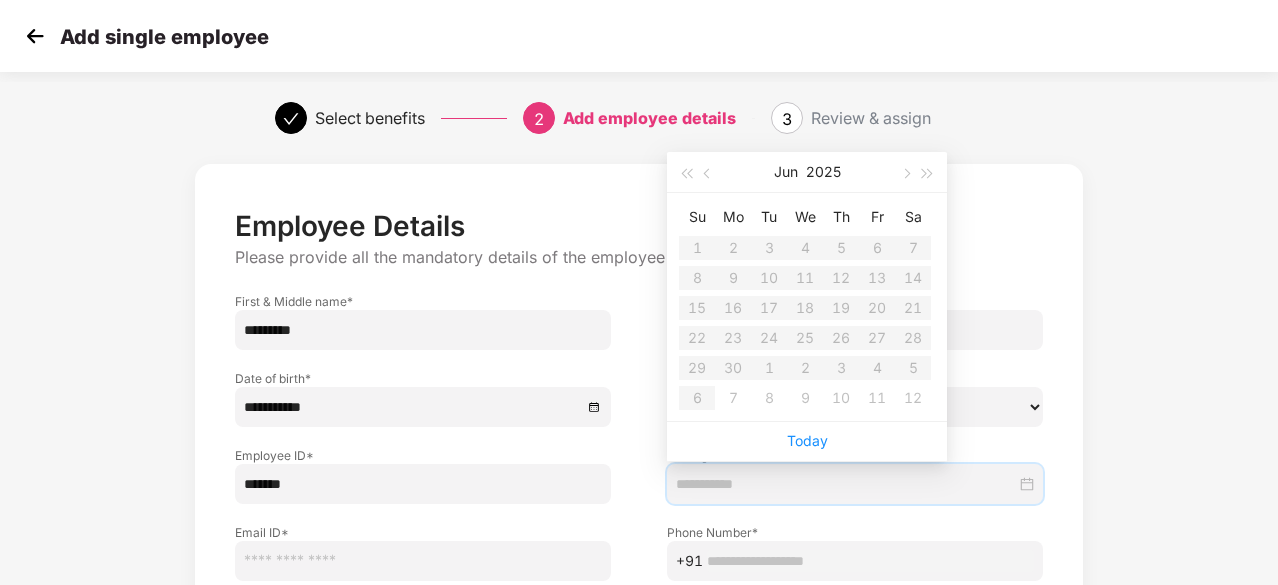 click on "Su Mo Tu We Th Fr Sa 1 2 3 4 5 6 7 8 9 10 11 12 13 14 15 16 17 18 19 20 21 22 23 24 25 26 27 28 29 30 1 2 3 4 5 6 7 8 9 10 11 12" at bounding box center [805, 307] 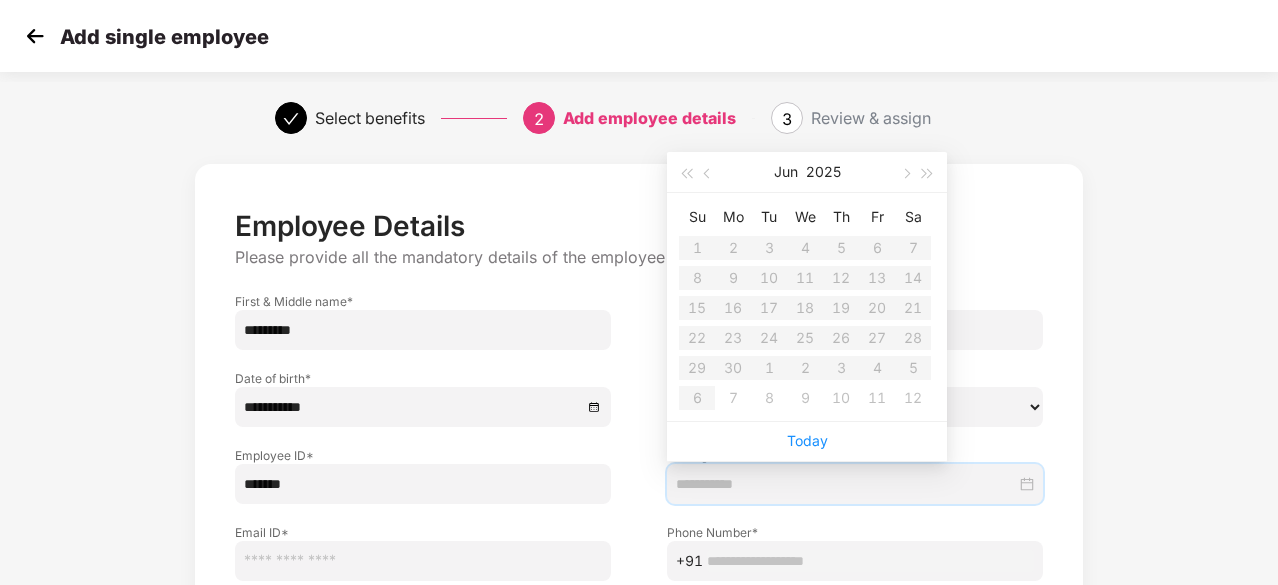 type on "**********" 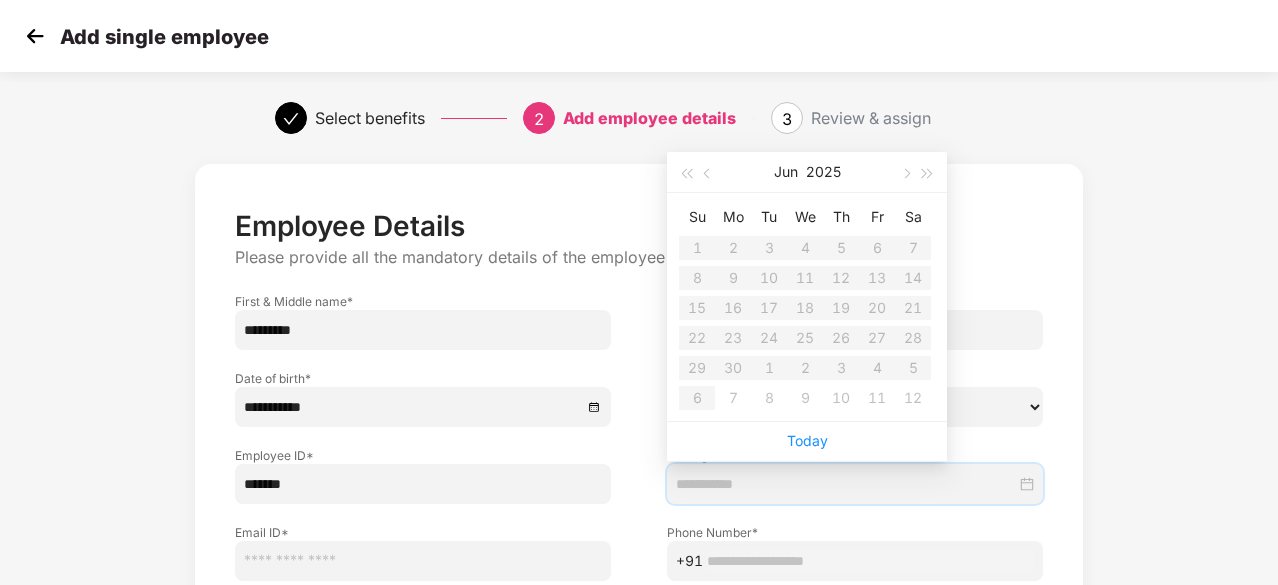 click on "Su Mo Tu We Th Fr Sa 1 2 3 4 5 6 7 8 9 10 11 12 13 14 15 16 17 18 19 20 21 22 23 24 25 26 27 28 29 30 1 2 3 4 5 6 7 8 9 10 11 12" at bounding box center (805, 307) 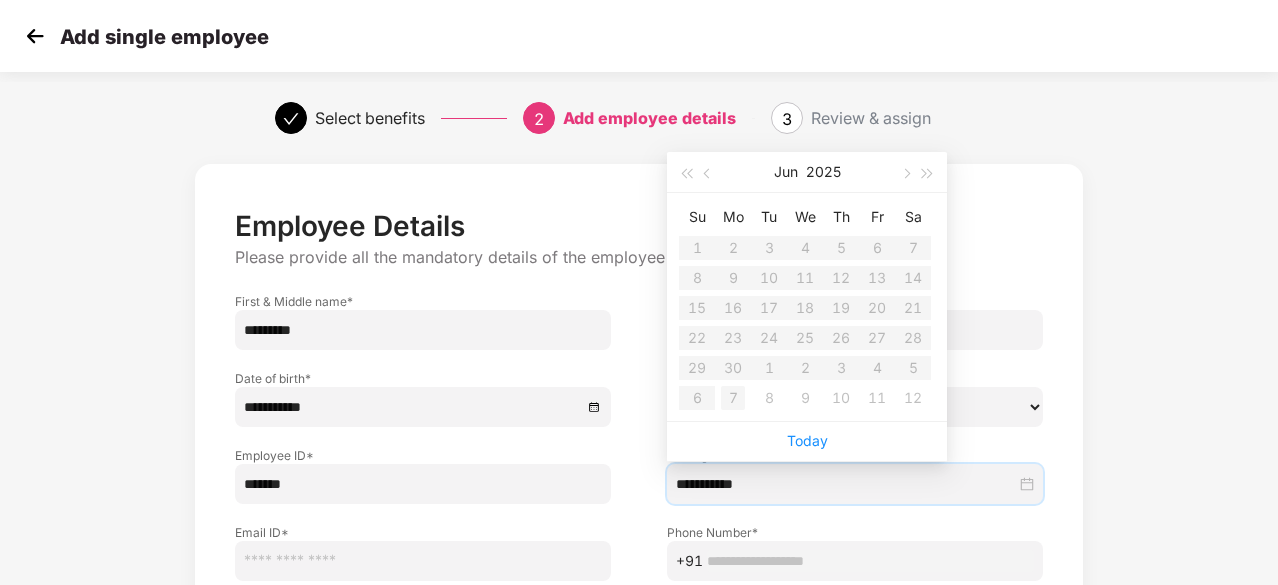 type on "**********" 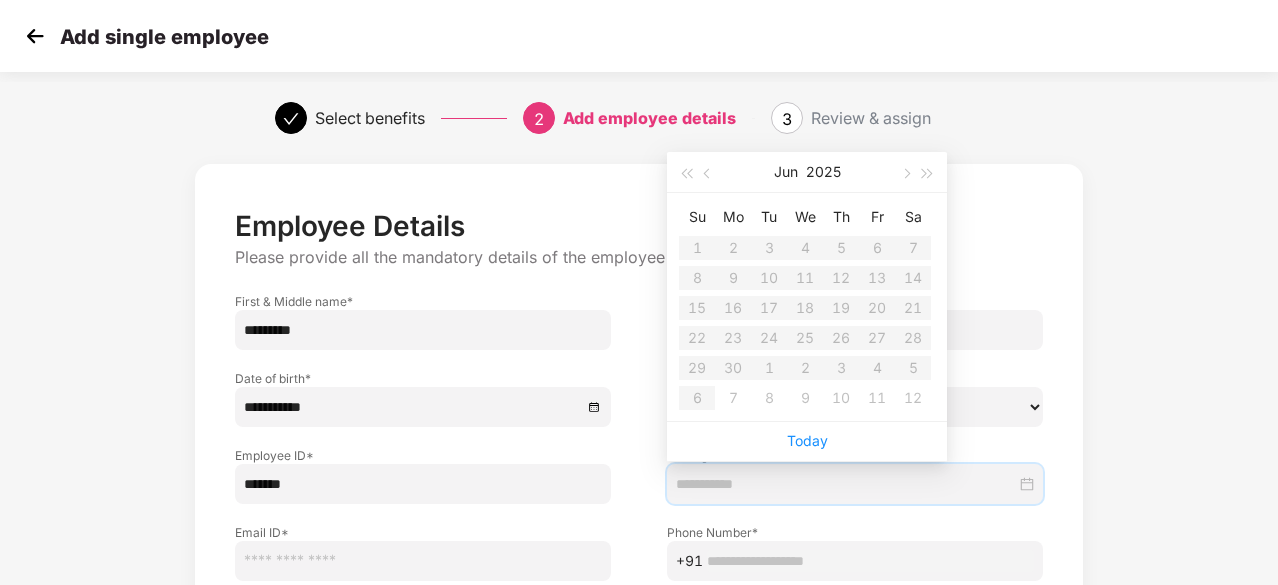 scroll, scrollTop: 100, scrollLeft: 0, axis: vertical 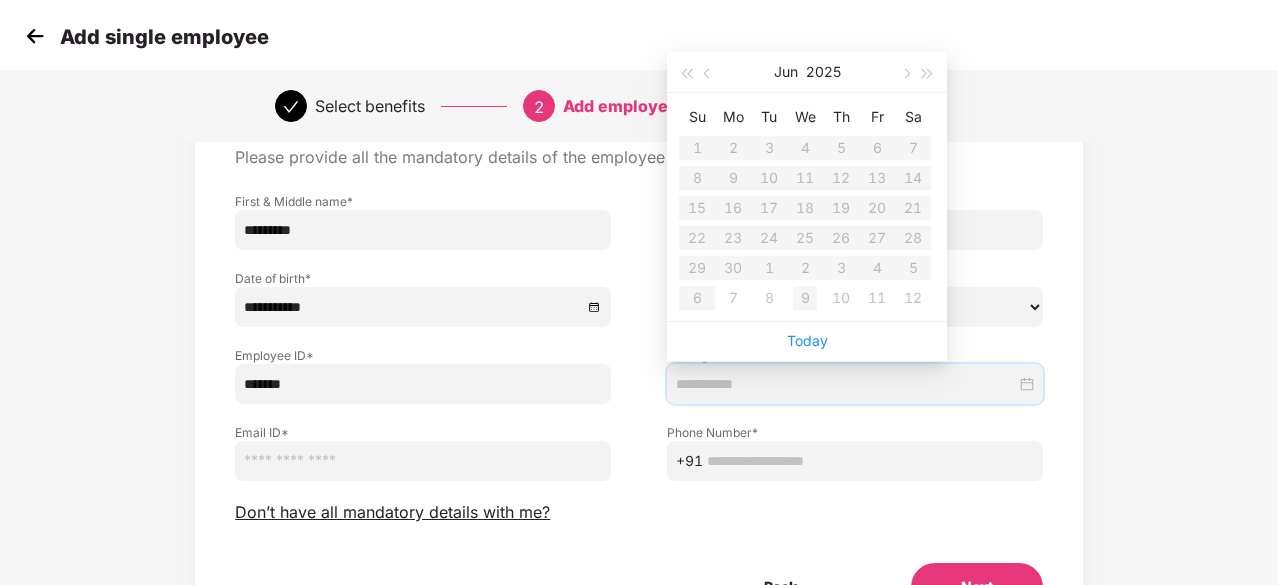 type on "**********" 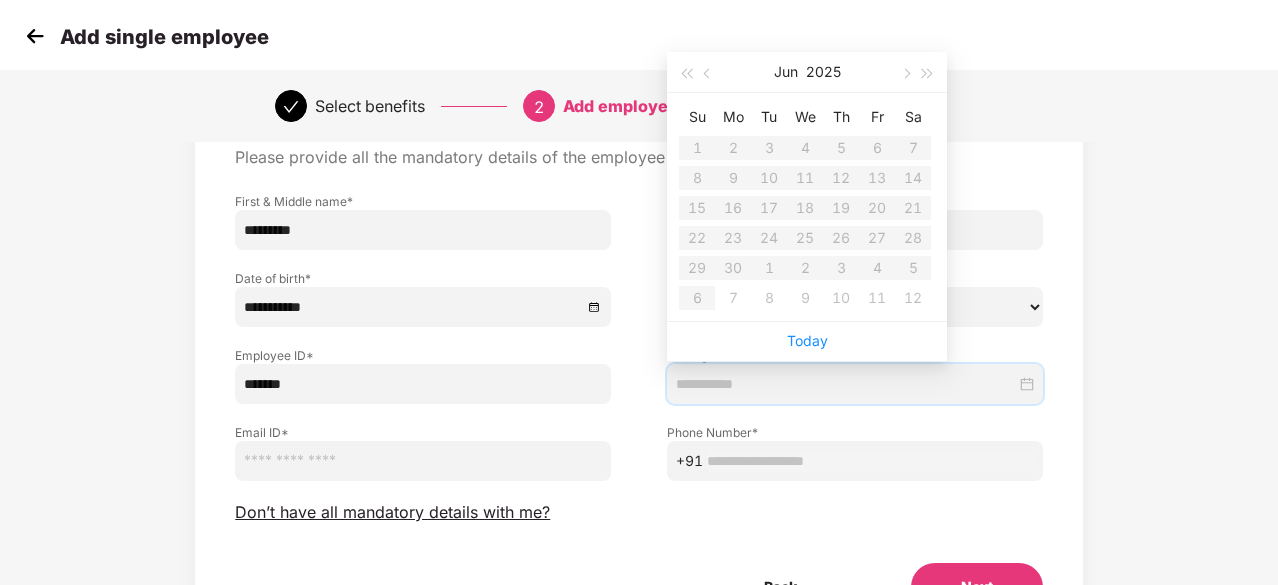 click on "Su Mo Tu We Th Fr Sa 1 2 3 4 5 6 7 8 9 10 11 12 13 14 15 16 17 18 19 20 21 22 23 24 25 26 27 28 29 30 1 2 3 4 5 6 7 8 9 10 11 12" at bounding box center [805, 207] 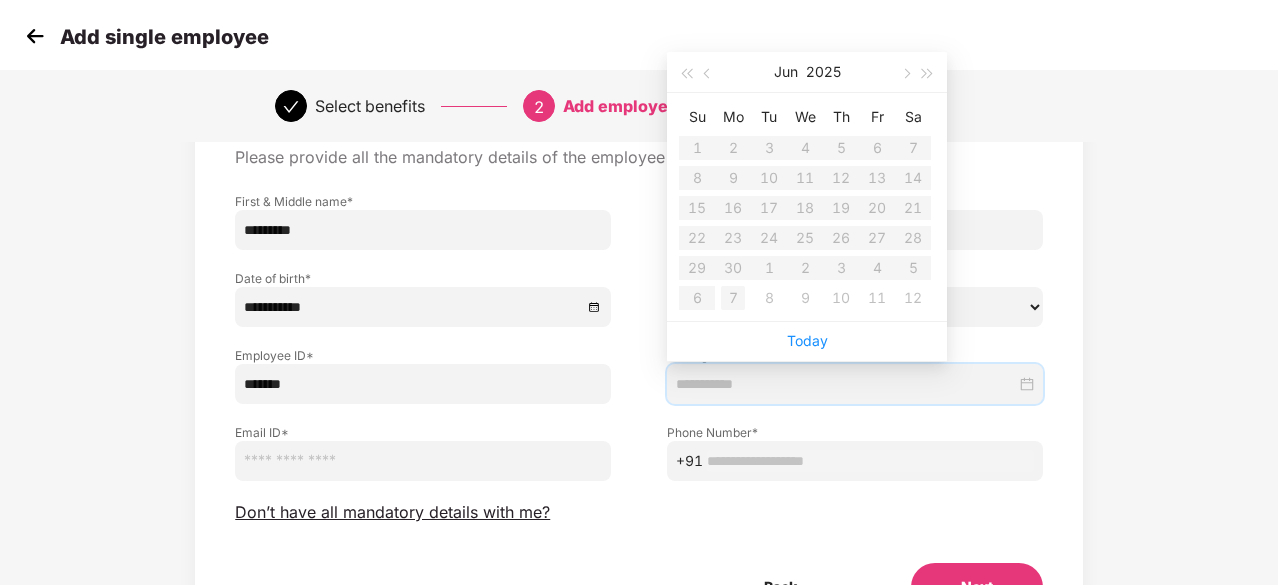 click on "7" at bounding box center [733, 298] 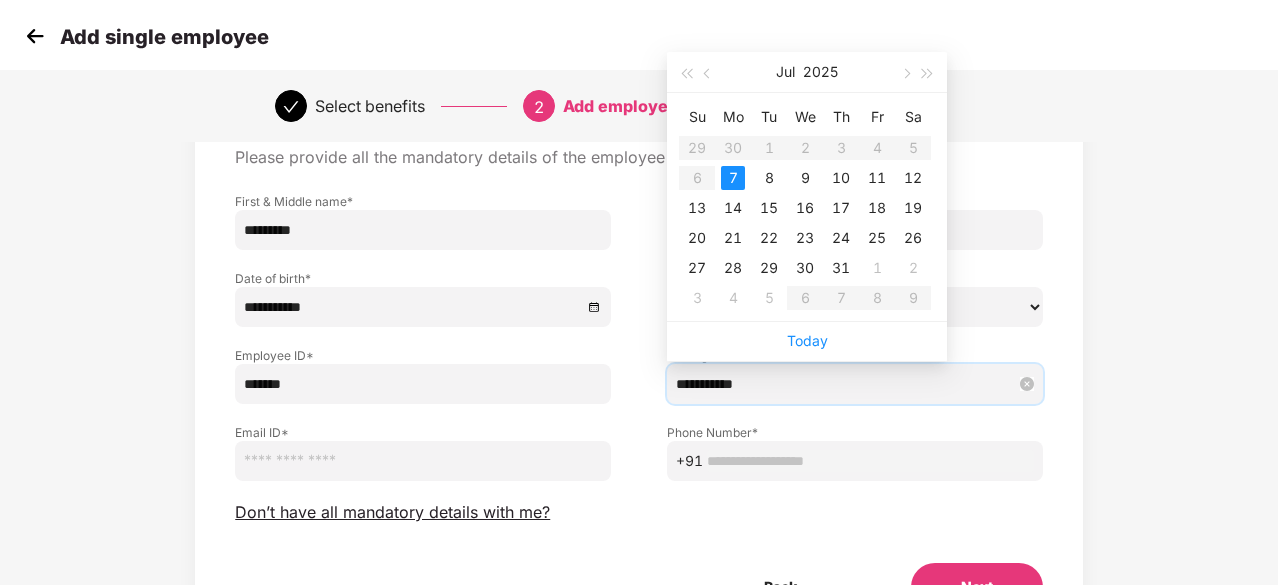 click on "**********" at bounding box center [846, 384] 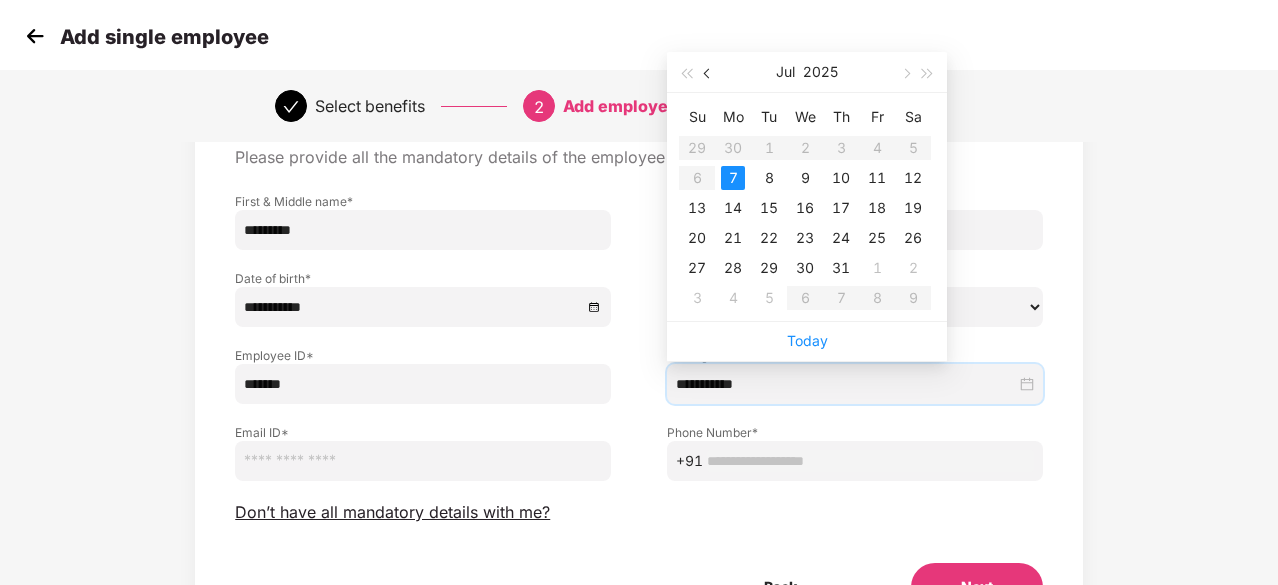 click at bounding box center [708, 72] 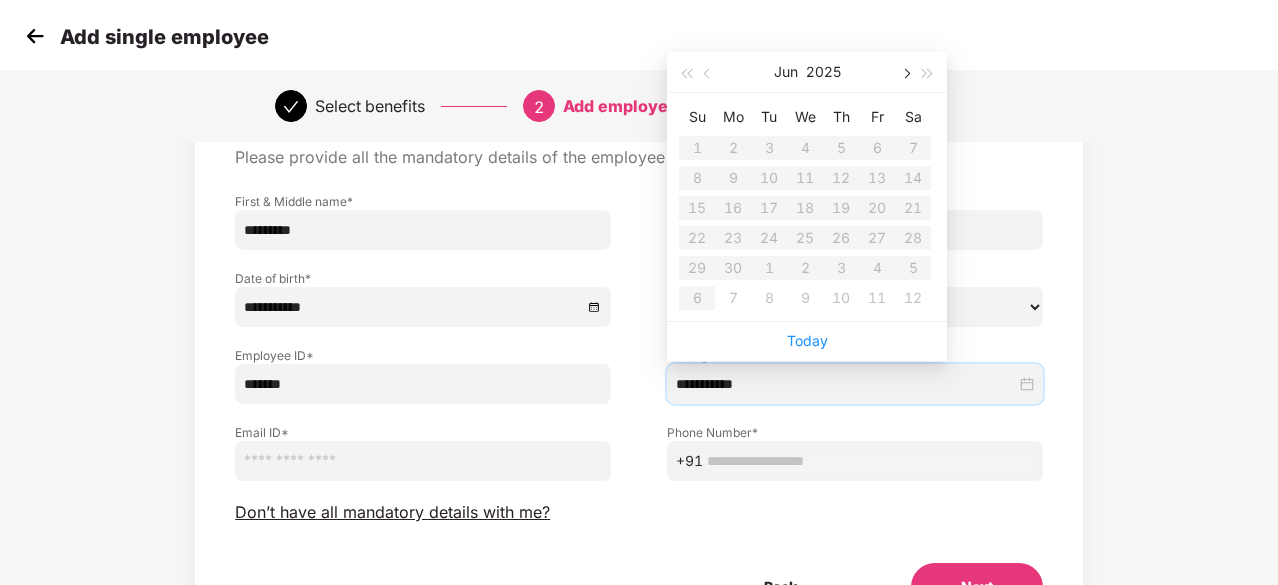 click at bounding box center (905, 72) 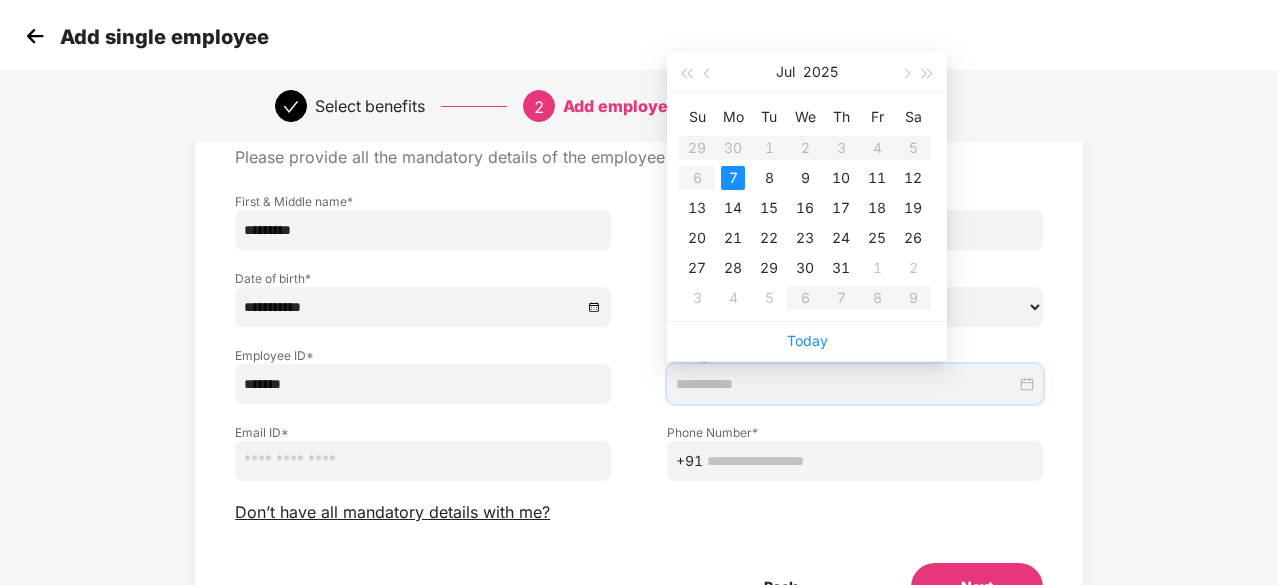 type on "**********" 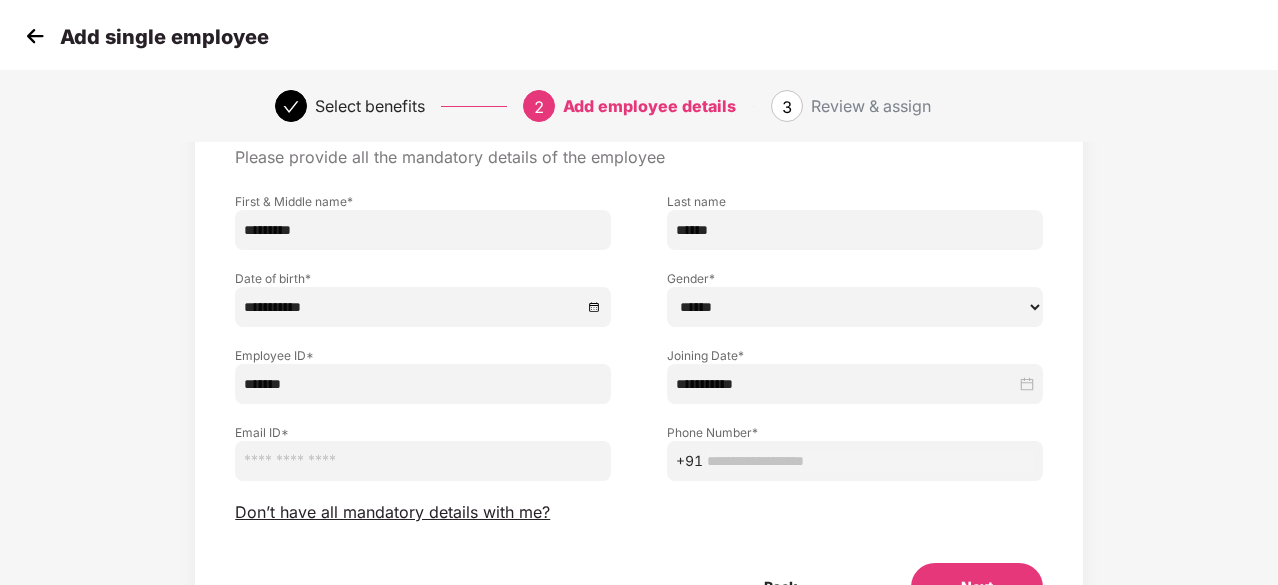 click on "**********" at bounding box center (639, 377) 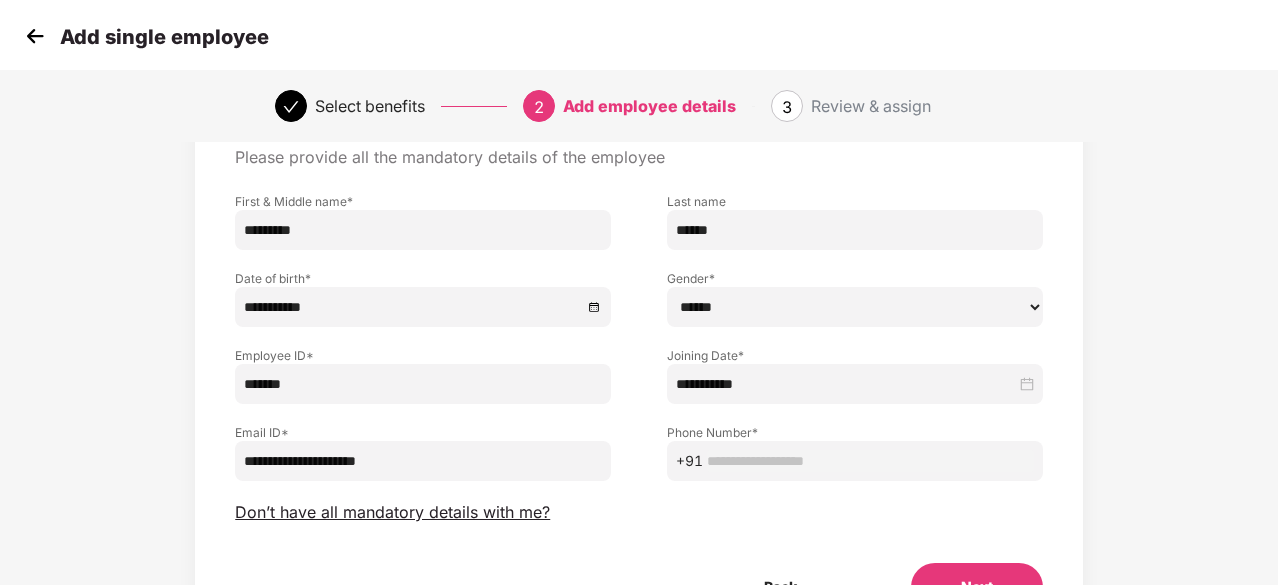 type on "**********" 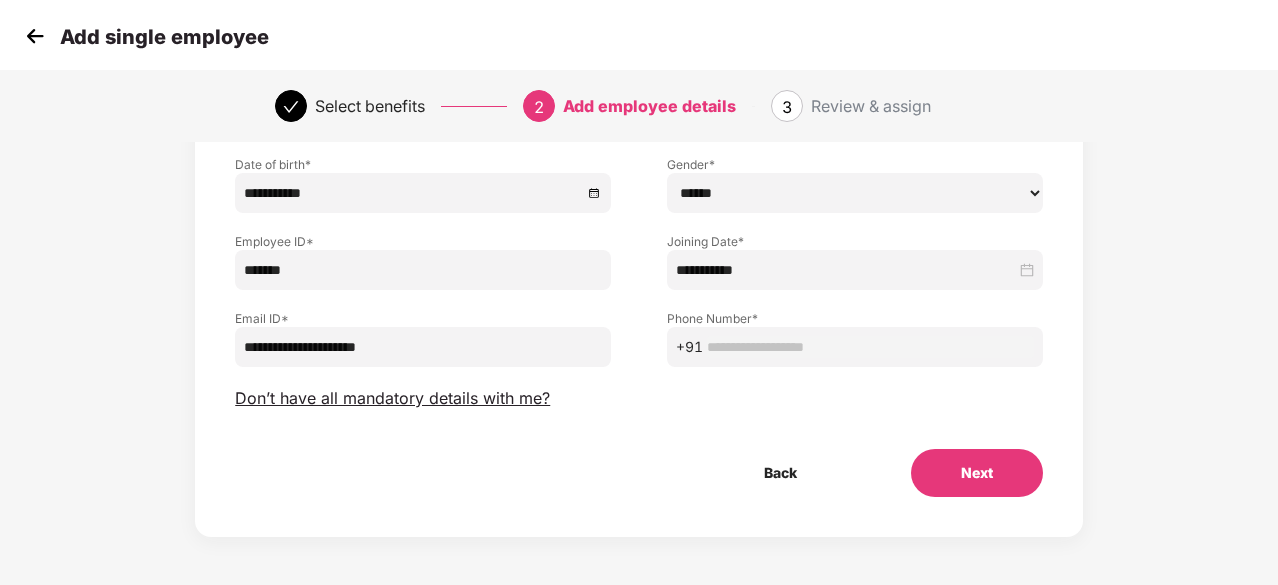 scroll, scrollTop: 216, scrollLeft: 0, axis: vertical 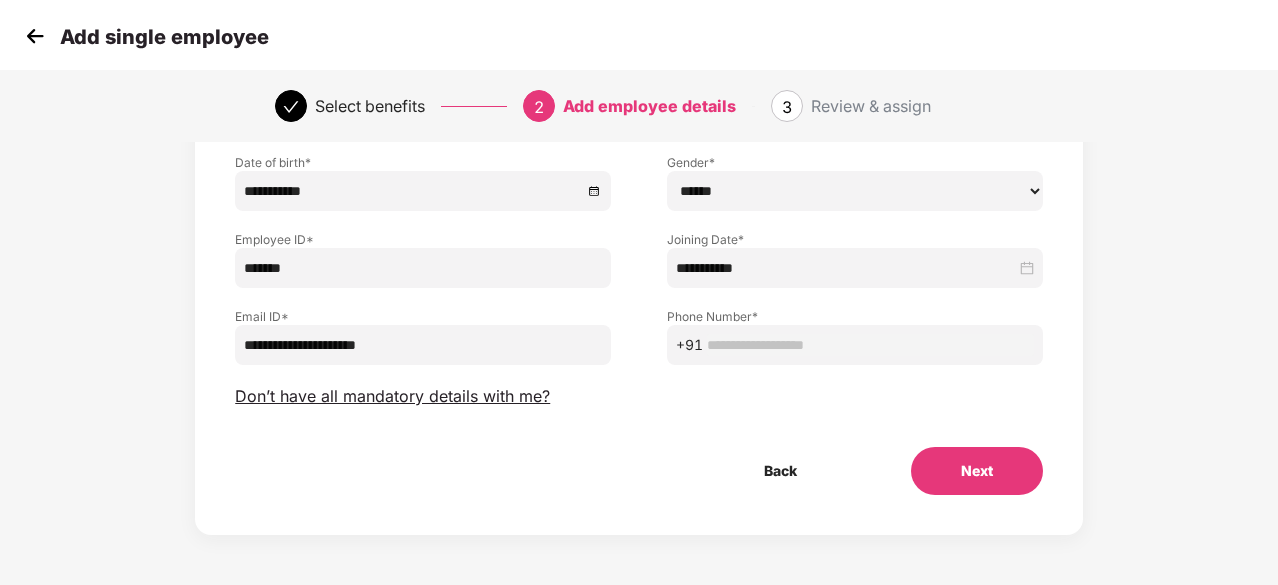 click at bounding box center (870, 345) 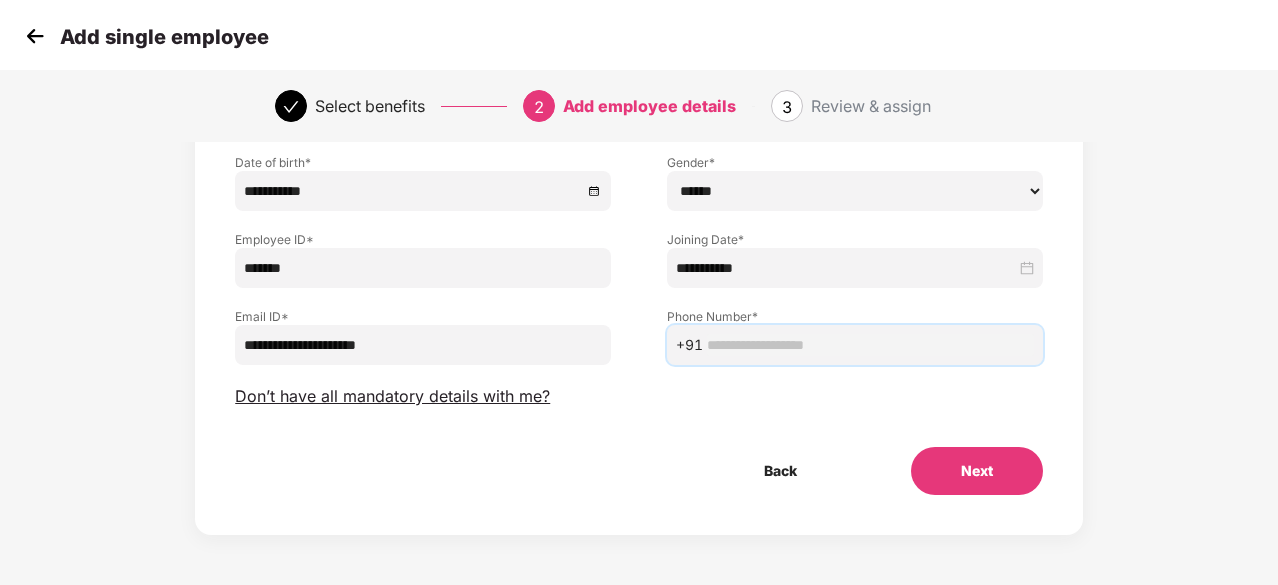 click at bounding box center [870, 345] 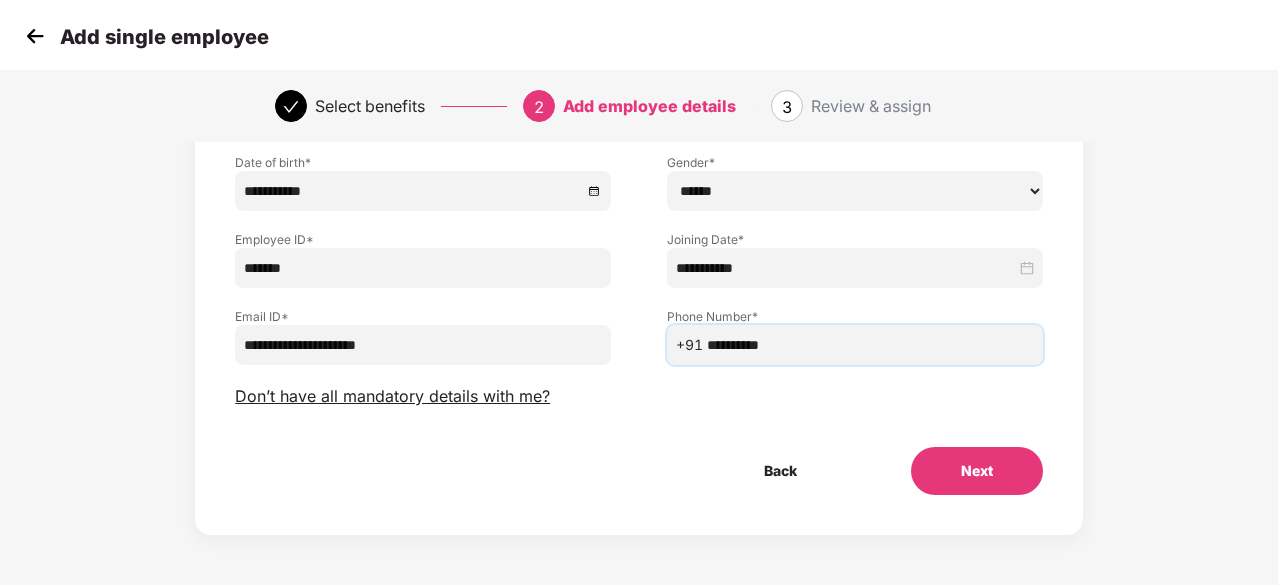 type on "**********" 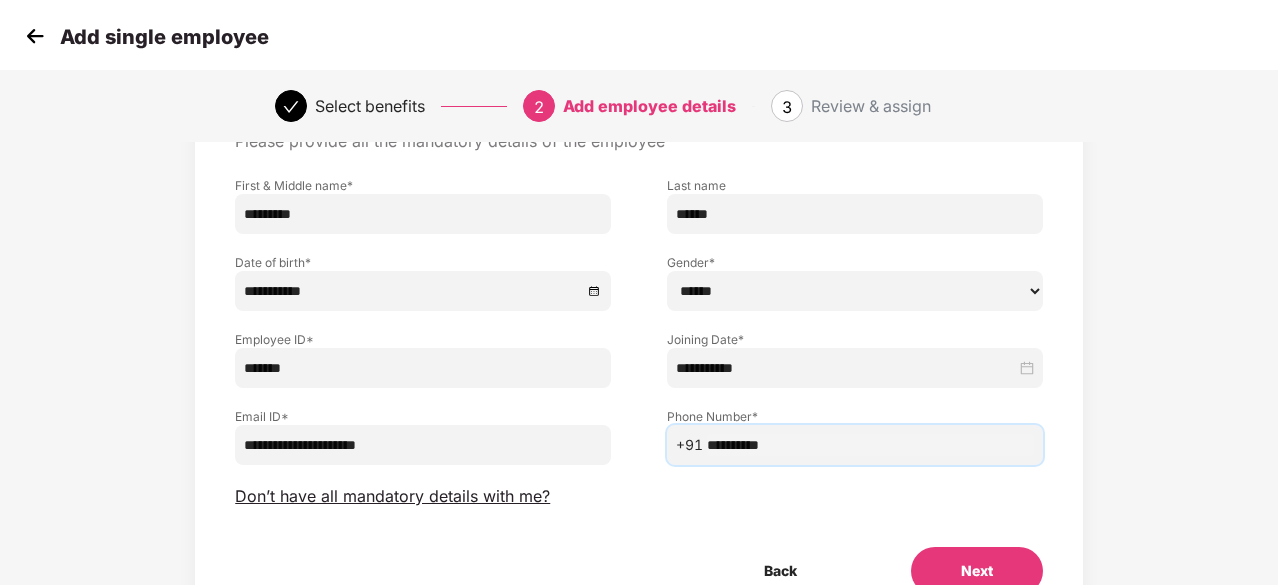 click on "****** **** ******" at bounding box center [855, 291] 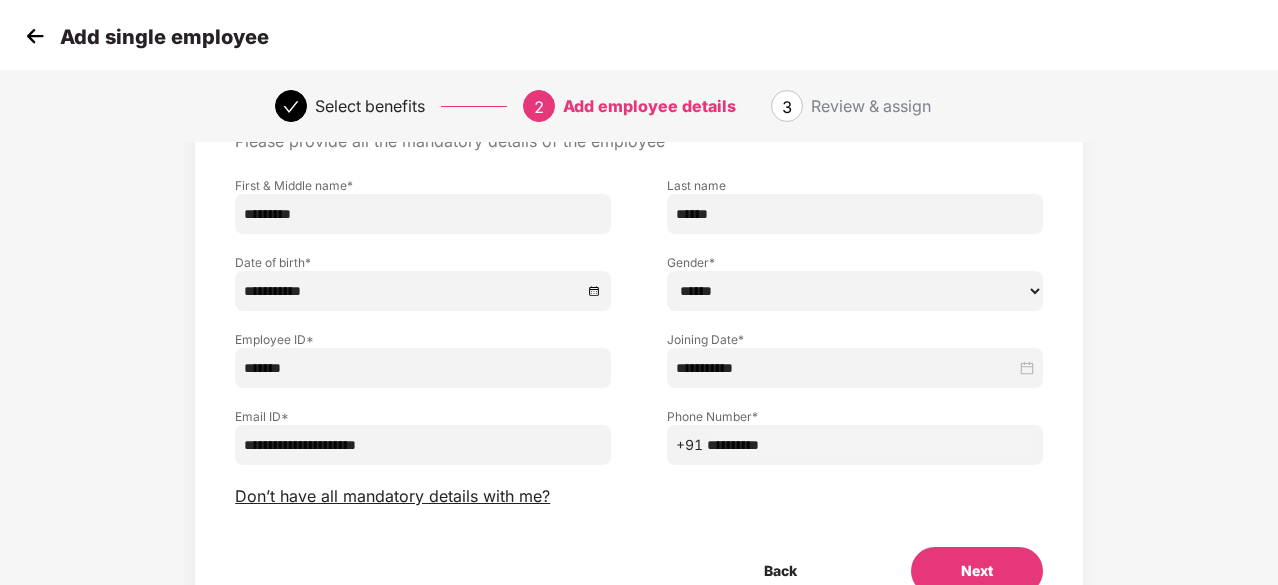 select on "****" 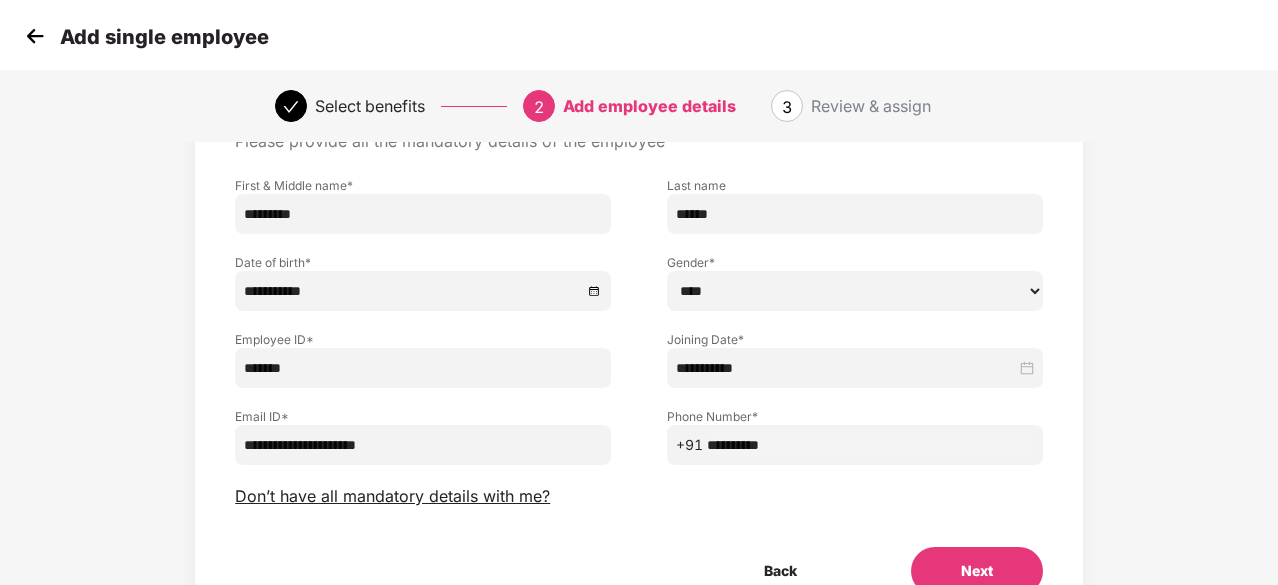 click on "****** **** ******" at bounding box center [855, 291] 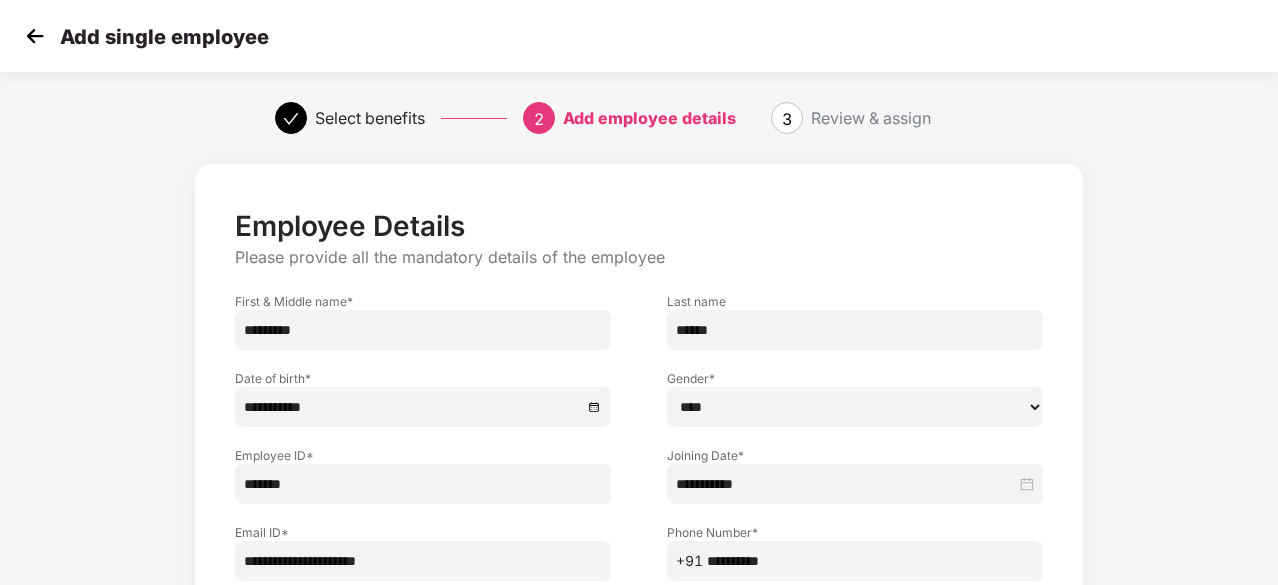 scroll, scrollTop: 200, scrollLeft: 0, axis: vertical 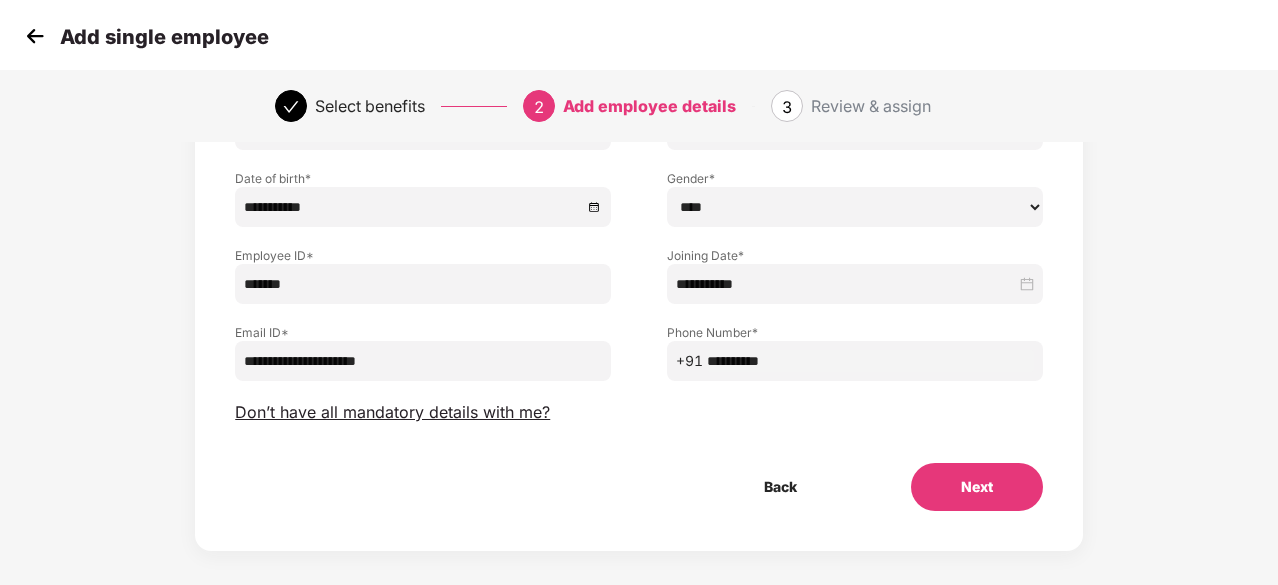 click on "Next" at bounding box center [977, 487] 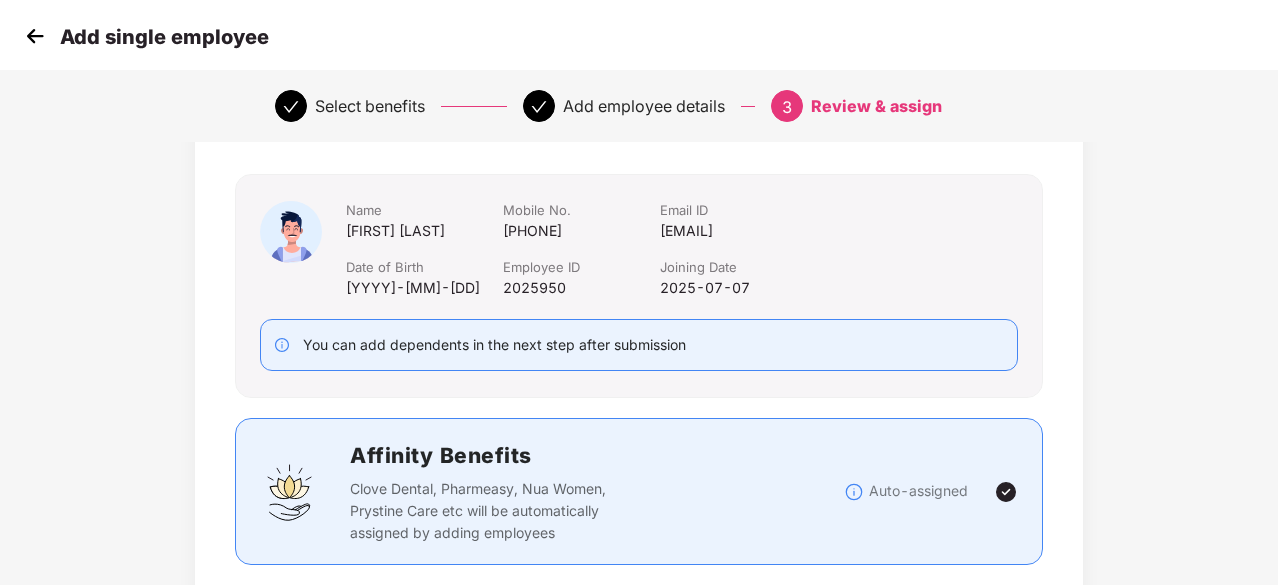 scroll, scrollTop: 200, scrollLeft: 0, axis: vertical 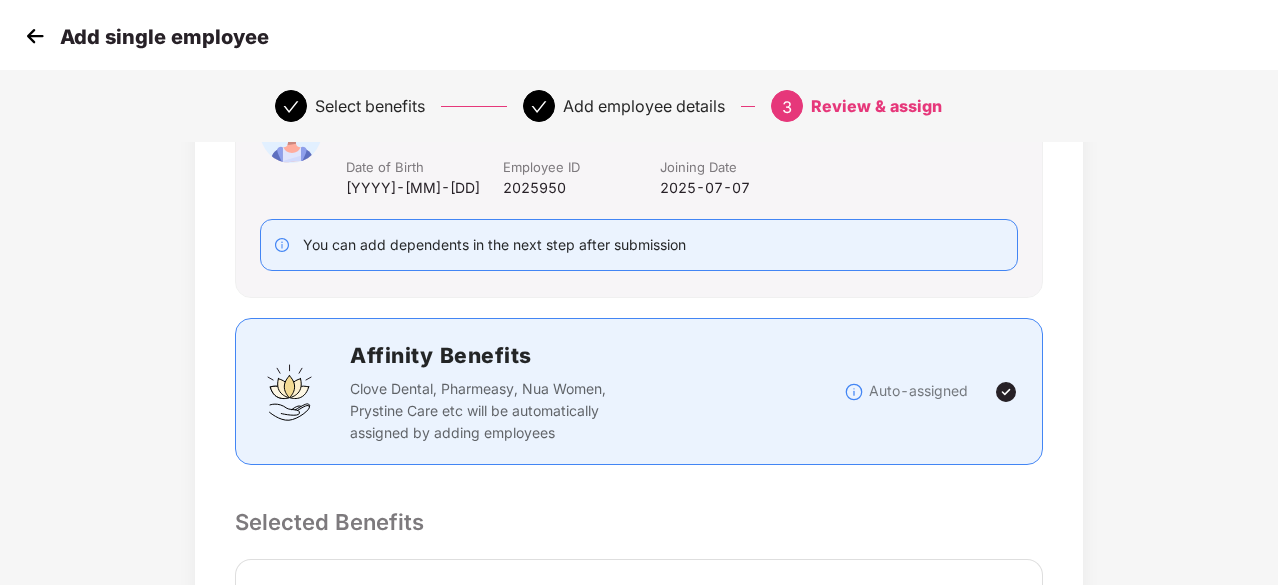 click on "Auto-assigned" at bounding box center (918, 391) 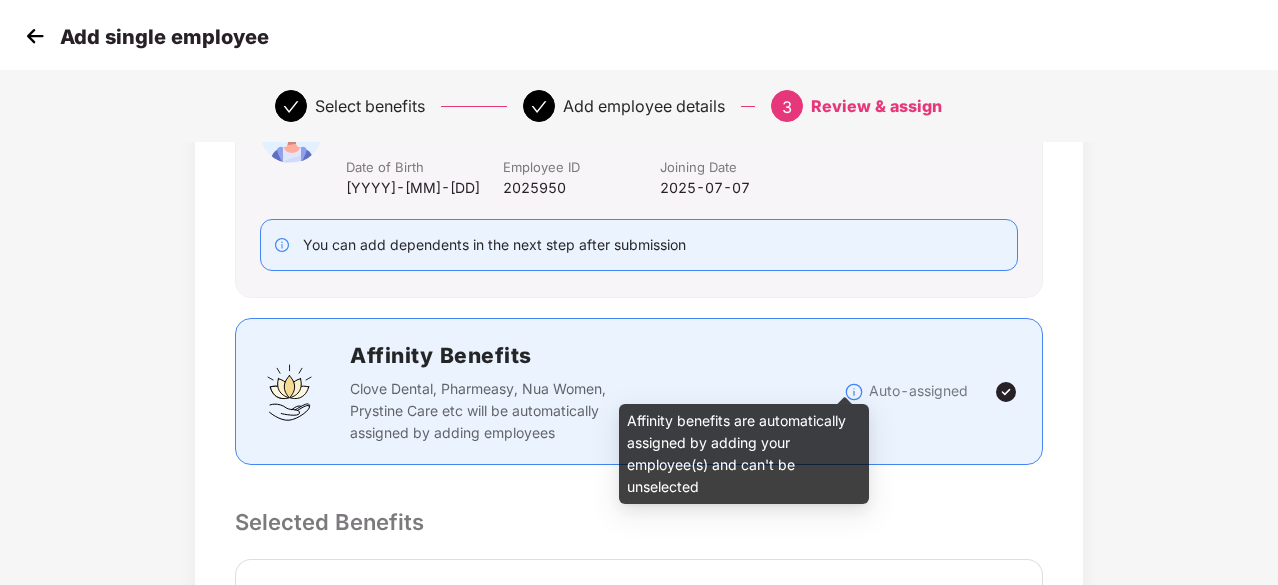 click at bounding box center (854, 392) 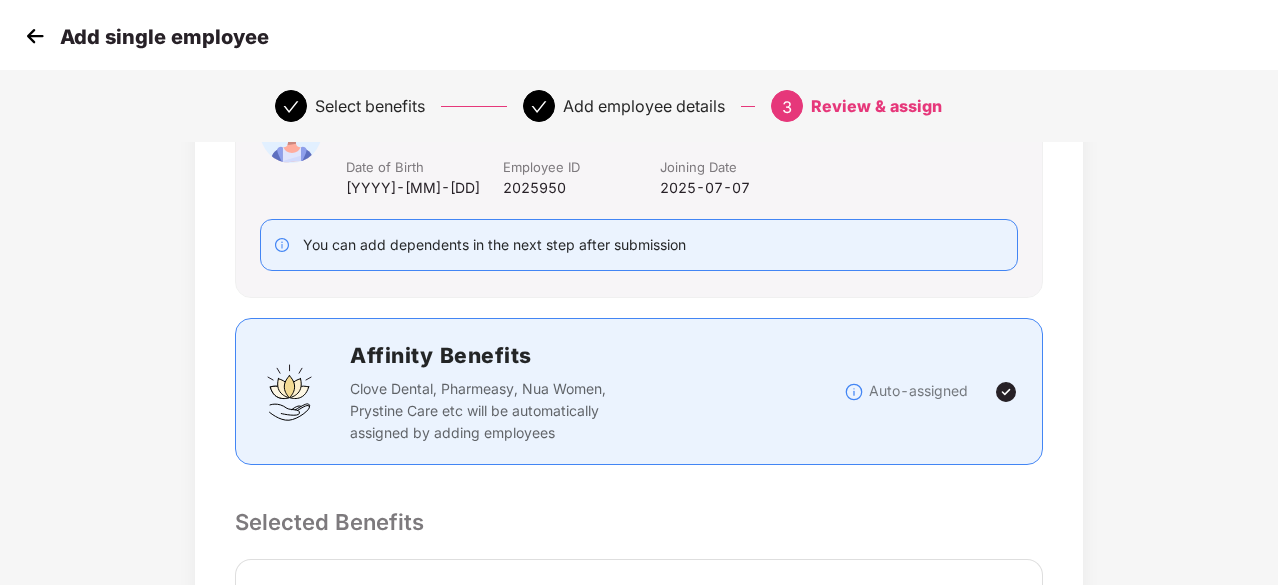 click on "Affinity Benefits Clove Dental, Pharmeasy, Nua Women, Prystine Care etc will be automatically assigned by adding employees" at bounding box center [597, 391] 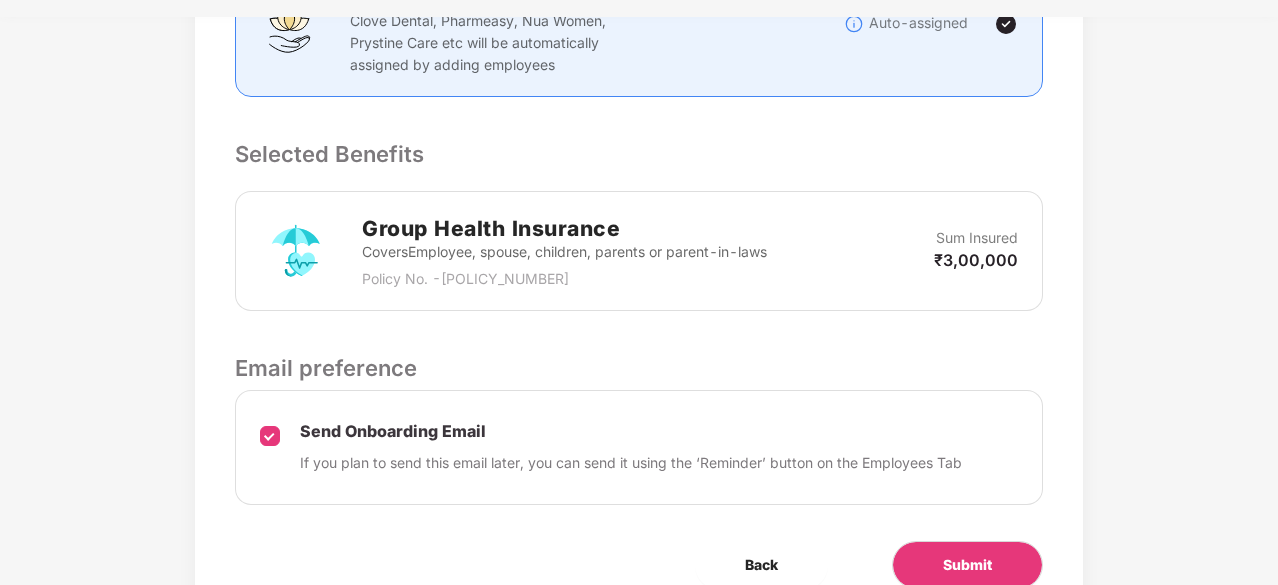scroll, scrollTop: 600, scrollLeft: 0, axis: vertical 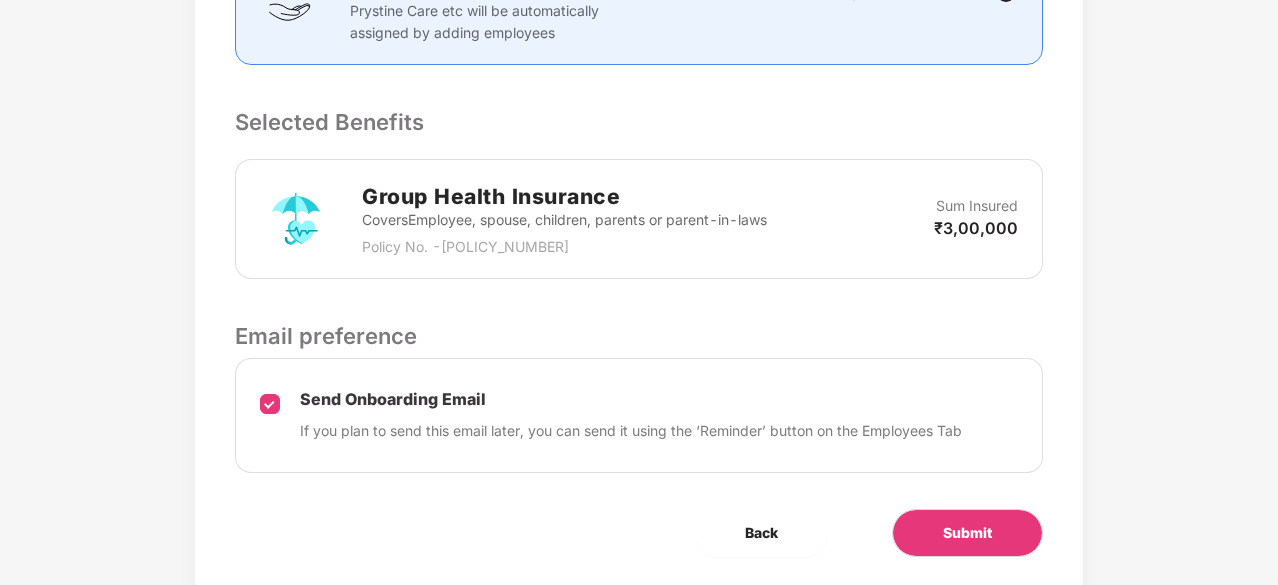 click on "Group Health Insurance Covers Employee, spouse, children, parents or parent-in-laws Policy No. -  [POLICY_NUMBER] Sum Insured ₹3,00,000" at bounding box center (639, 219) 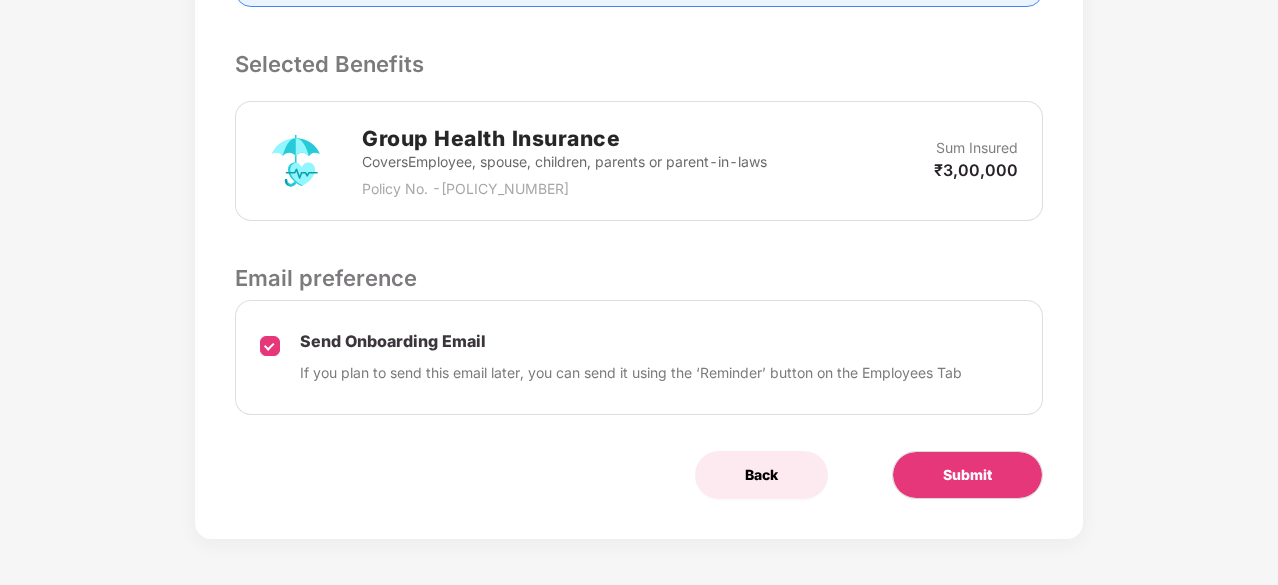 click on "Back" at bounding box center [761, 475] 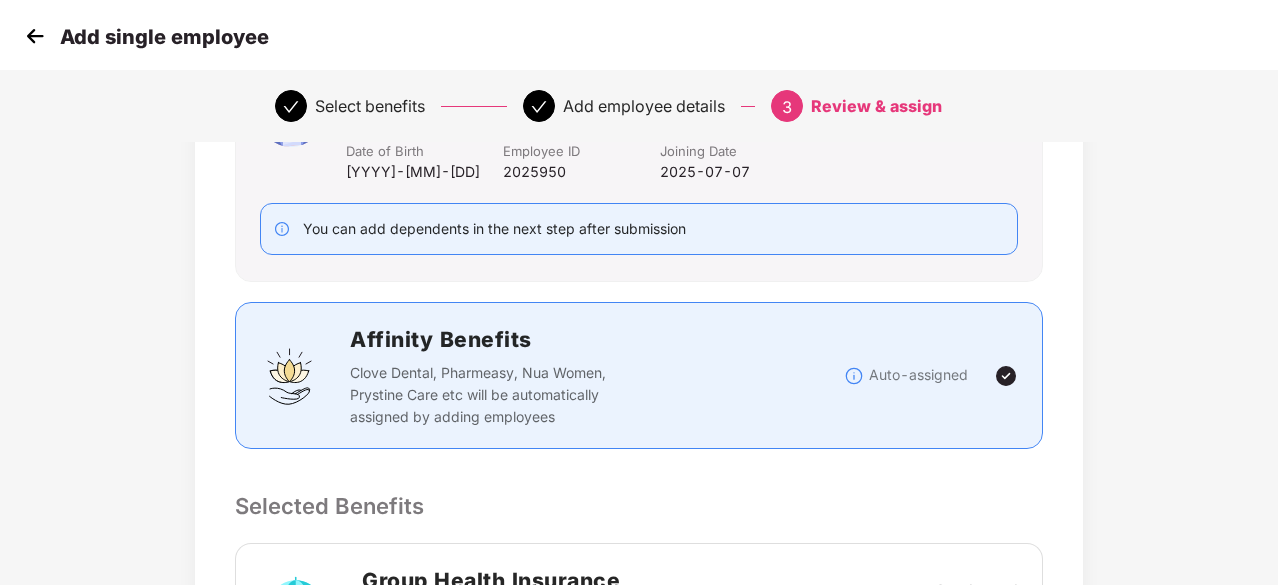 select on "****" 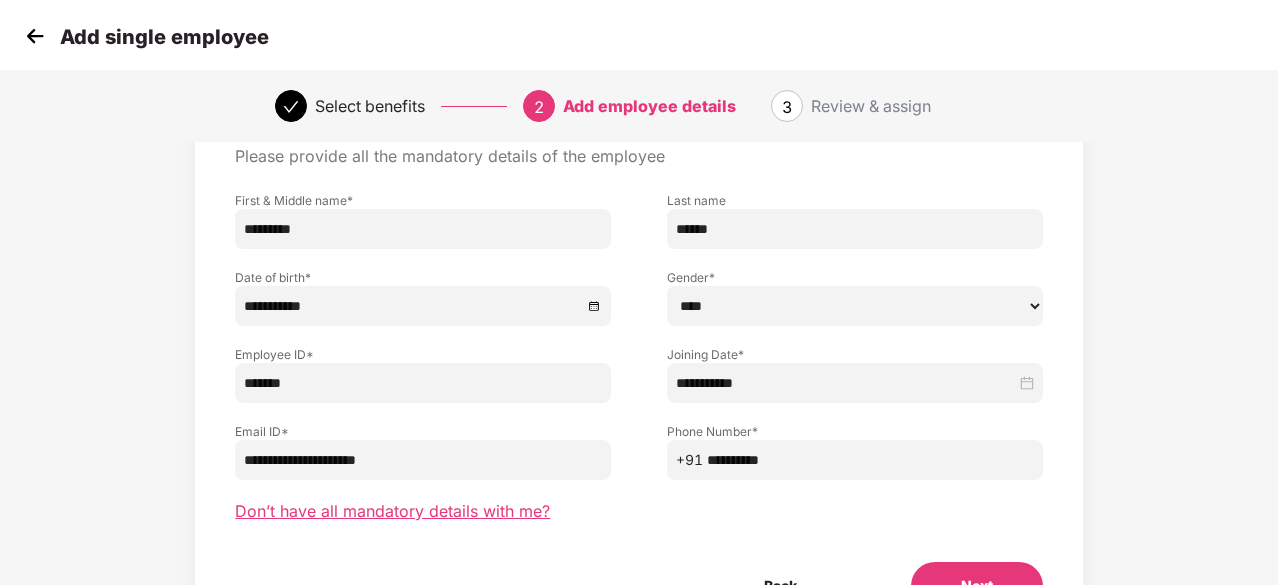 scroll, scrollTop: 0, scrollLeft: 0, axis: both 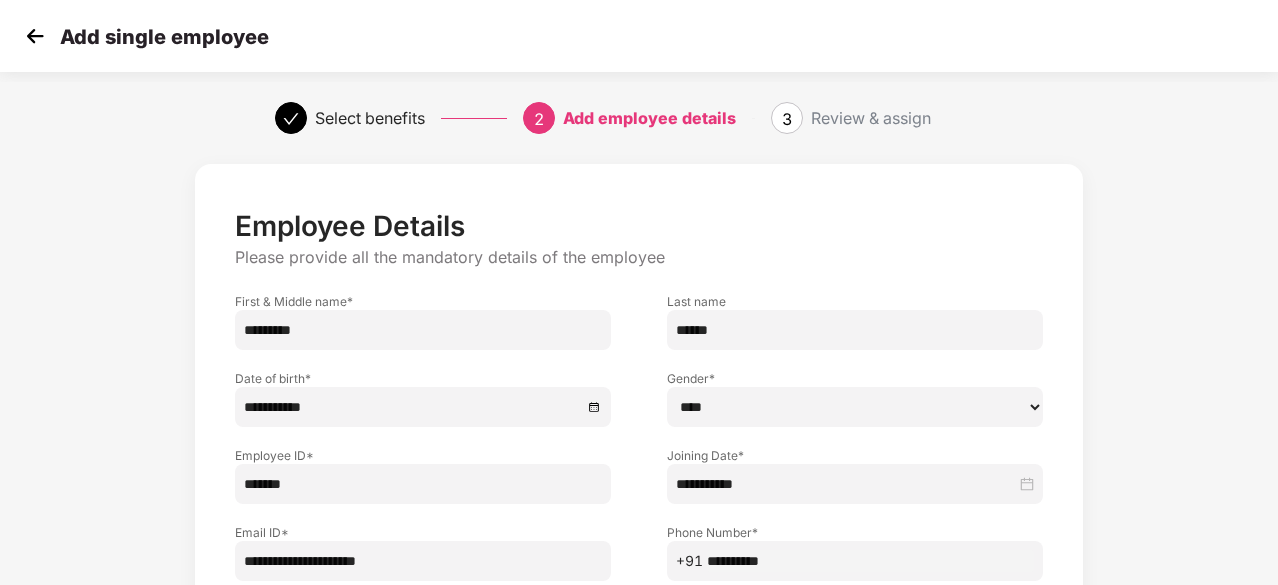 click 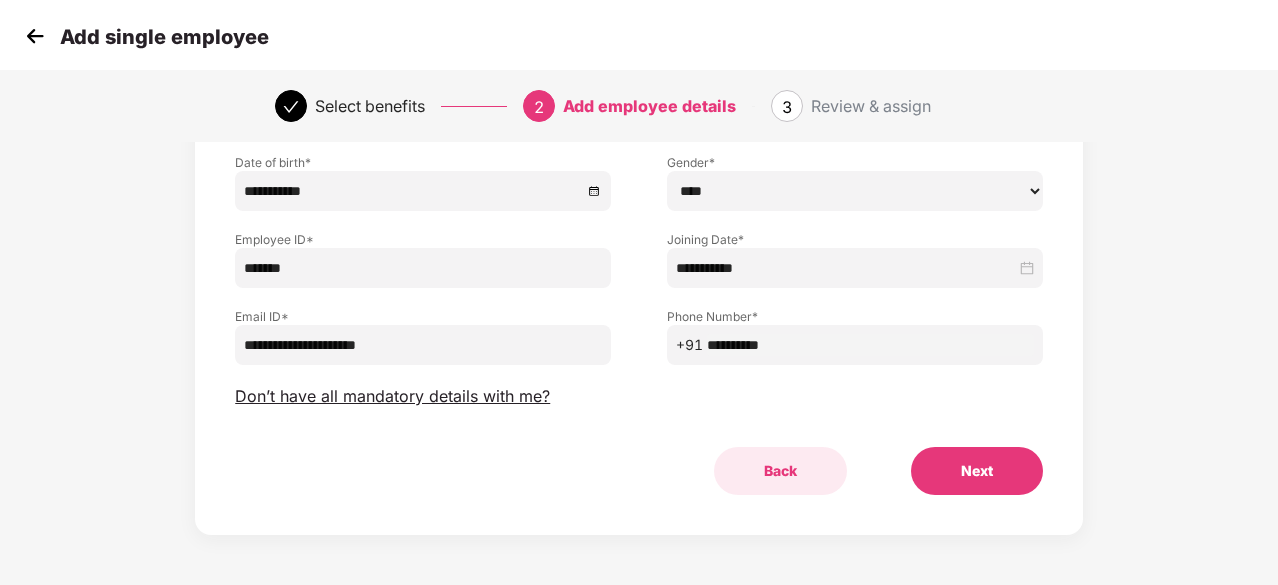 click on "Back" at bounding box center (780, 471) 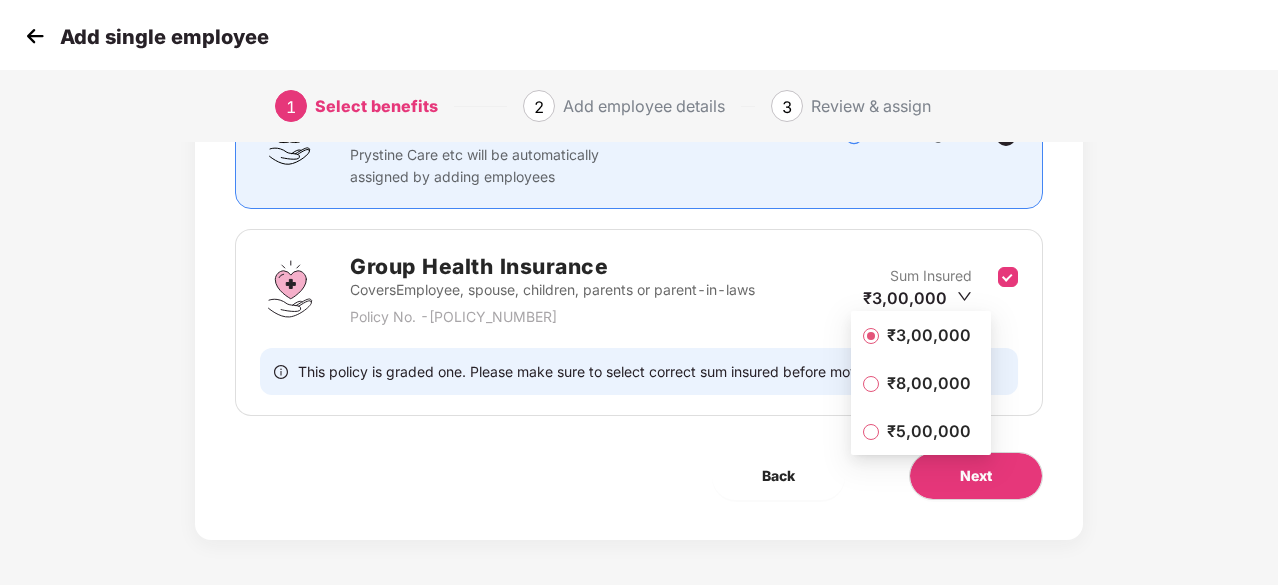 click on "₹3,00,000" at bounding box center [917, 298] 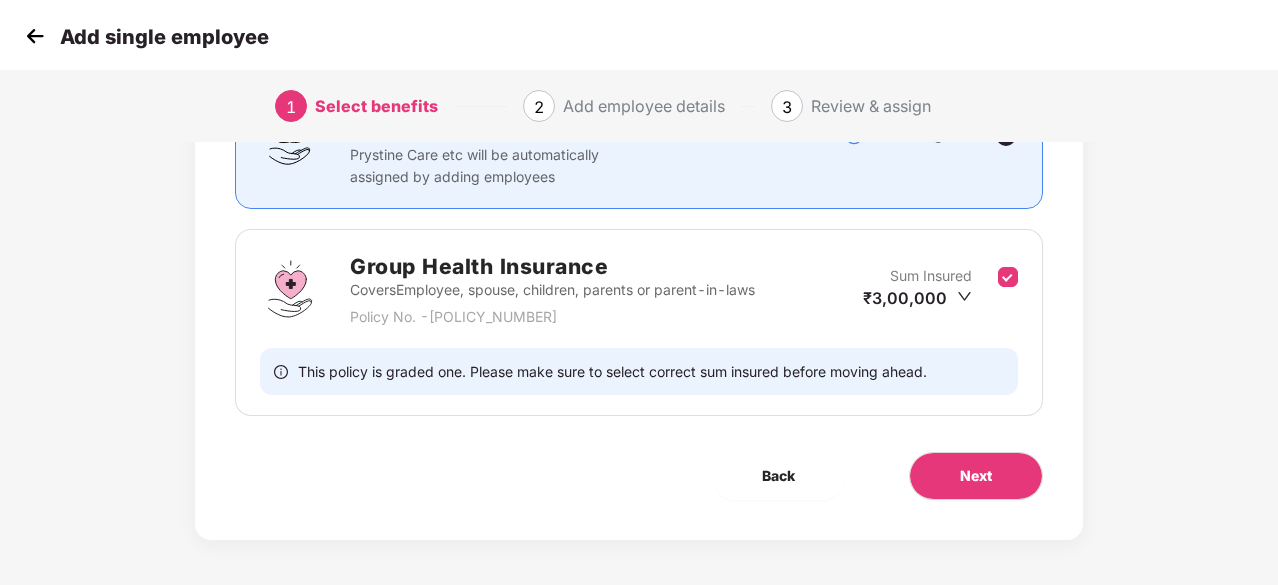 click on "₹3,00,000" at bounding box center [917, 298] 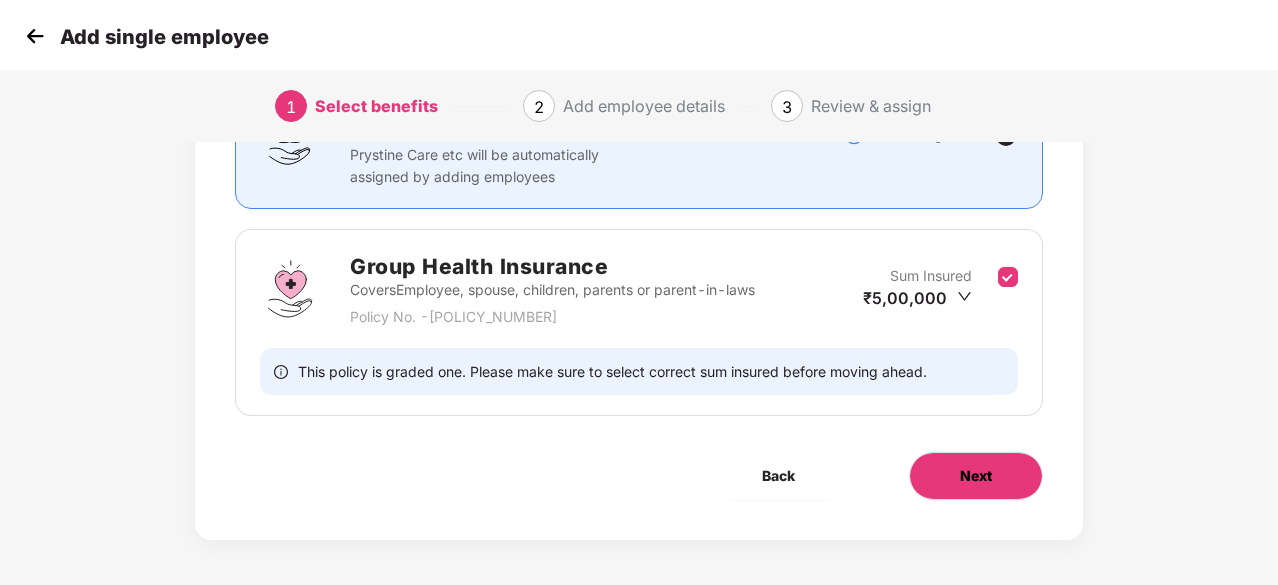 click on "Next" at bounding box center [976, 476] 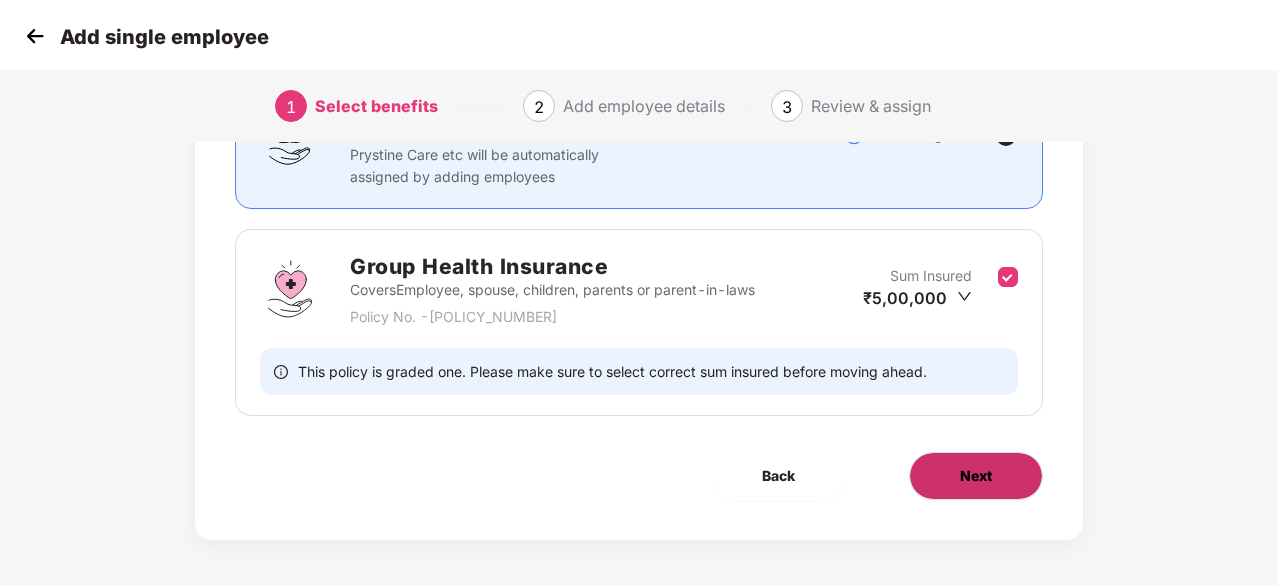 scroll, scrollTop: 0, scrollLeft: 0, axis: both 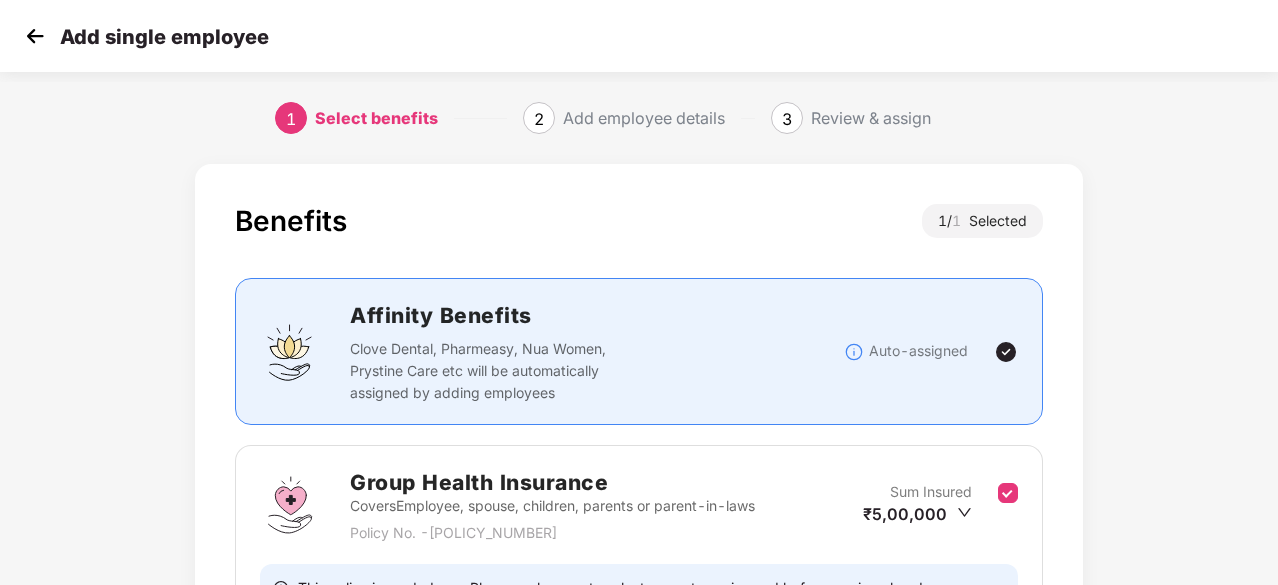 select on "****" 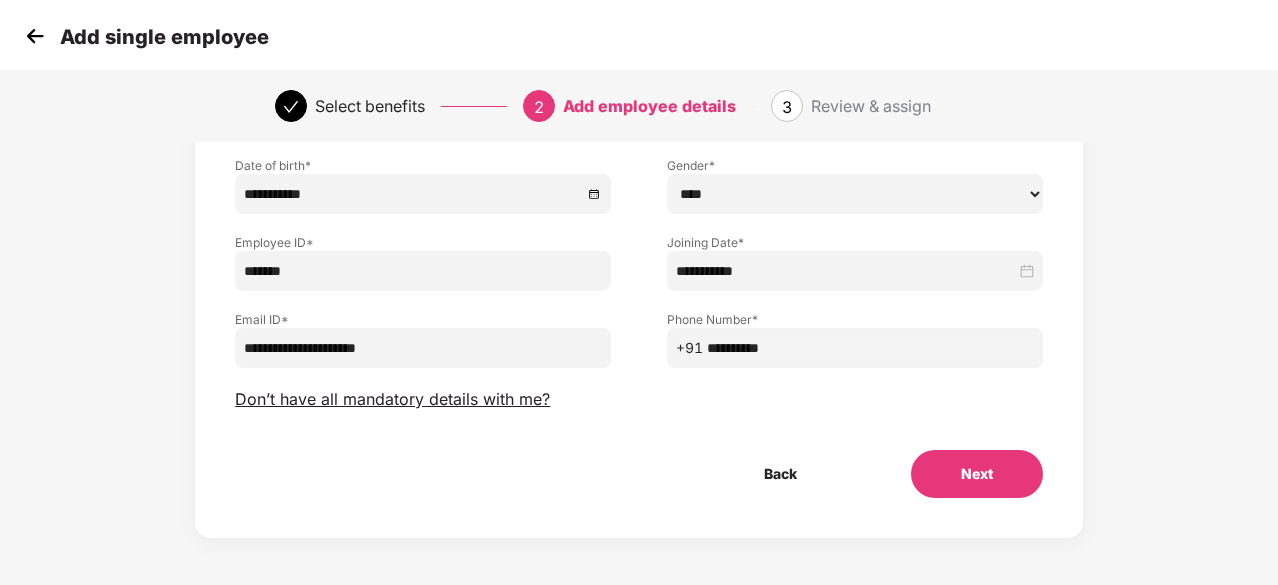 scroll, scrollTop: 216, scrollLeft: 0, axis: vertical 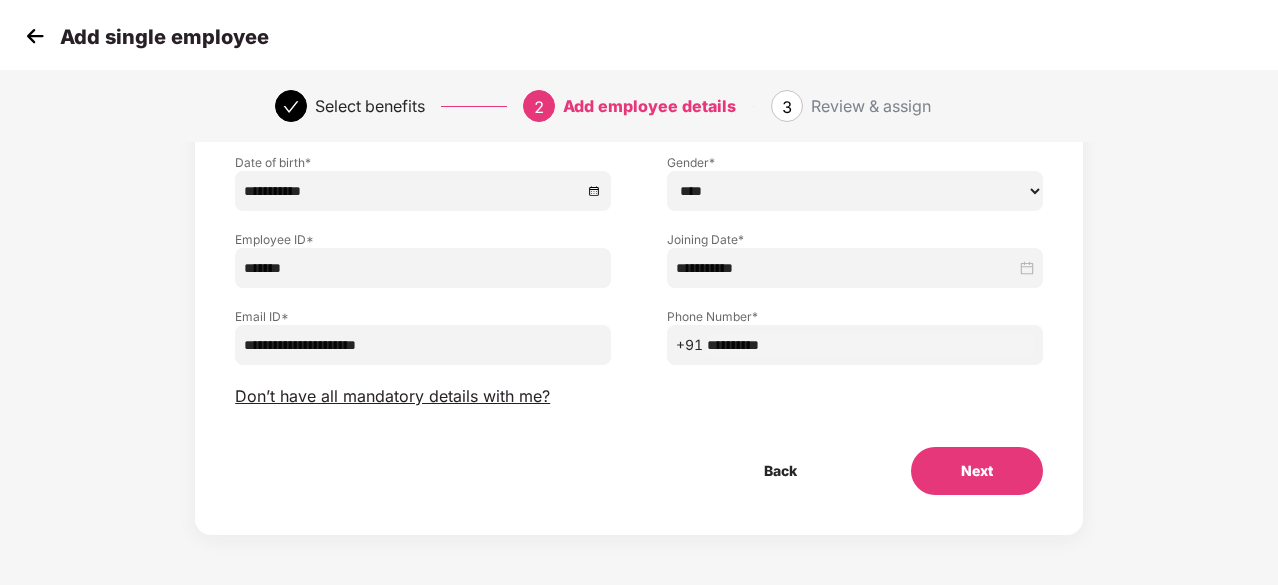 click on "Next" at bounding box center (977, 471) 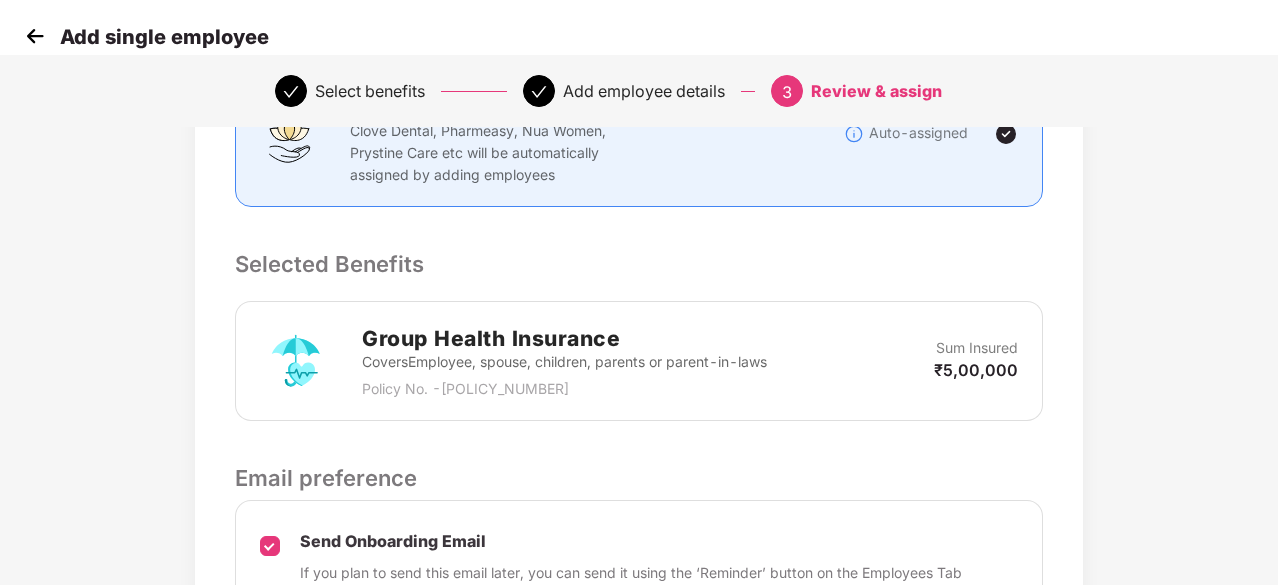 scroll, scrollTop: 658, scrollLeft: 0, axis: vertical 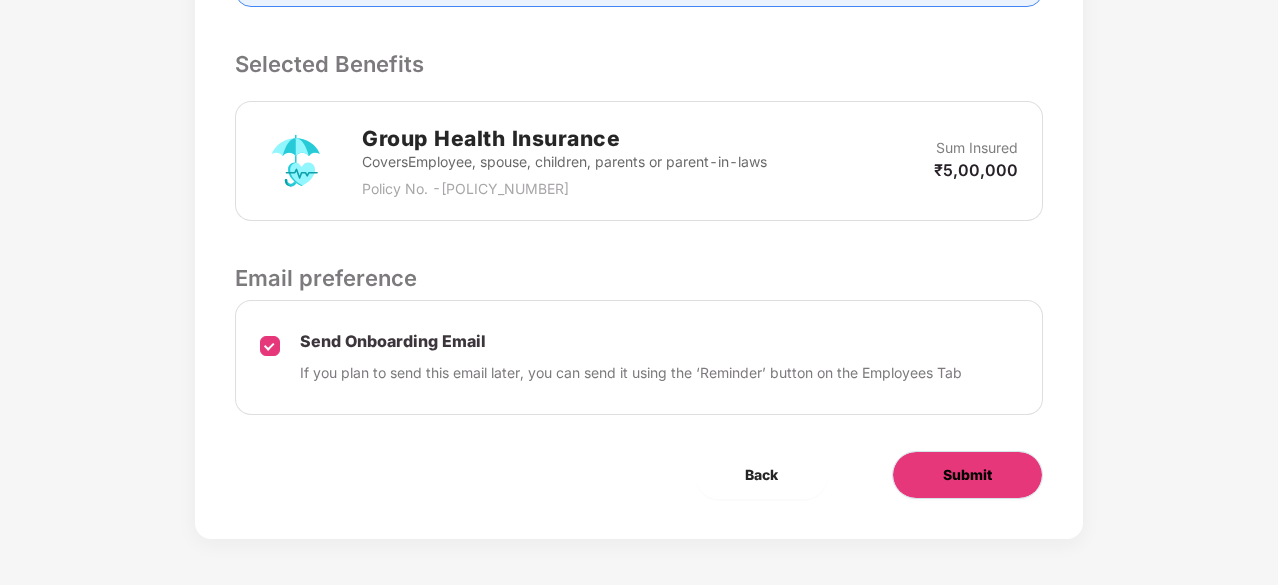 click on "Submit" at bounding box center (967, 475) 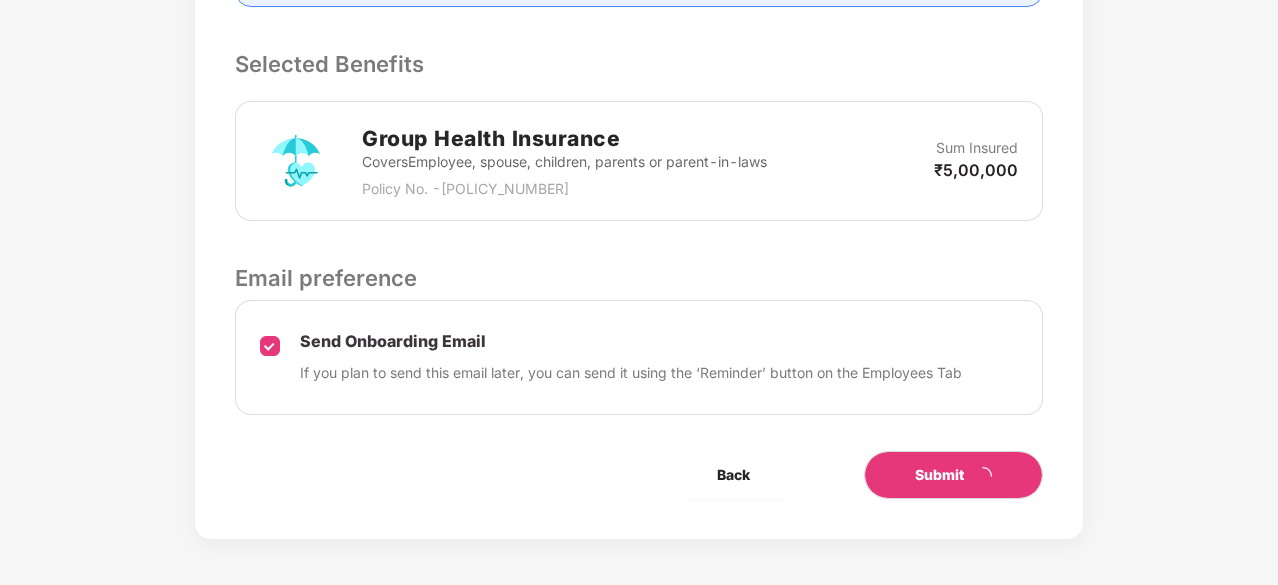 scroll, scrollTop: 0, scrollLeft: 0, axis: both 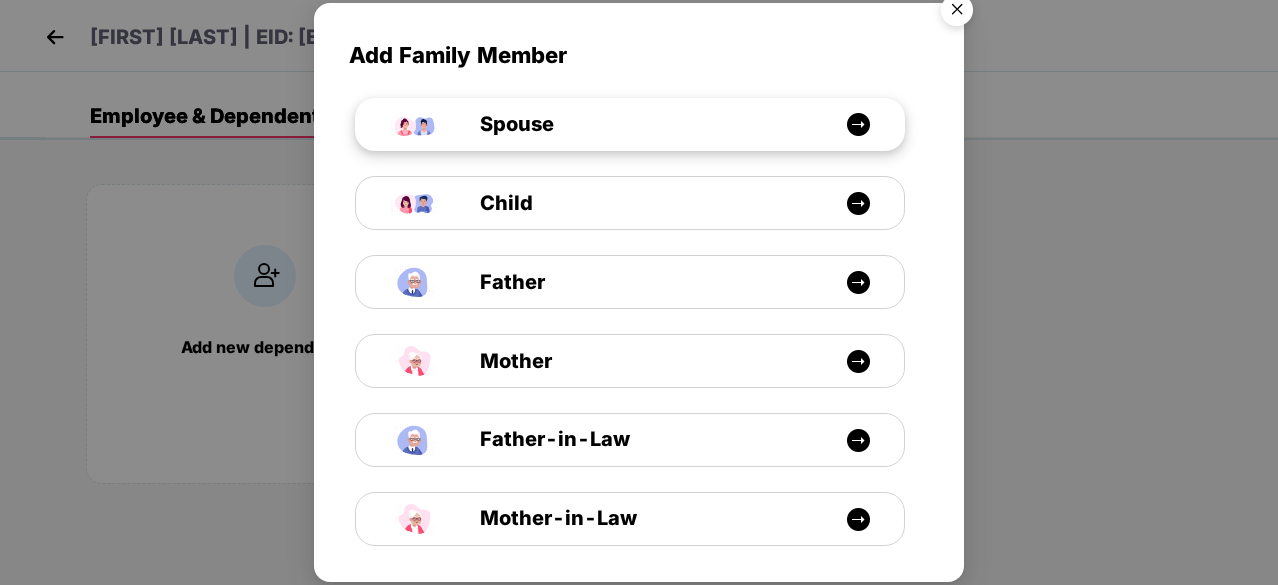 click on "Spouse" at bounding box center (640, 124) 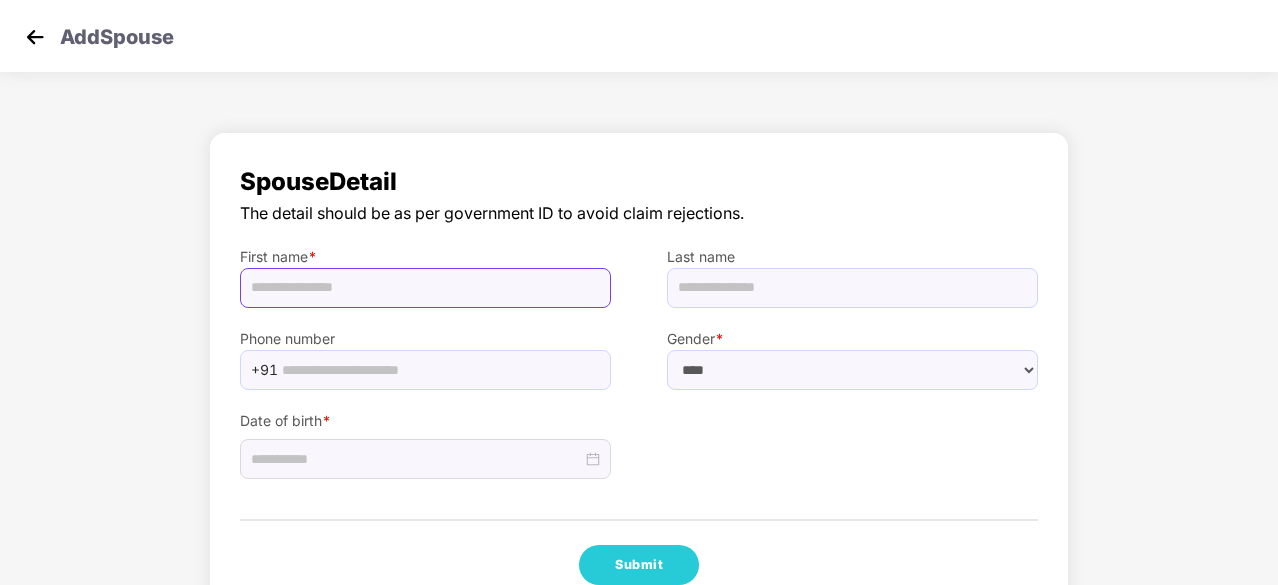 click at bounding box center (425, 288) 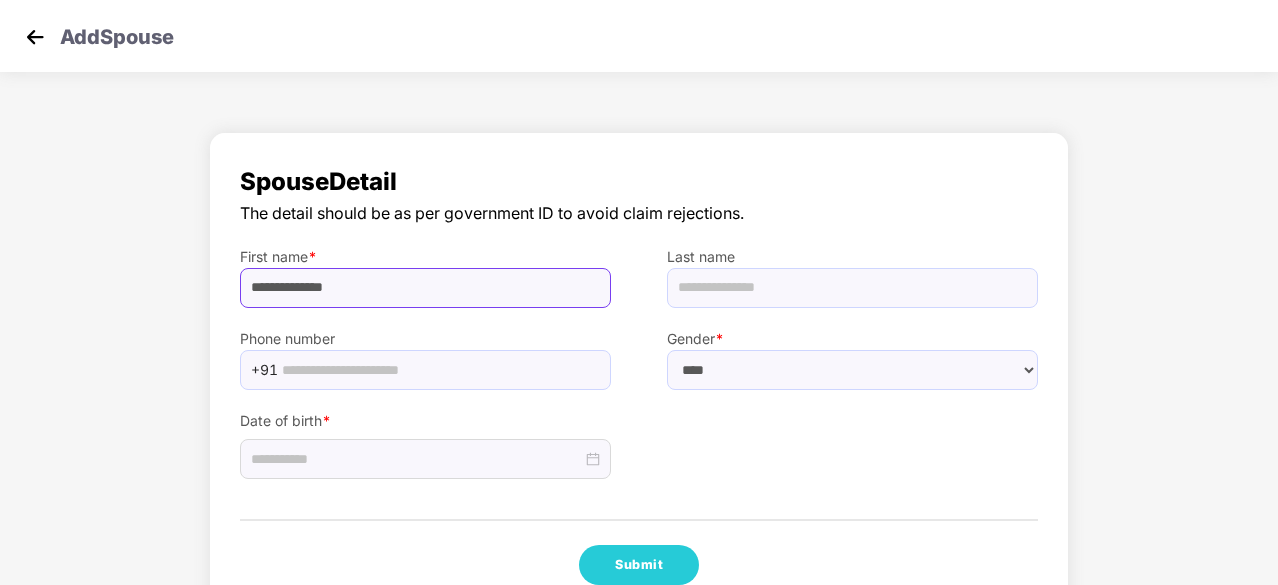drag, startPoint x: 400, startPoint y: 295, endPoint x: 317, endPoint y: 288, distance: 83.294655 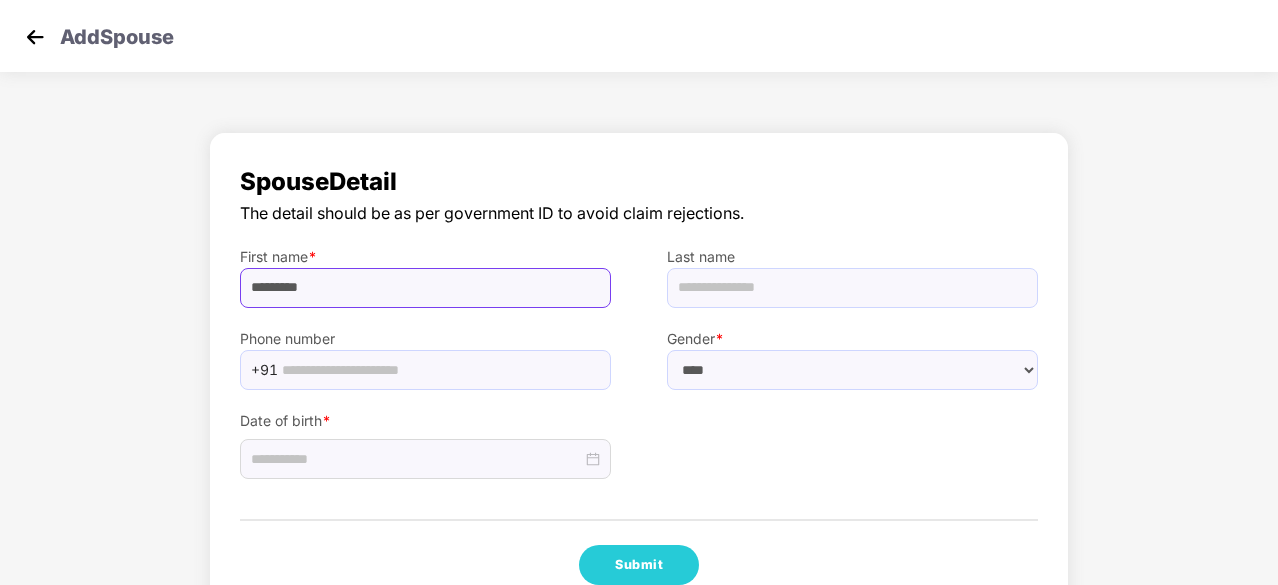 type on "********" 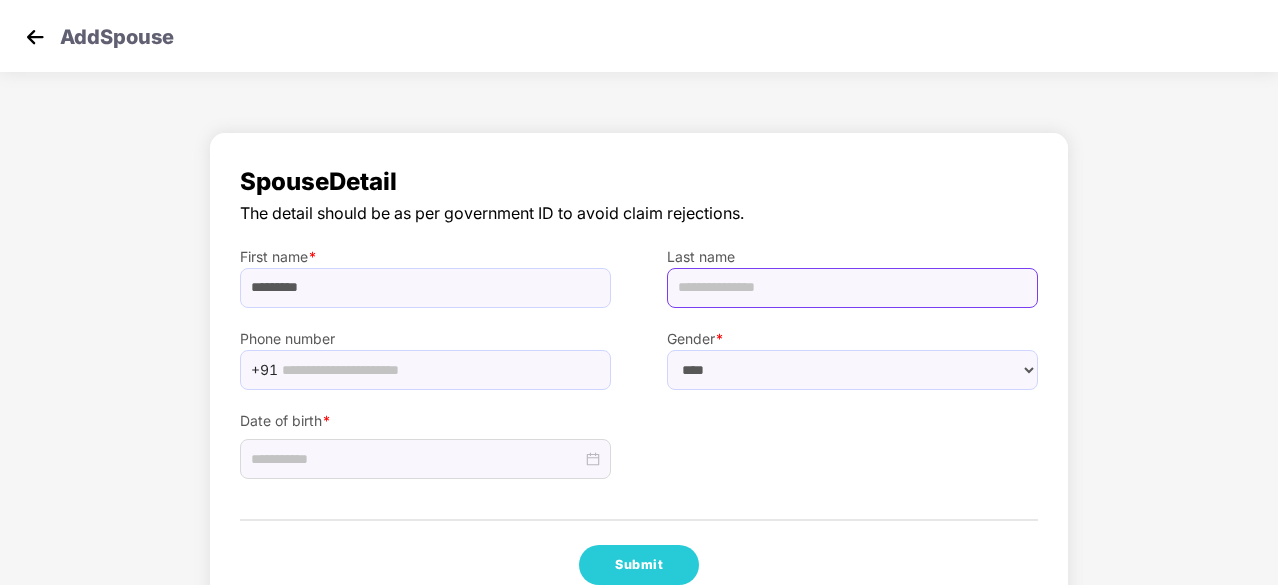 click at bounding box center (852, 288) 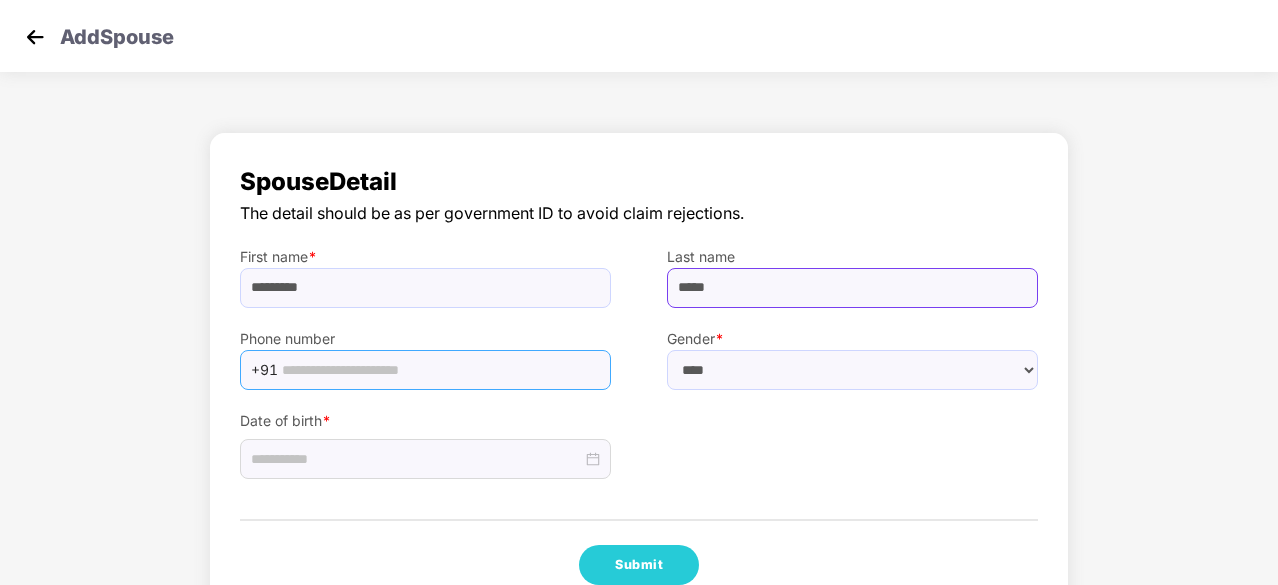 type on "*****" 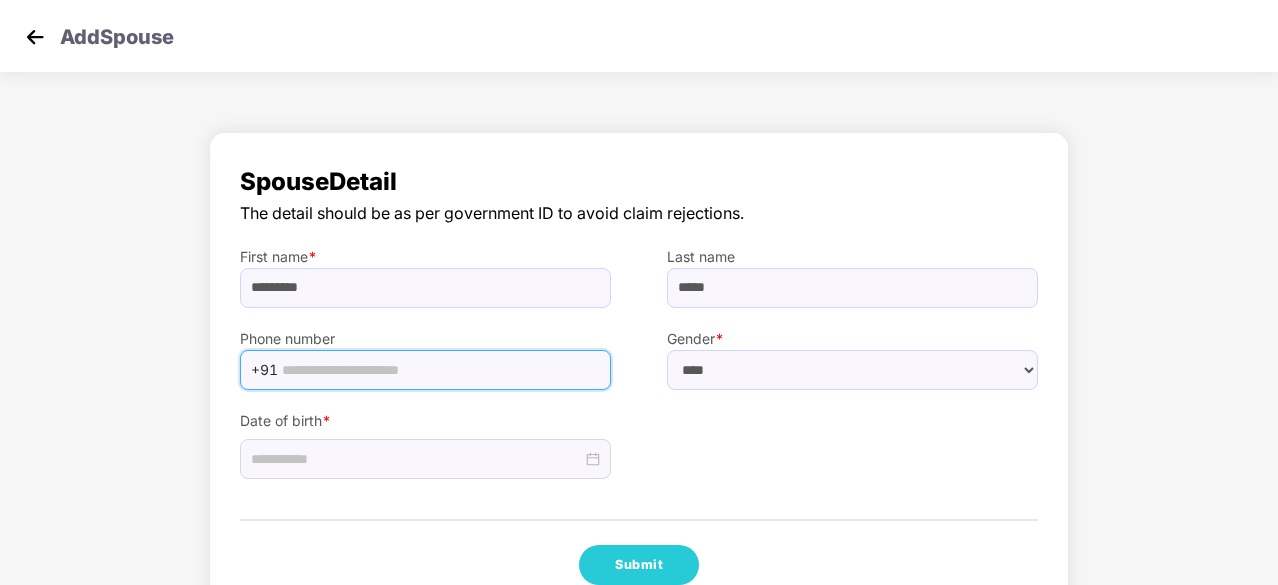 click at bounding box center [440, 370] 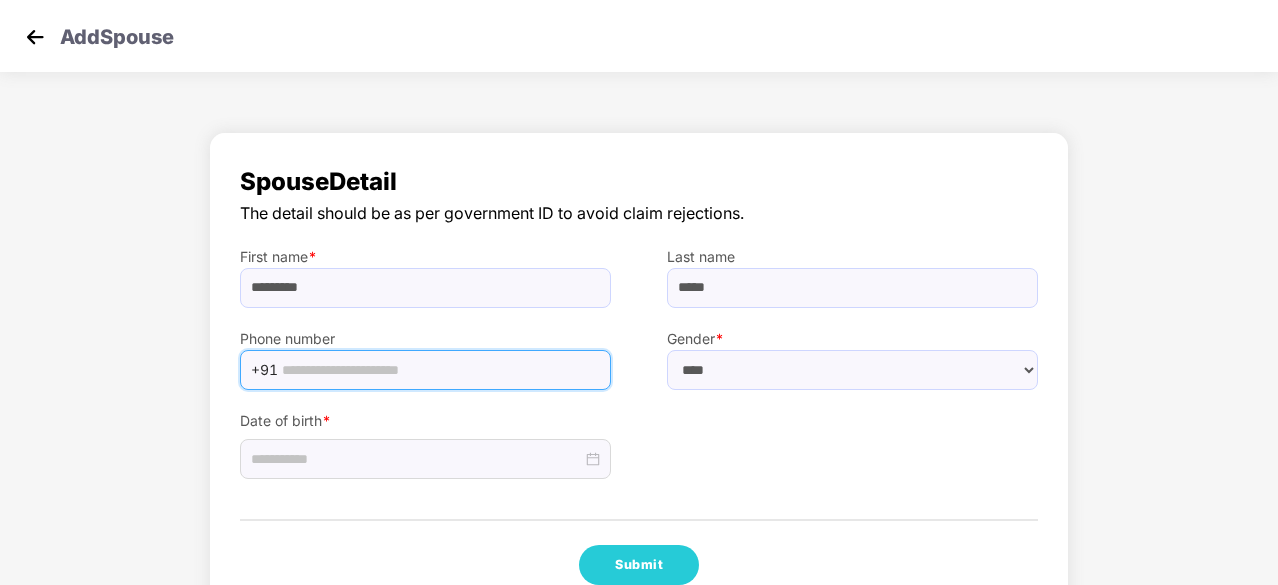 click at bounding box center [440, 370] 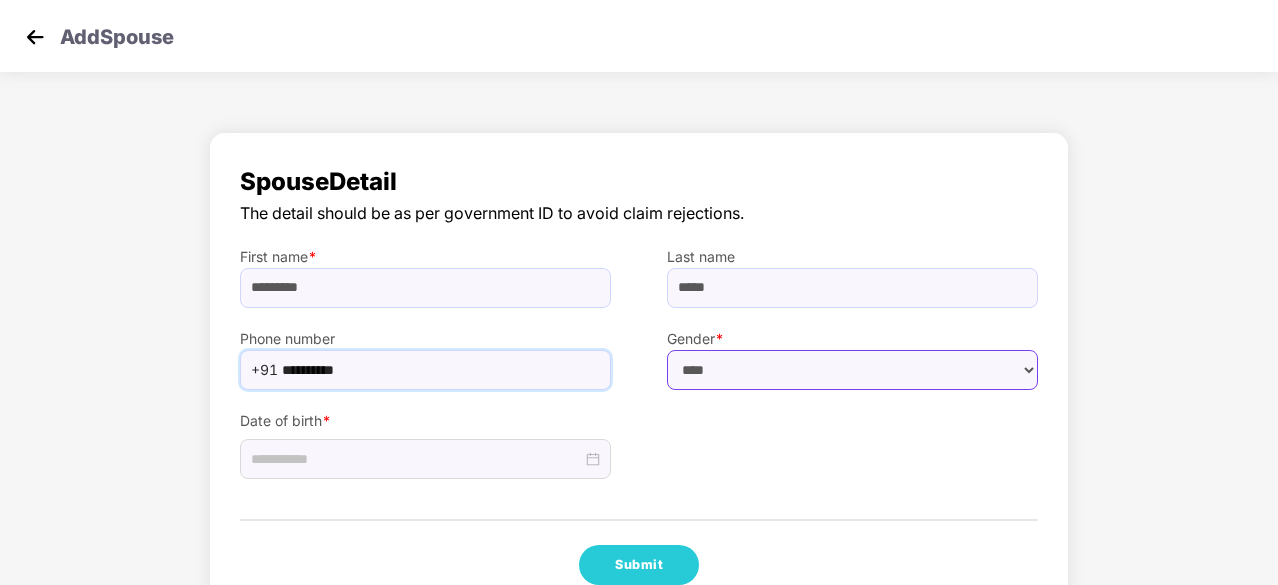 click on "****** **** ******" at bounding box center [852, 370] 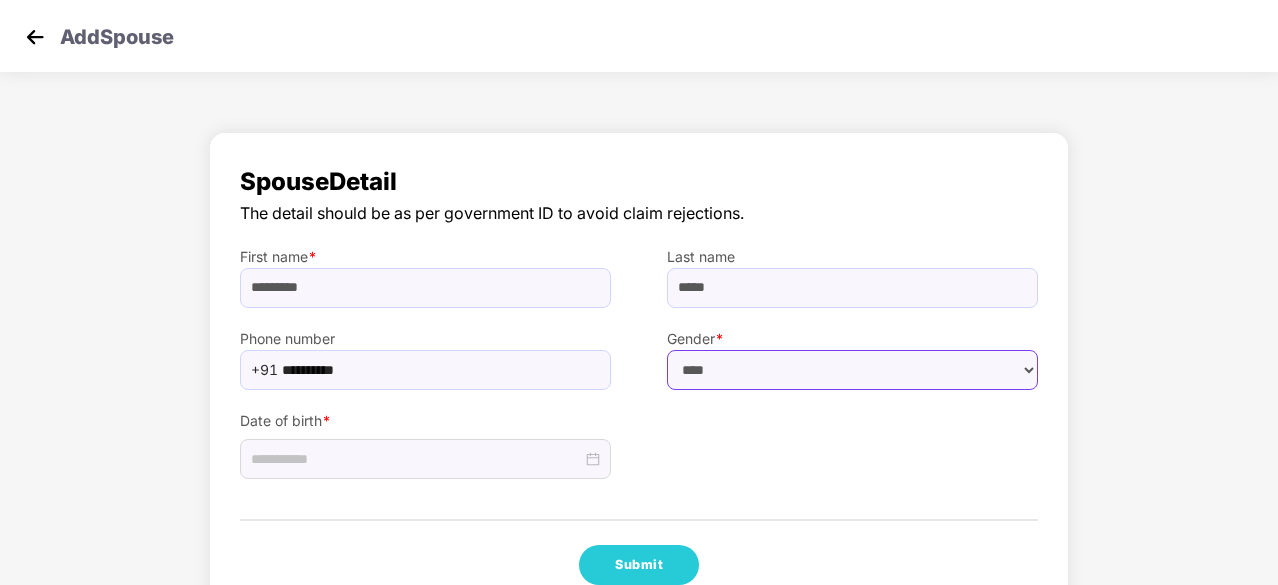 click on "****** **** ******" at bounding box center [852, 370] 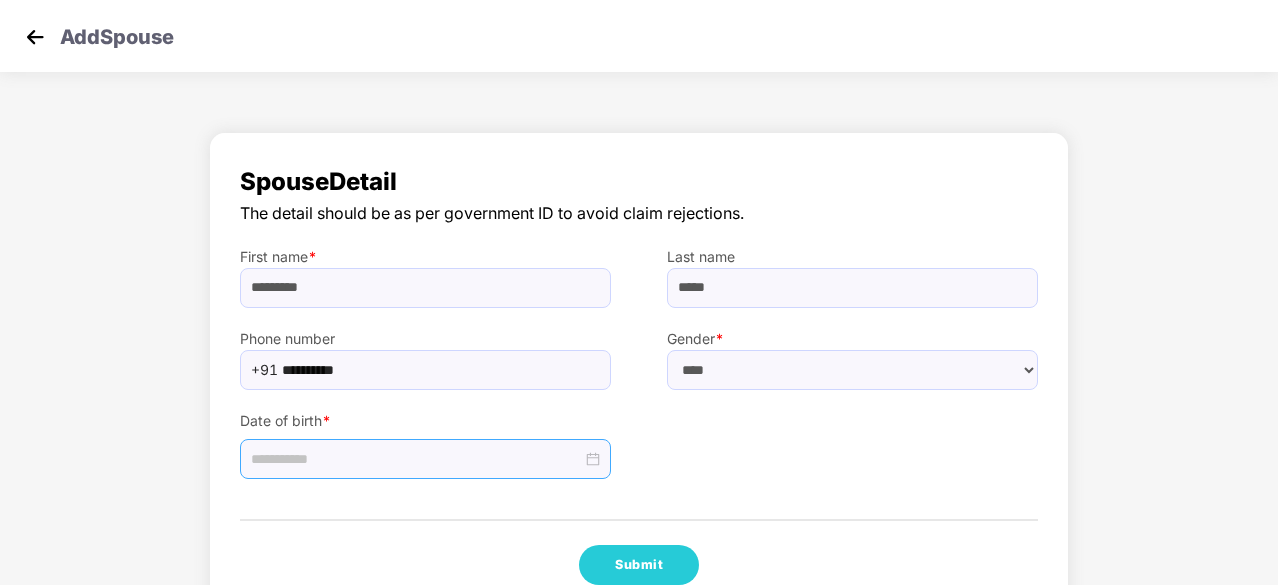 click at bounding box center (416, 459) 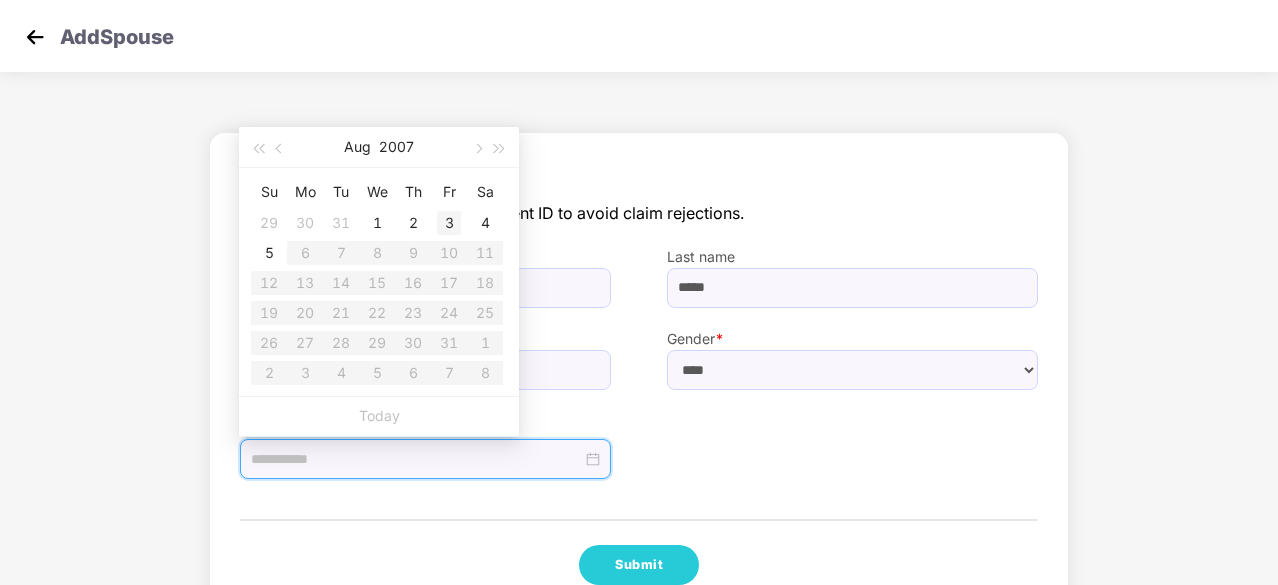 type on "**********" 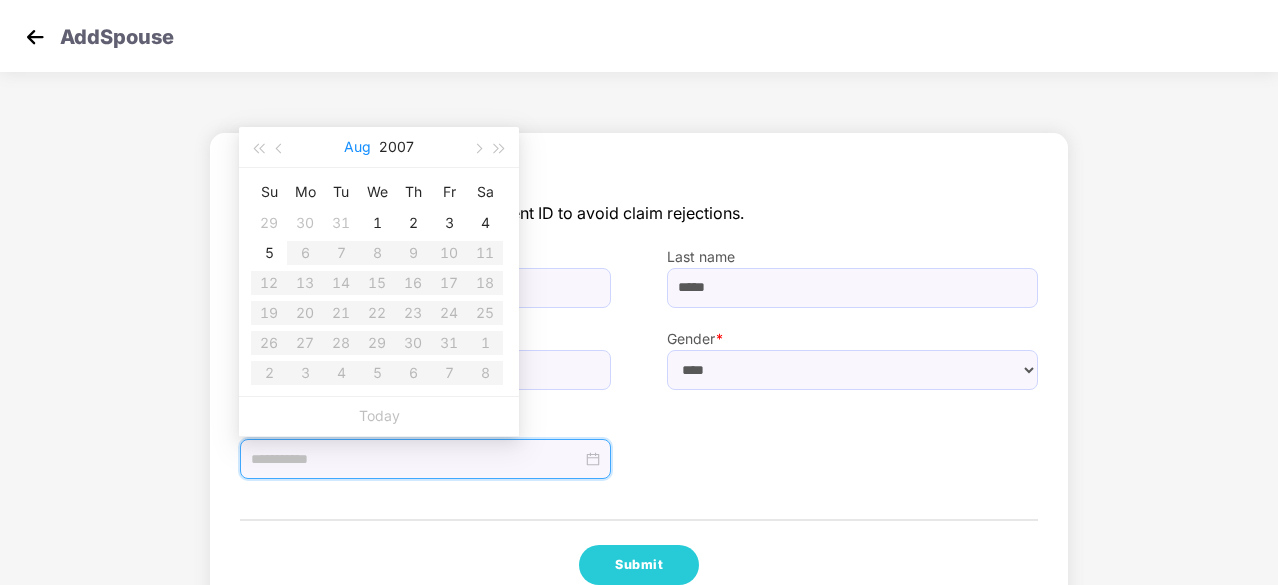 click on "Aug" at bounding box center [357, 147] 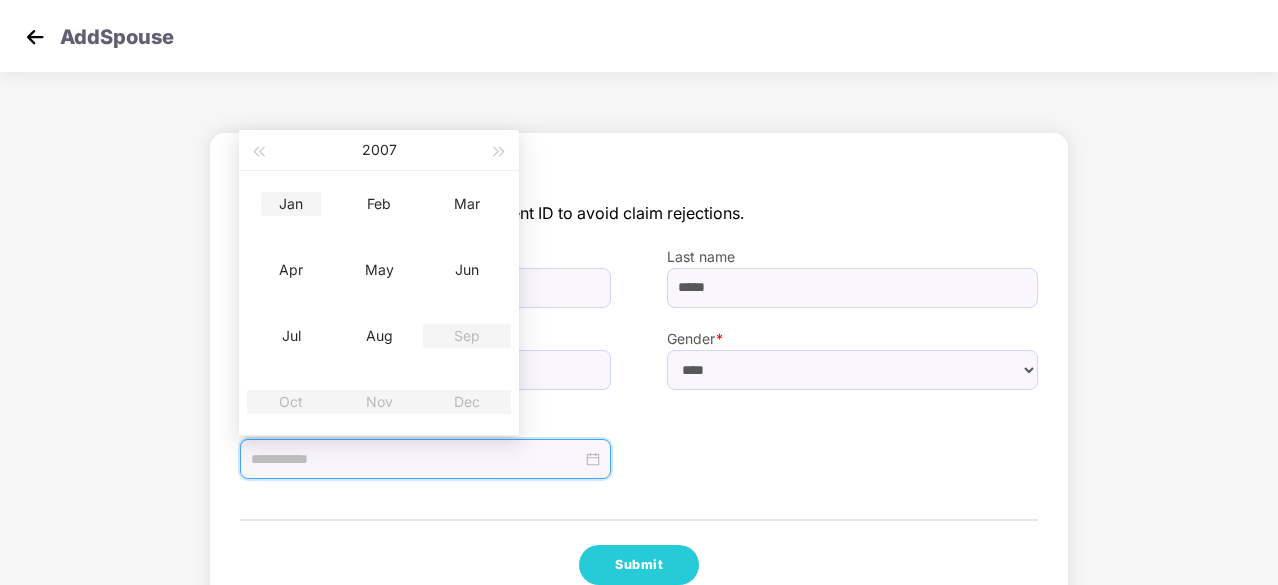type on "**********" 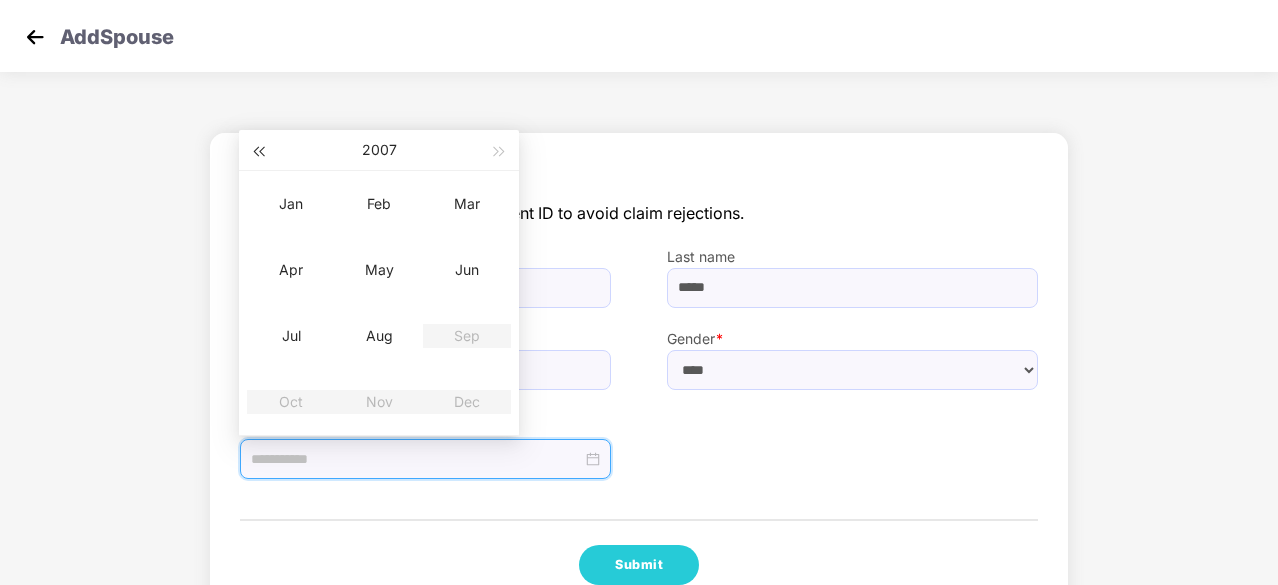 click at bounding box center [258, 150] 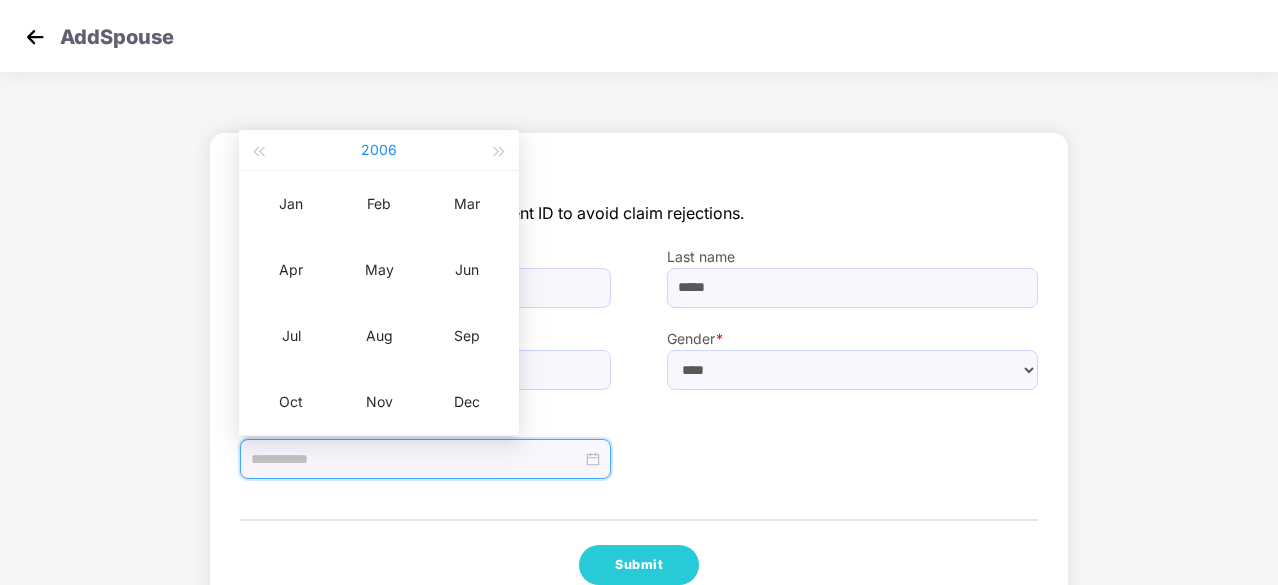 click on "2006" at bounding box center [379, 150] 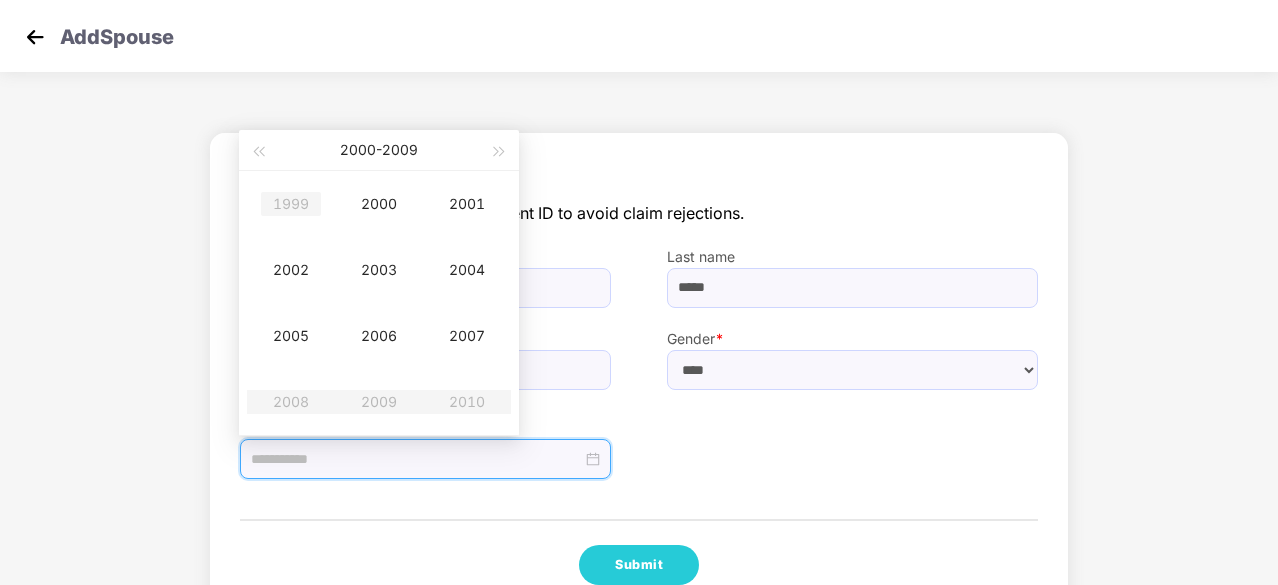 type on "**********" 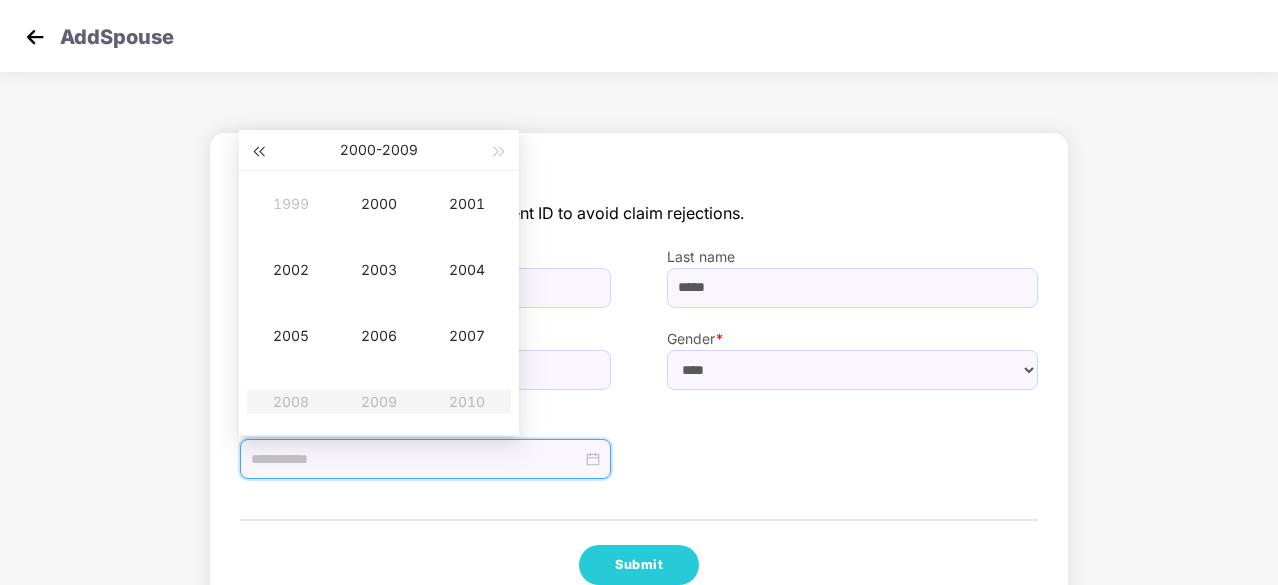 click at bounding box center (258, 152) 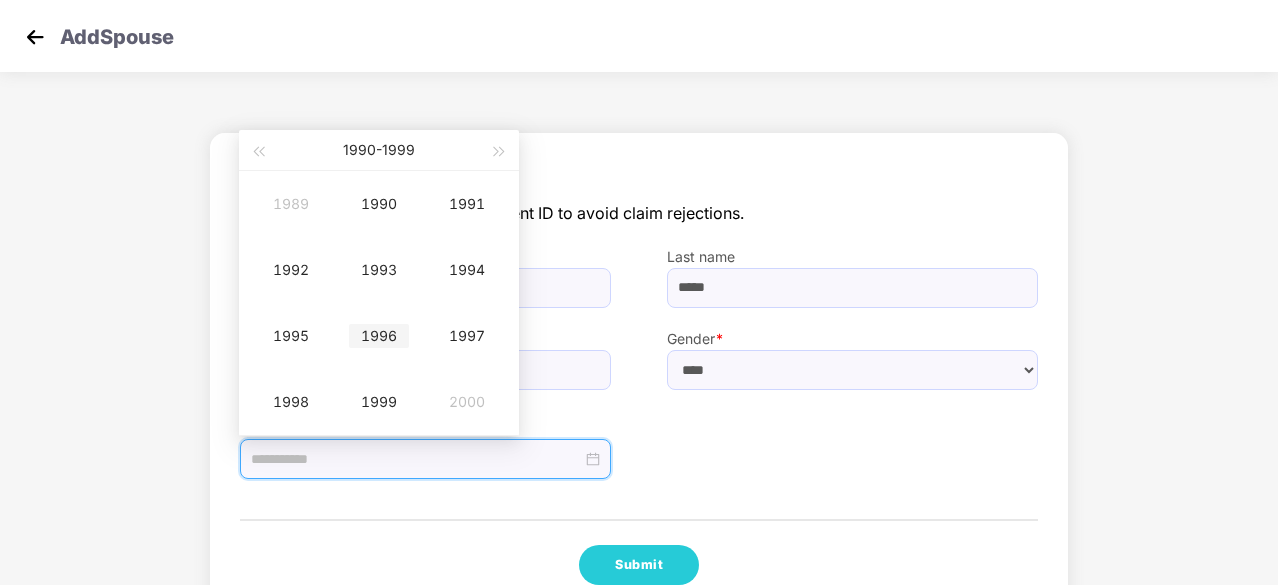 type on "**********" 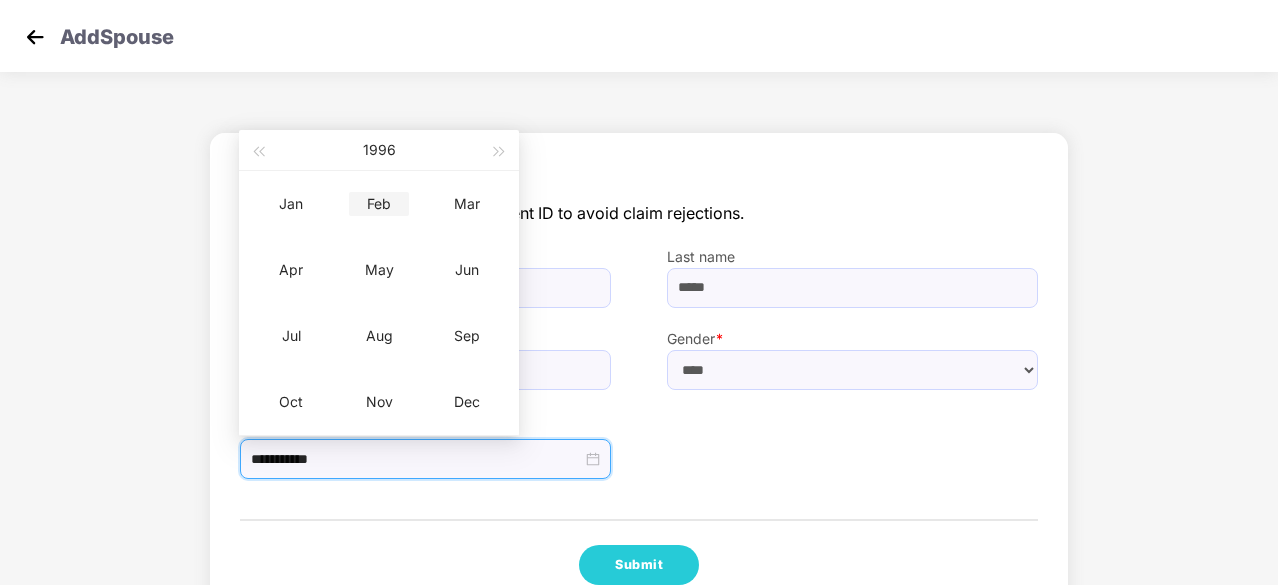 type on "**********" 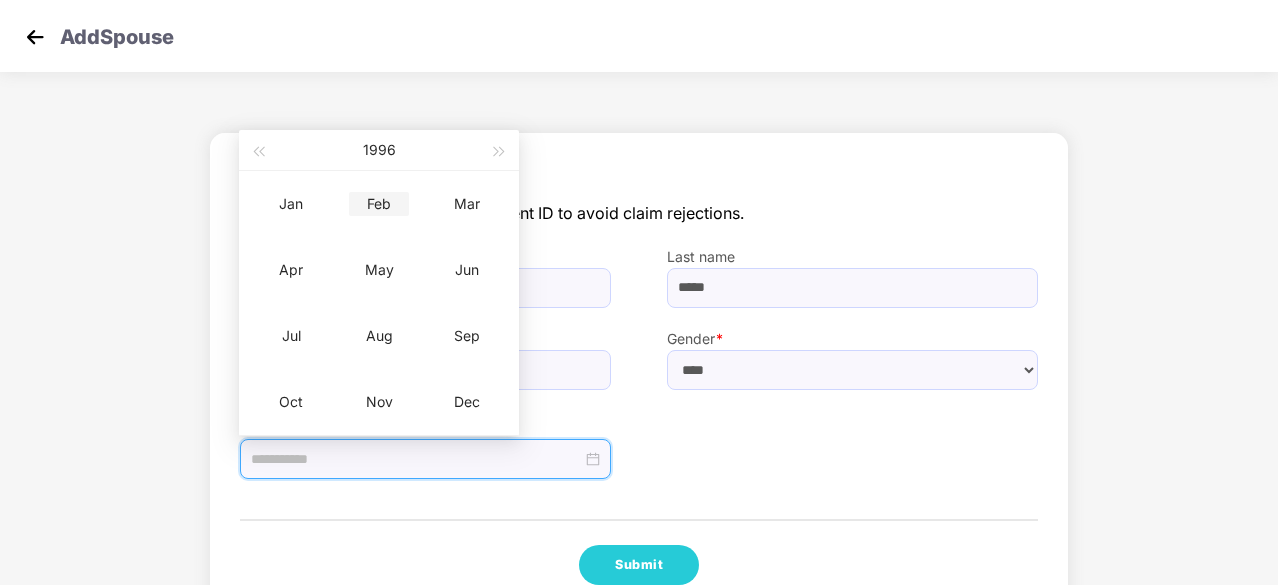 click on "Feb" at bounding box center [379, 204] 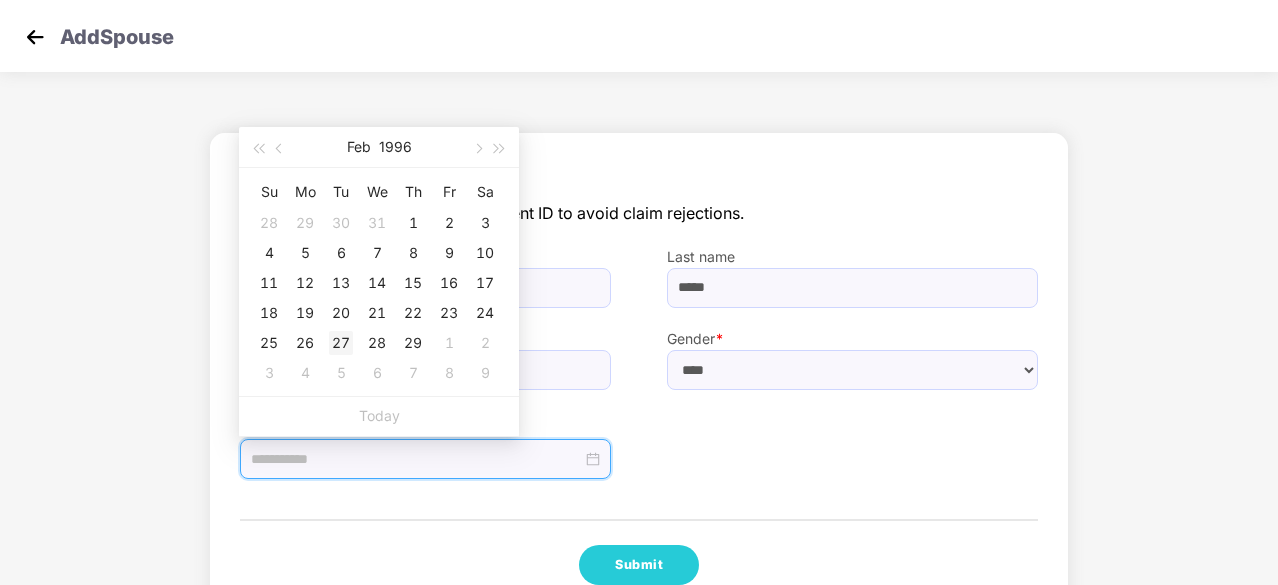 type on "**********" 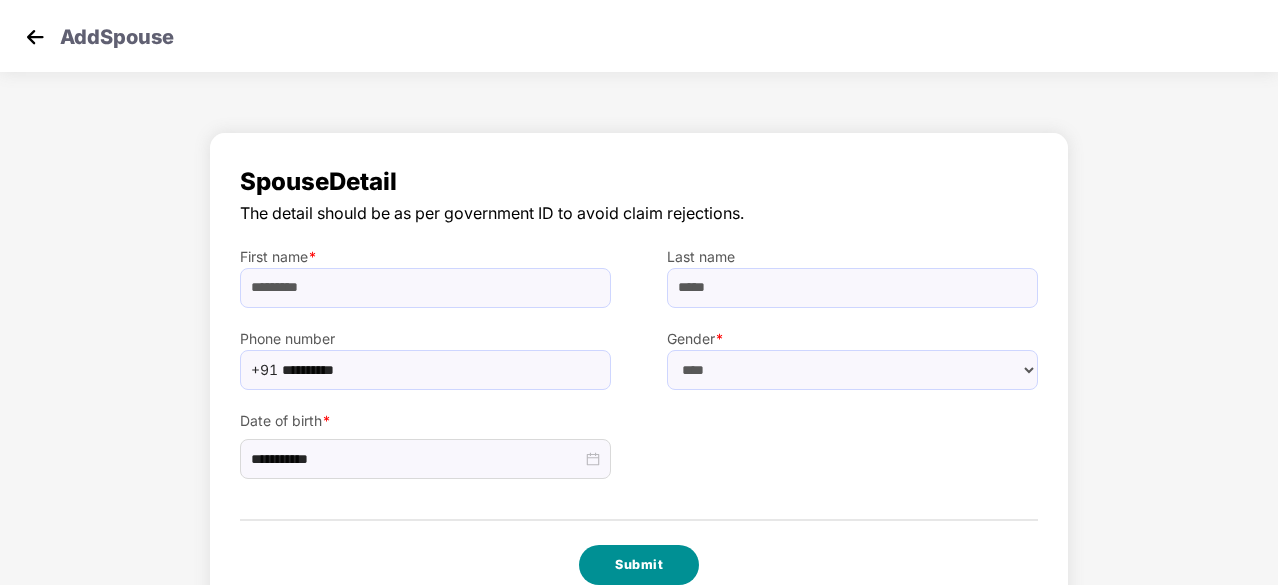 click on "Submit" at bounding box center (639, 565) 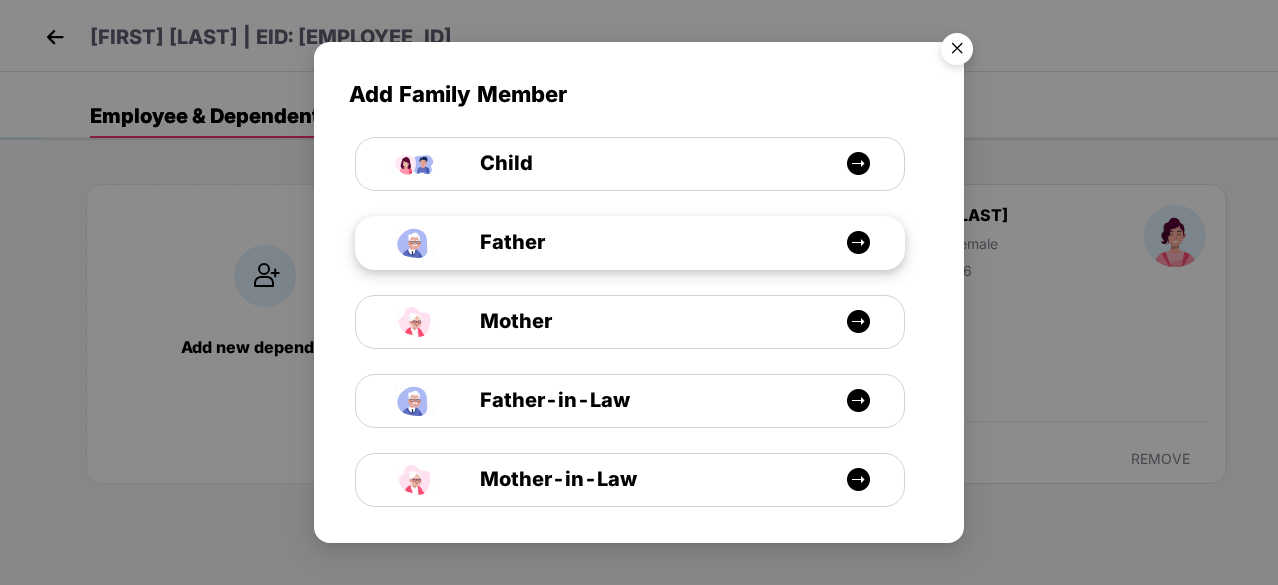 click on "Father" at bounding box center (640, 242) 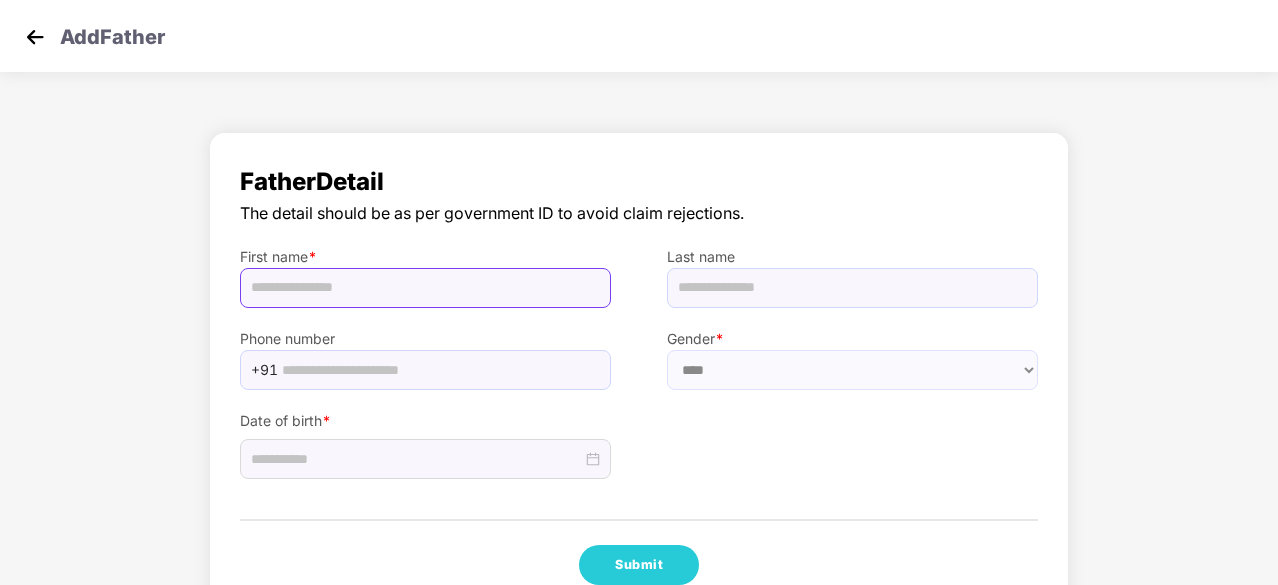 click at bounding box center [425, 288] 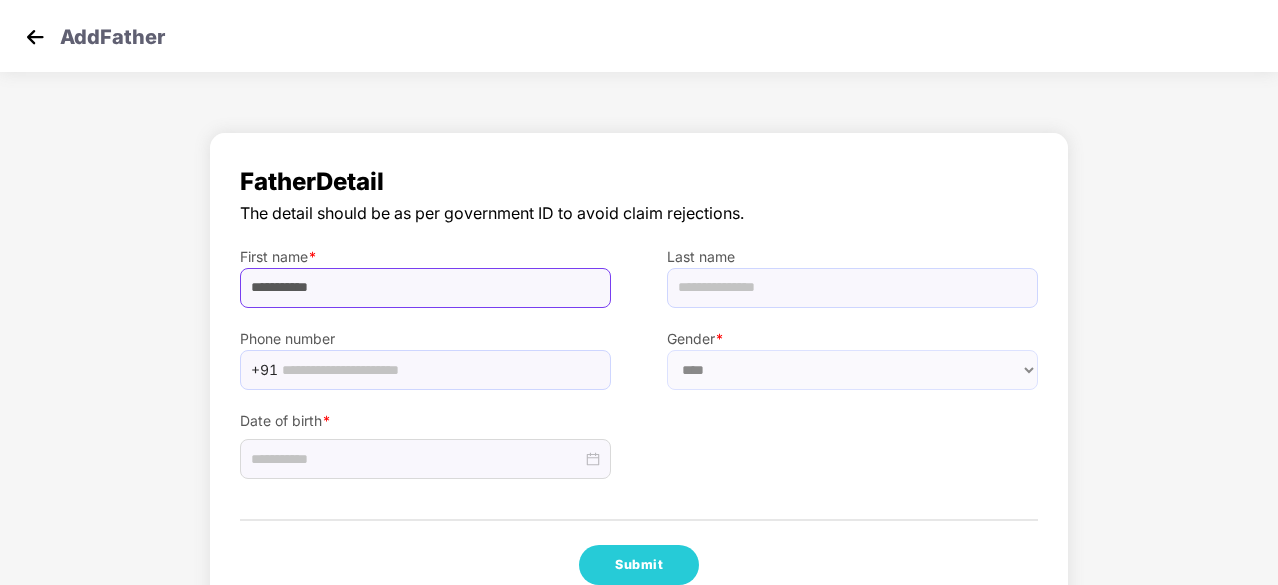 drag, startPoint x: 348, startPoint y: 292, endPoint x: 283, endPoint y: 291, distance: 65.00769 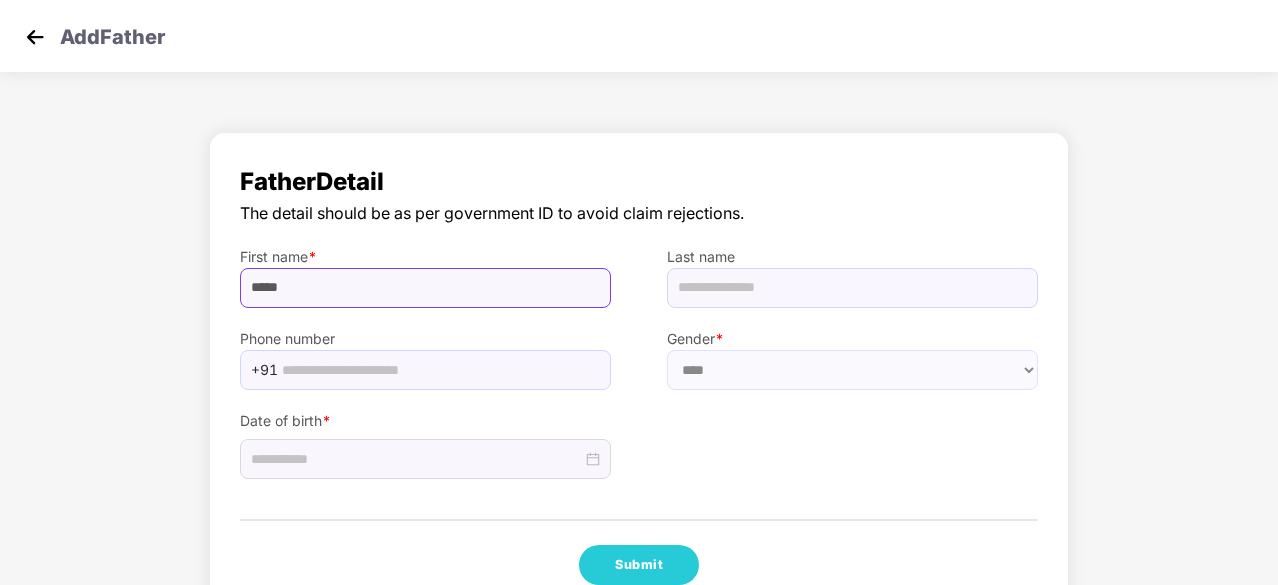 type on "****" 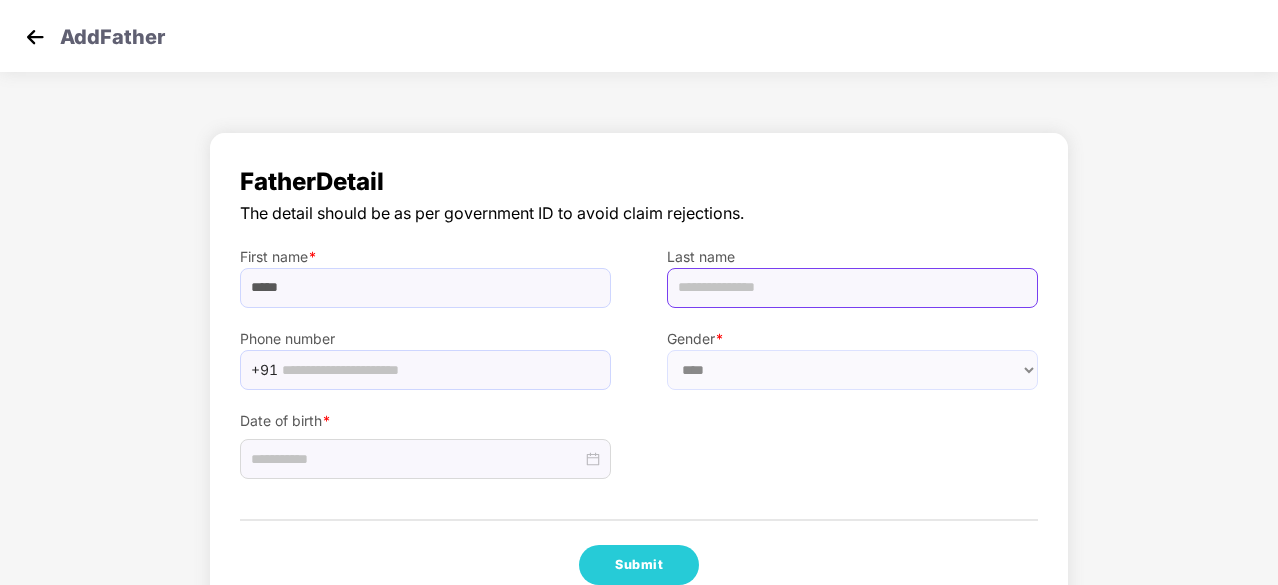 click at bounding box center (852, 288) 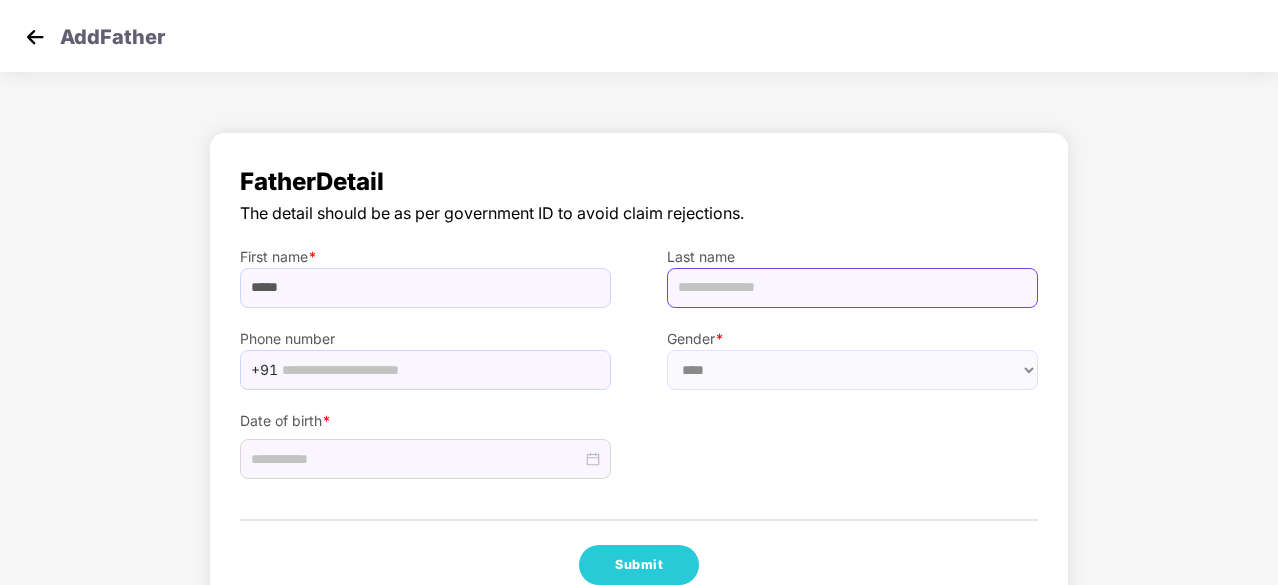paste on "******" 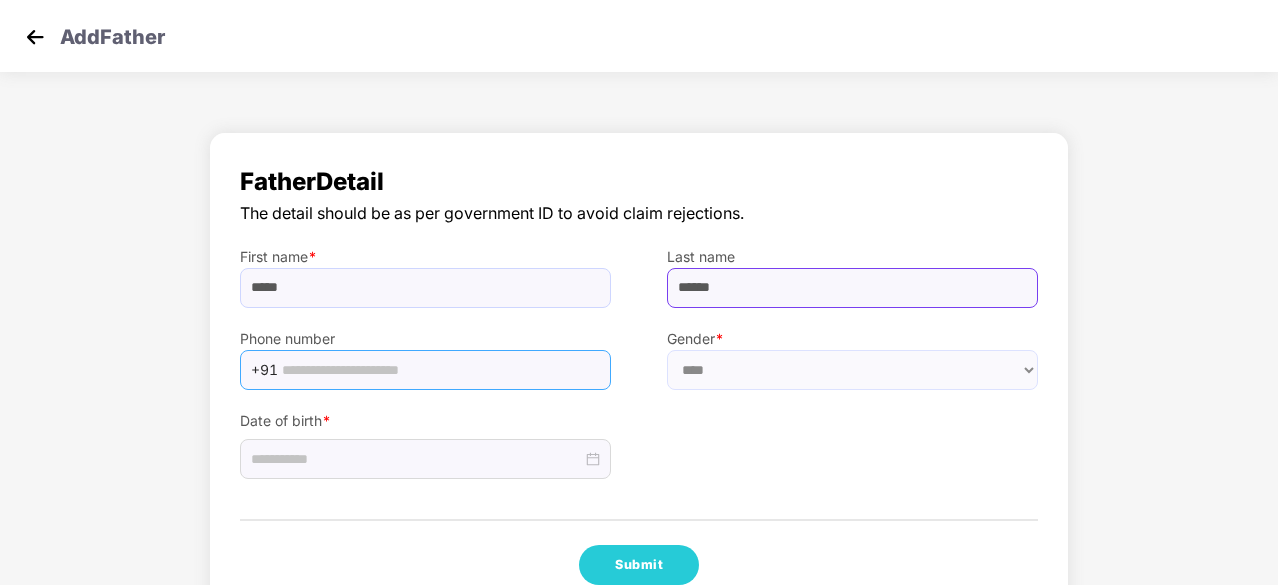 type on "******" 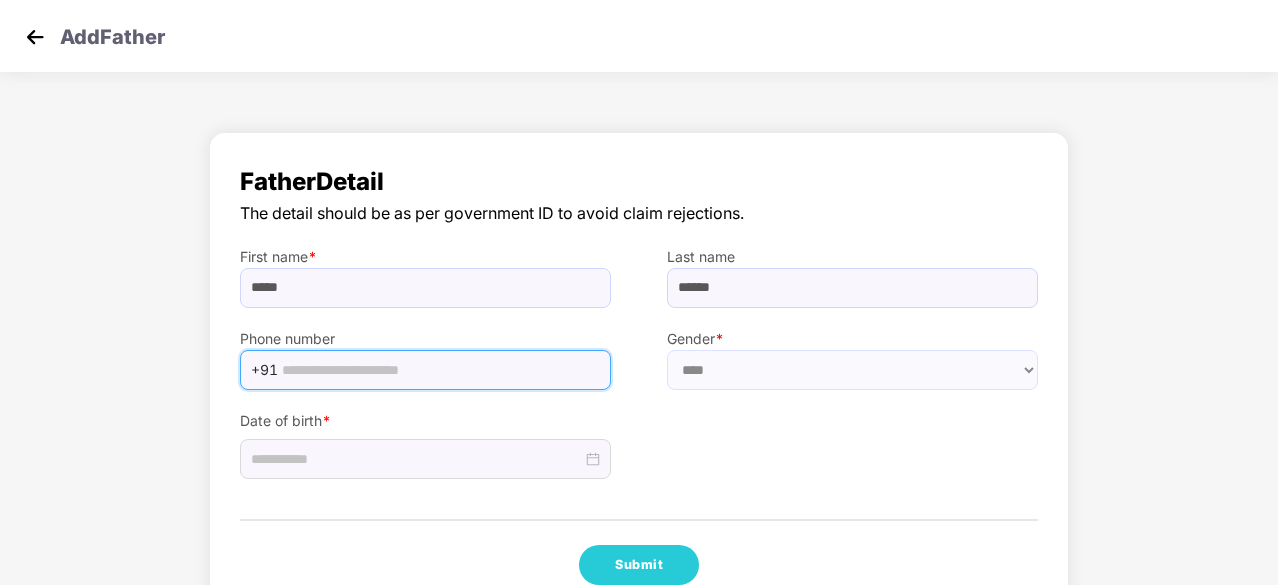 click at bounding box center (440, 370) 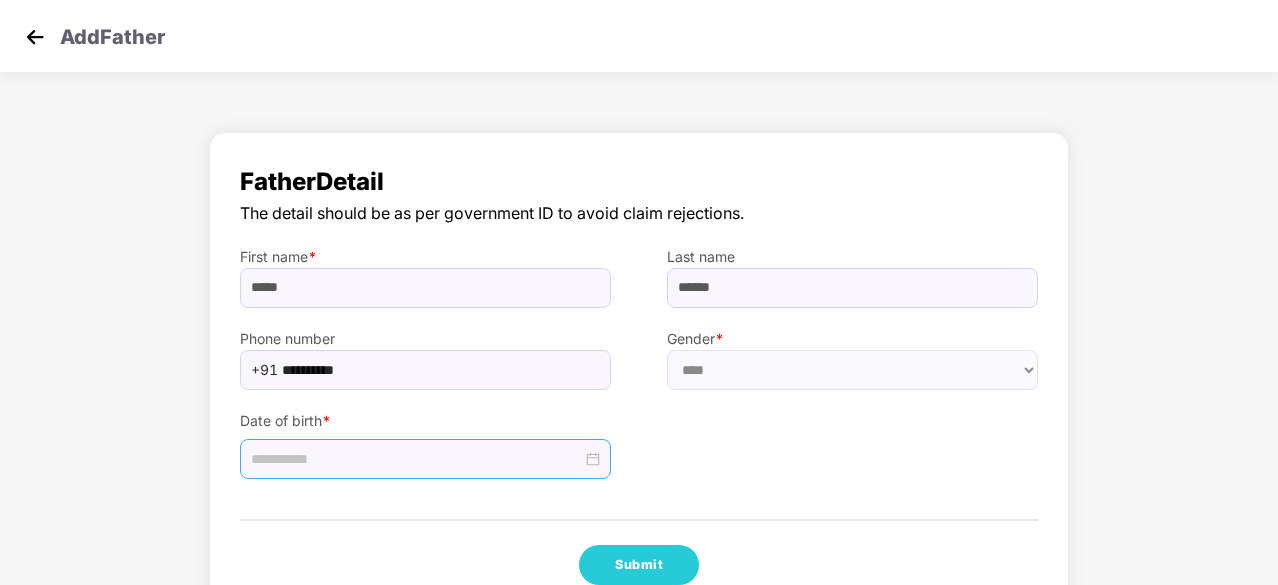 click at bounding box center [425, 459] 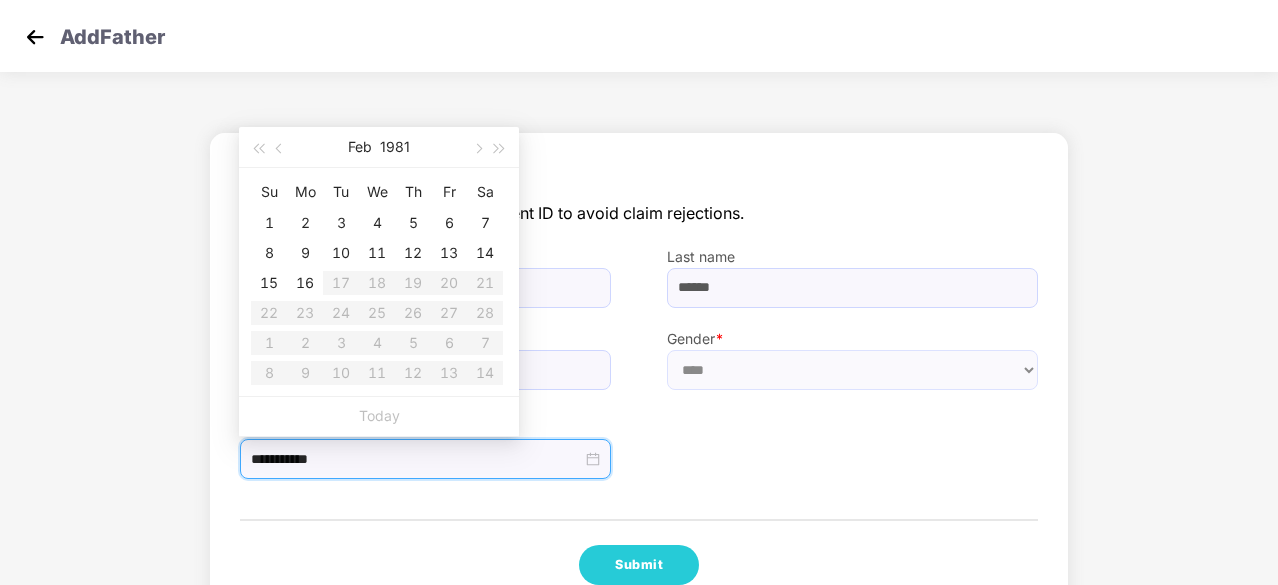 type on "**********" 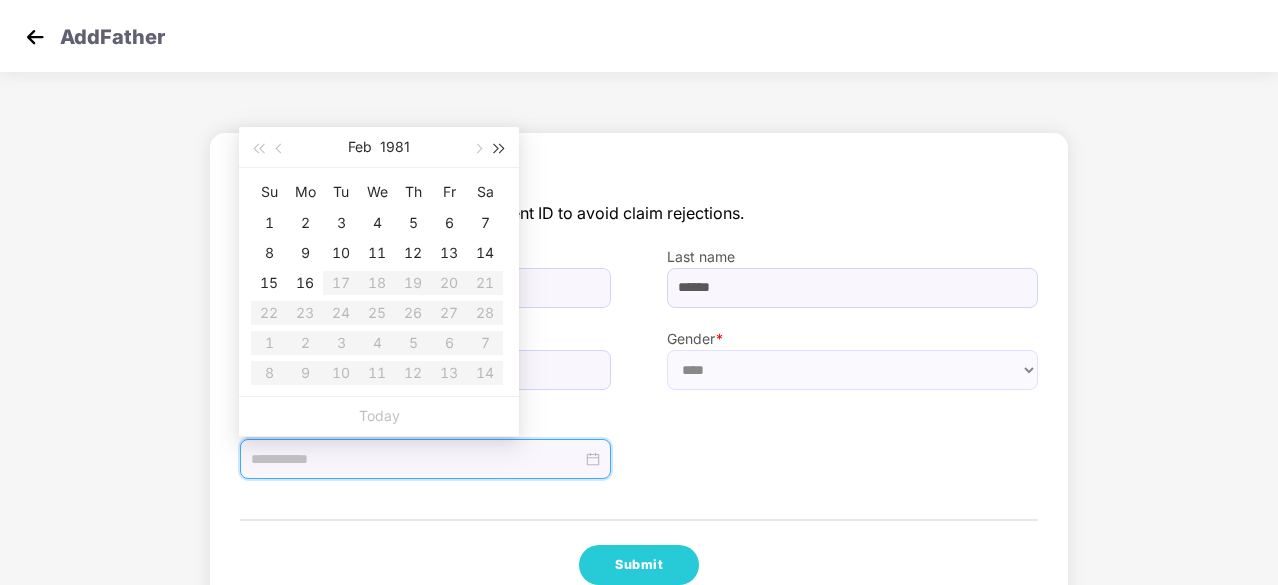 click at bounding box center [500, 149] 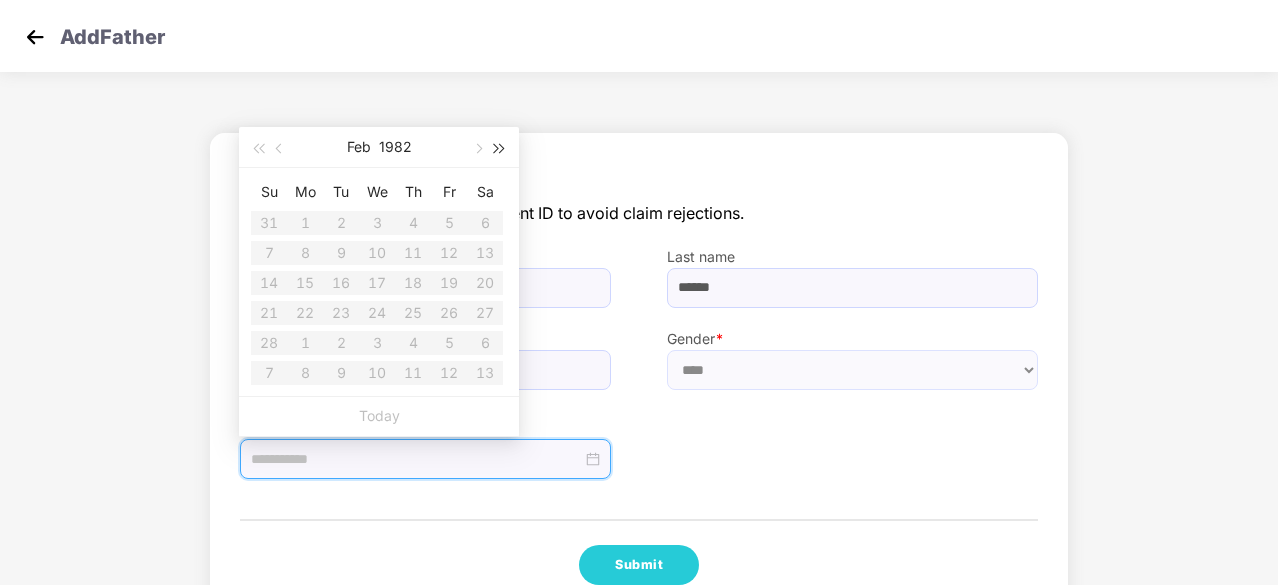 click at bounding box center [500, 149] 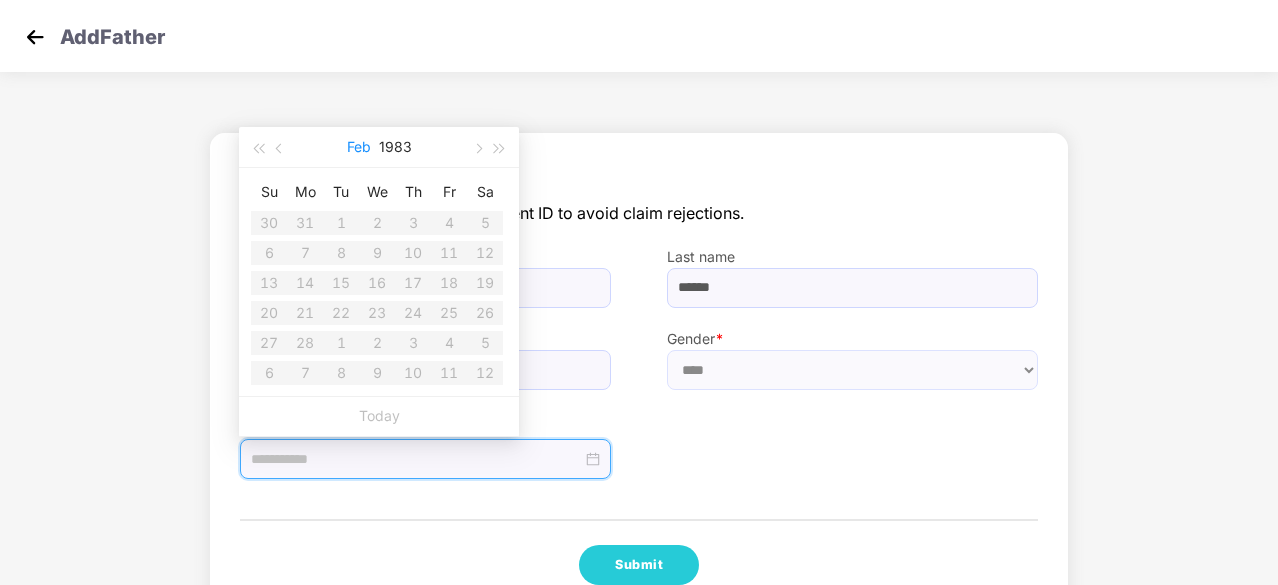 click on "Feb" at bounding box center (359, 147) 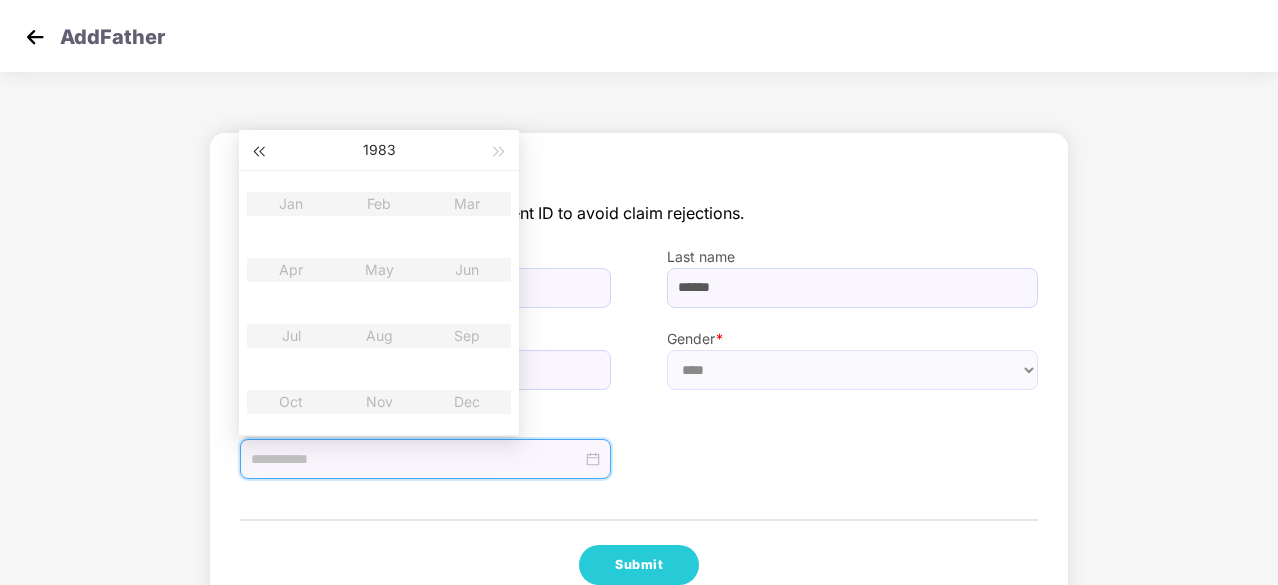 click at bounding box center (258, 150) 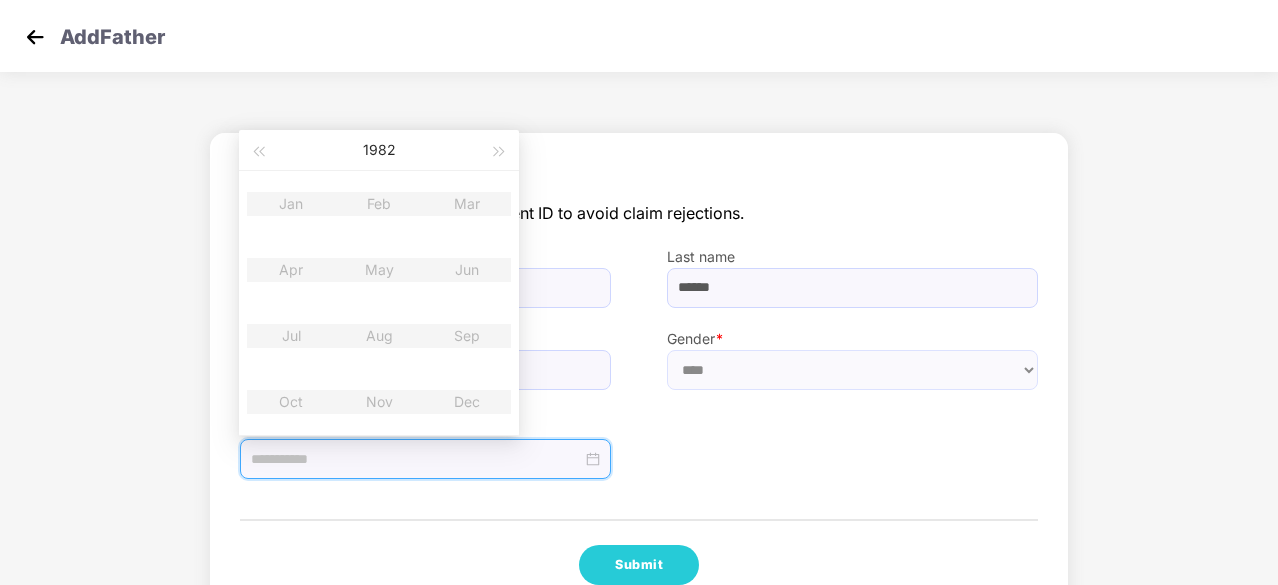click on "1982" at bounding box center [378, 150] 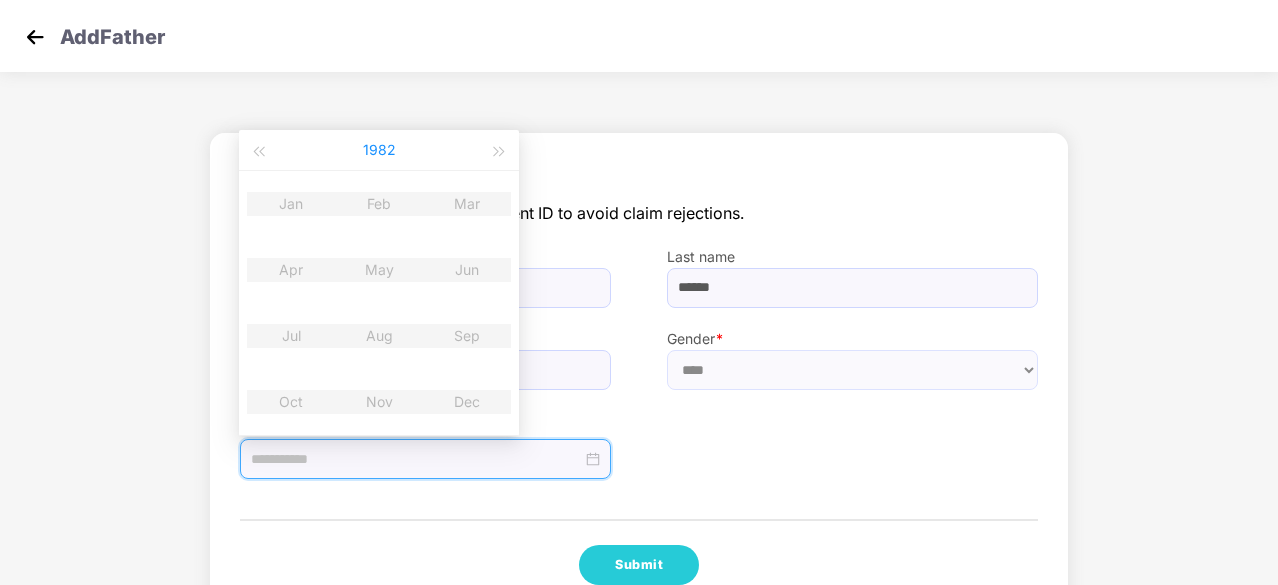 click on "1982" at bounding box center [379, 150] 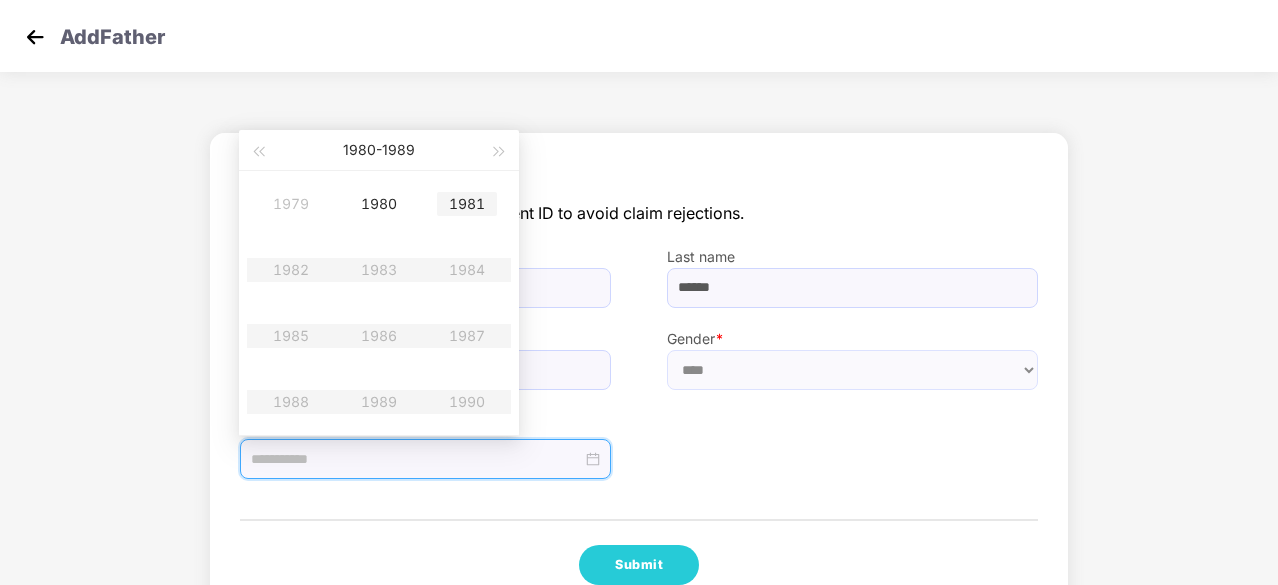 type on "**********" 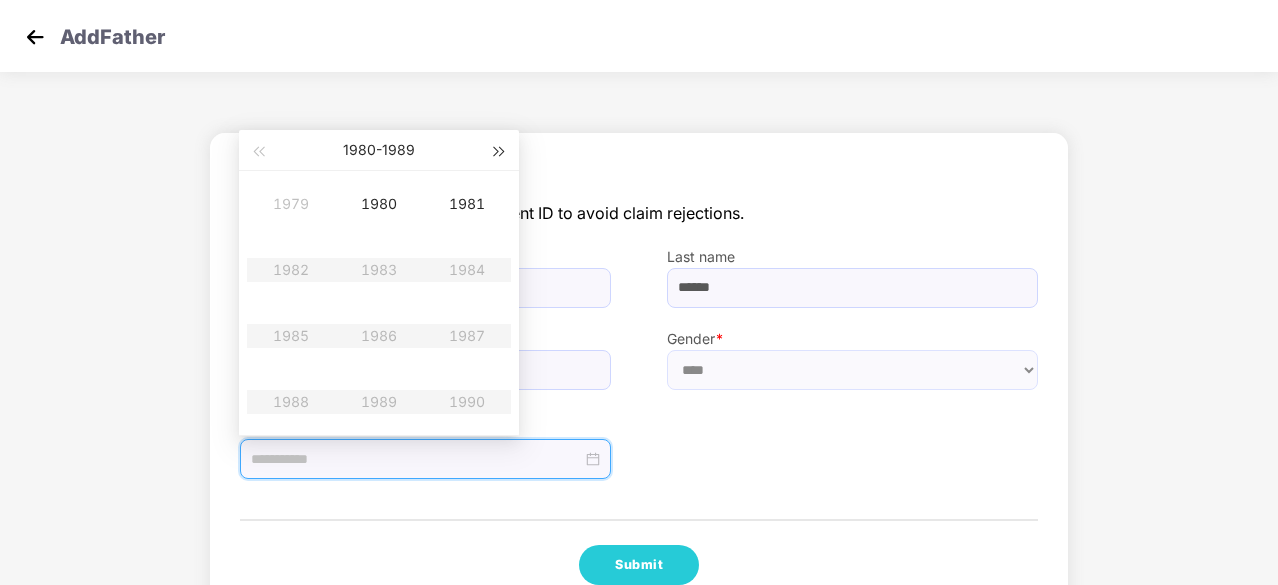 click at bounding box center [500, 150] 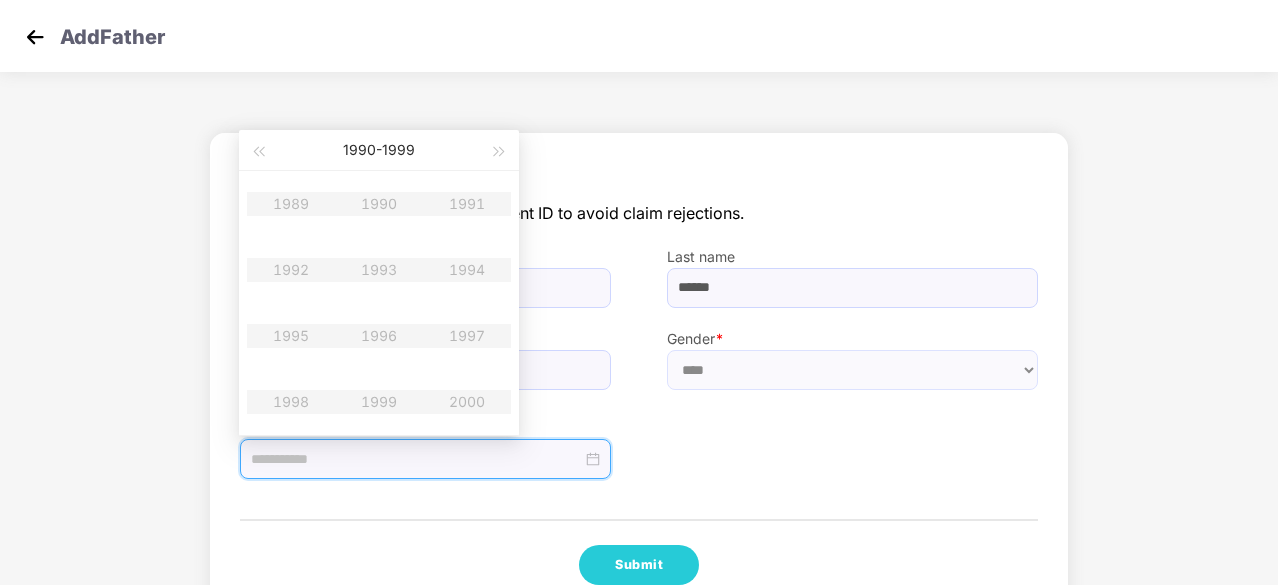 click on "1990 - 1999" at bounding box center (379, 150) 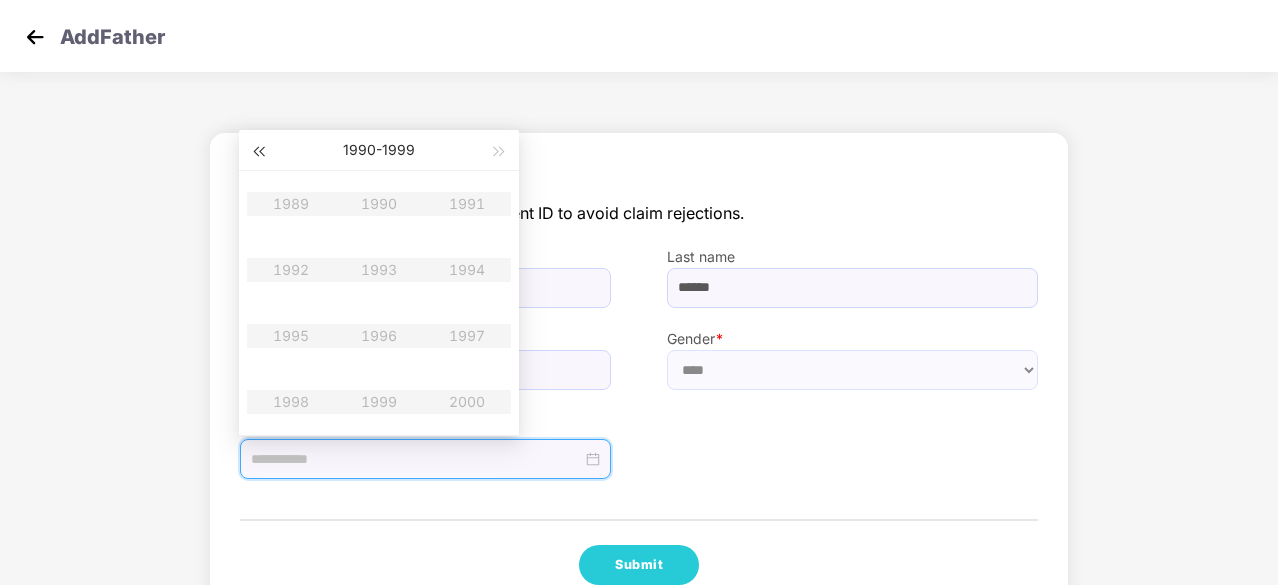click at bounding box center [258, 152] 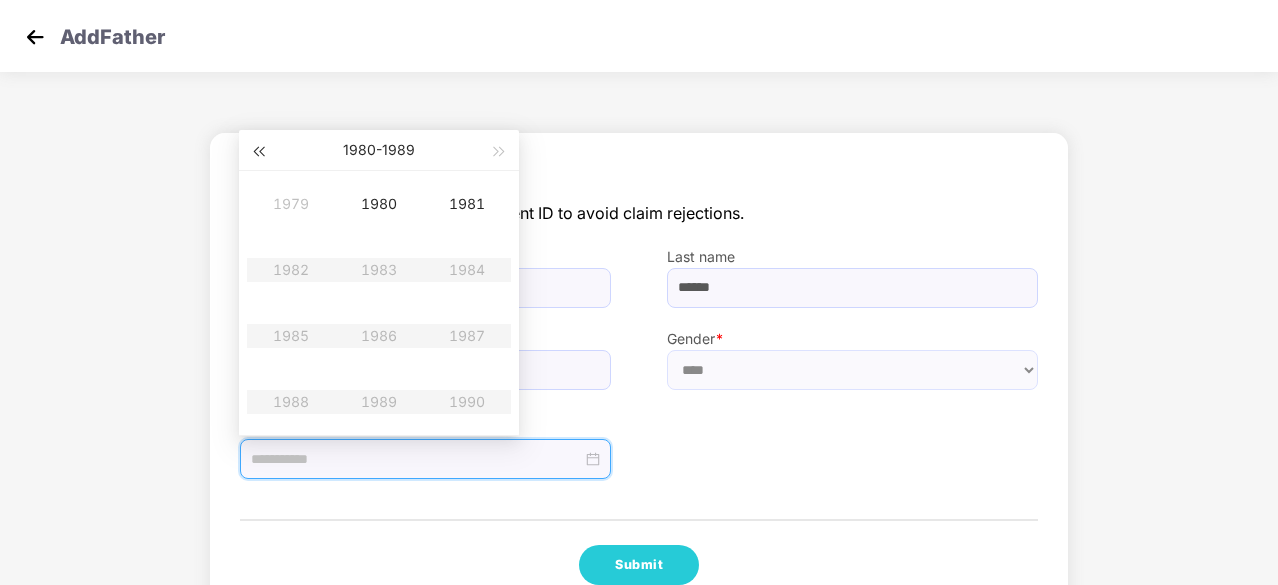 click at bounding box center (258, 152) 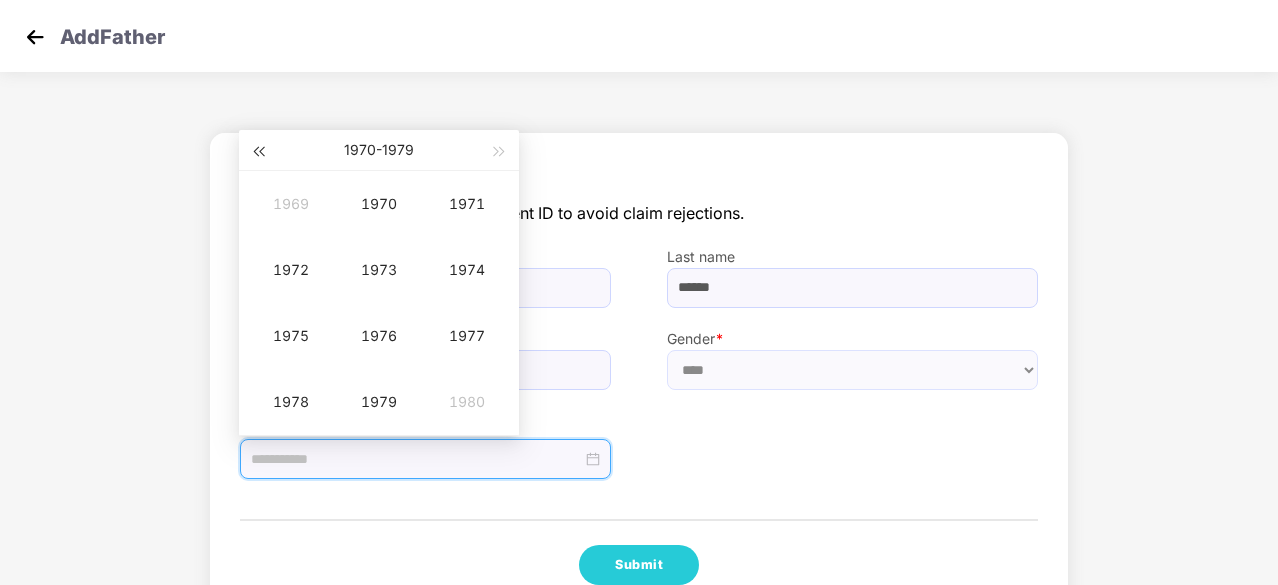 click at bounding box center [258, 152] 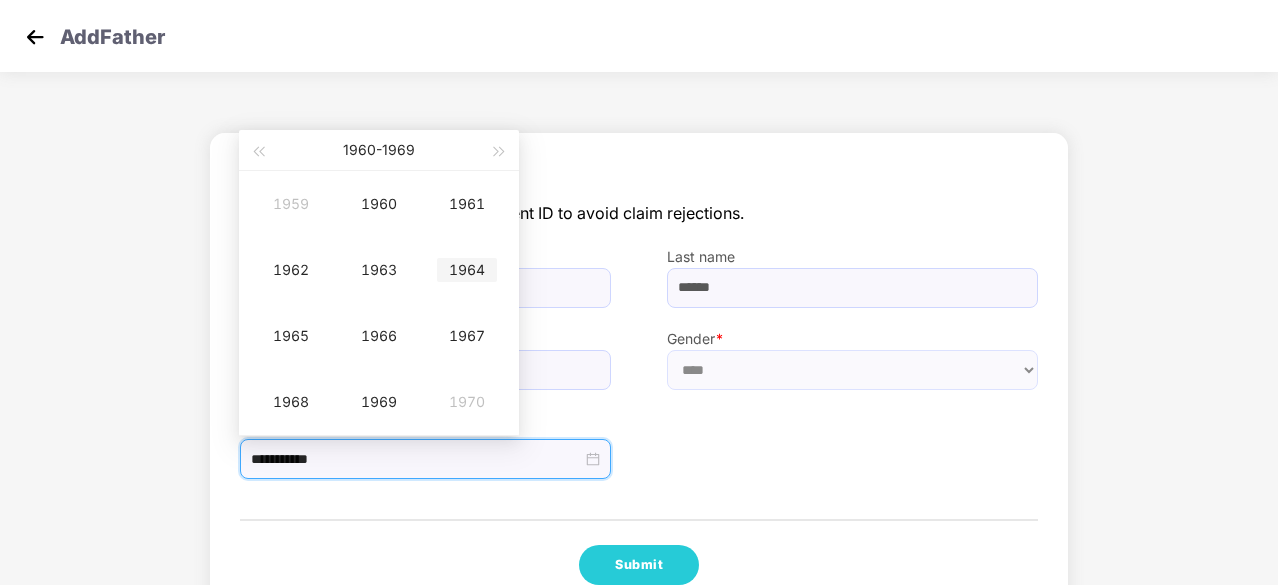 type on "**********" 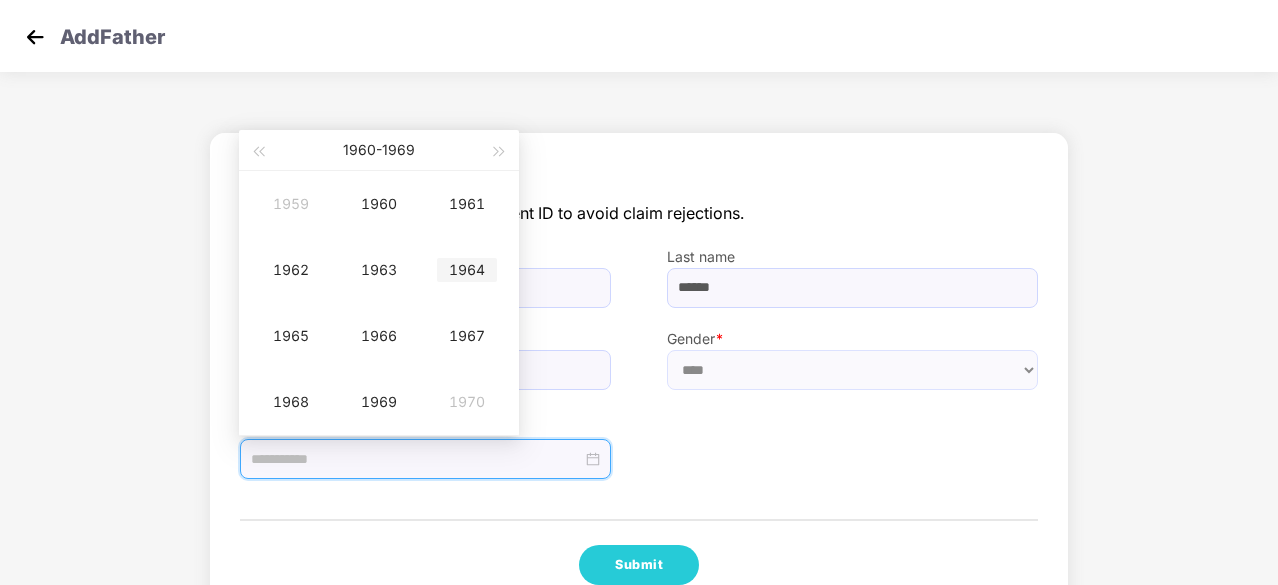 click on "1964" at bounding box center [467, 270] 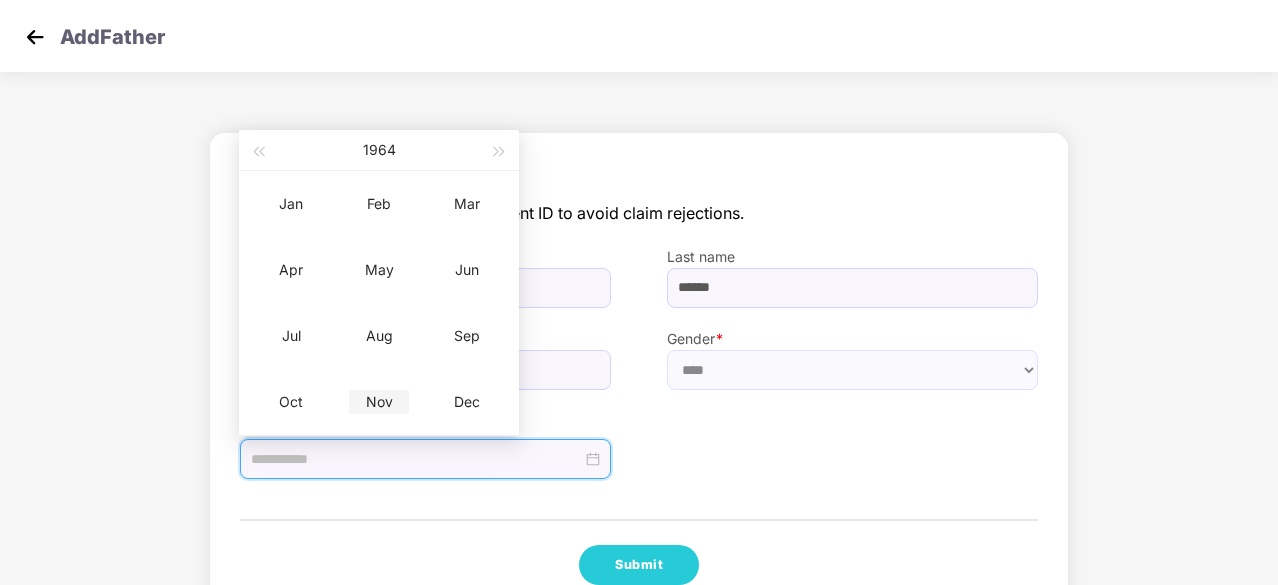 type on "**********" 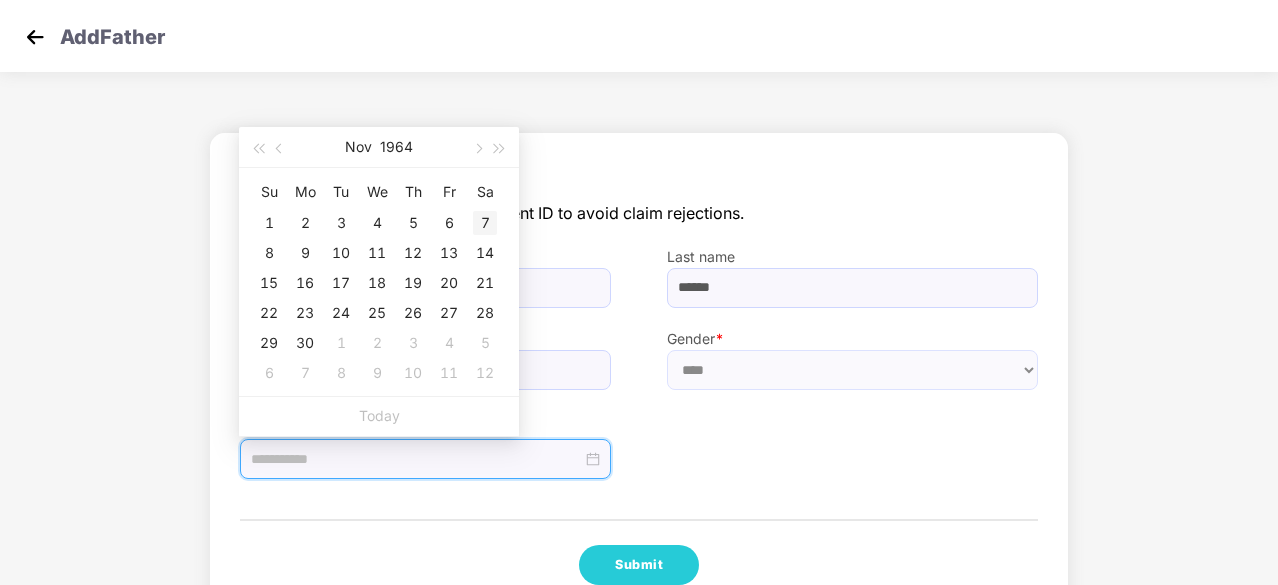 type on "**********" 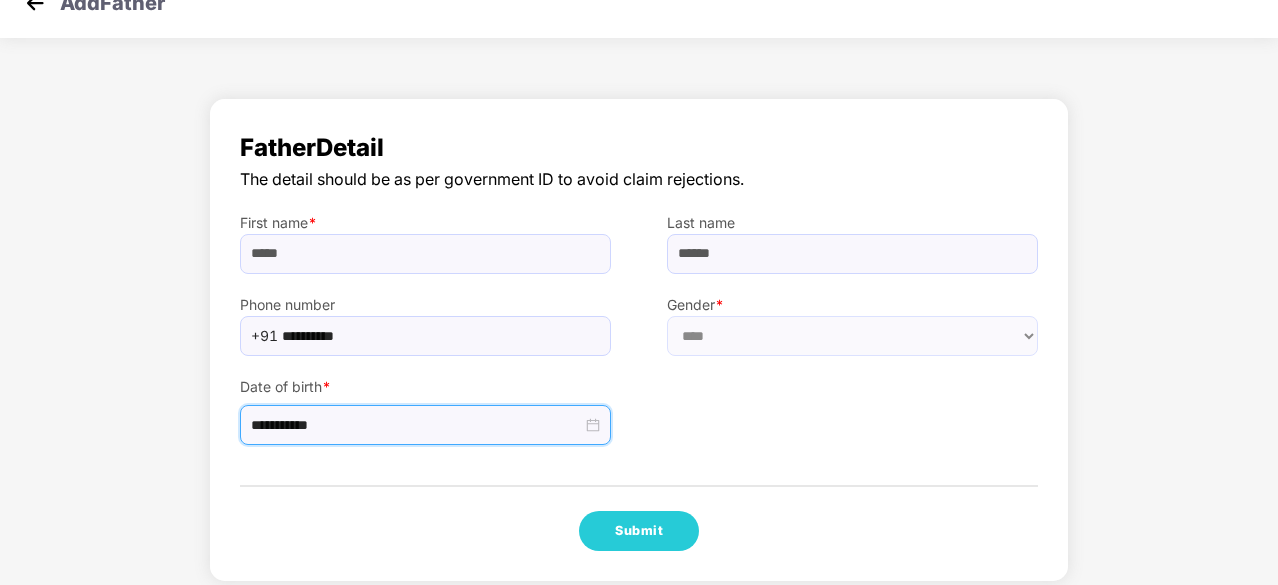 scroll, scrollTop: 50, scrollLeft: 0, axis: vertical 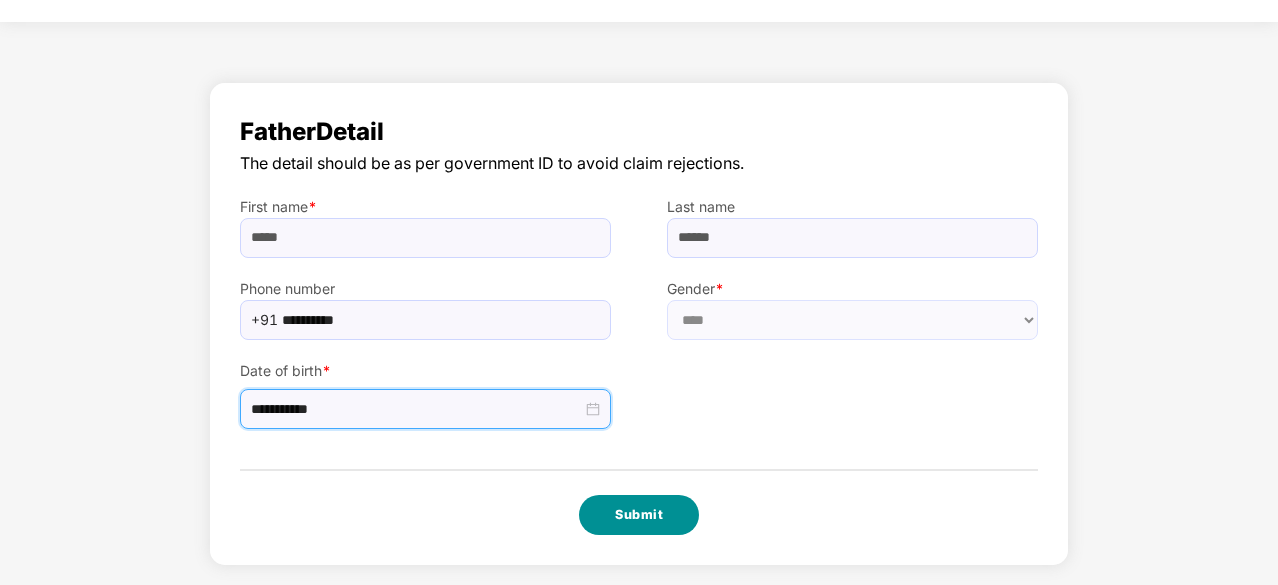 click on "Submit" at bounding box center [639, 515] 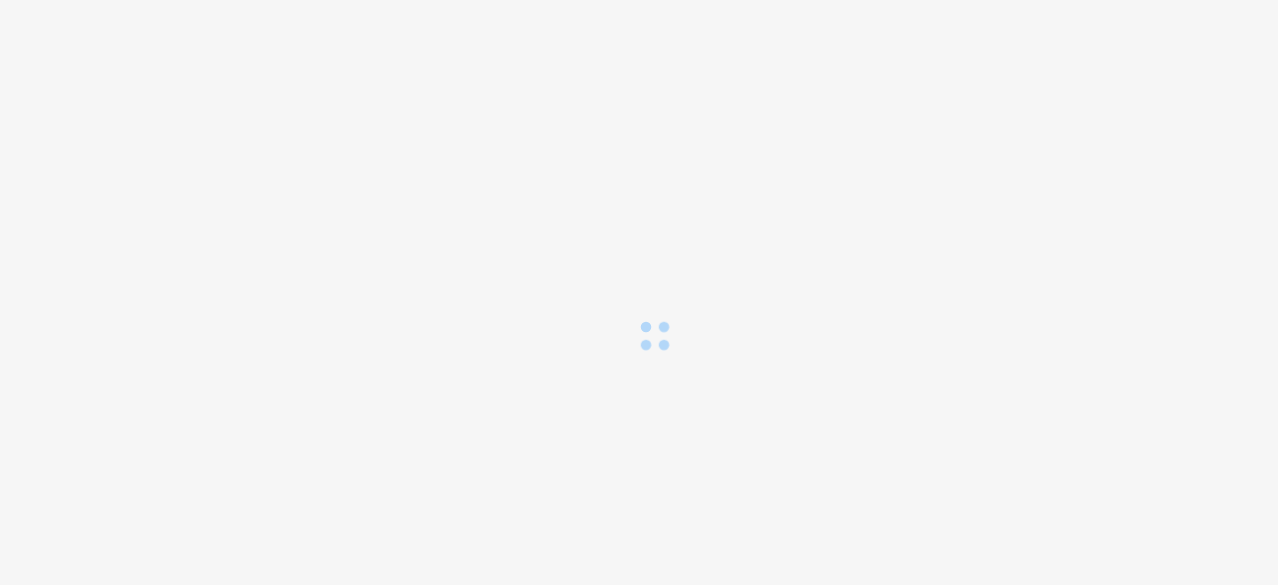 scroll, scrollTop: 0, scrollLeft: 0, axis: both 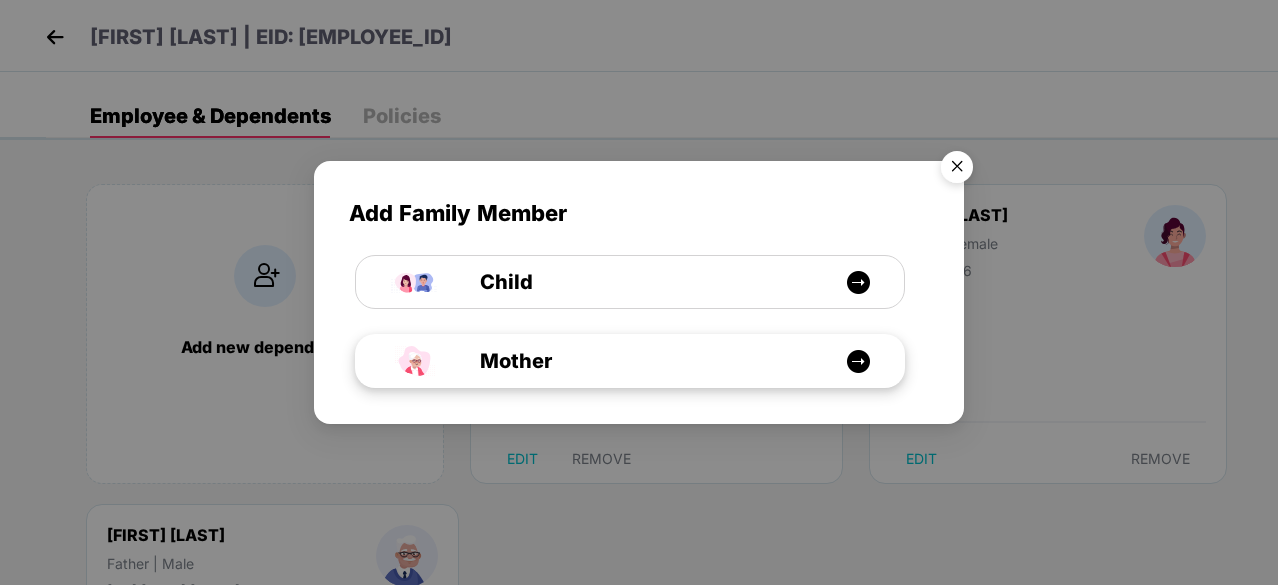 click on "Mother" at bounding box center [640, 361] 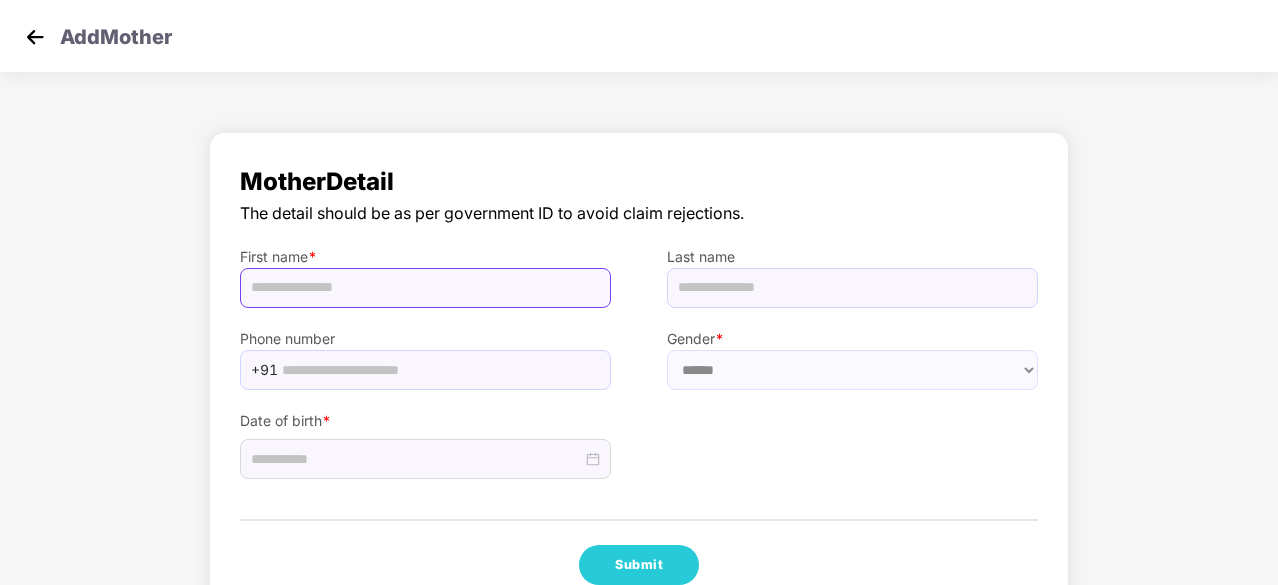 click at bounding box center (425, 288) 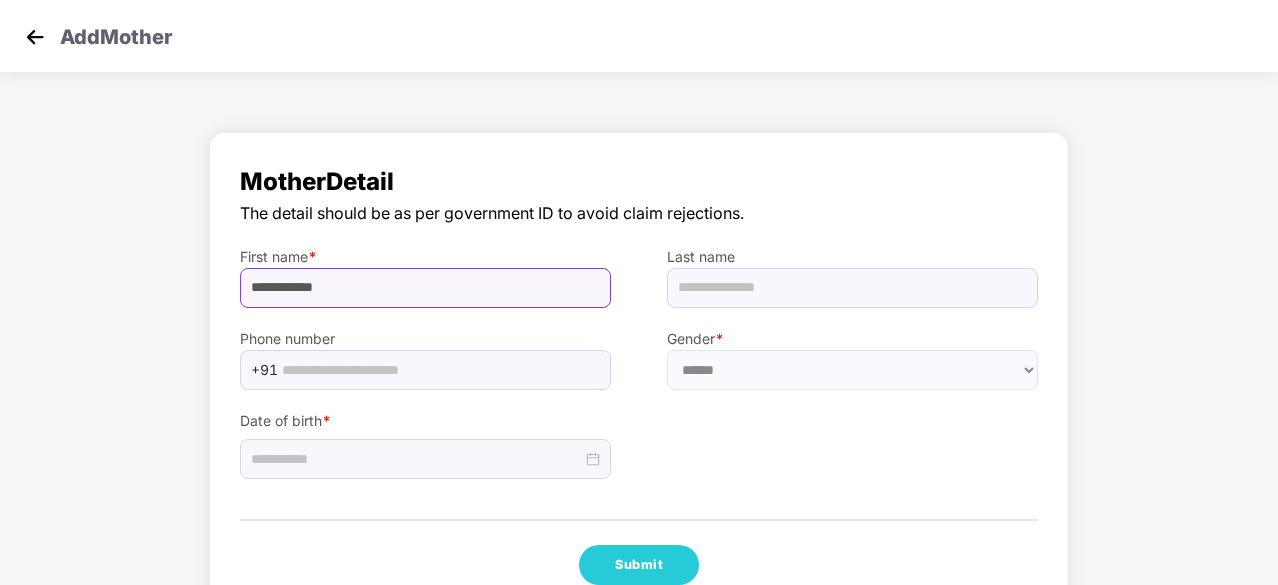 drag, startPoint x: 296, startPoint y: 283, endPoint x: 368, endPoint y: 291, distance: 72.443085 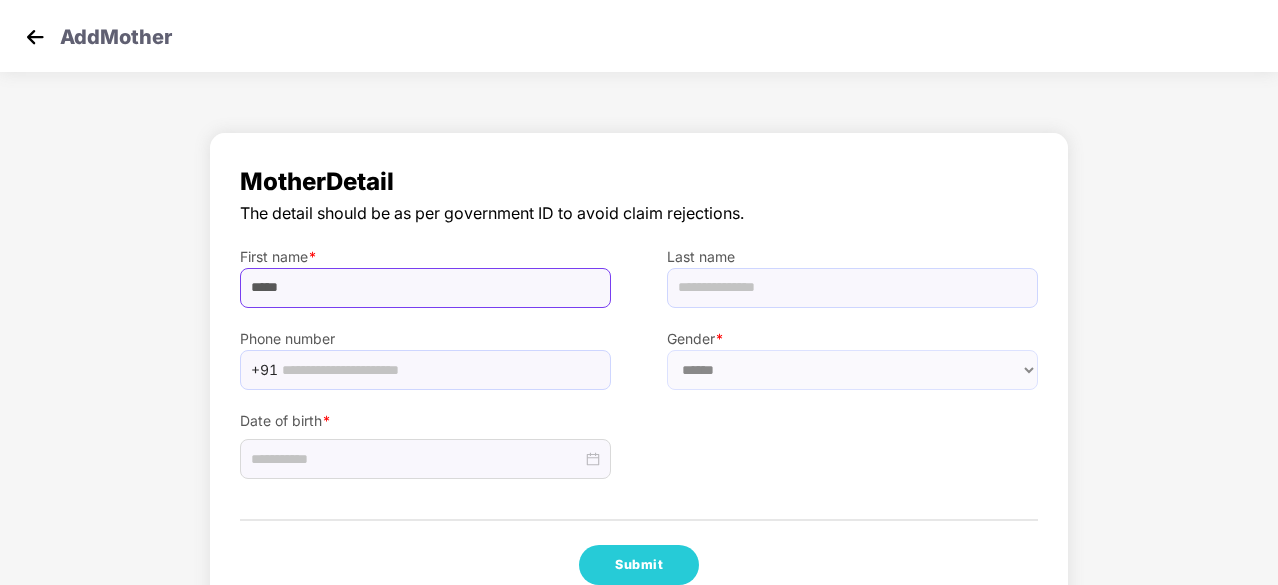 type on "*****" 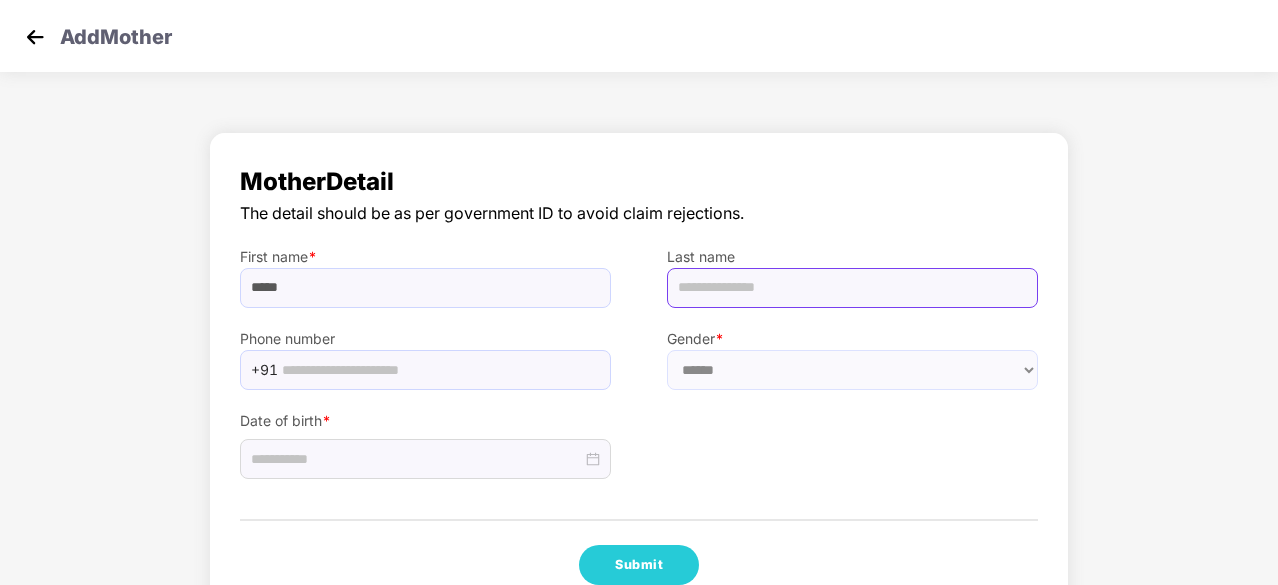 click at bounding box center [852, 288] 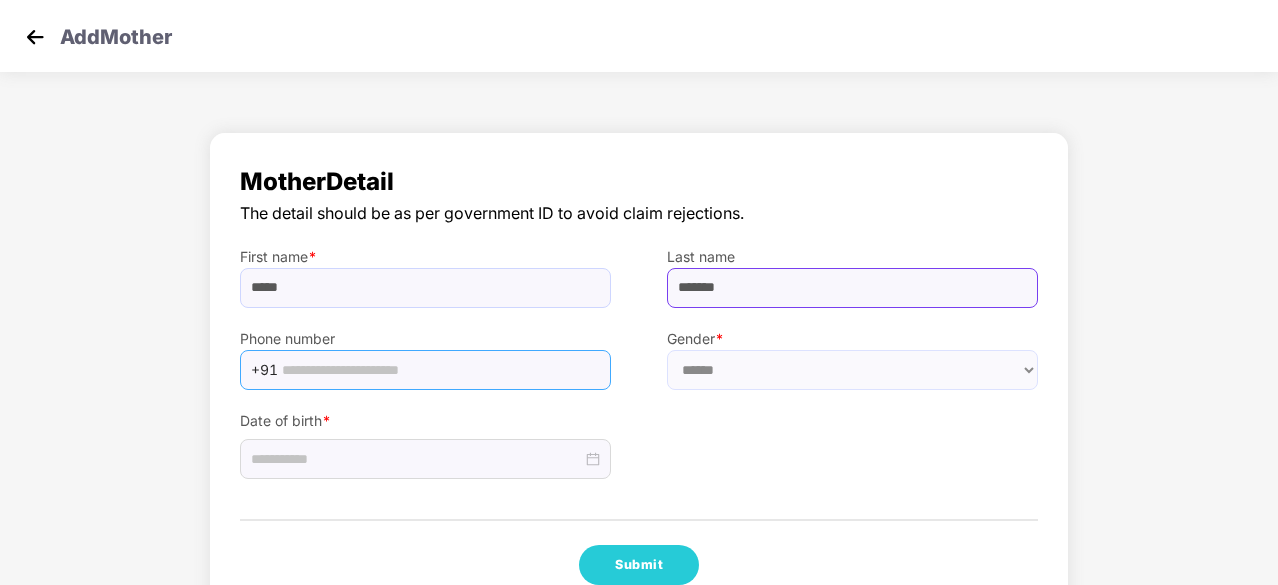 type on "******" 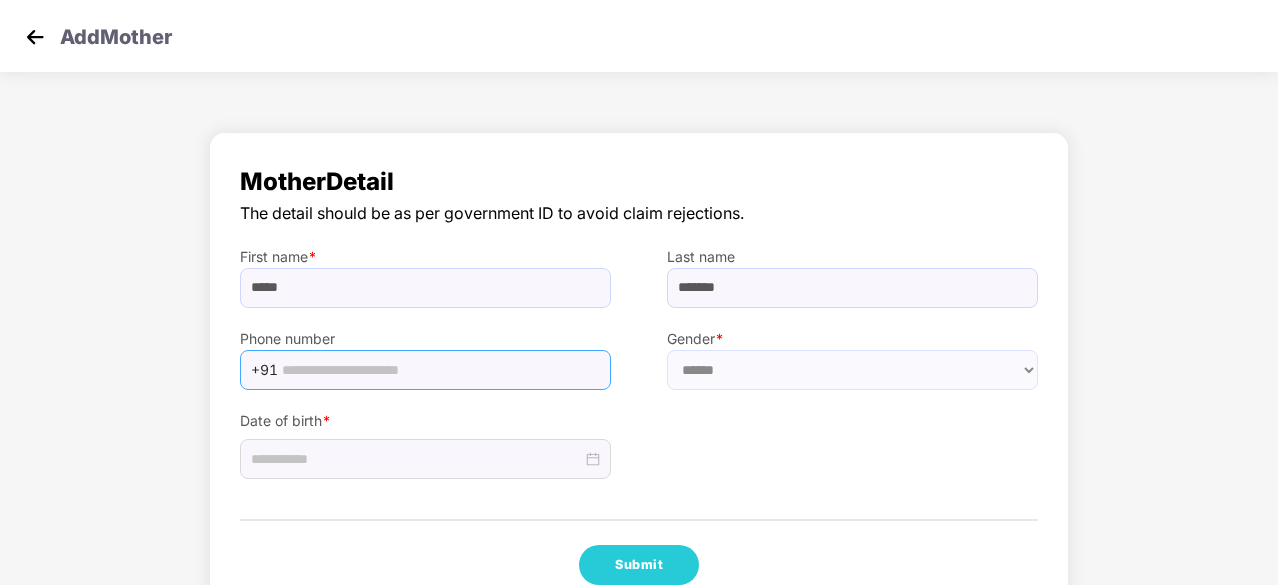 click at bounding box center (440, 370) 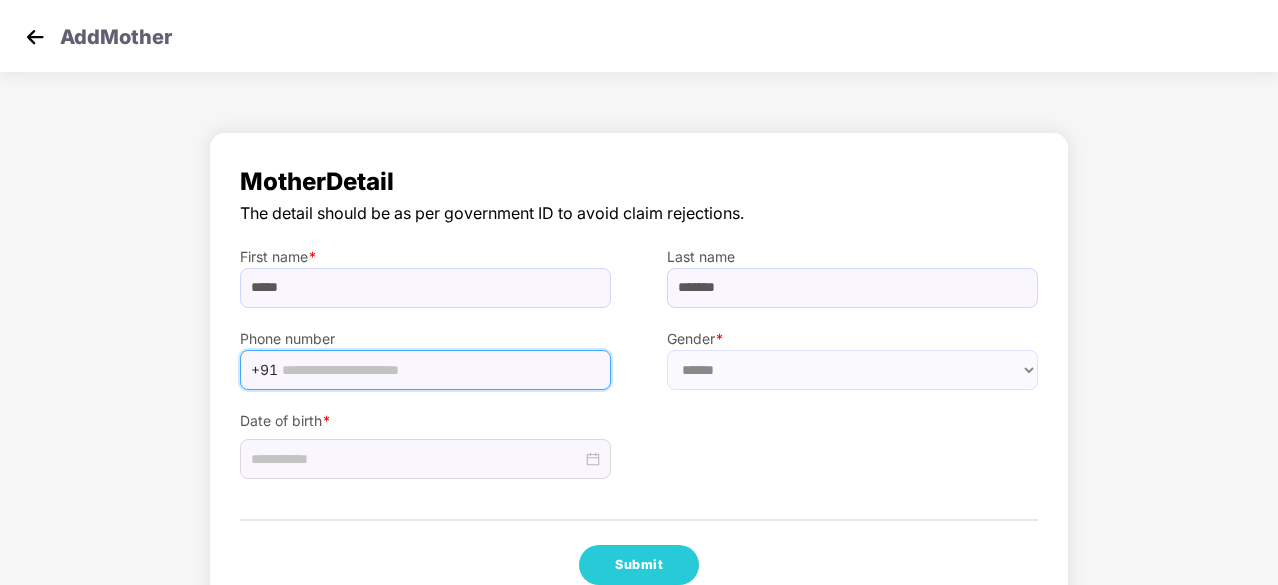 type on "**********" 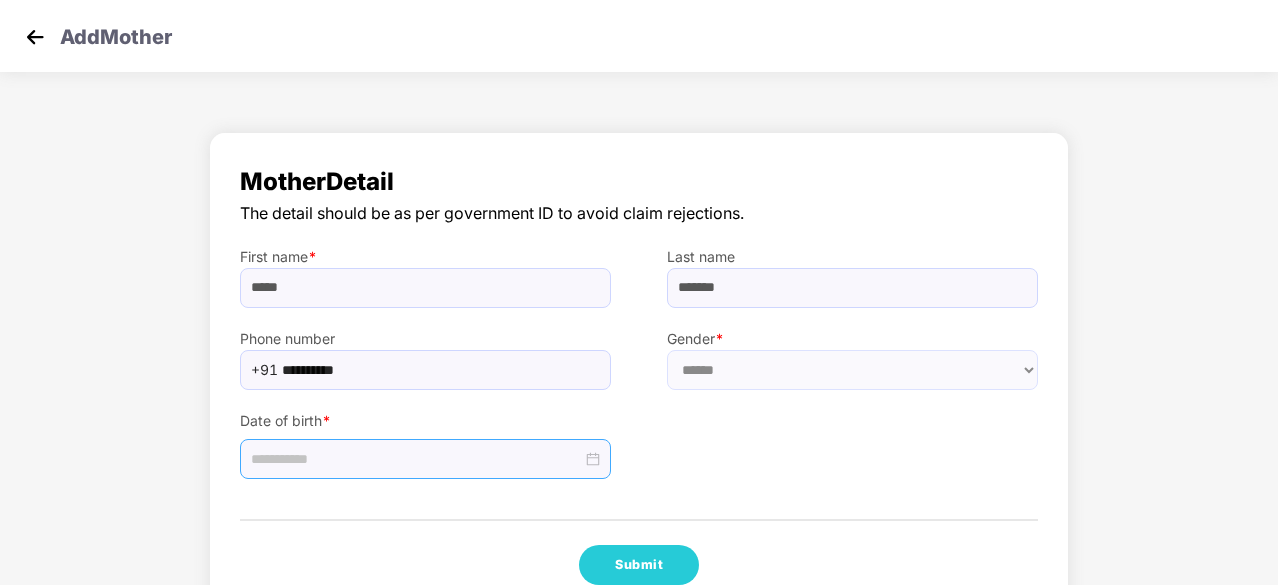 click at bounding box center [416, 459] 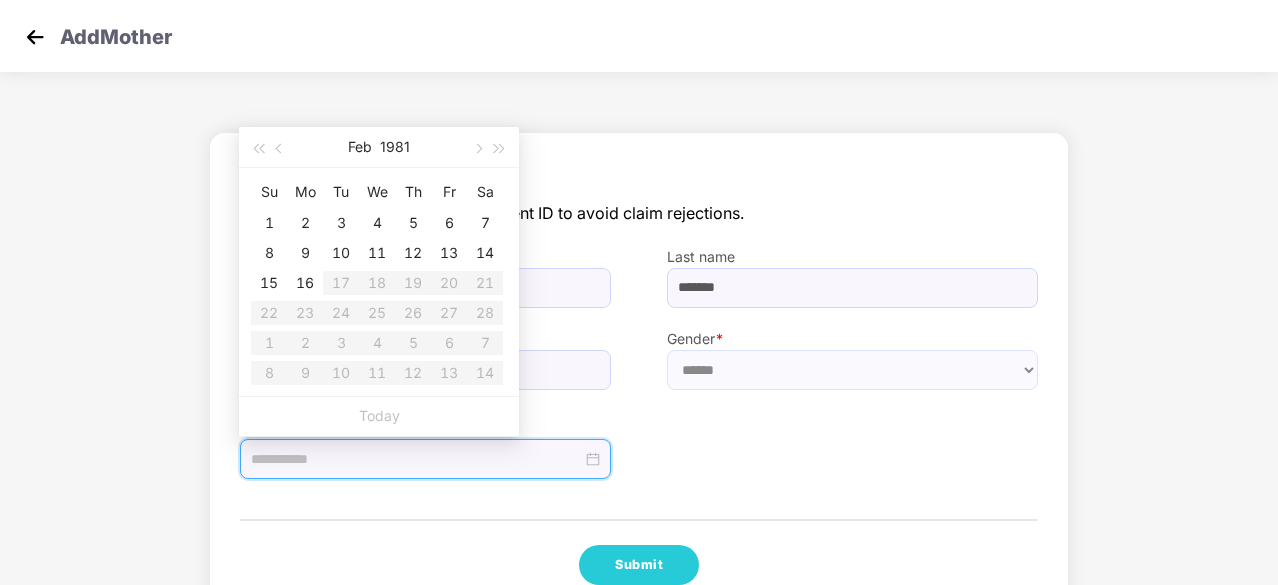 type on "**********" 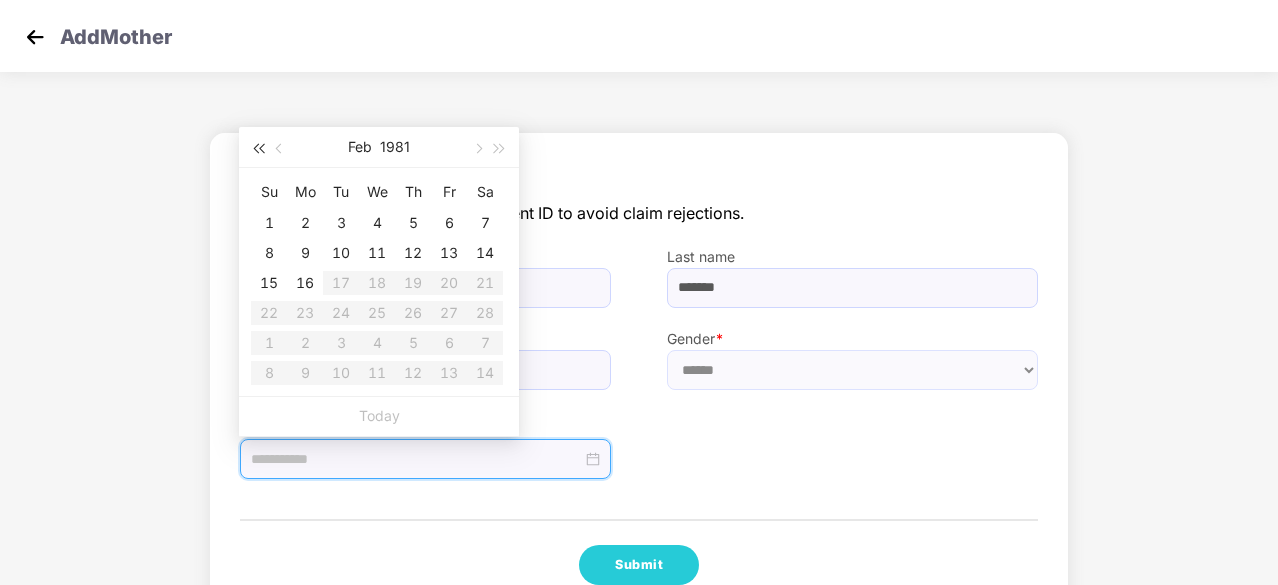 click at bounding box center (258, 147) 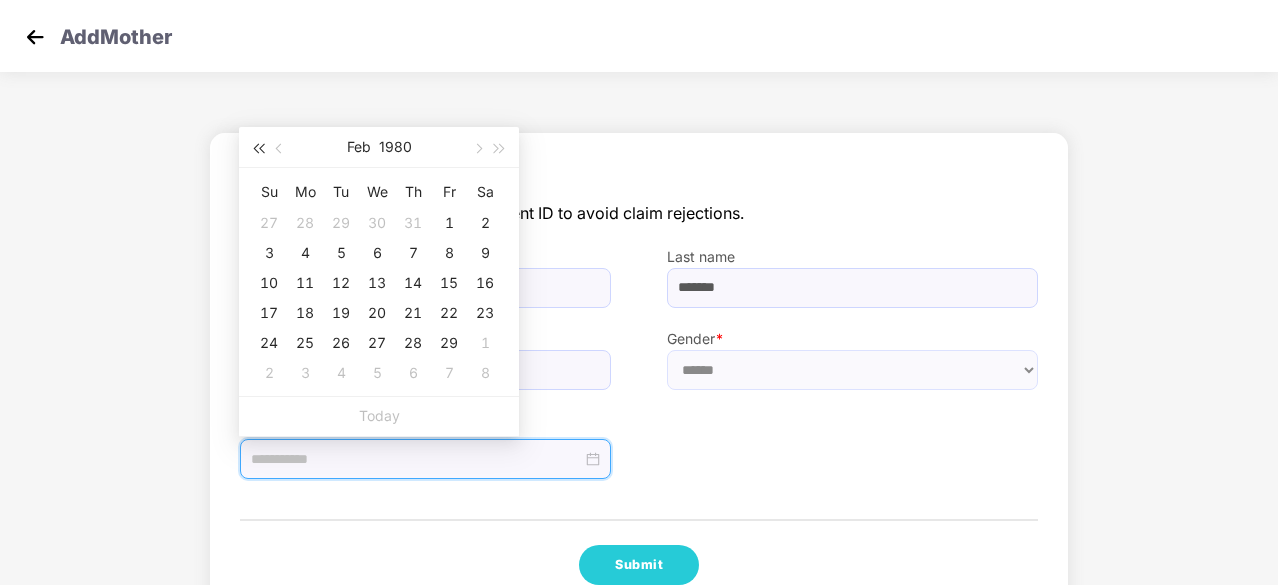 click at bounding box center (258, 147) 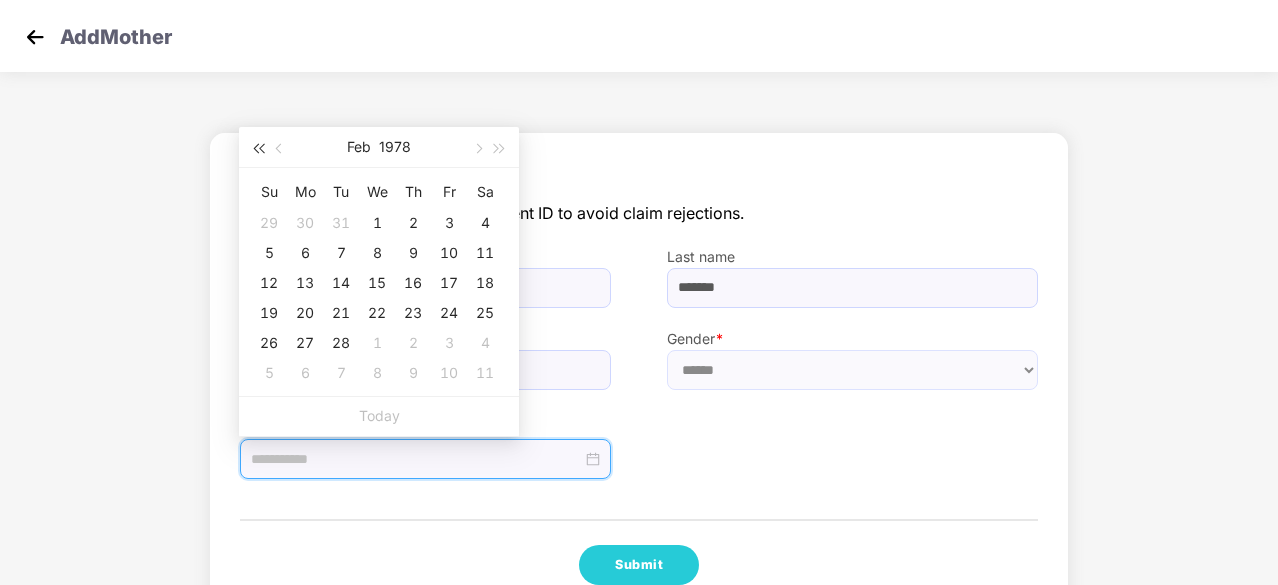 click at bounding box center [258, 147] 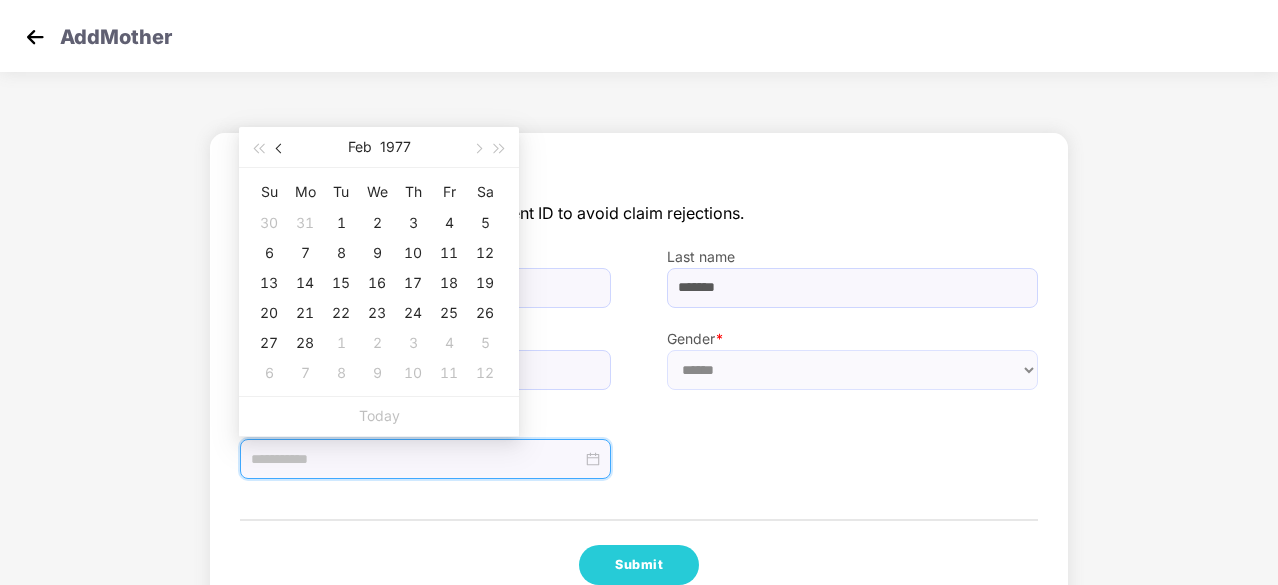 click at bounding box center (280, 147) 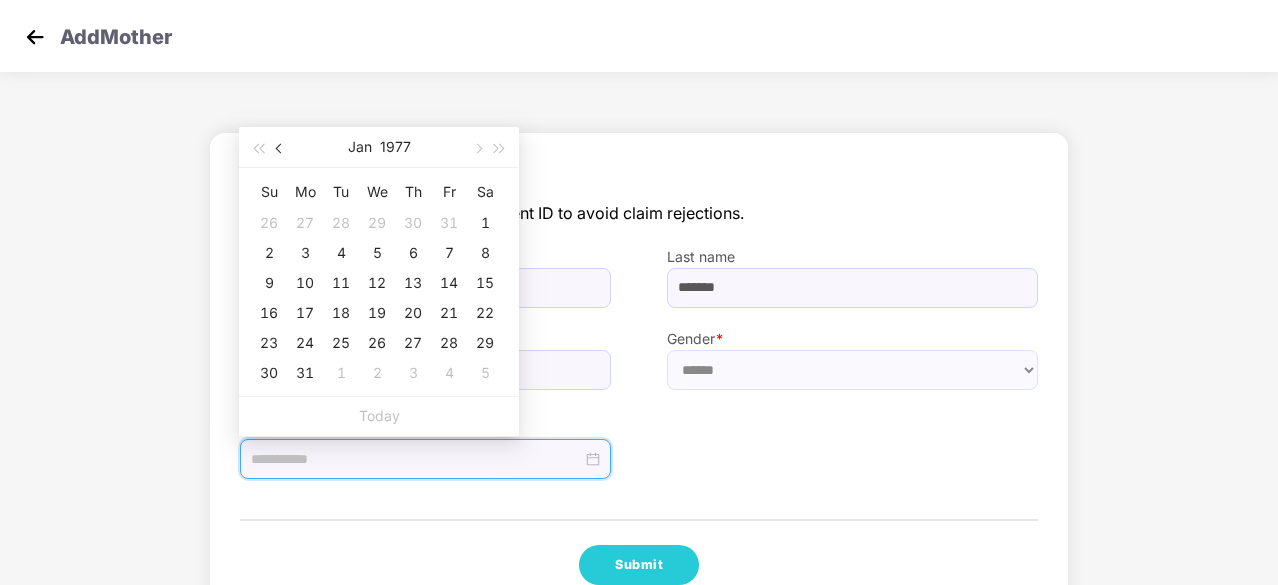 click at bounding box center [280, 147] 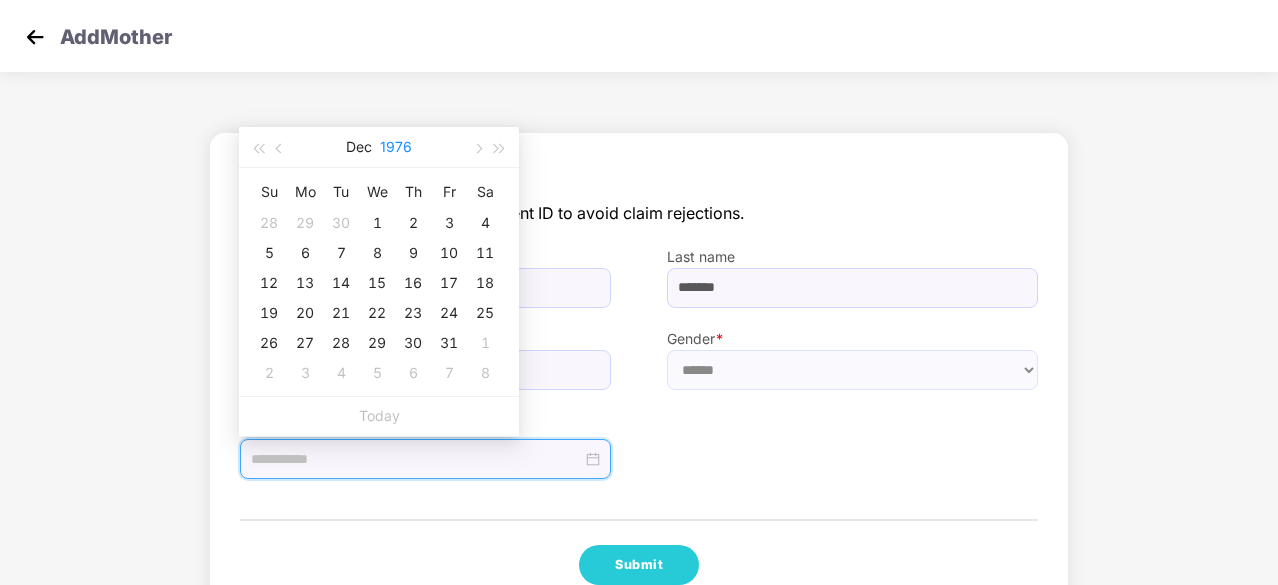 click on "1976" at bounding box center [396, 147] 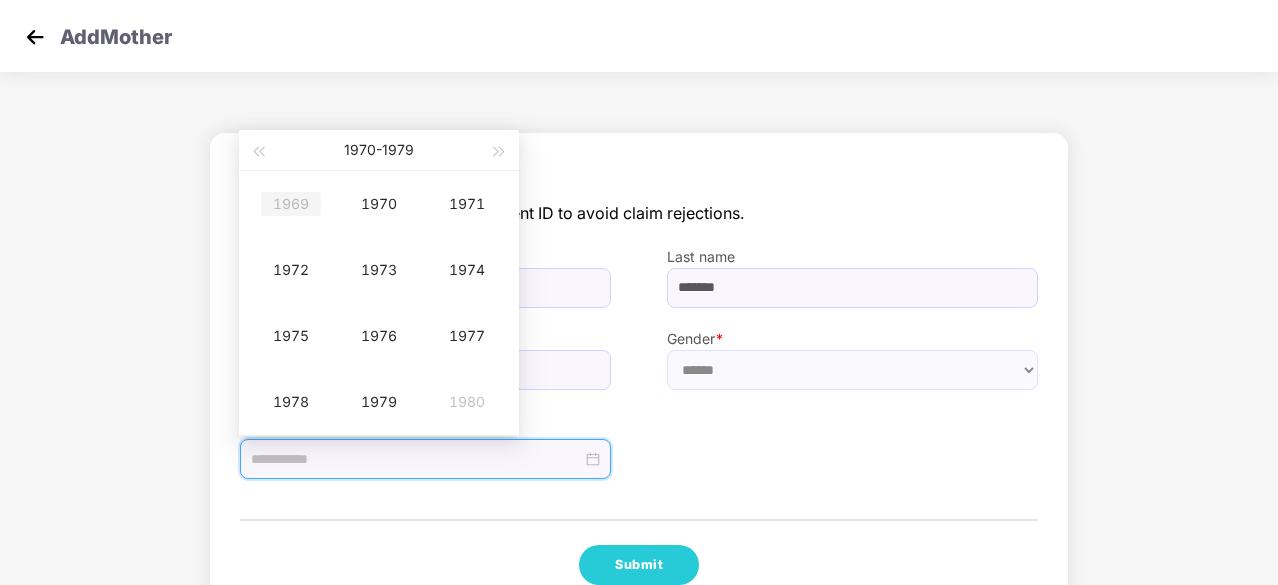 type on "**********" 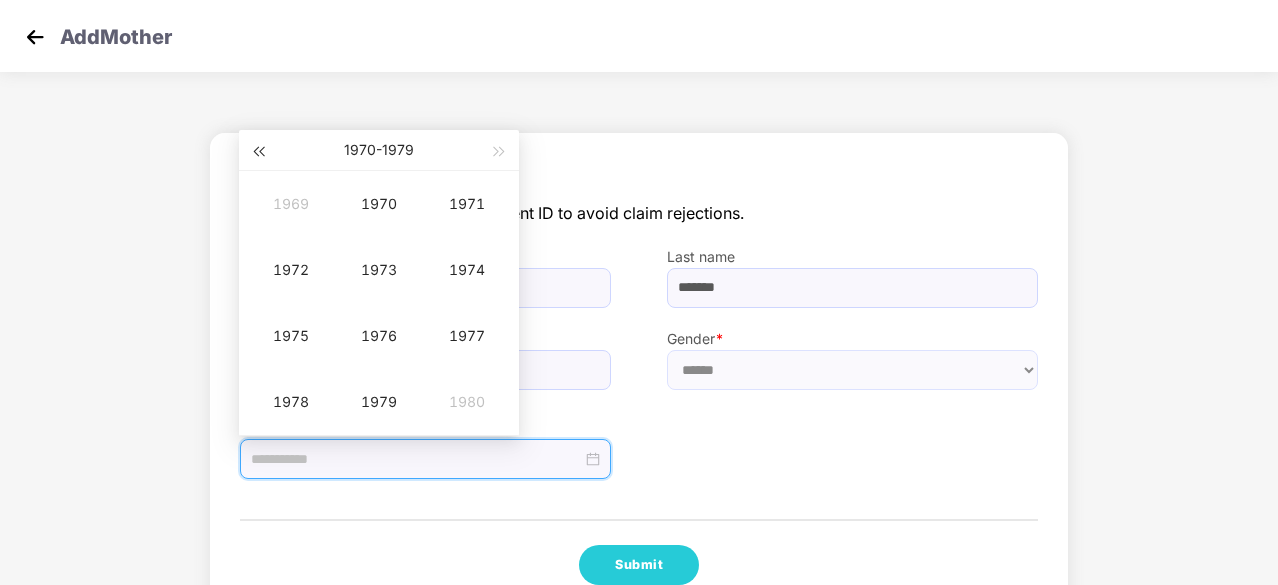 click at bounding box center [258, 150] 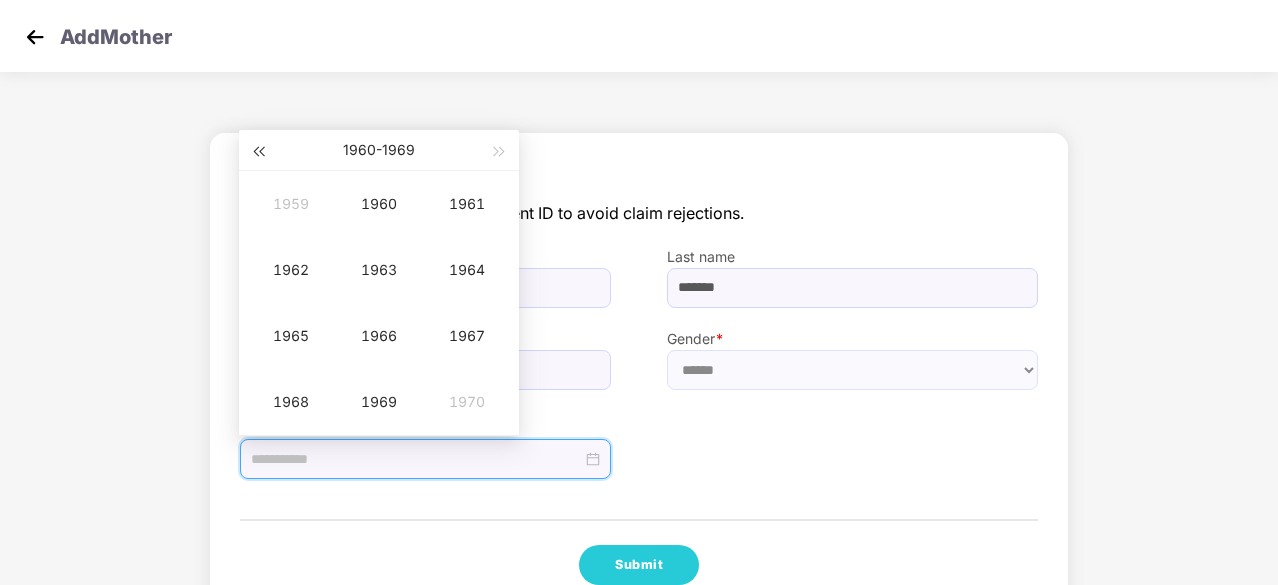 click at bounding box center (258, 150) 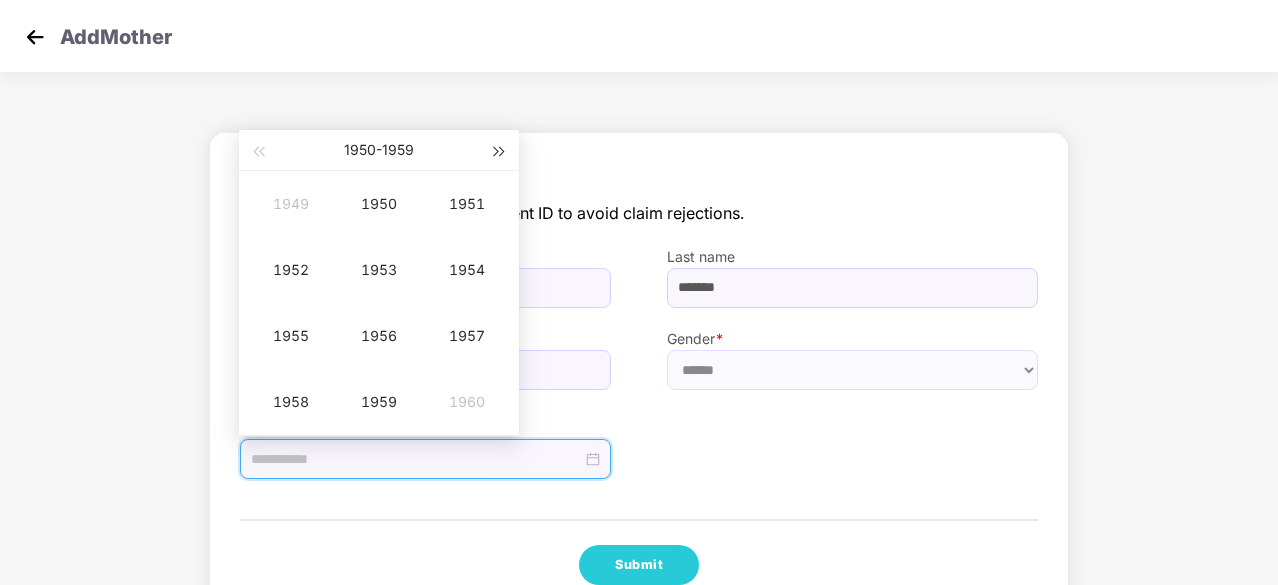 click at bounding box center [500, 152] 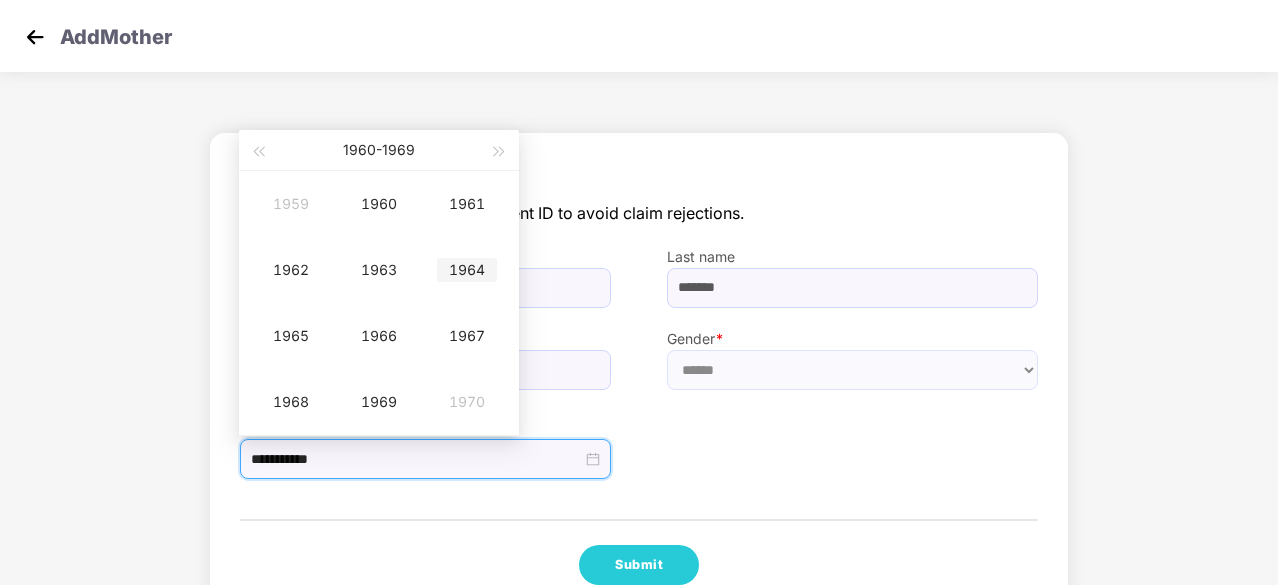 type on "**********" 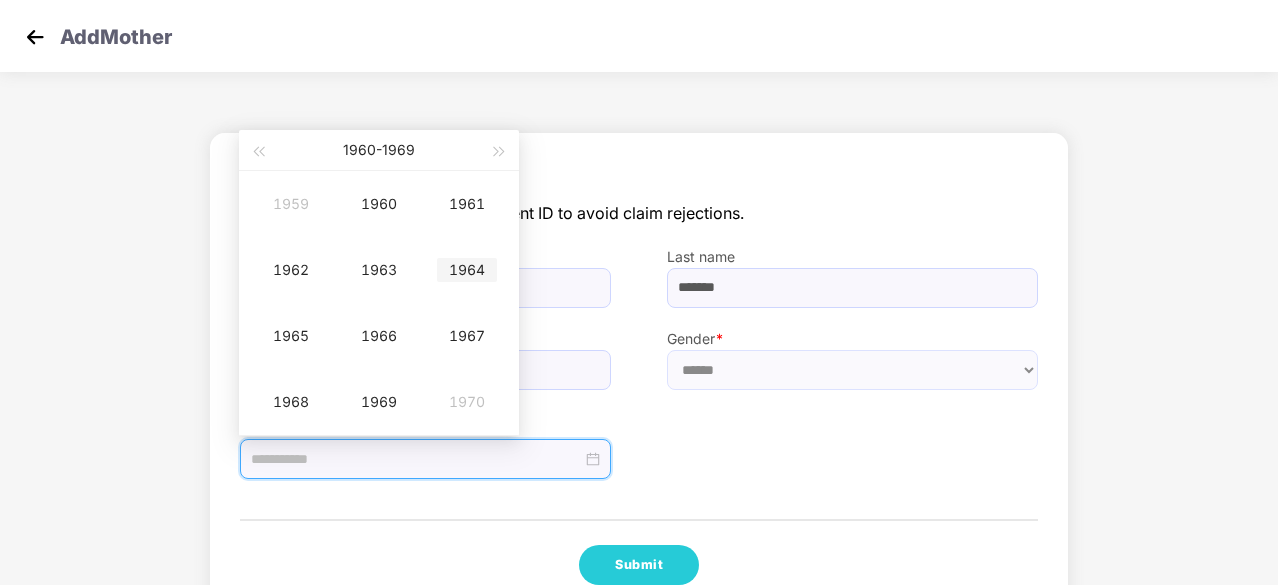 click on "1964" at bounding box center (467, 270) 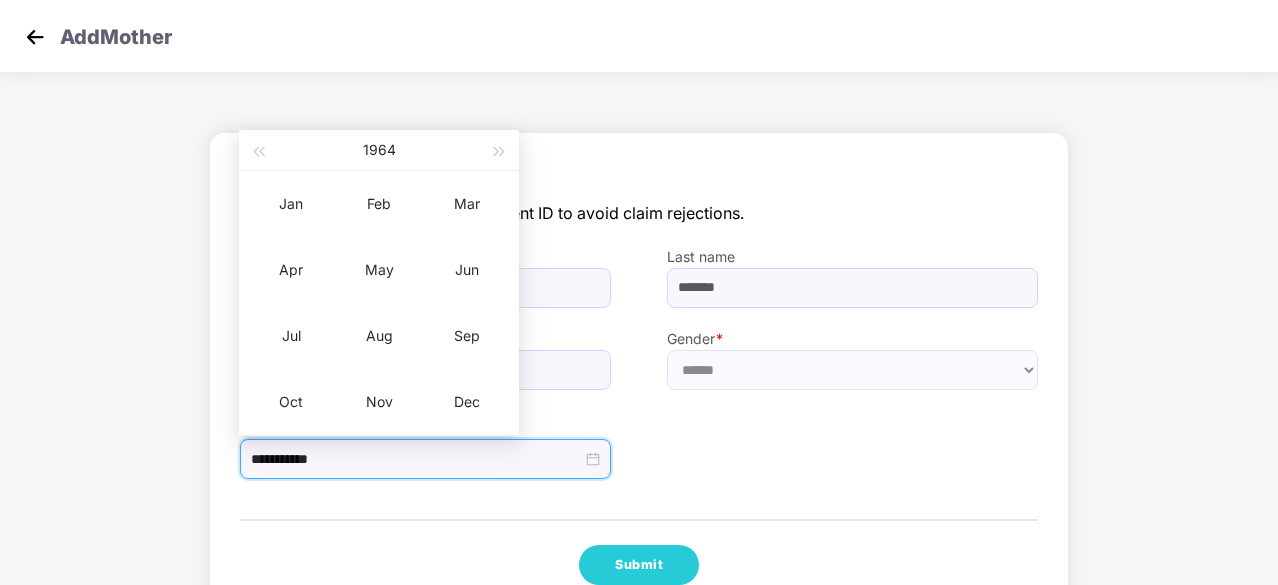 type on "**********" 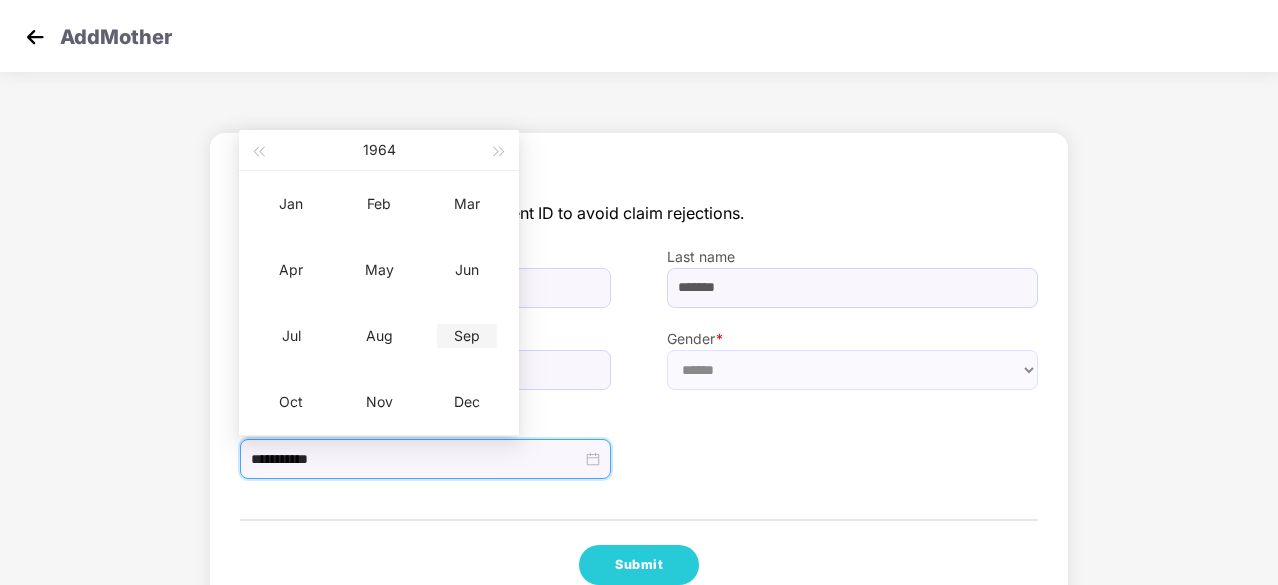 type on "**********" 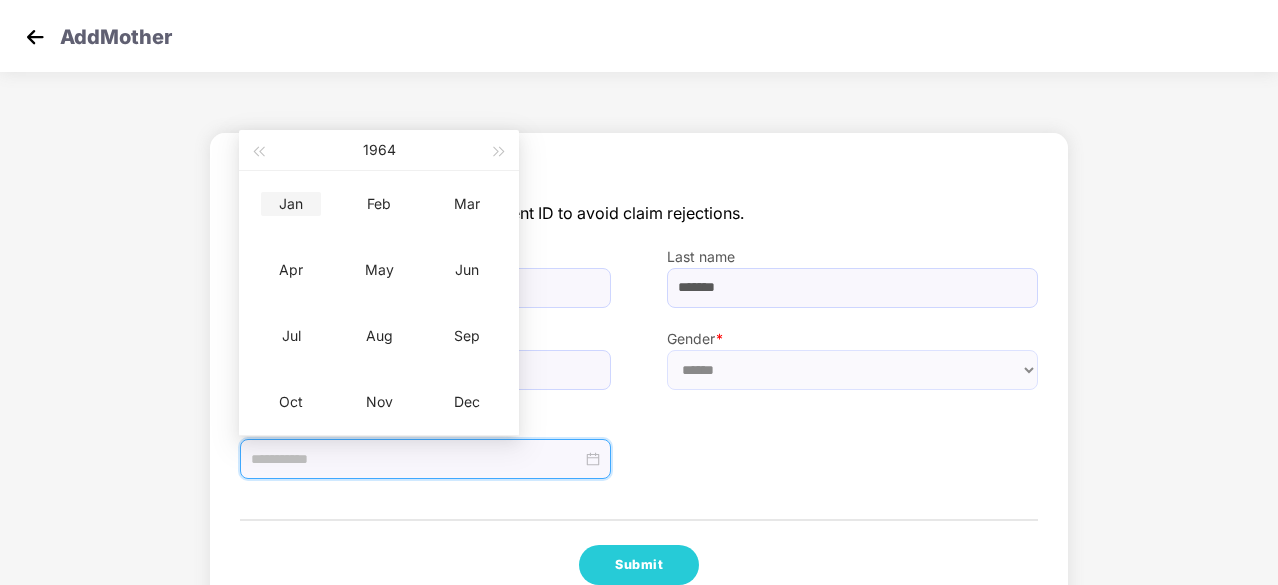 type on "**********" 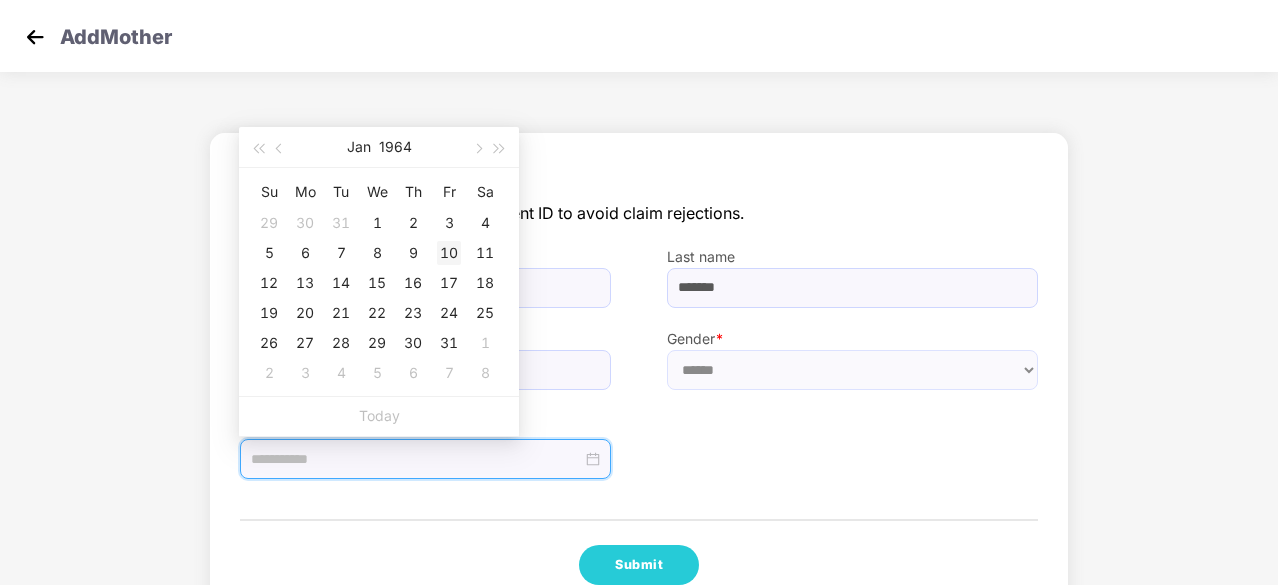 type on "**********" 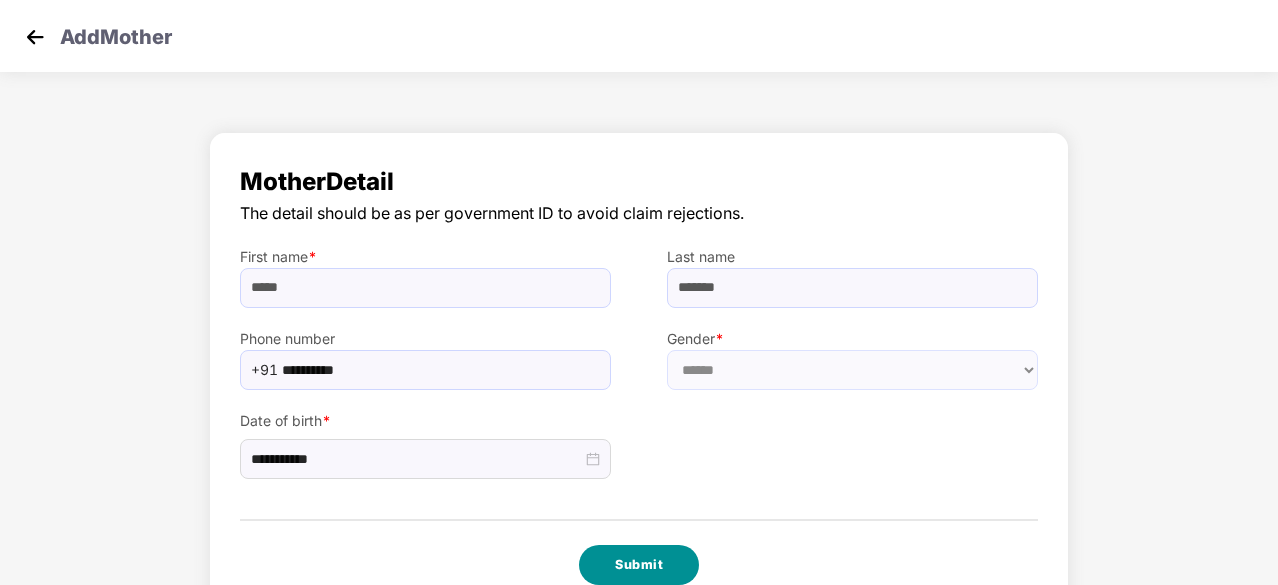 click on "Submit" at bounding box center [639, 565] 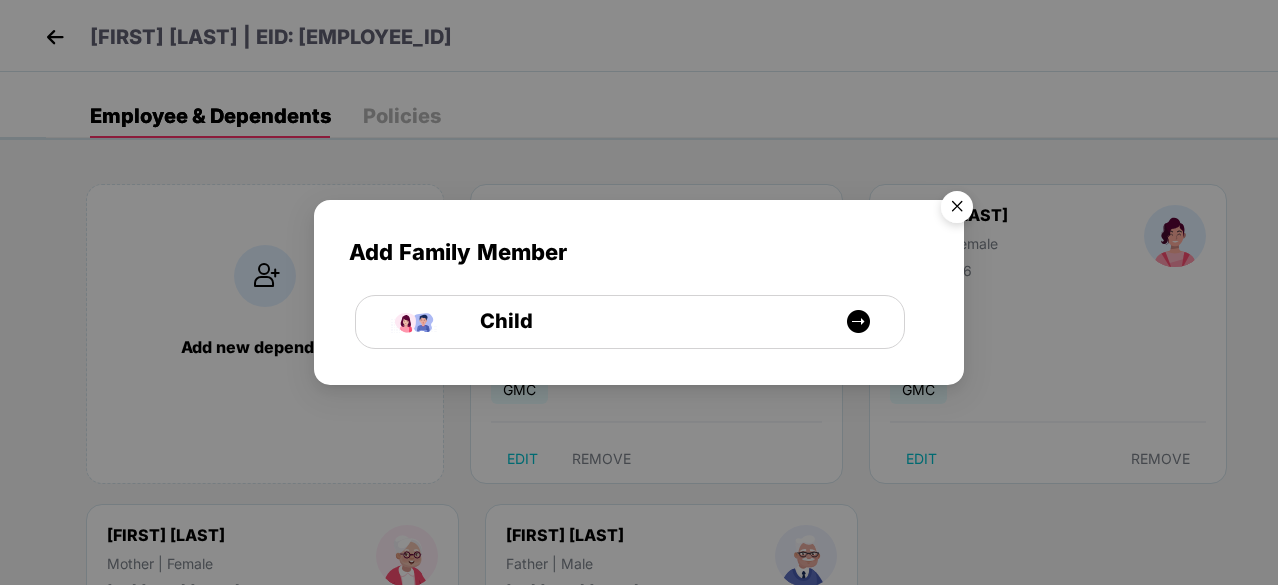 click at bounding box center [957, 210] 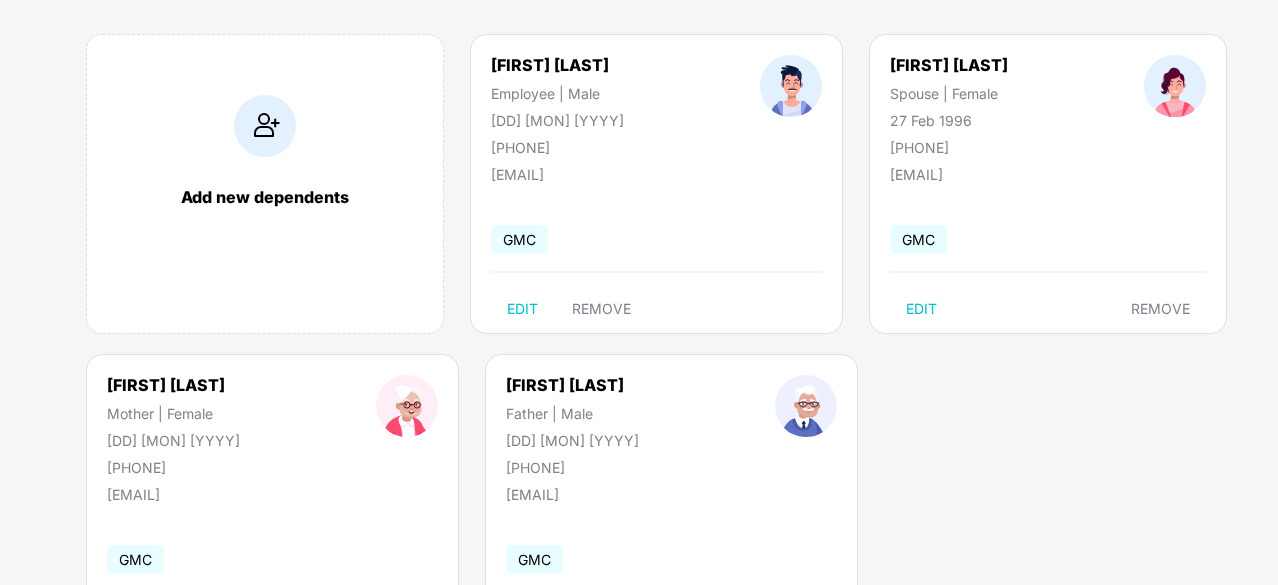 scroll, scrollTop: 0, scrollLeft: 0, axis: both 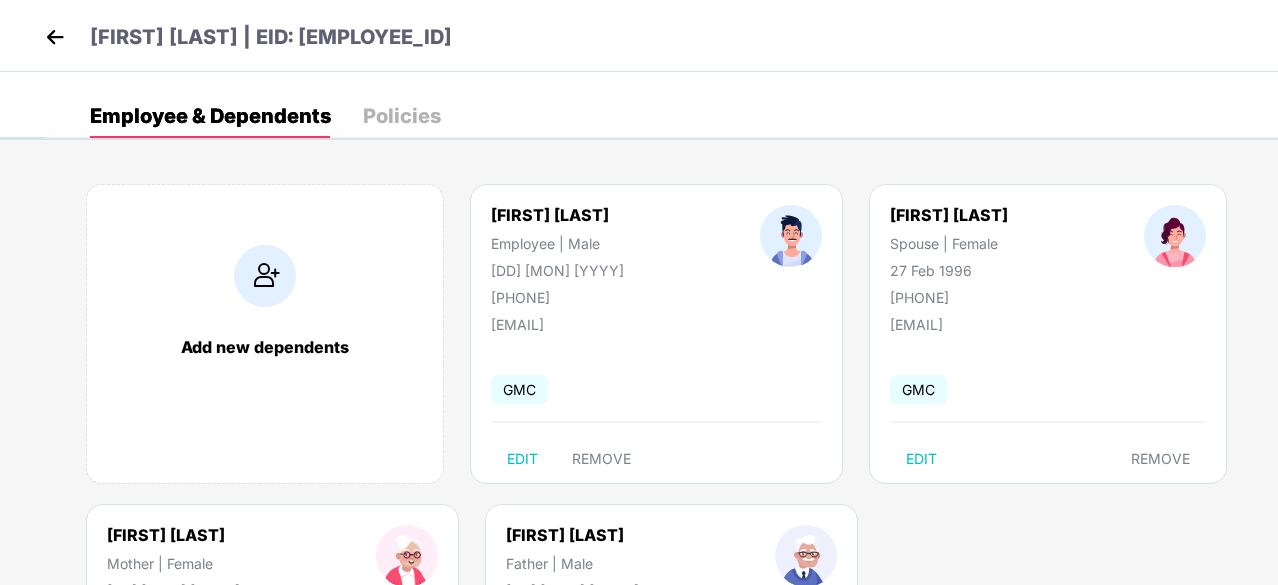 click on "Policies" at bounding box center (402, 116) 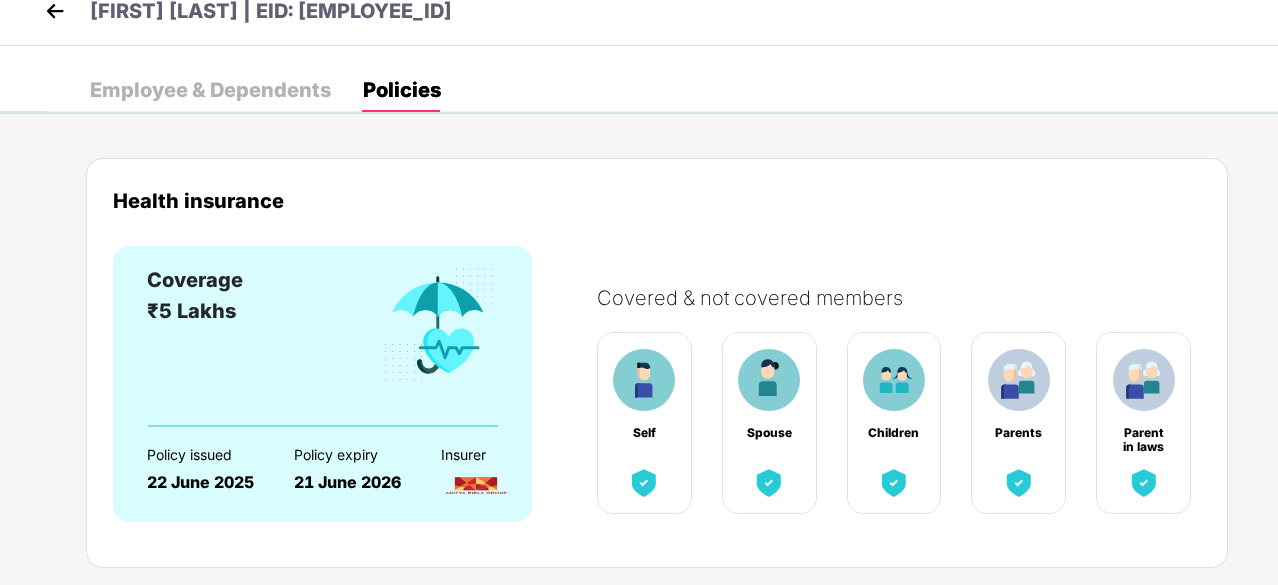 scroll, scrollTop: 0, scrollLeft: 0, axis: both 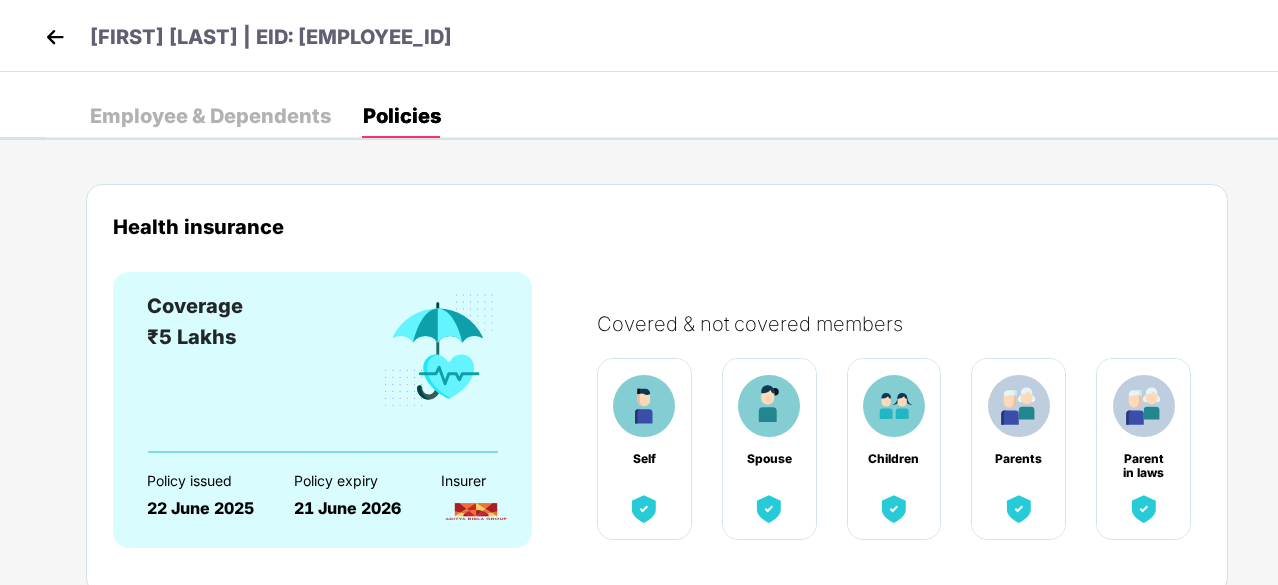 click at bounding box center (55, 37) 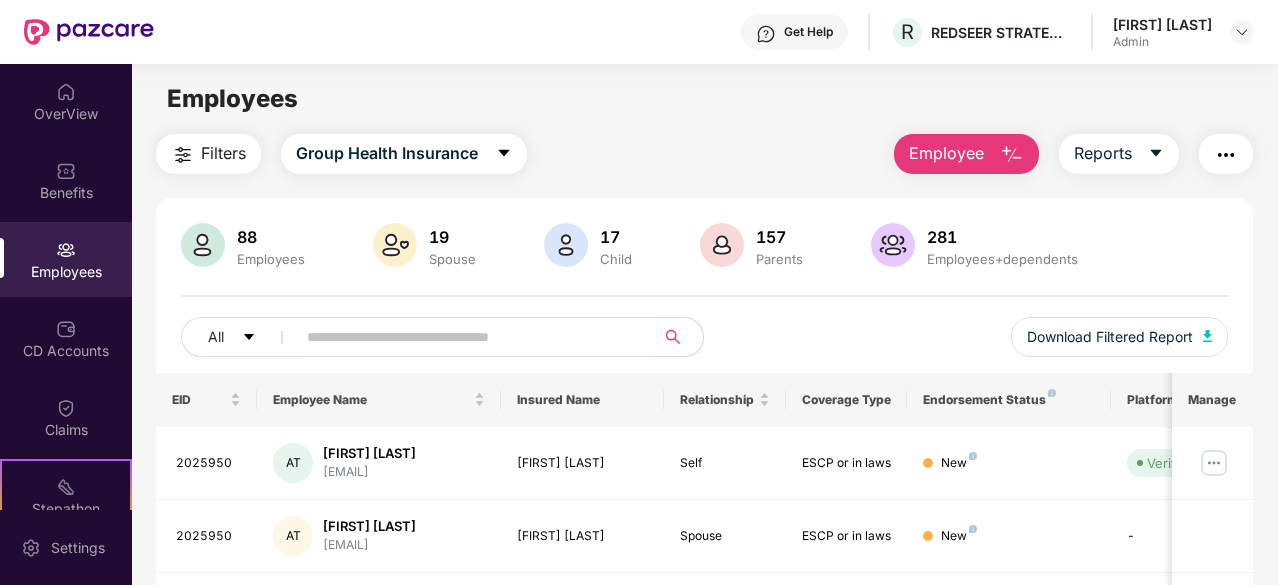 click on "Employee" at bounding box center [946, 153] 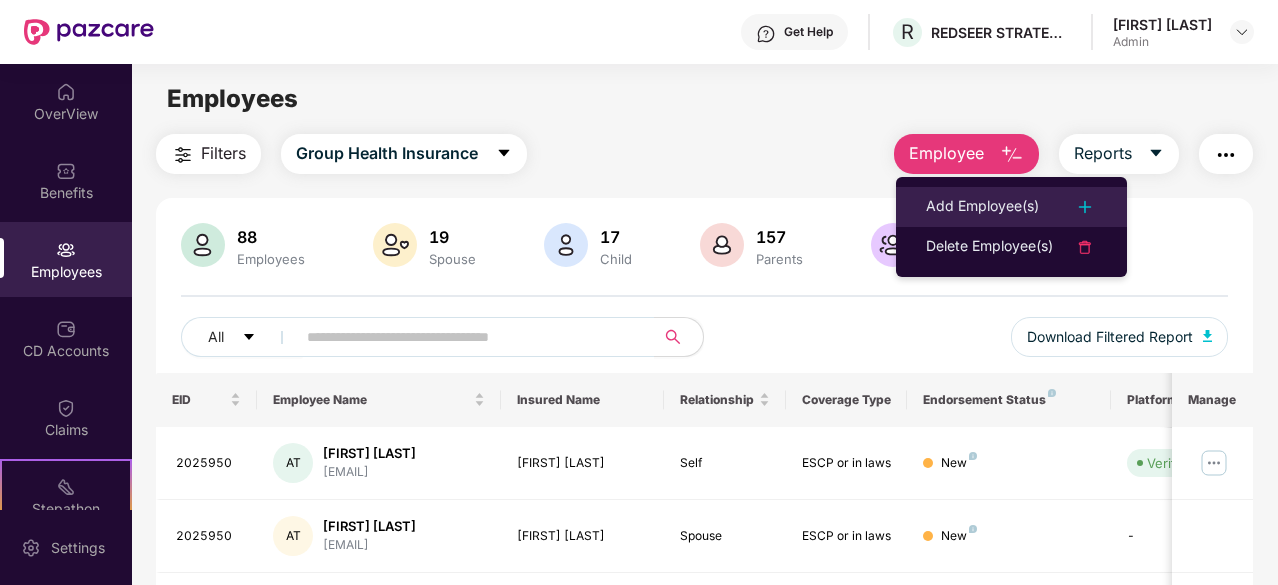 click on "Add Employee(s)" at bounding box center (982, 207) 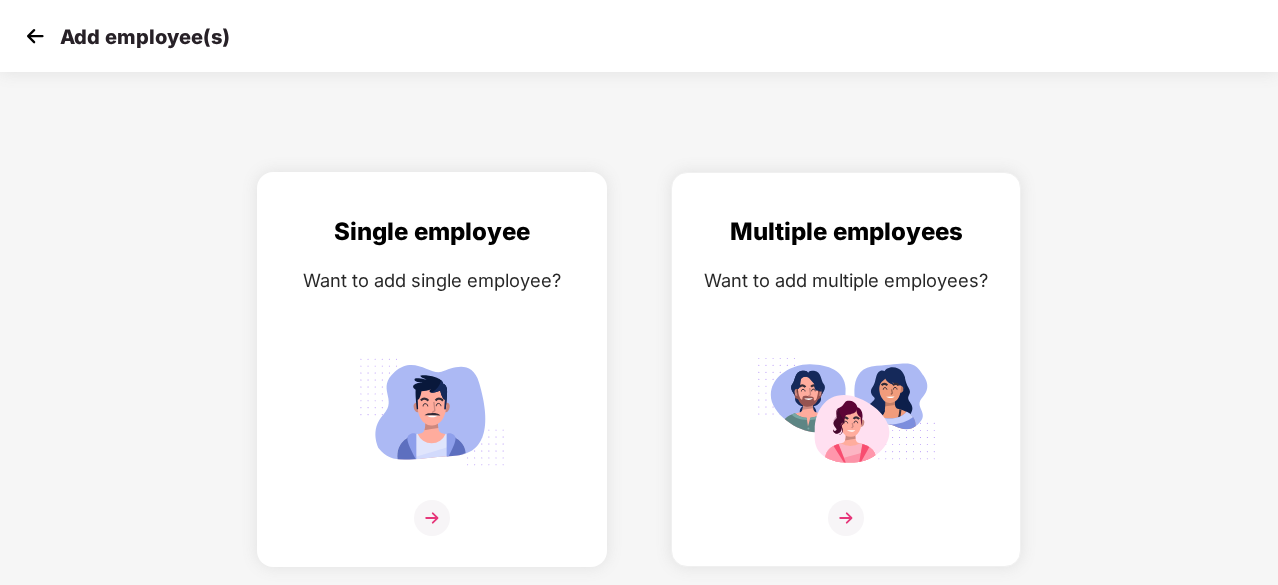 click at bounding box center [432, 411] 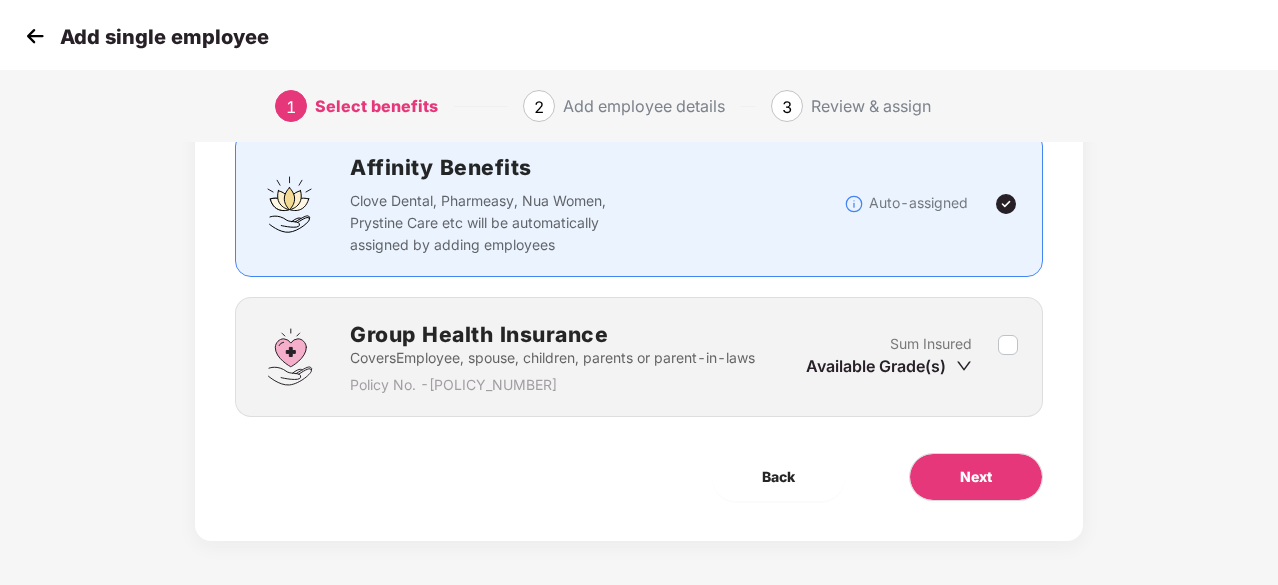 scroll, scrollTop: 152, scrollLeft: 0, axis: vertical 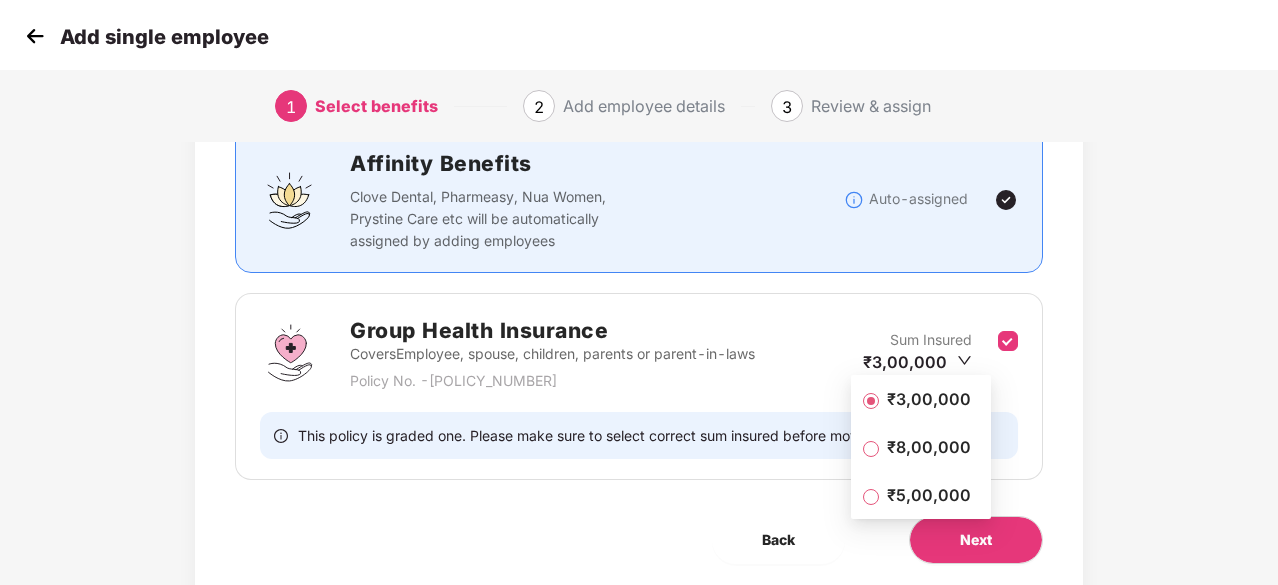 click on "₹3,00,000" at bounding box center [929, 399] 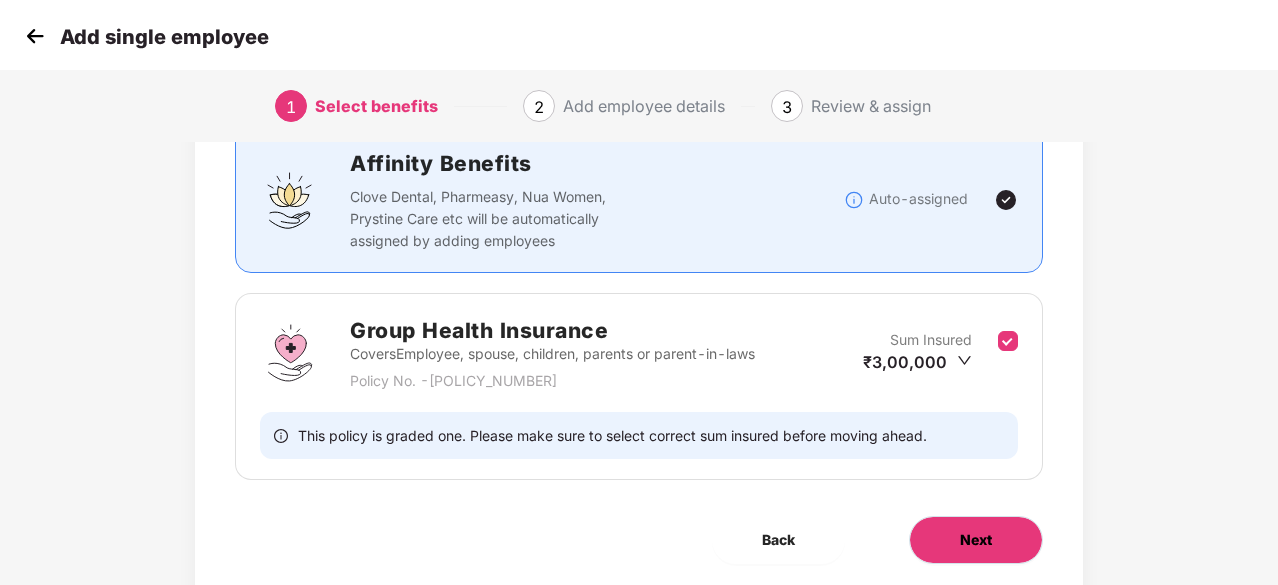 click on "Next" at bounding box center [976, 540] 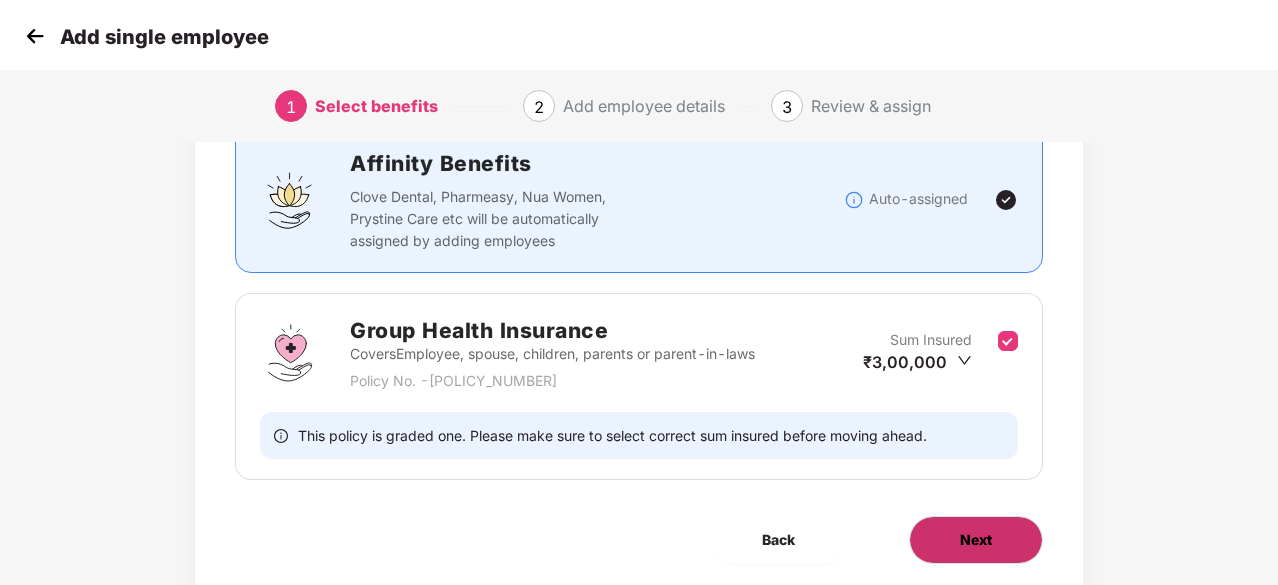 scroll, scrollTop: 0, scrollLeft: 0, axis: both 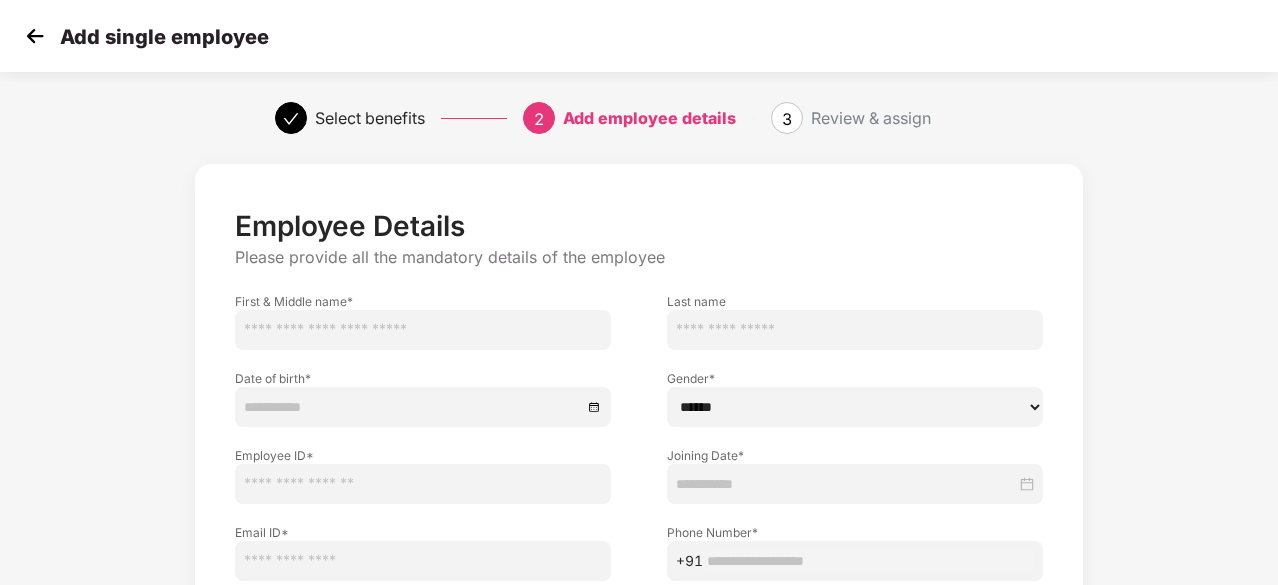 click at bounding box center [423, 330] 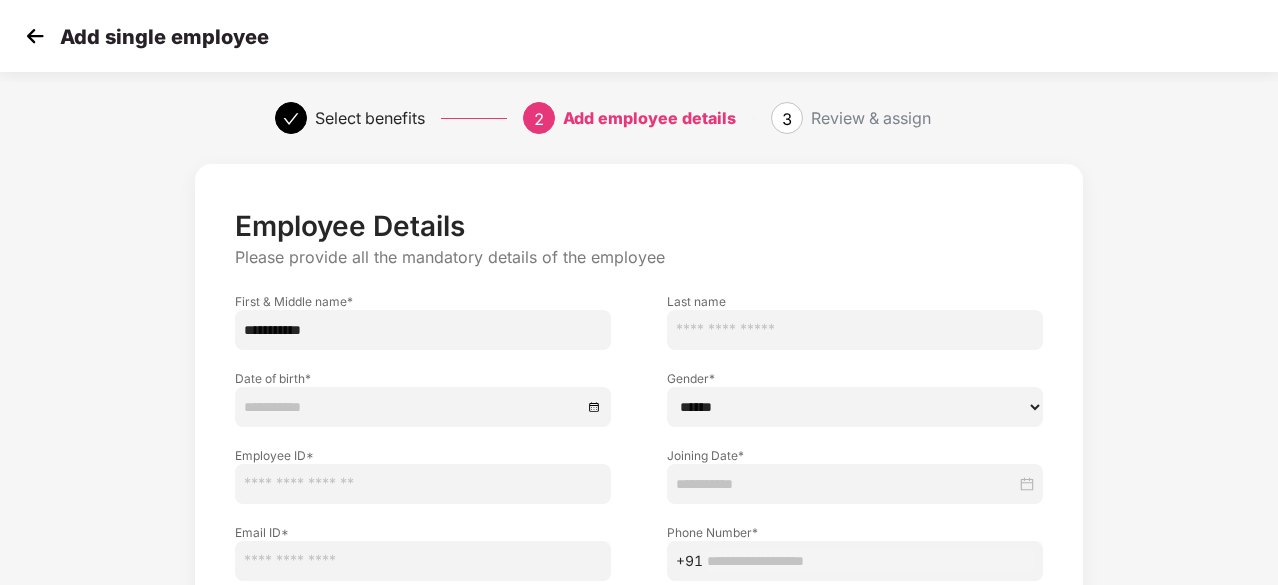drag, startPoint x: 387, startPoint y: 331, endPoint x: 320, endPoint y: 328, distance: 67.06713 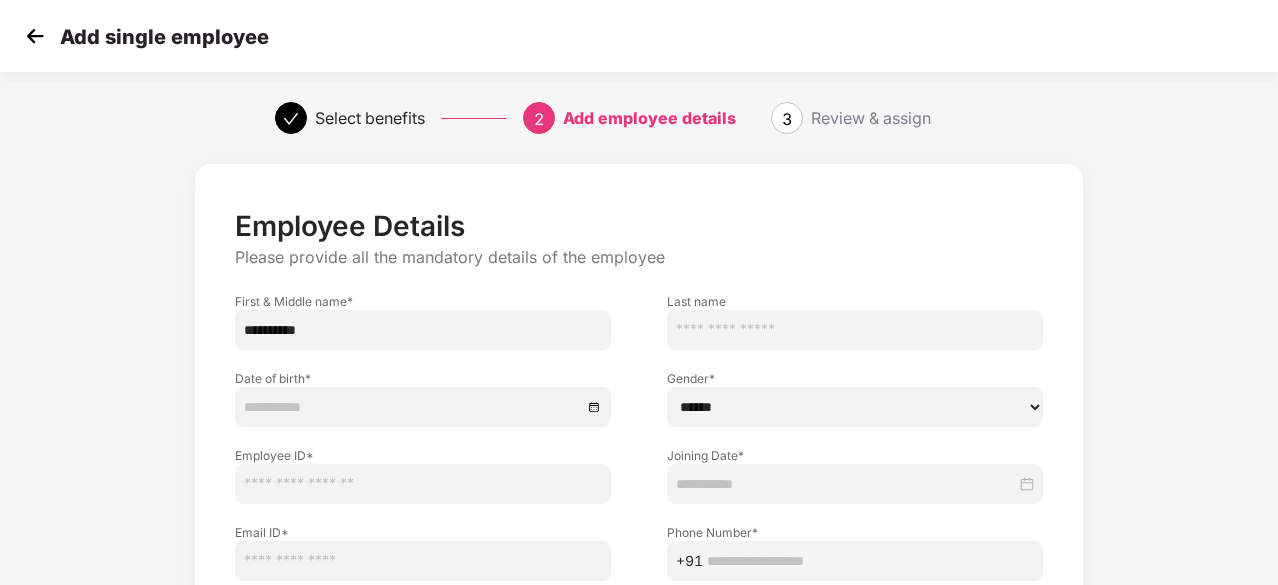 type on "*********" 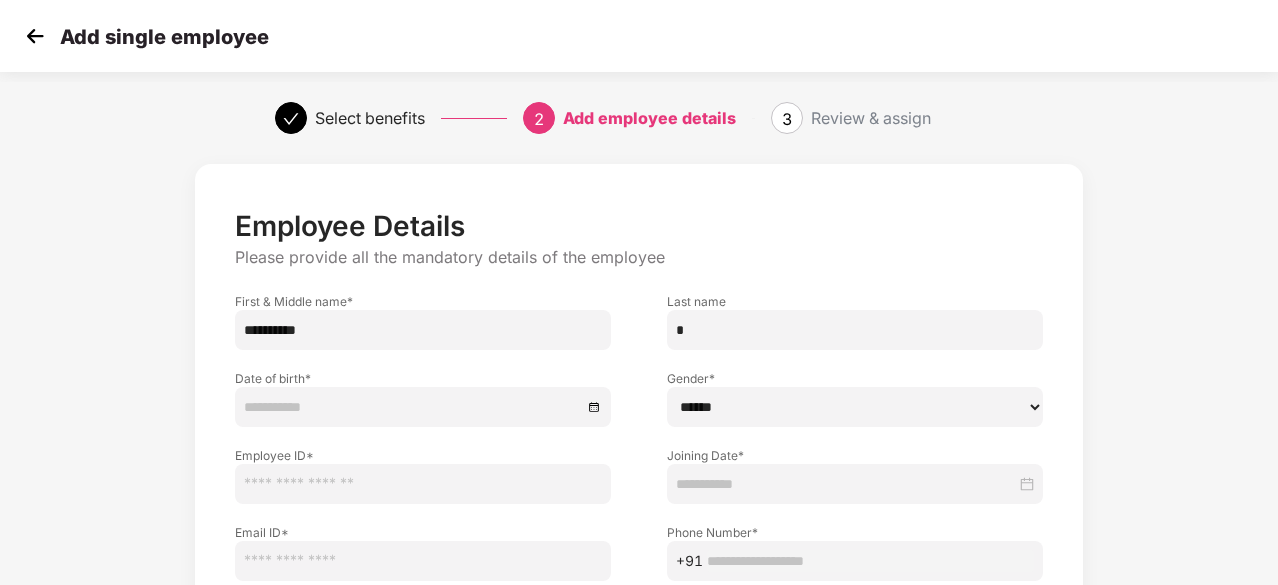 type on "*" 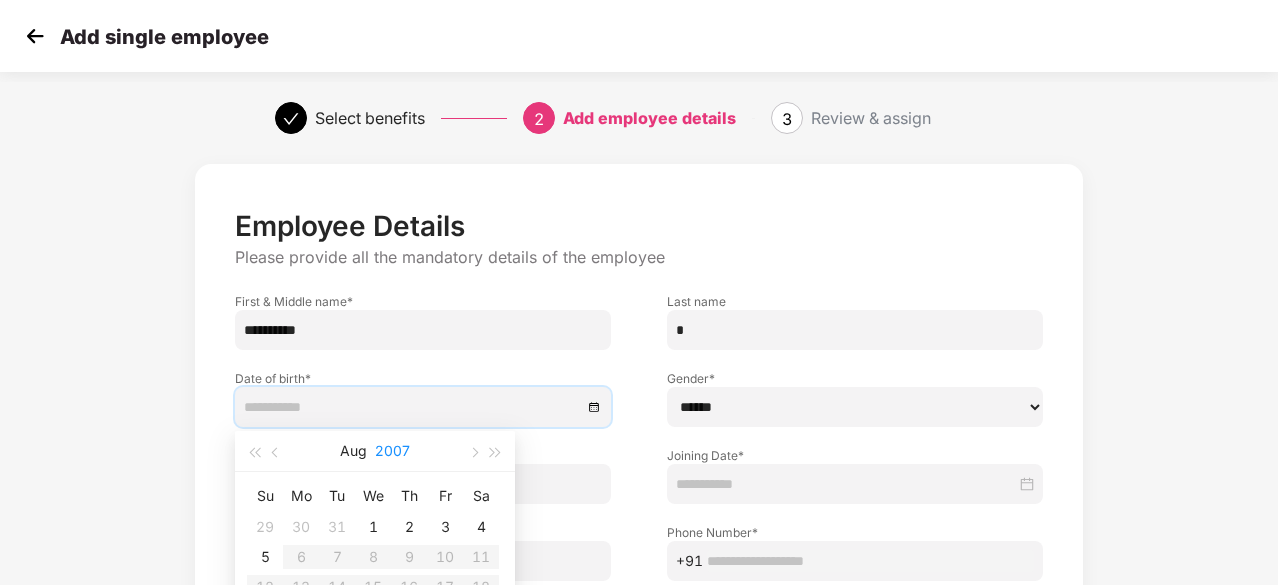 click on "2007" at bounding box center (392, 451) 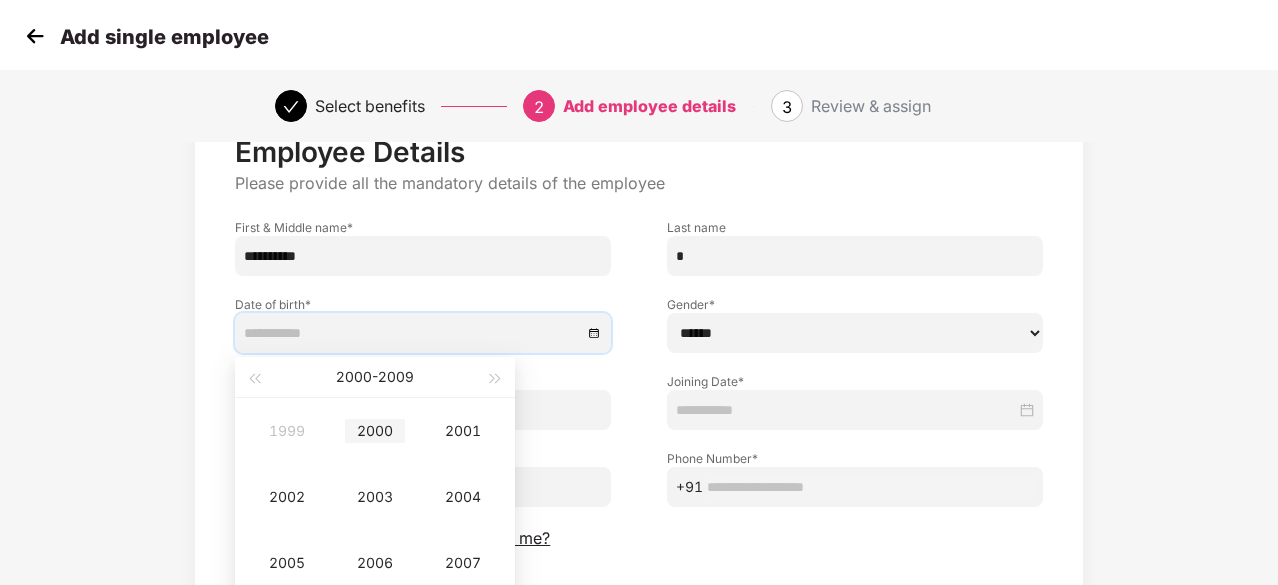 scroll, scrollTop: 100, scrollLeft: 0, axis: vertical 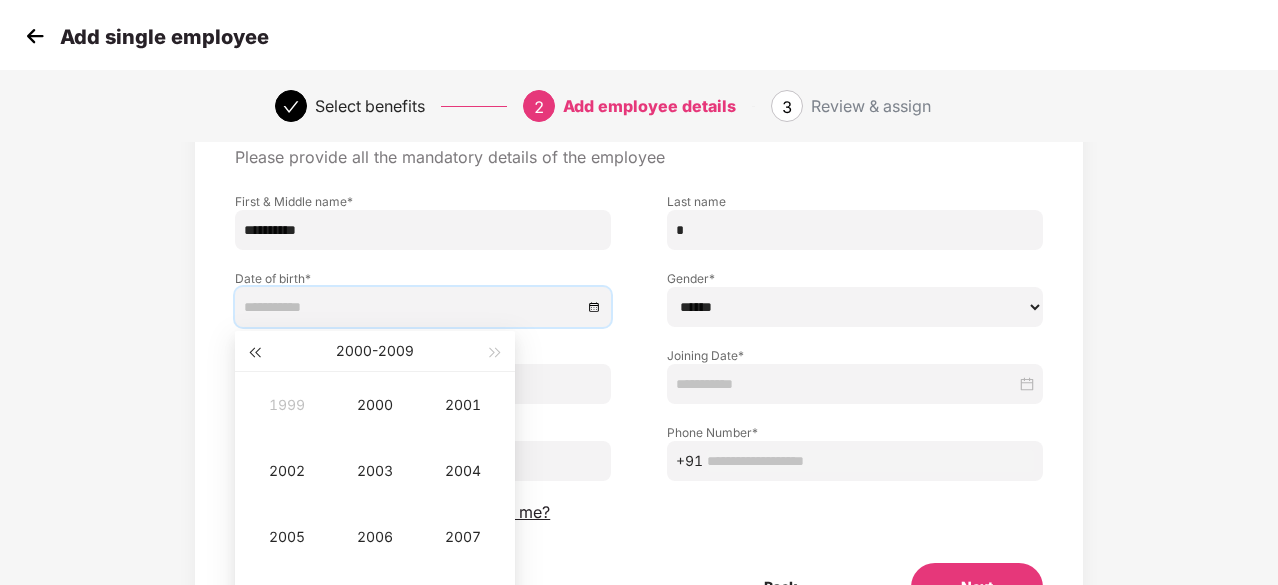 type on "**********" 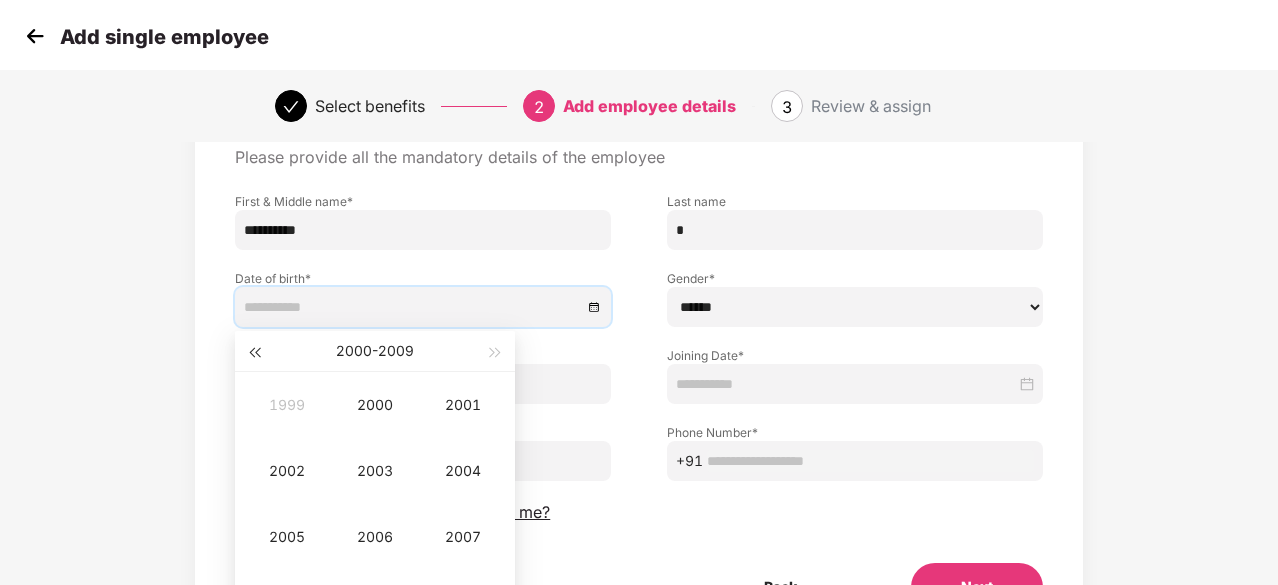 click at bounding box center (254, 351) 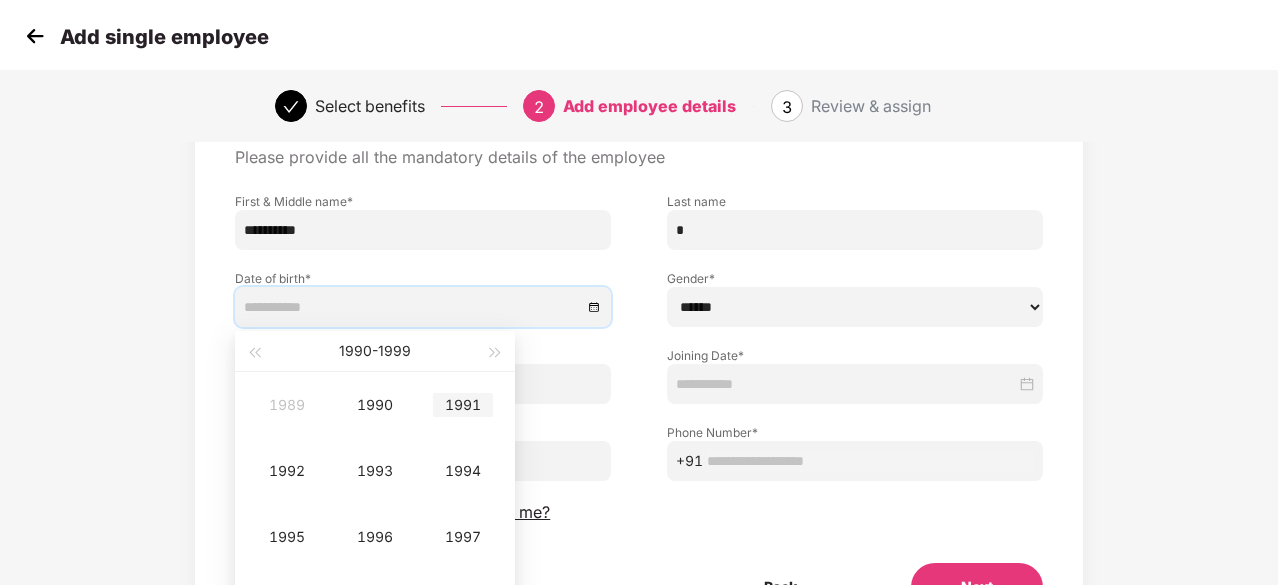 scroll, scrollTop: 216, scrollLeft: 0, axis: vertical 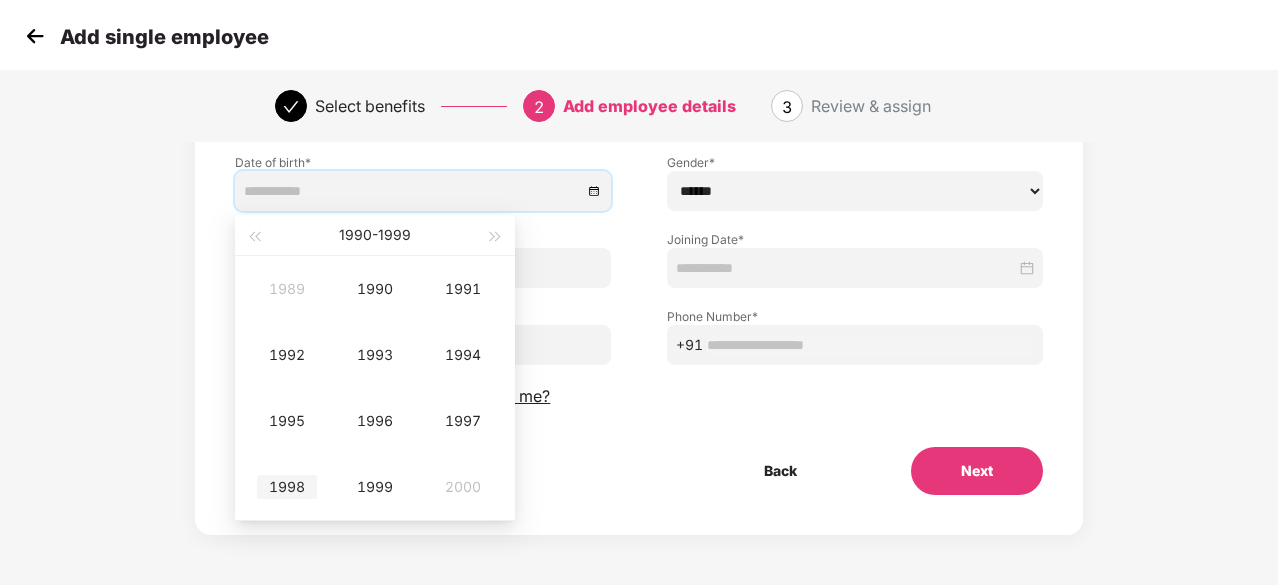 type on "**********" 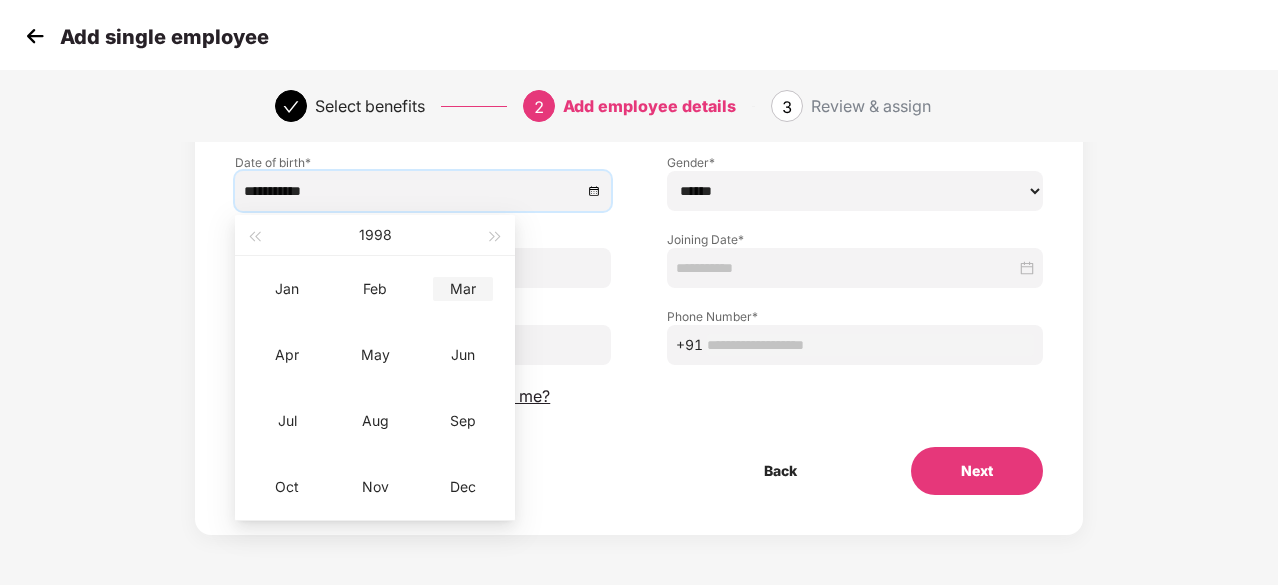 type on "**********" 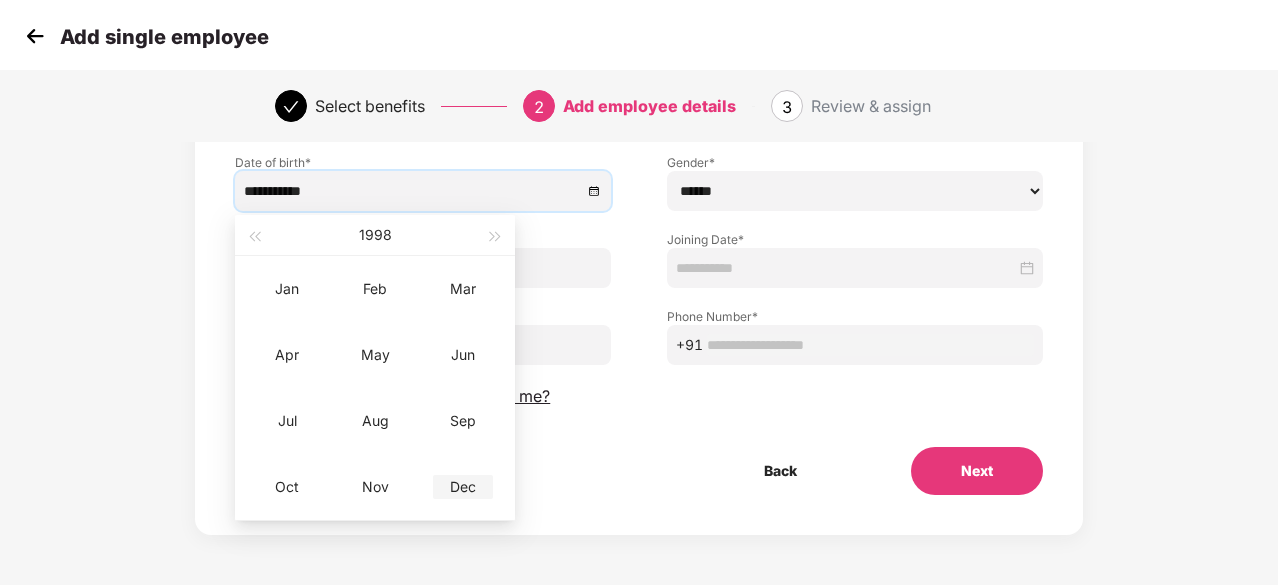 type on "**********" 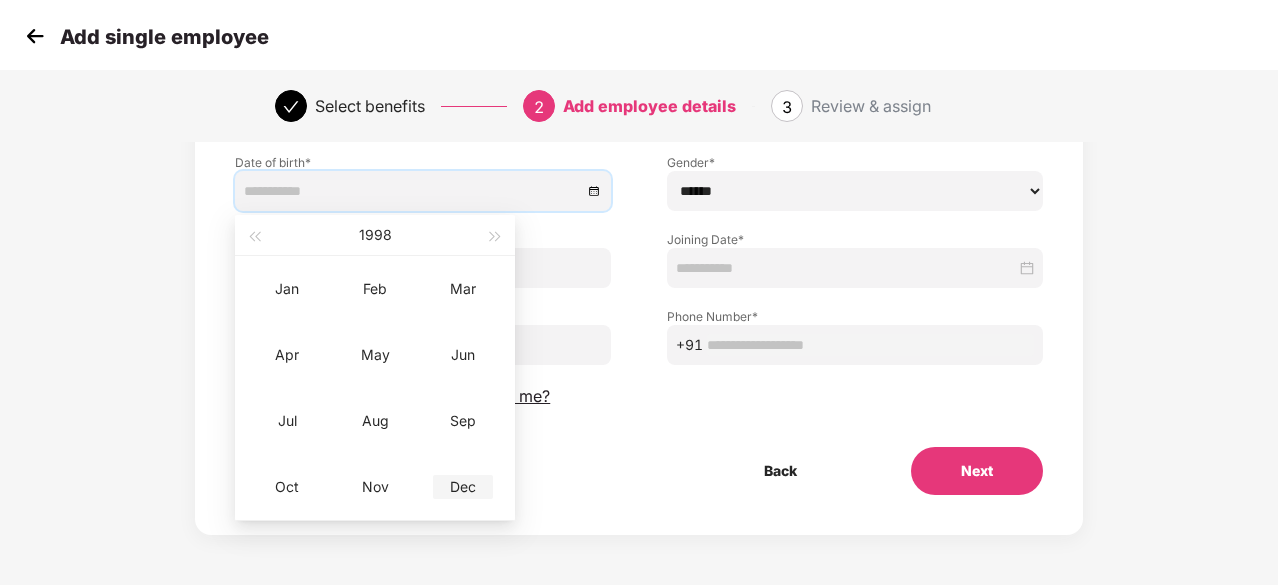 type on "**********" 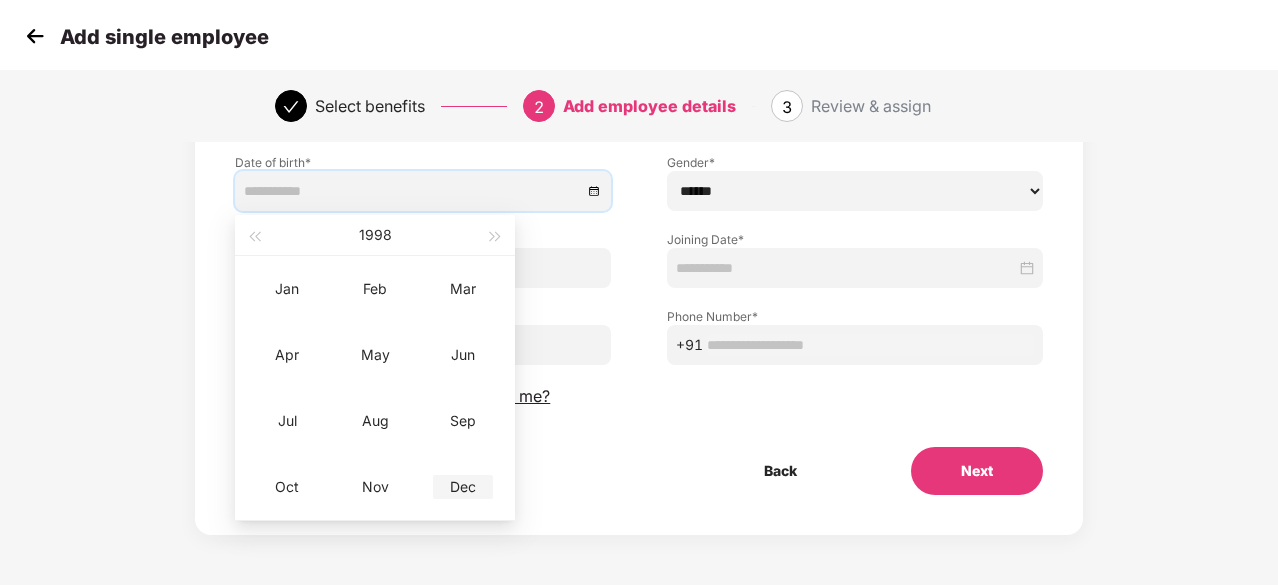 click on "Dec" at bounding box center [463, 487] 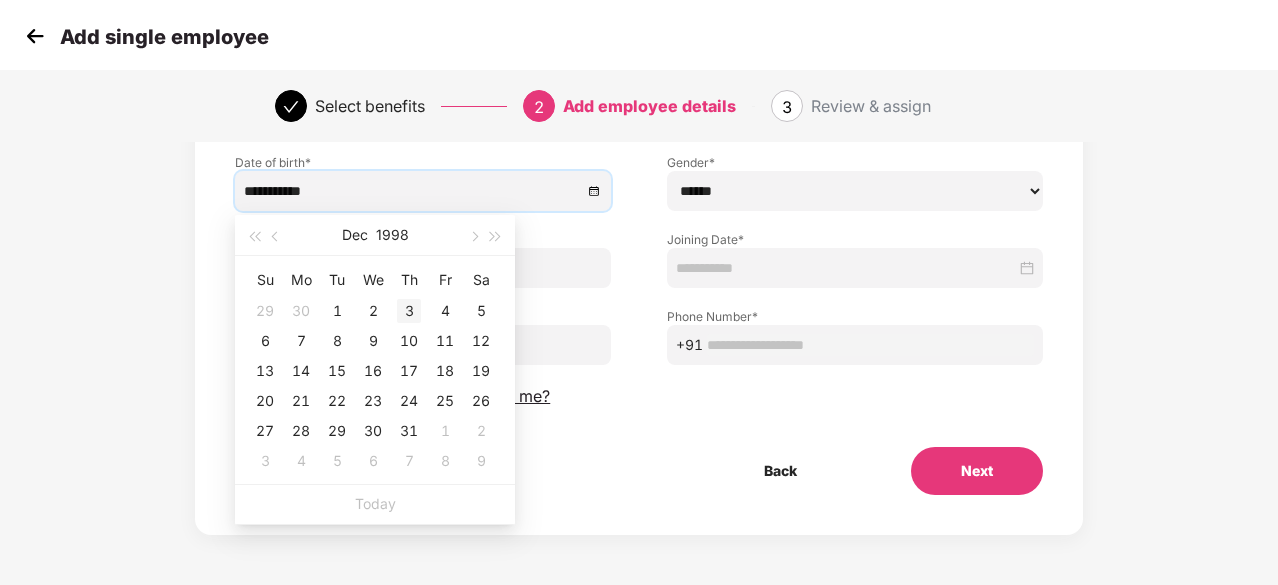 type on "**********" 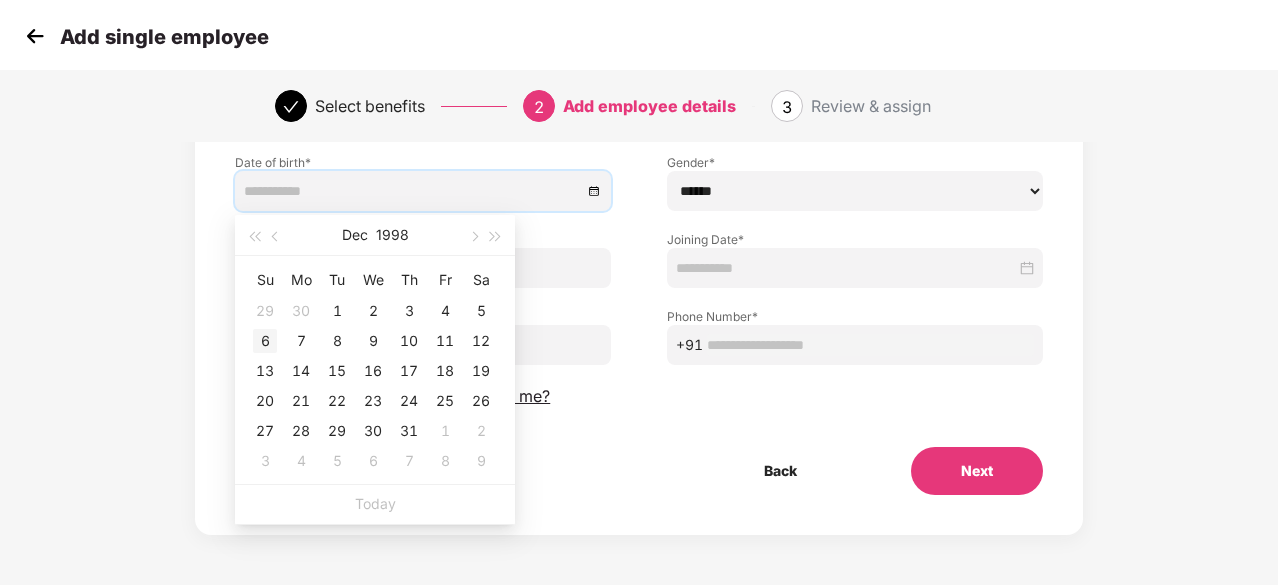 type on "**********" 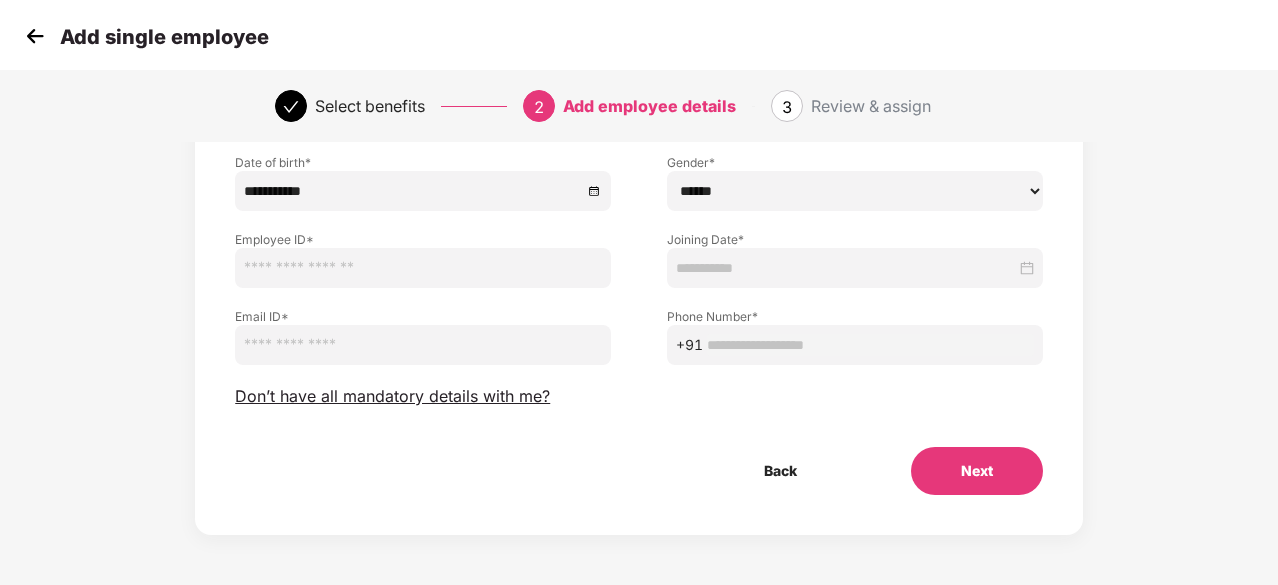 click at bounding box center (423, 268) 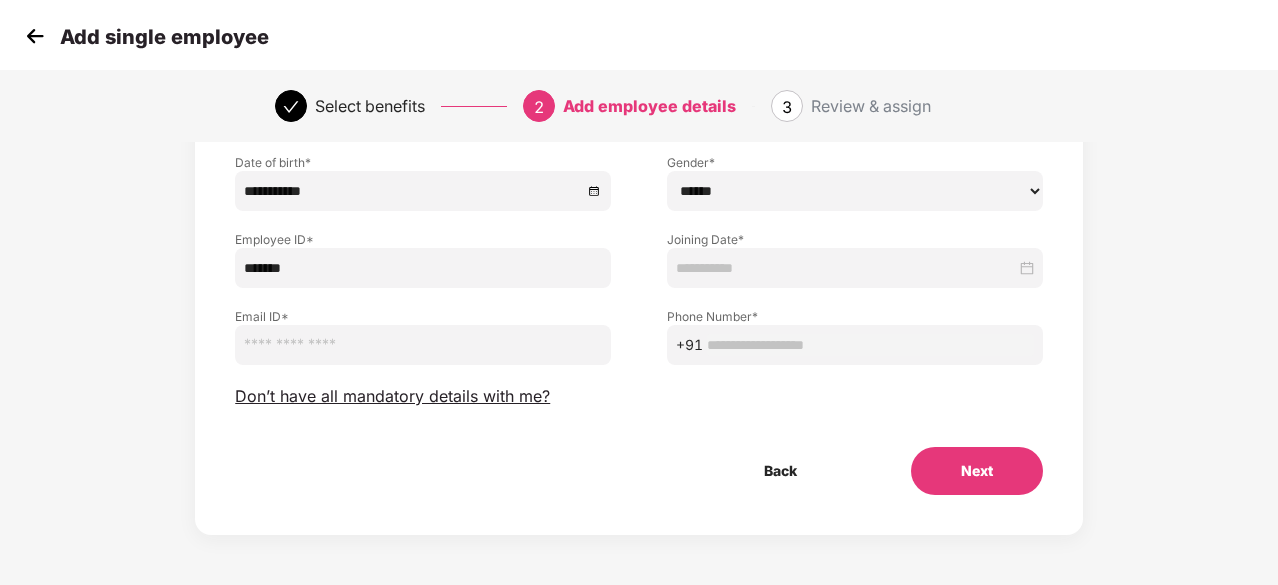 type on "*******" 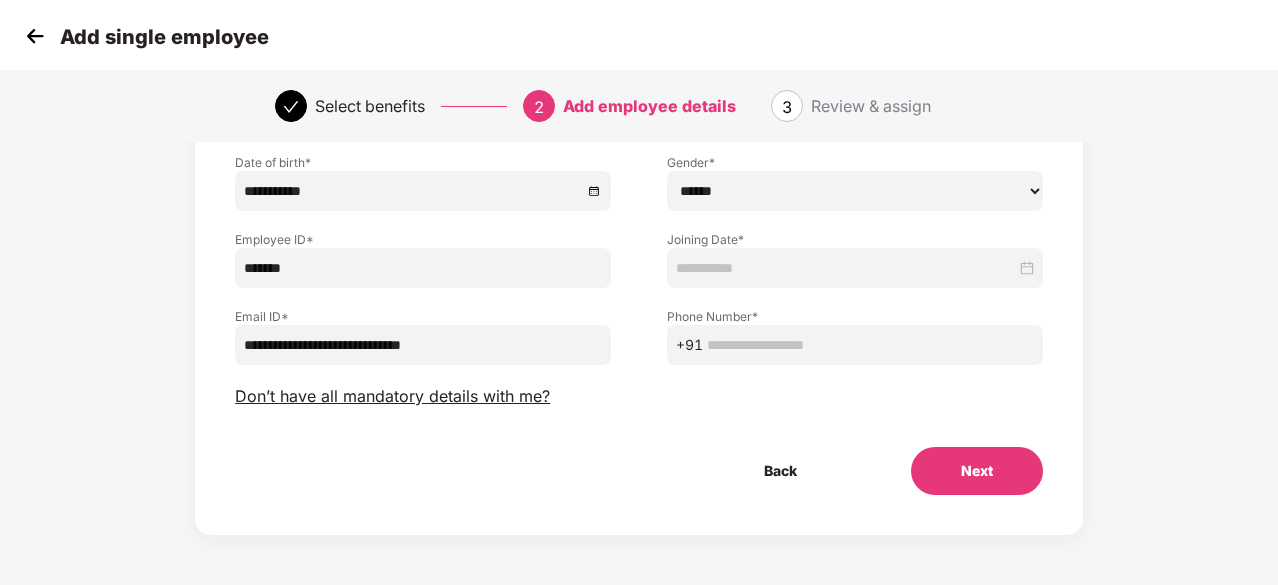 type on "**********" 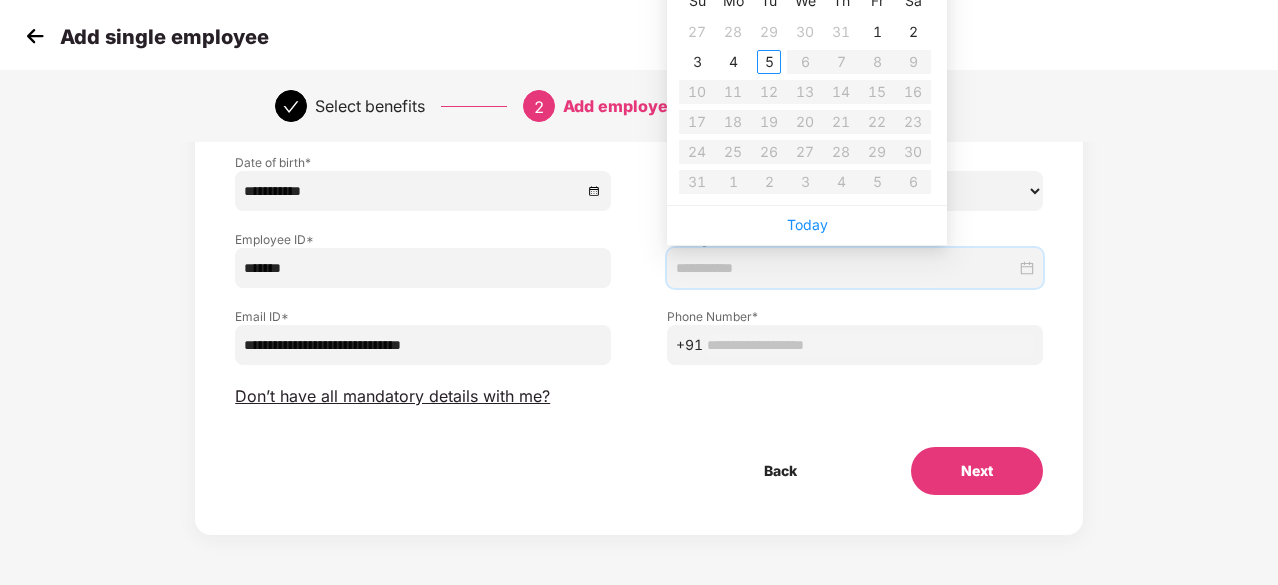click at bounding box center (846, 268) 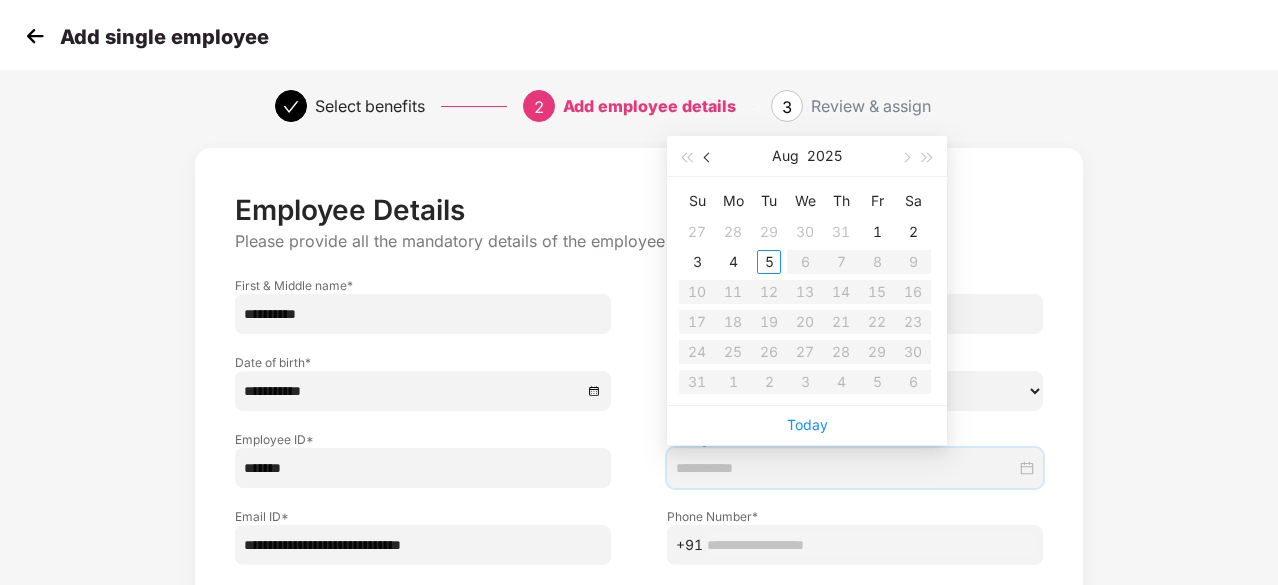 click at bounding box center [709, 158] 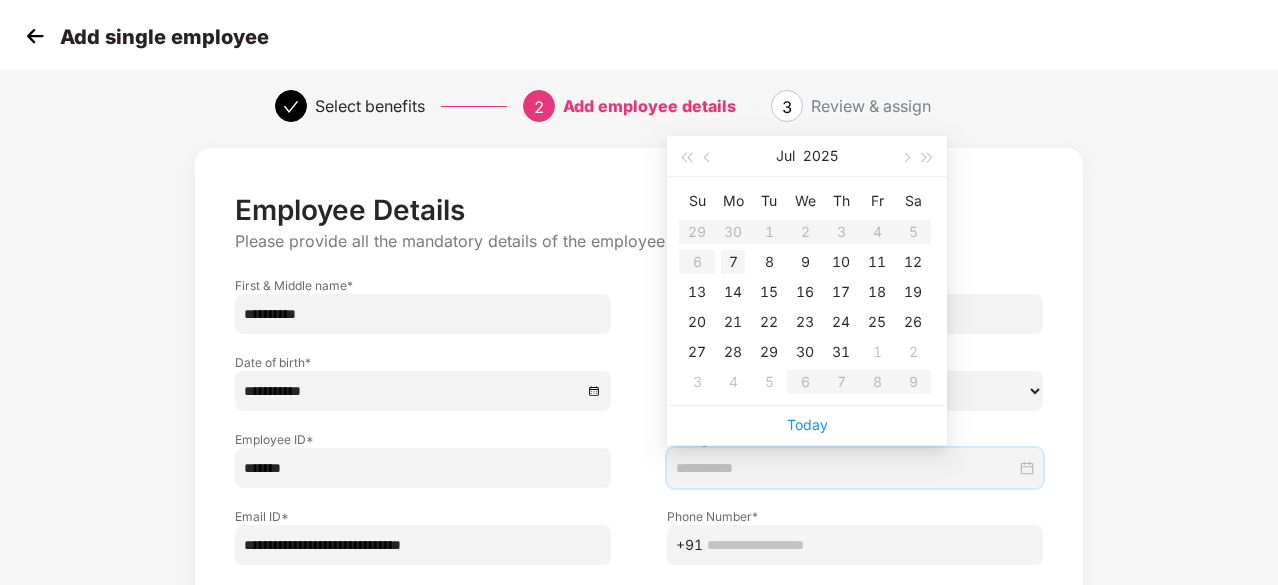 type on "**********" 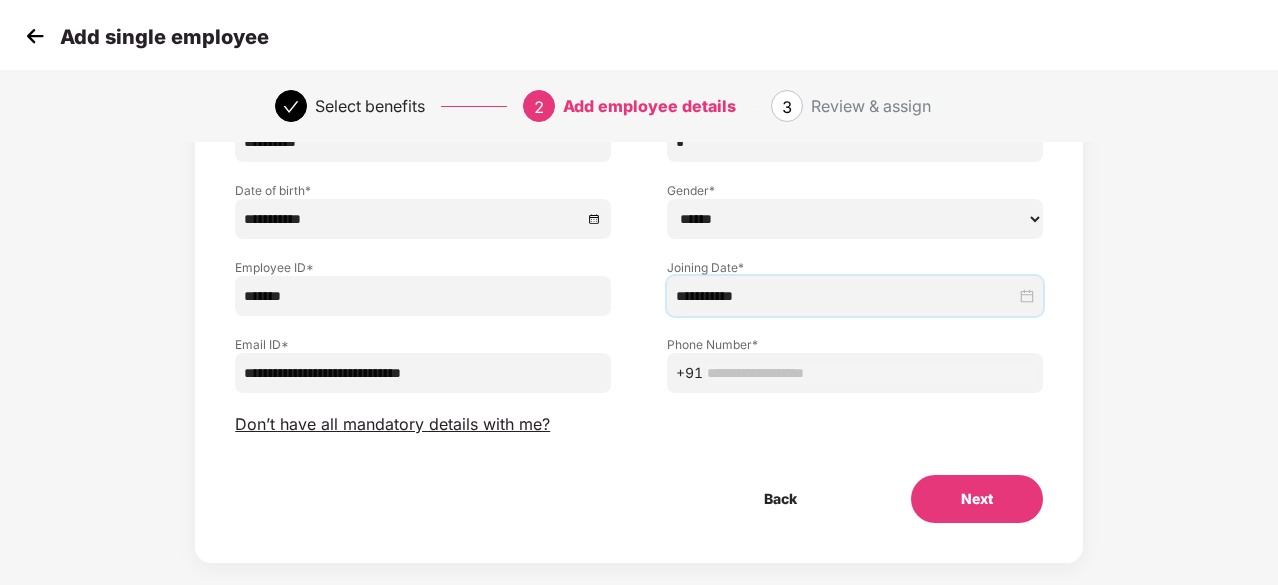 scroll, scrollTop: 216, scrollLeft: 0, axis: vertical 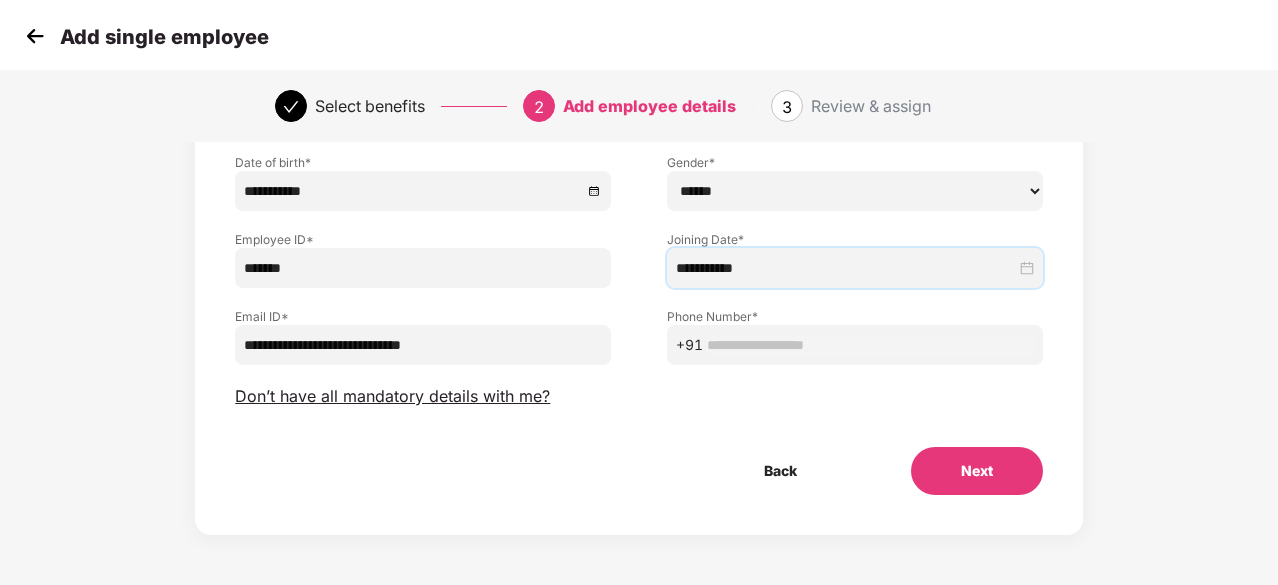 click at bounding box center (870, 345) 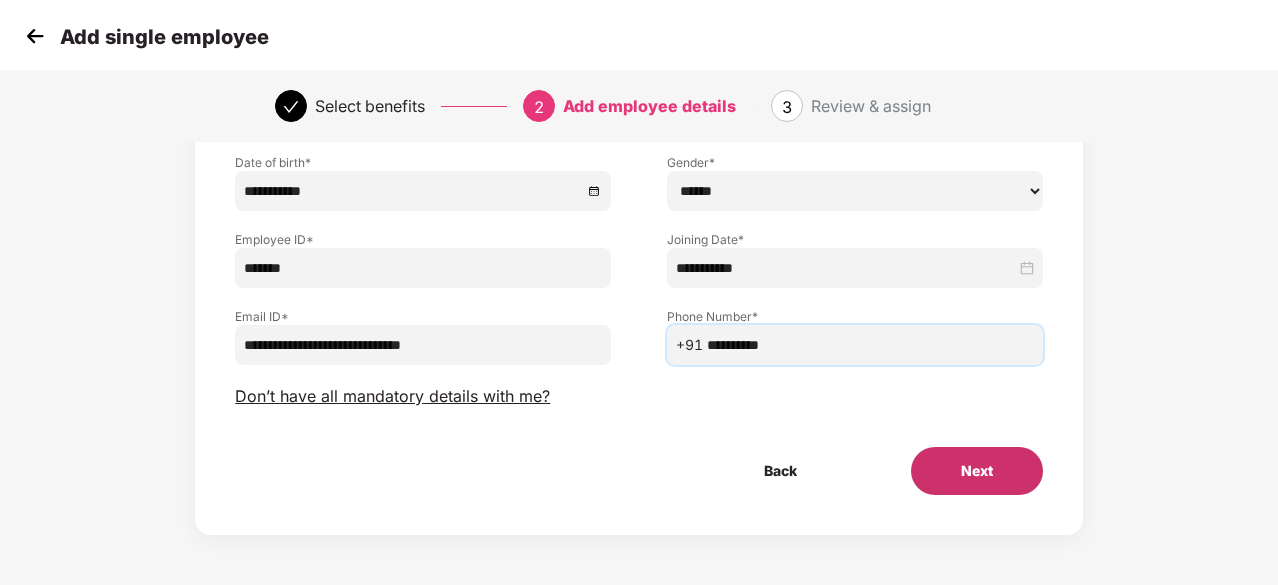 type on "**********" 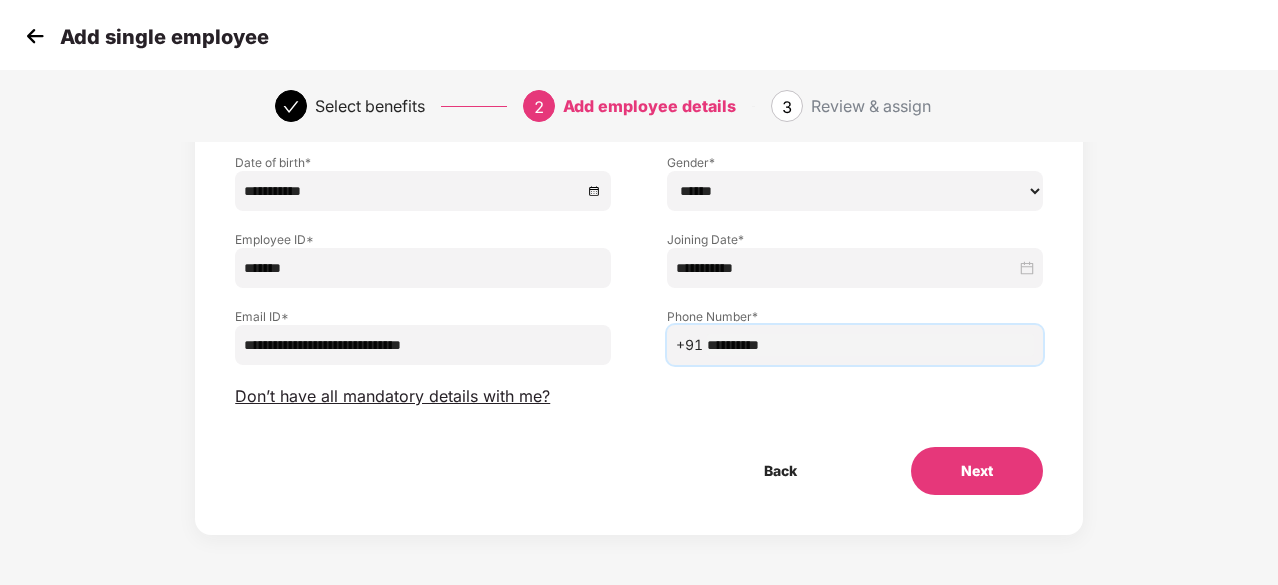 click on "Next" at bounding box center (977, 471) 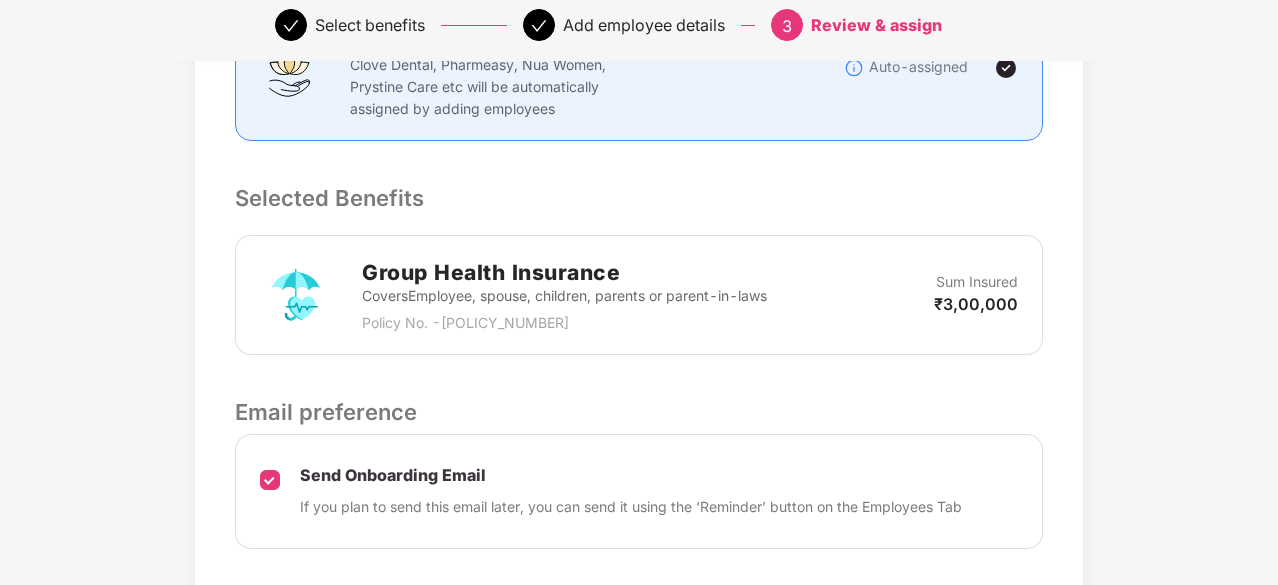 scroll, scrollTop: 658, scrollLeft: 0, axis: vertical 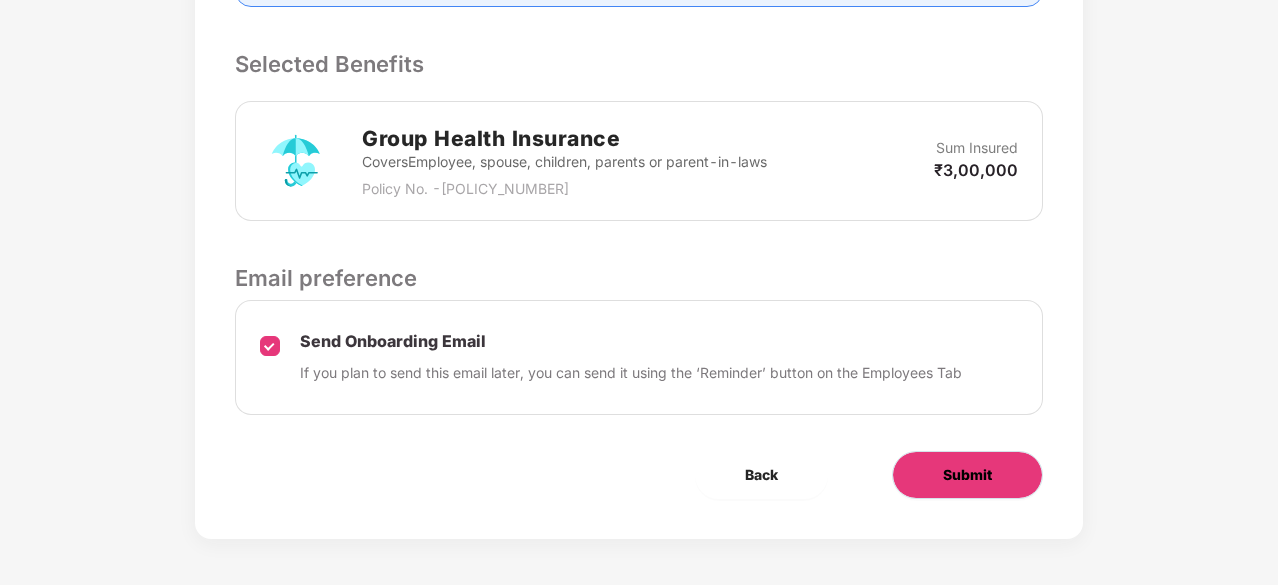 click on "Submit" at bounding box center (967, 475) 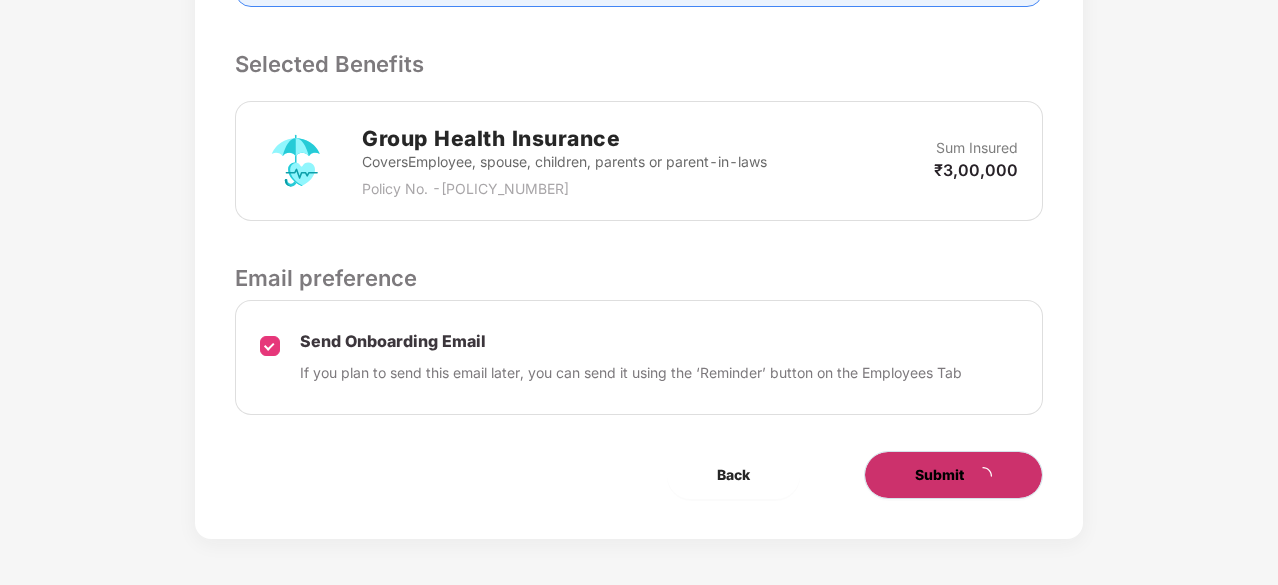 scroll, scrollTop: 0, scrollLeft: 0, axis: both 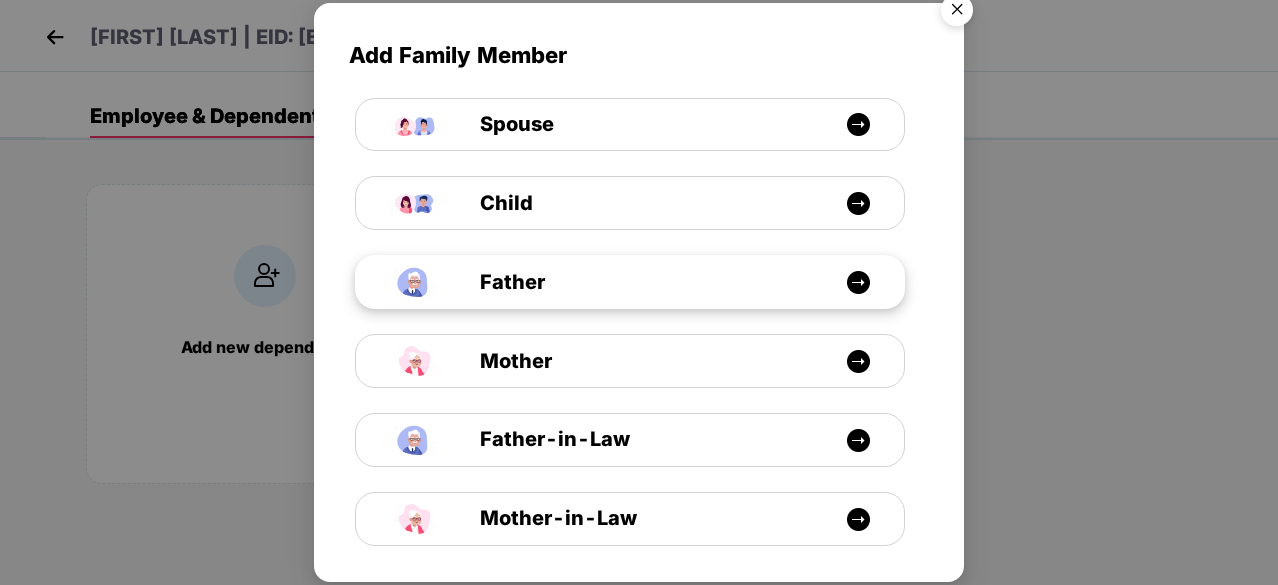 click on "Father" at bounding box center (630, 282) 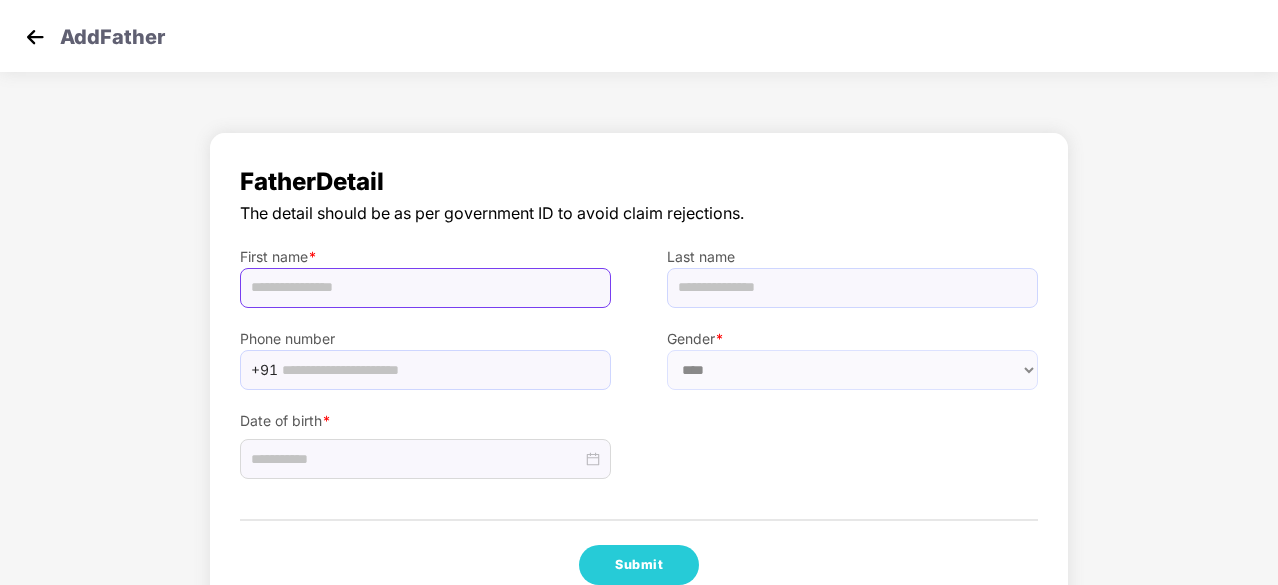 click at bounding box center [425, 288] 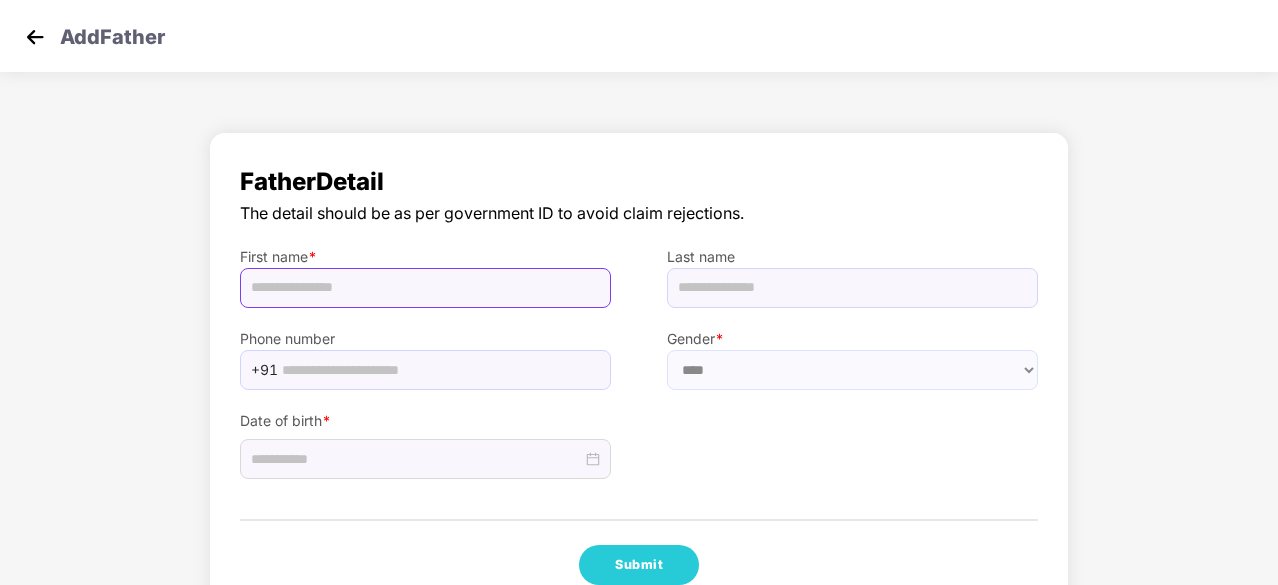 click at bounding box center (425, 288) 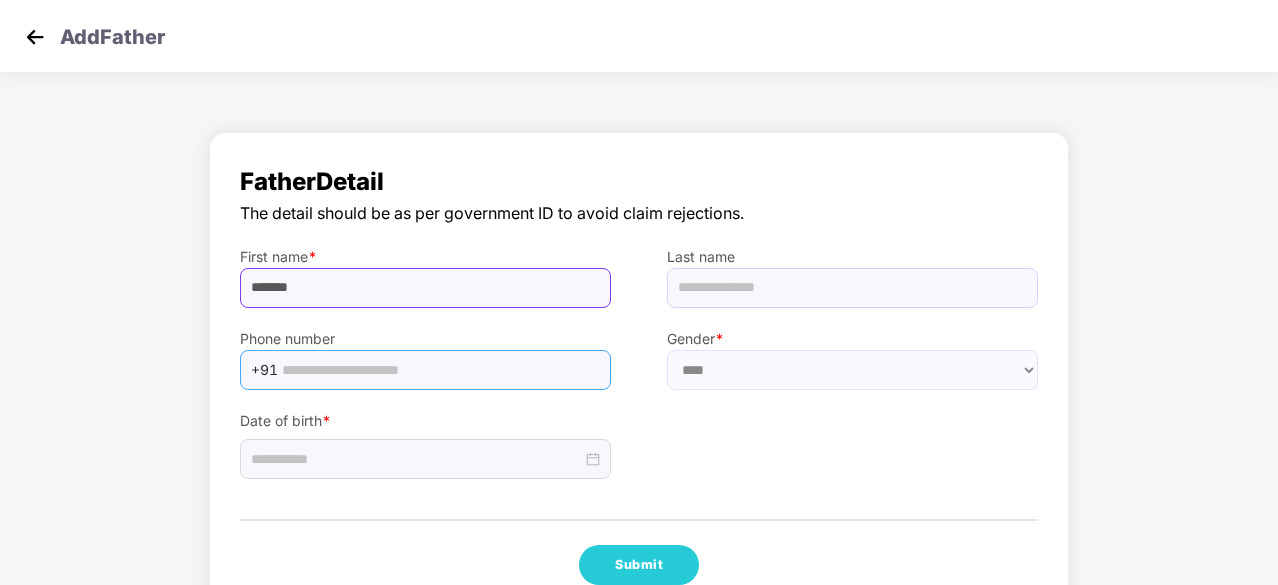 type on "*******" 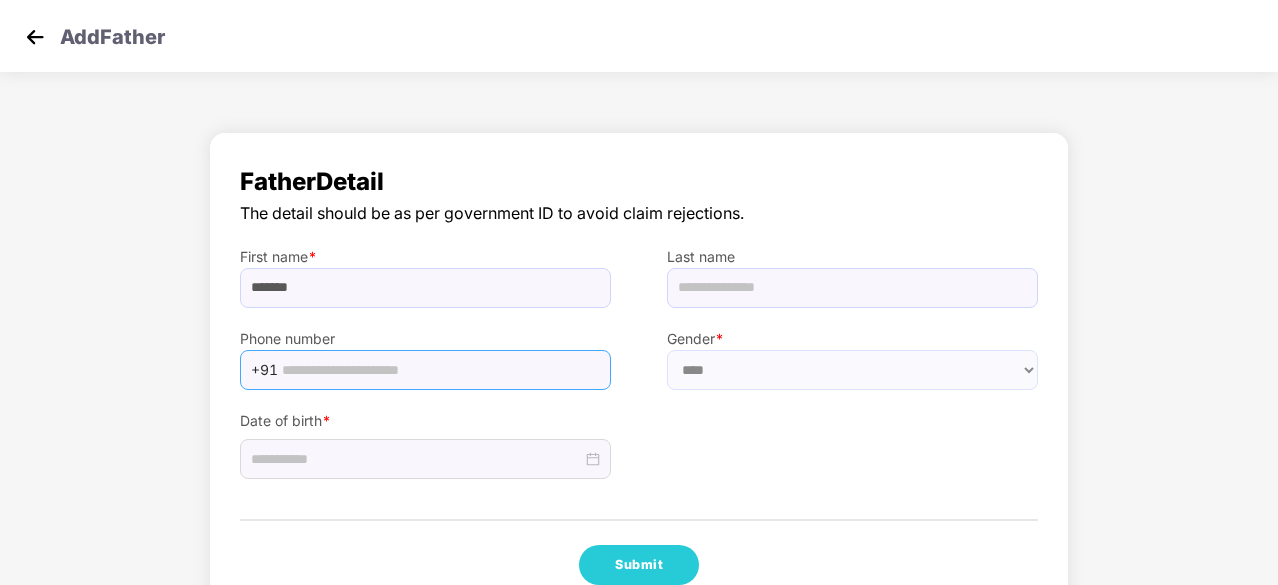 click at bounding box center [440, 370] 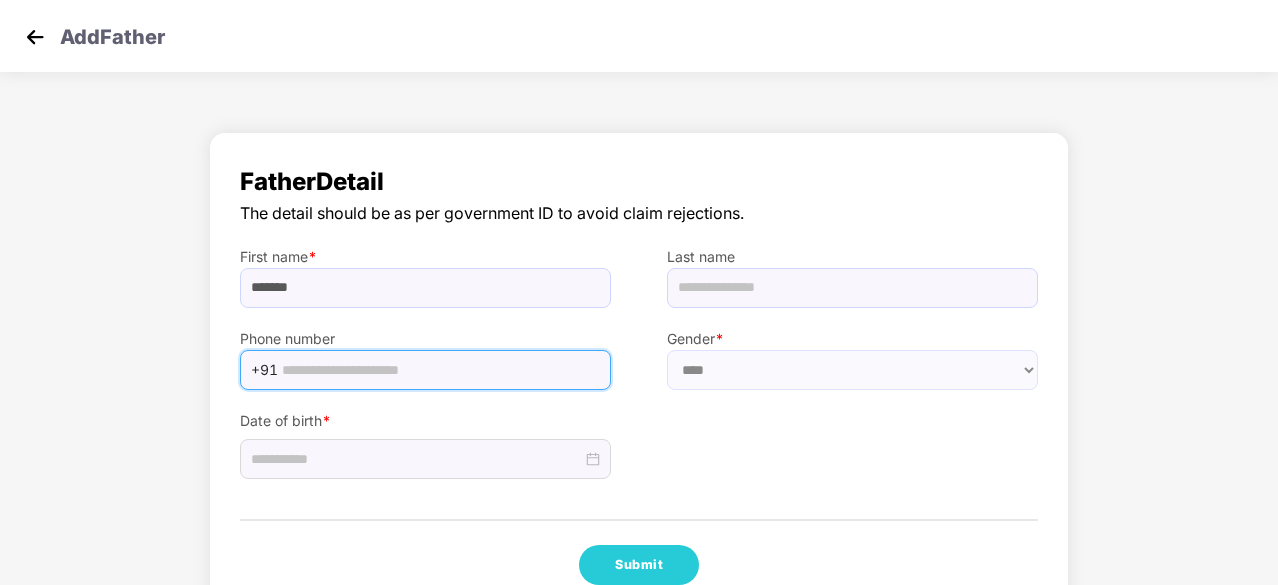 type on "**********" 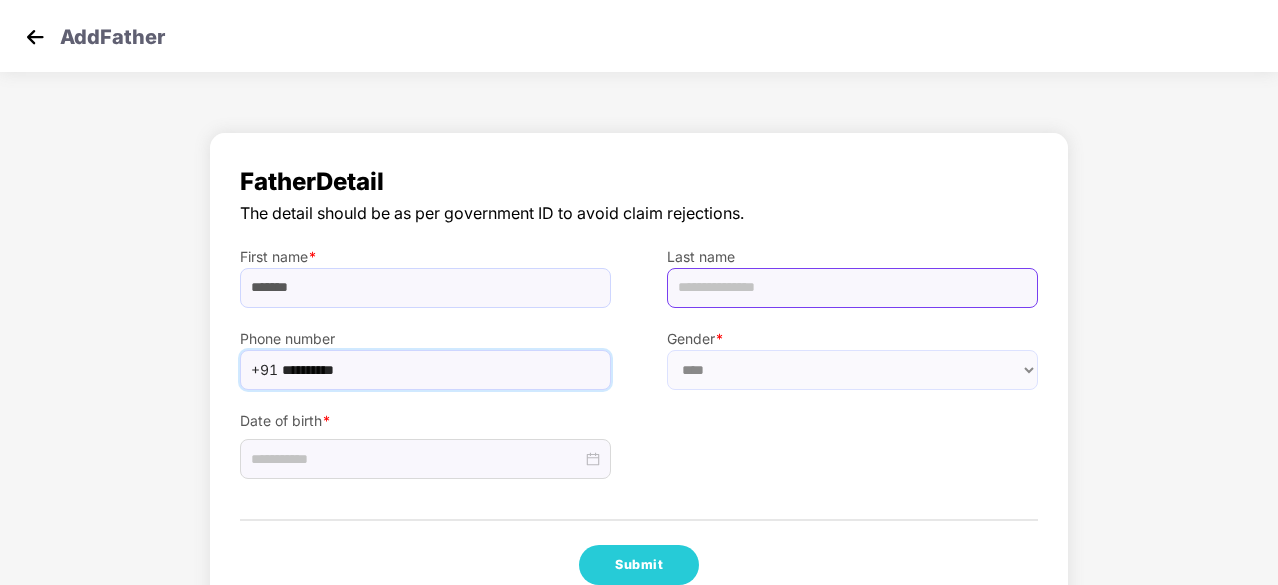 click at bounding box center [852, 288] 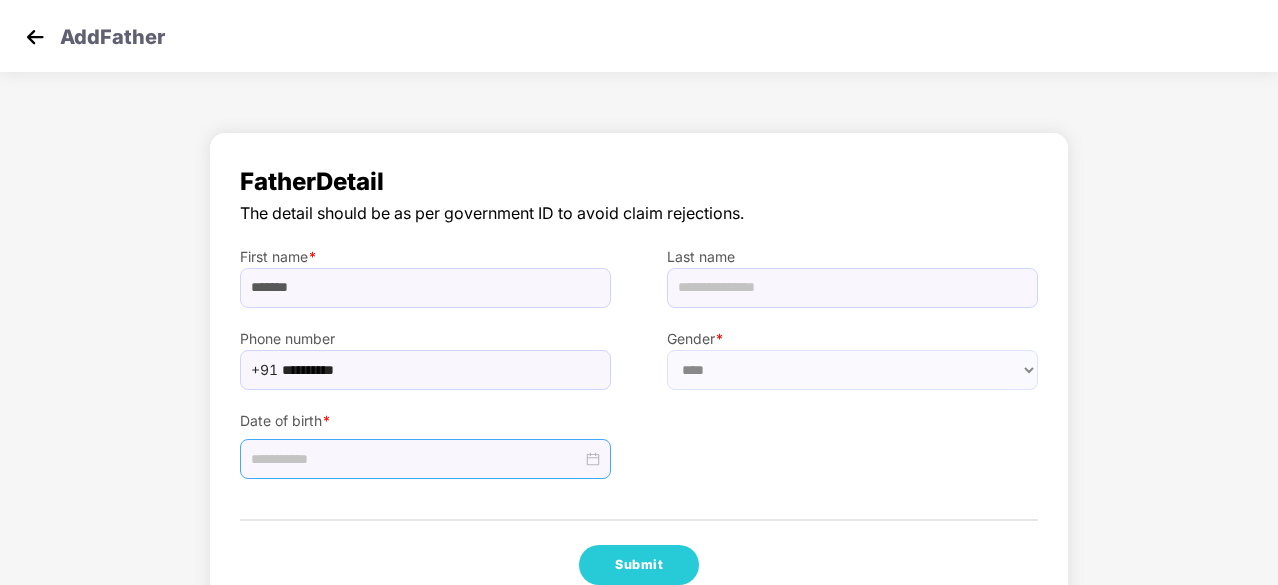 click at bounding box center [416, 459] 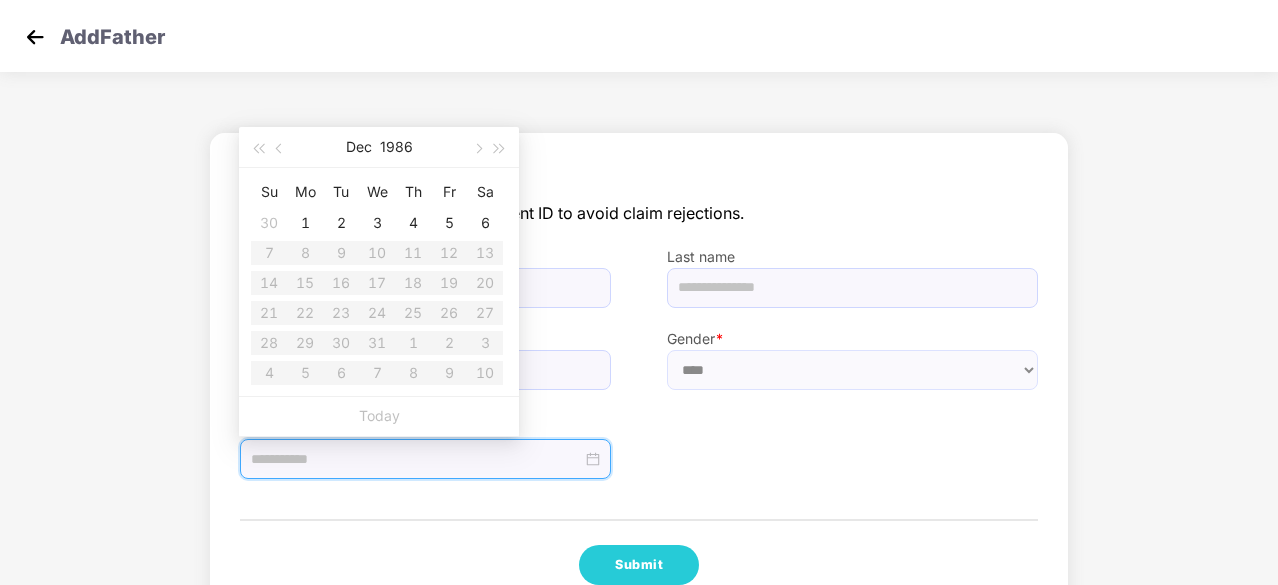 type on "**********" 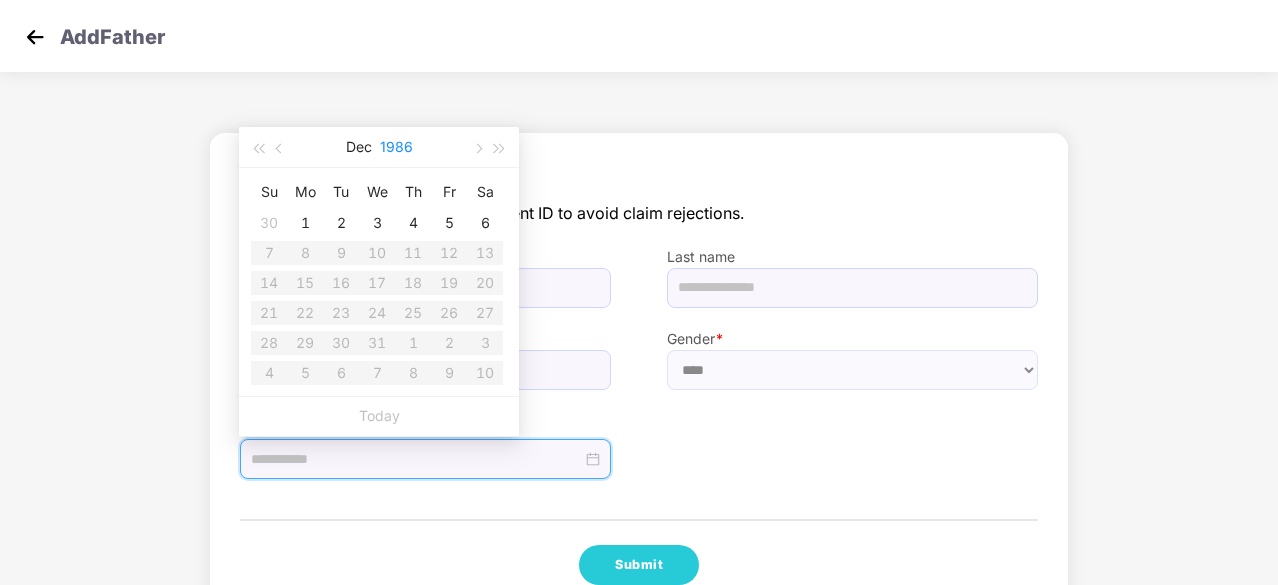 click on "1986" at bounding box center [396, 147] 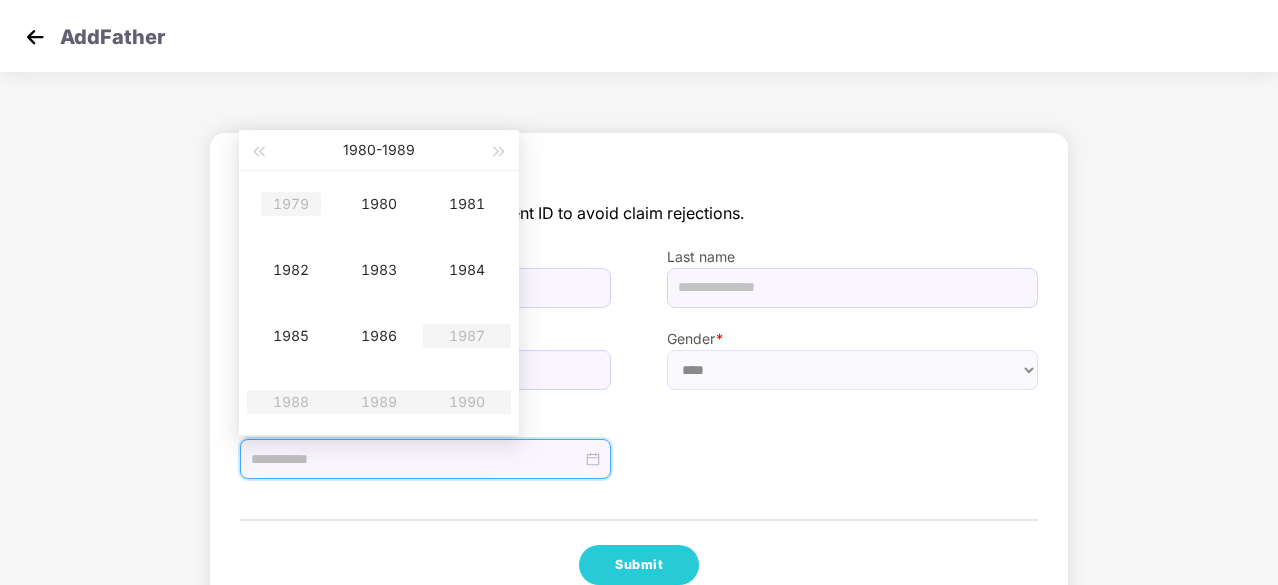 type on "**********" 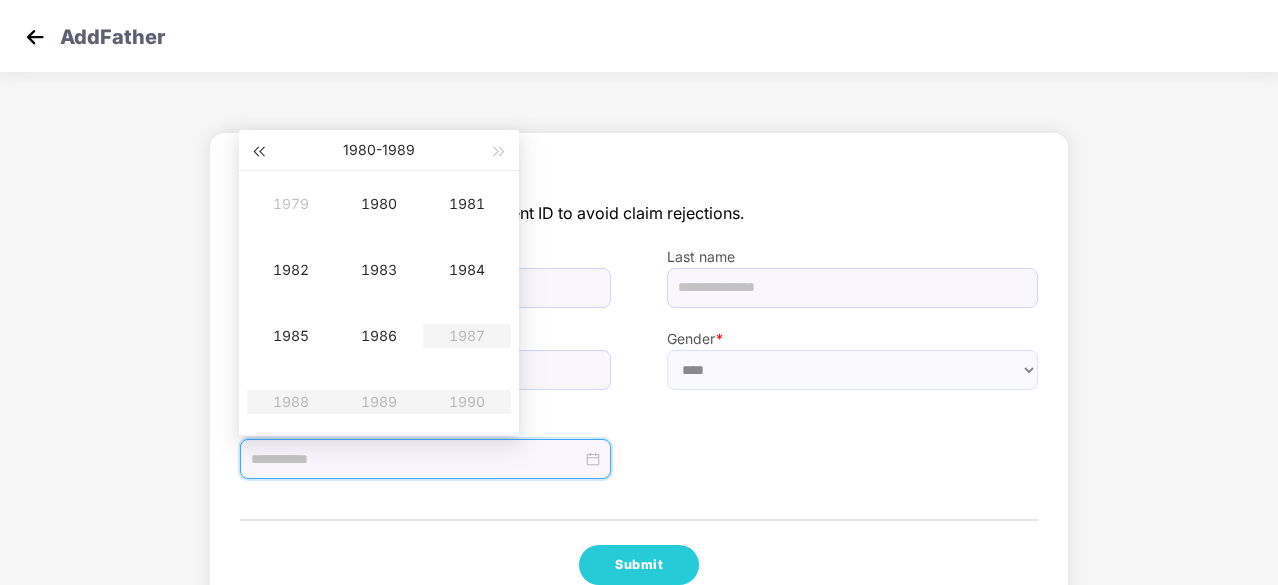 click at bounding box center (258, 152) 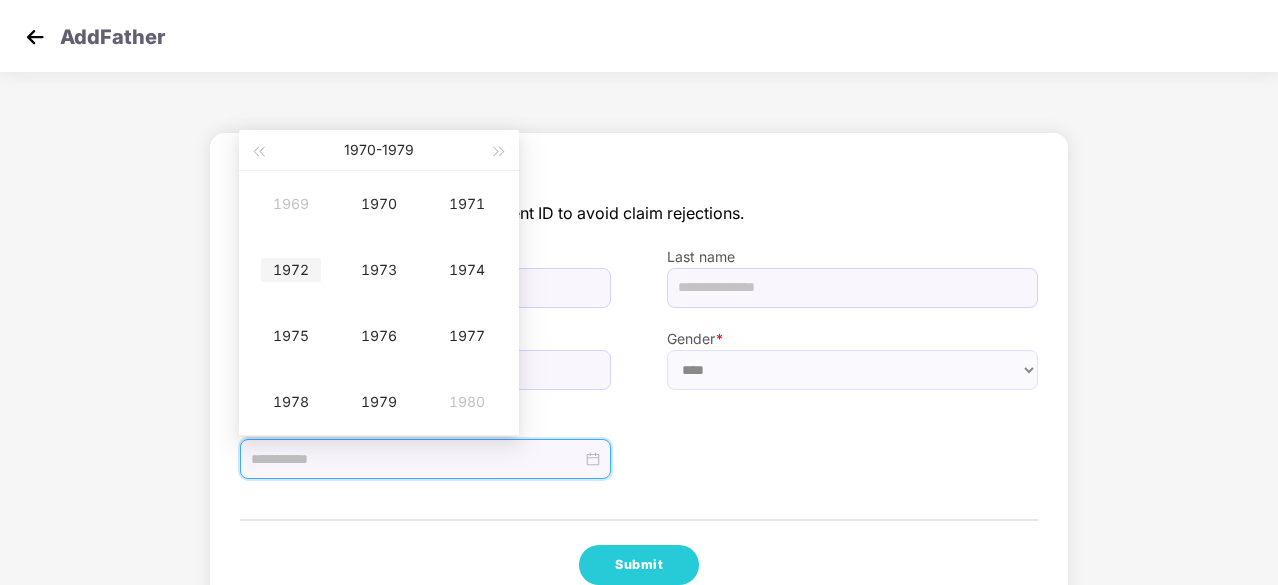 type on "**********" 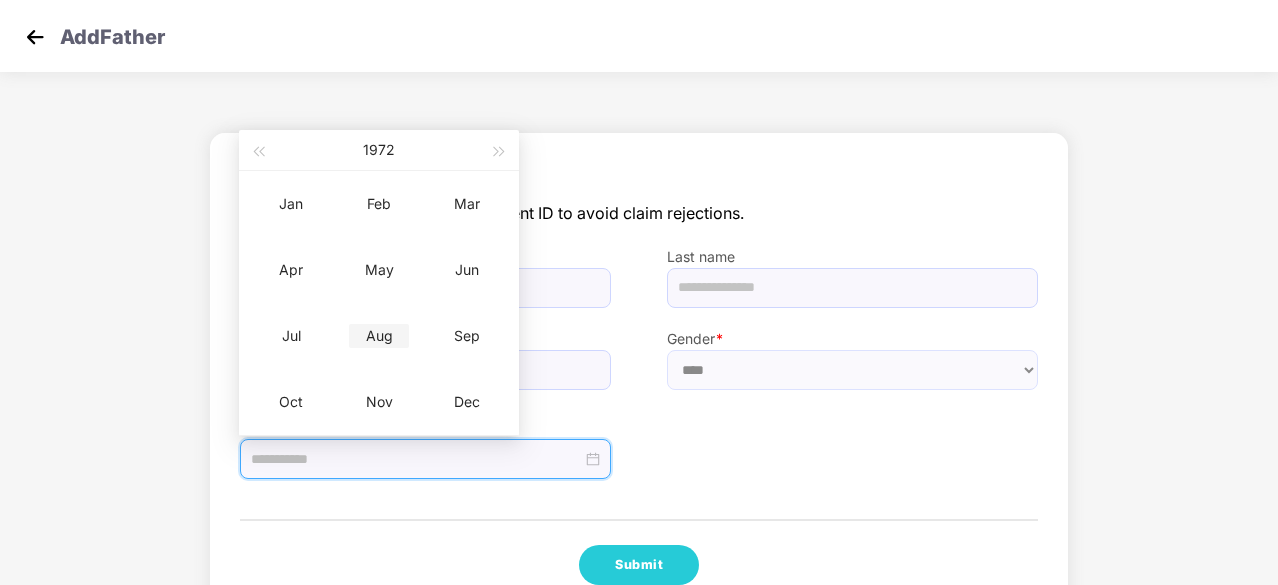 type on "**********" 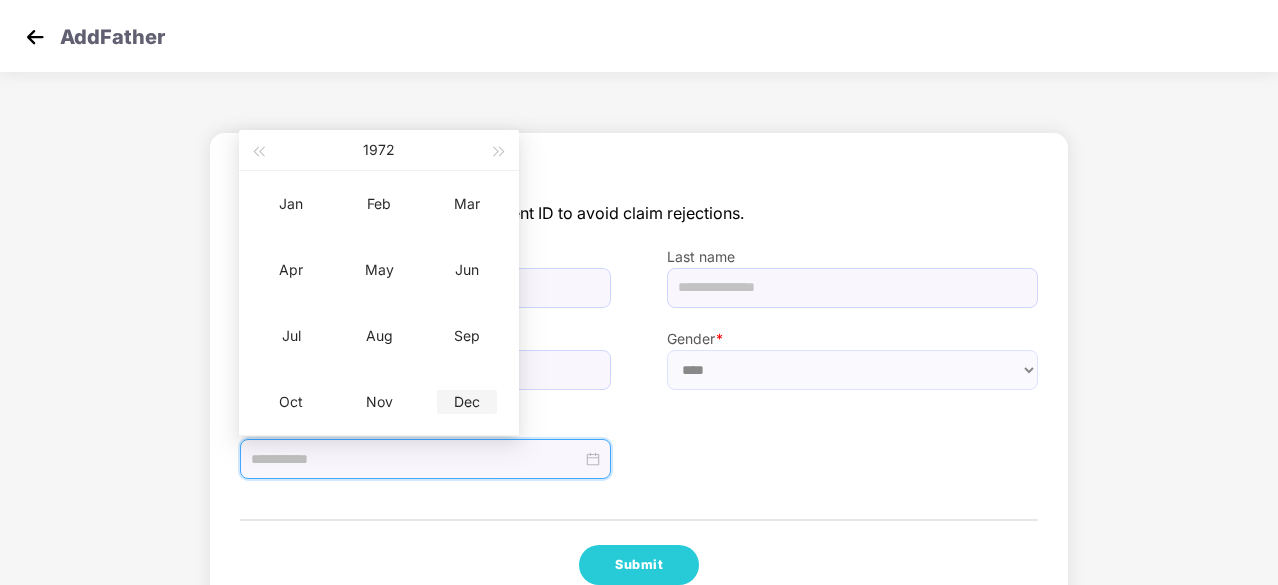 type on "**********" 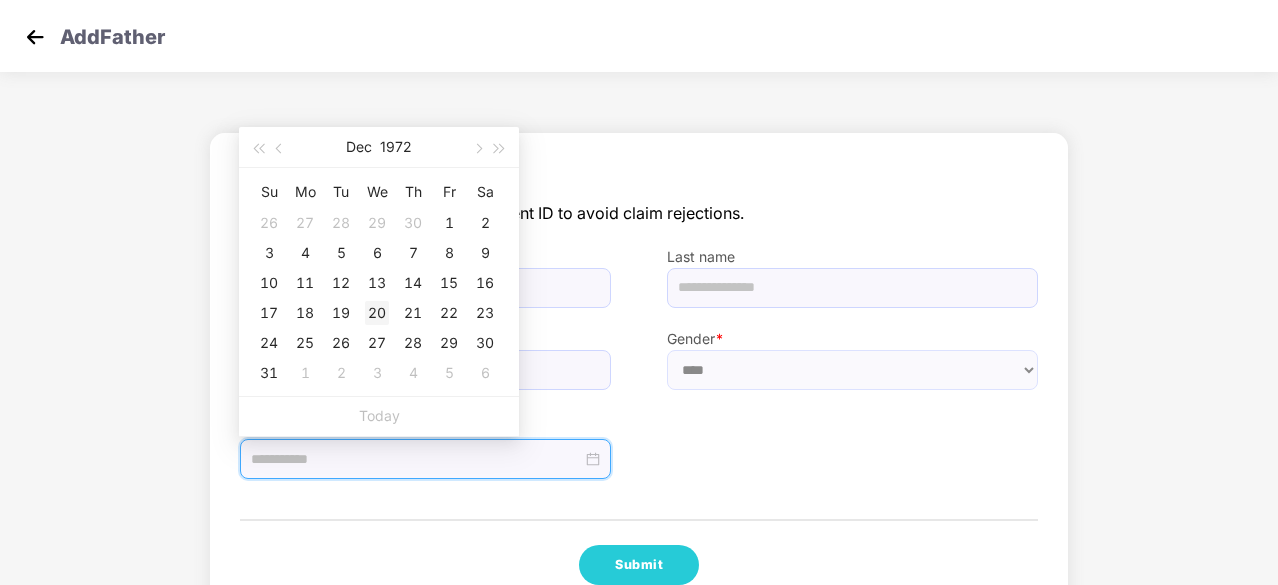 type on "**********" 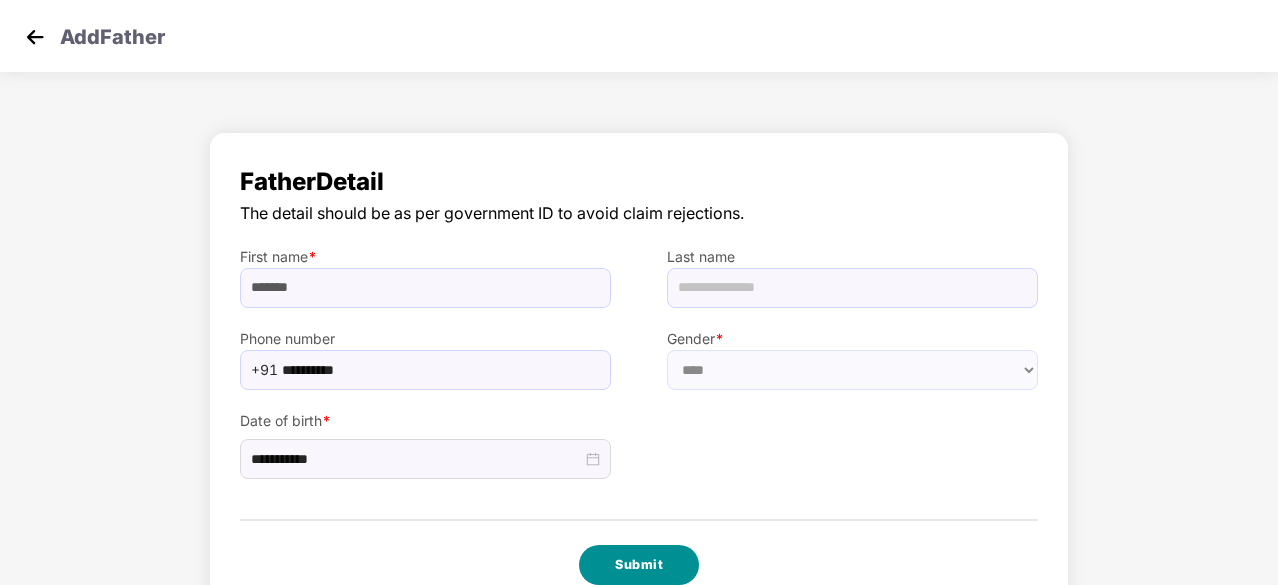 click on "Submit" at bounding box center [639, 565] 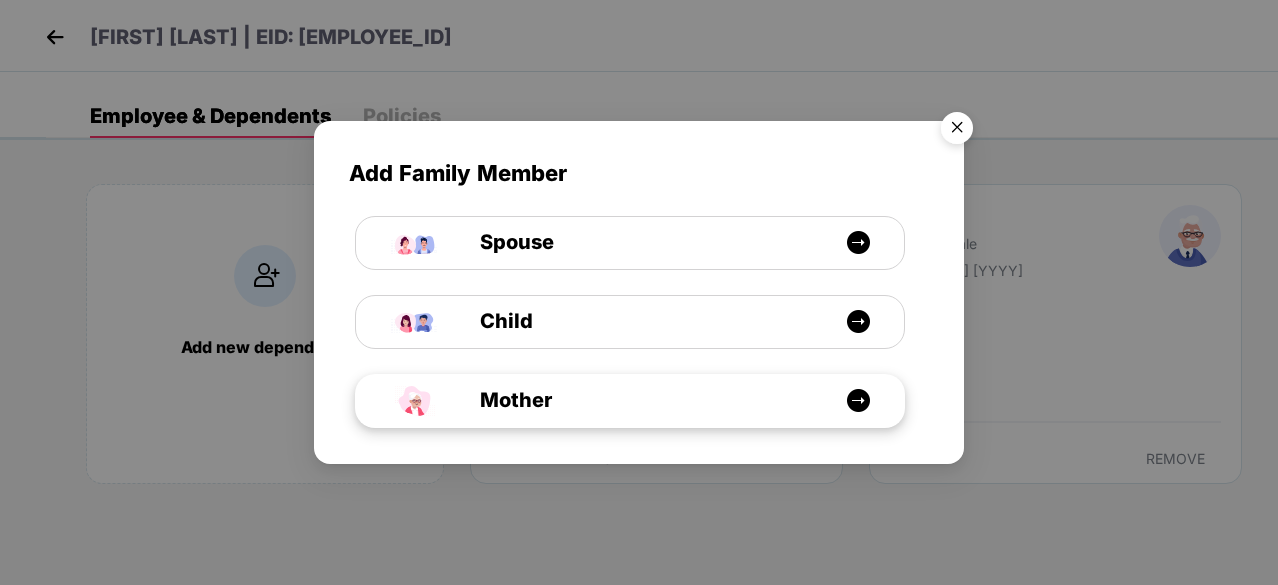 click on "Mother" at bounding box center (640, 400) 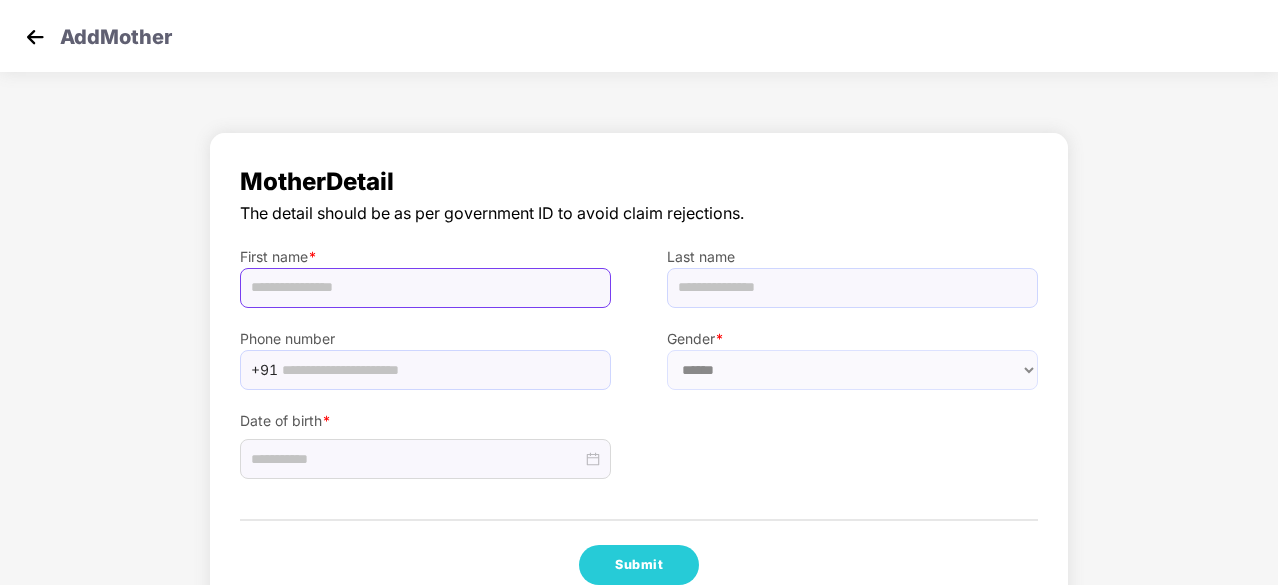 click at bounding box center [425, 288] 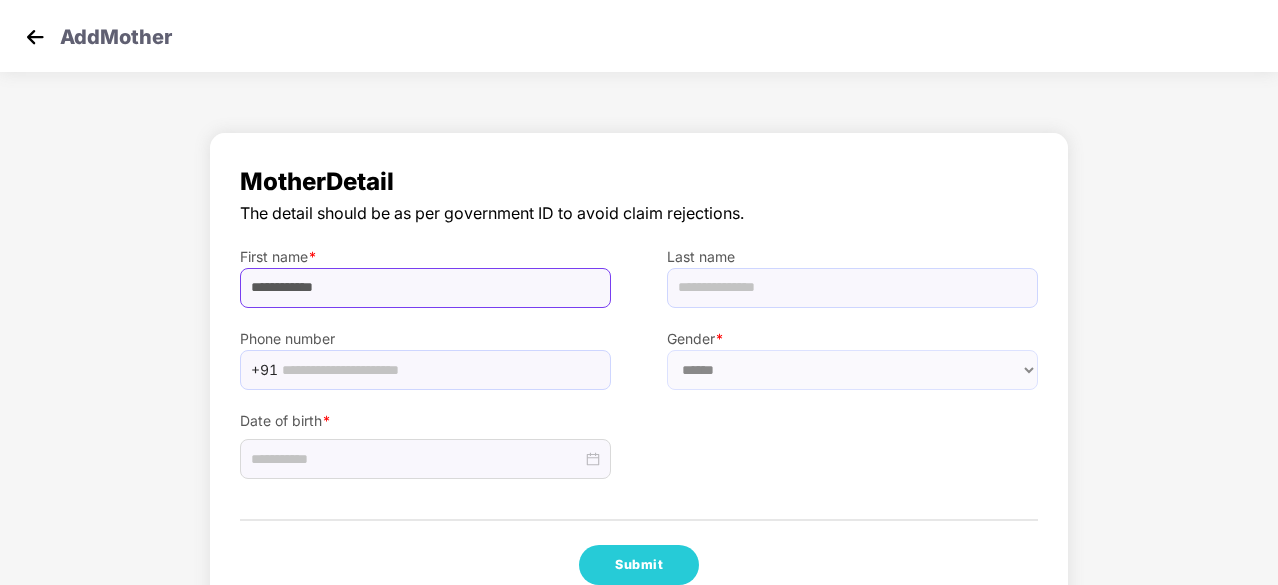drag, startPoint x: 436, startPoint y: 287, endPoint x: 327, endPoint y: 289, distance: 109.01835 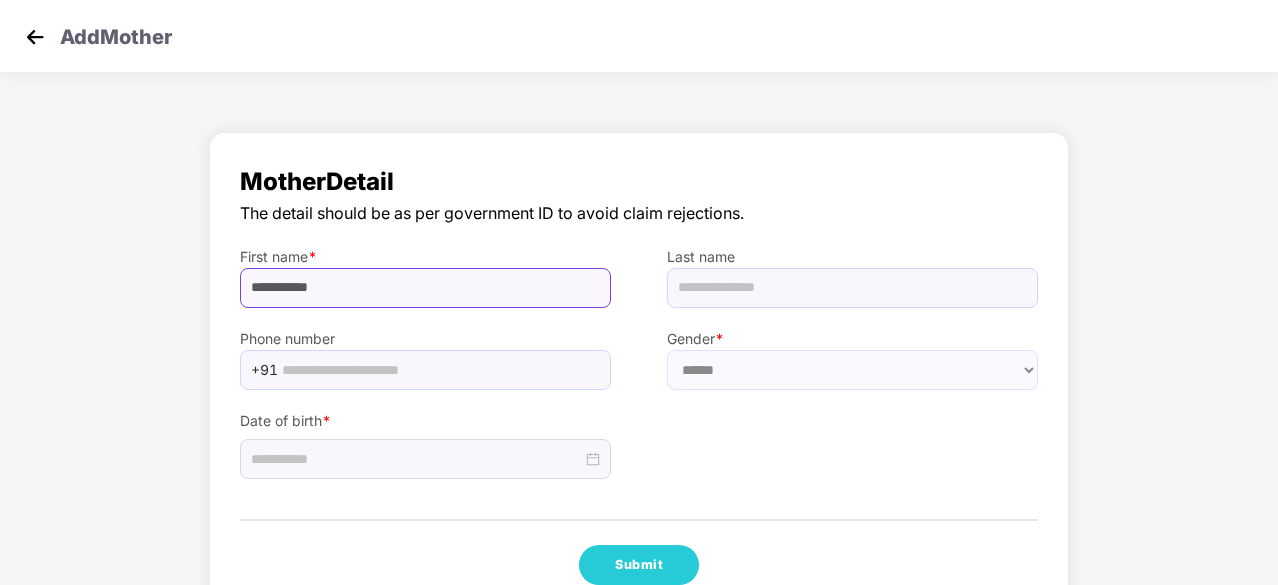type on "**********" 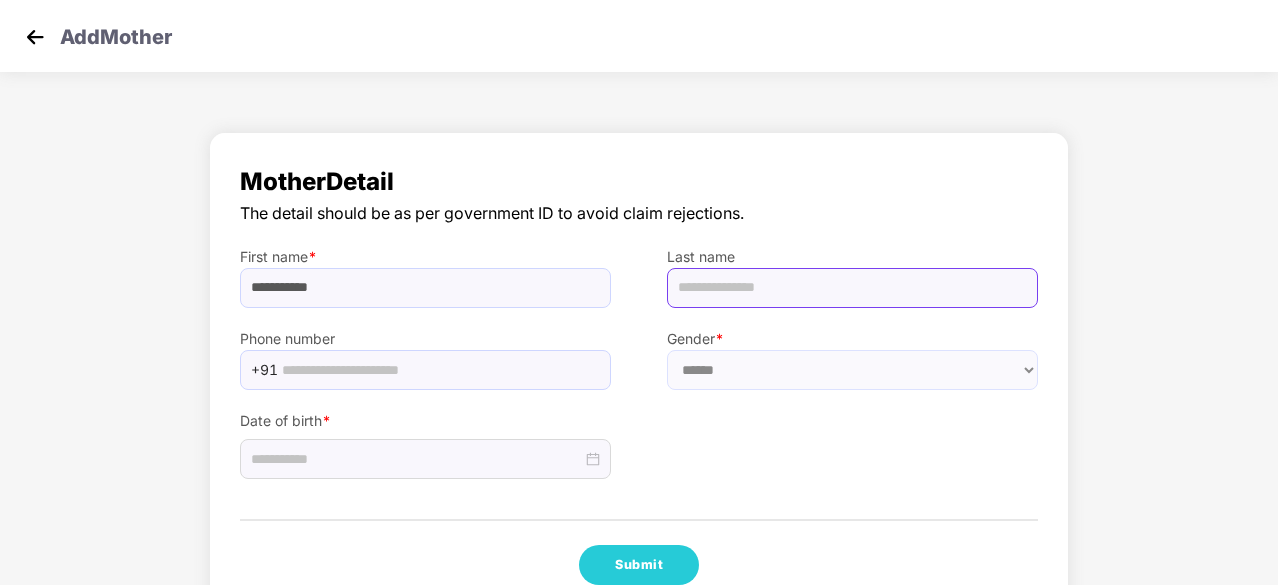 click at bounding box center (852, 288) 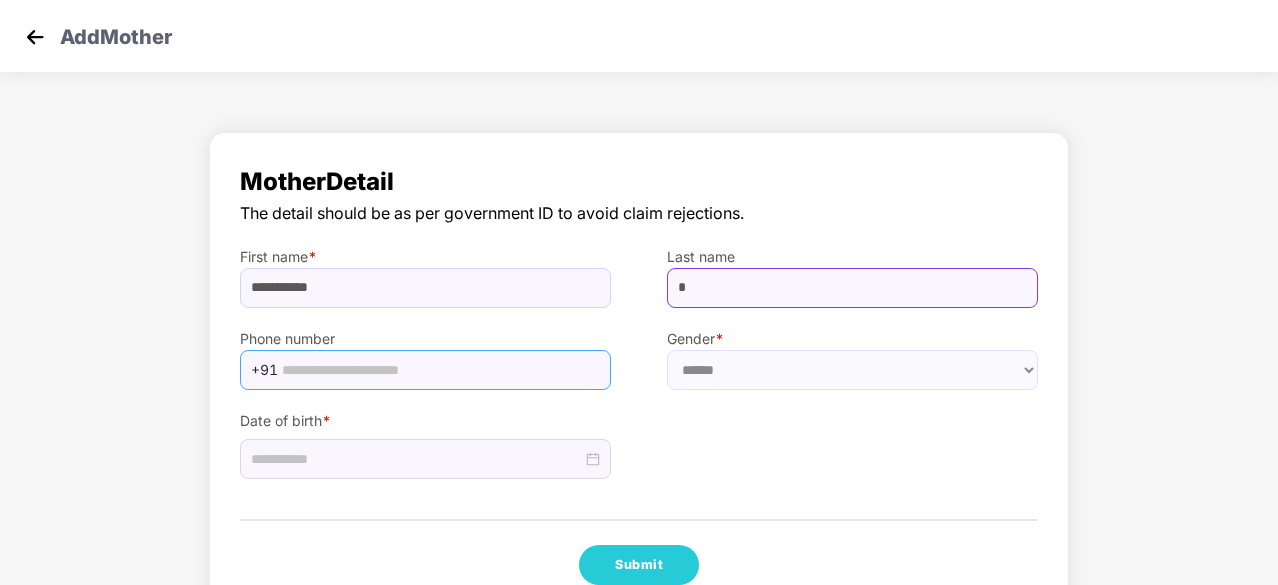 type on "*" 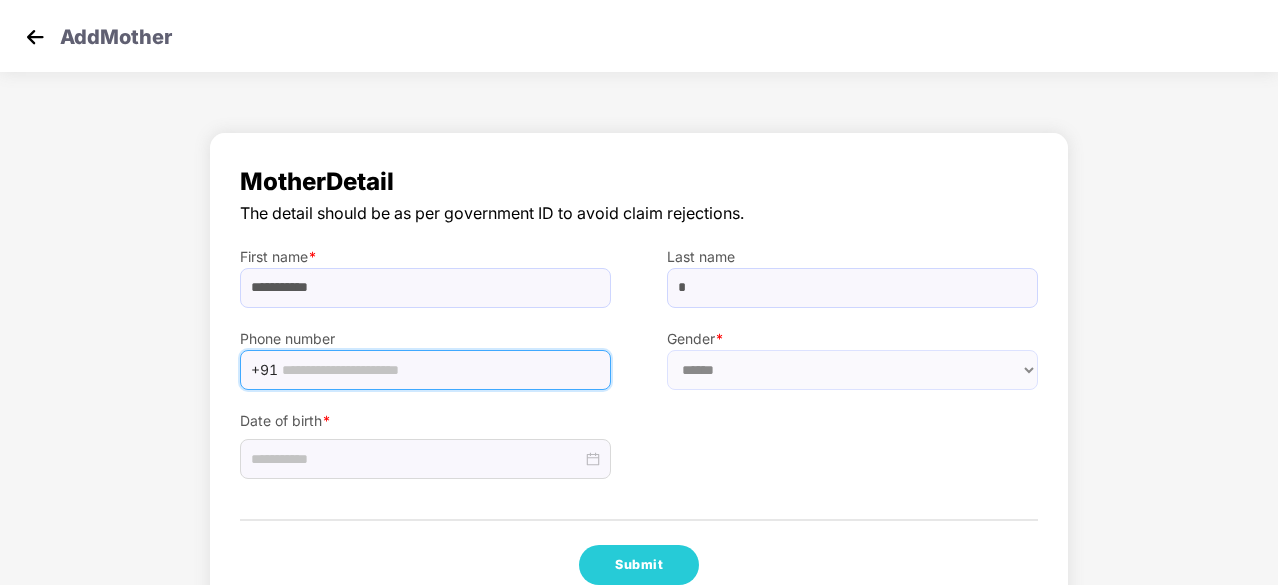 click at bounding box center [440, 370] 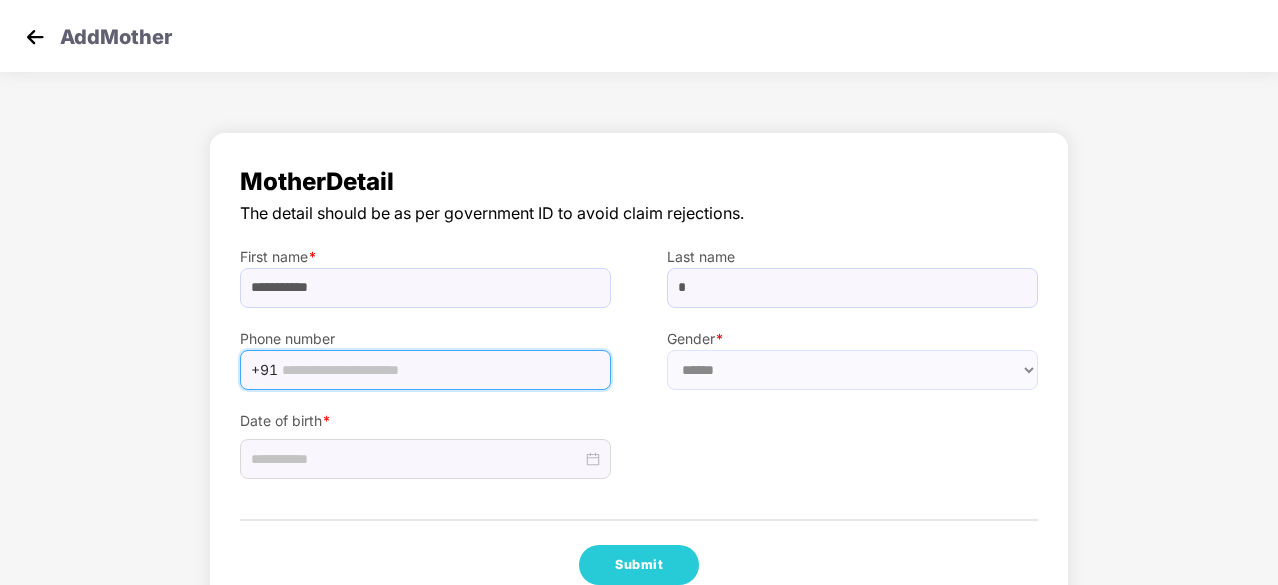 type on "**********" 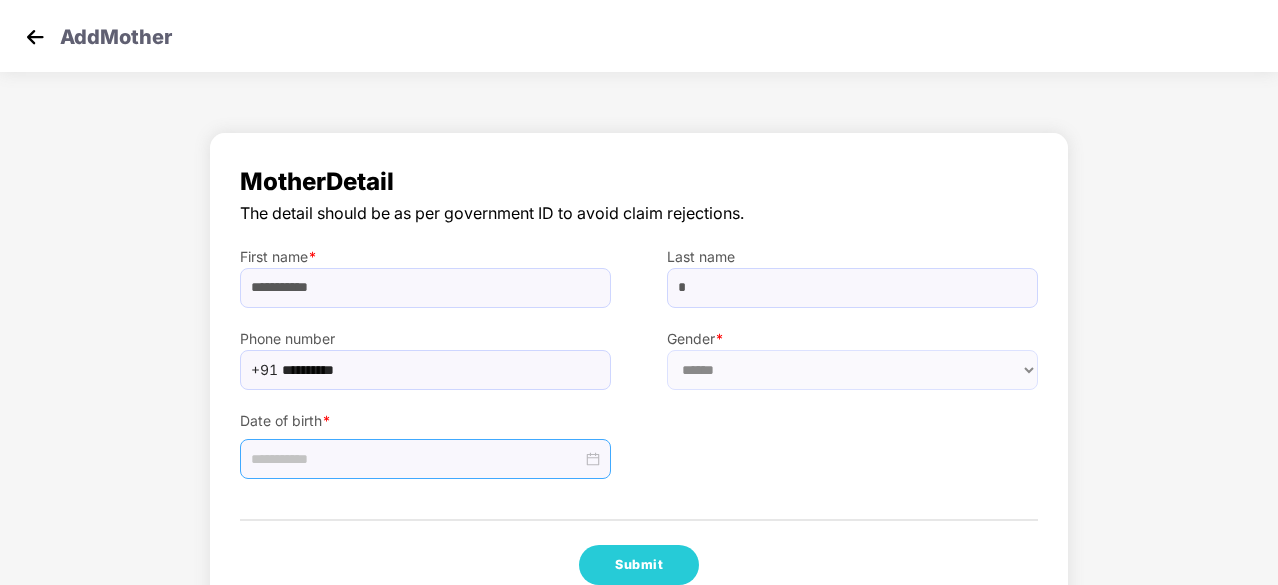 click at bounding box center [416, 459] 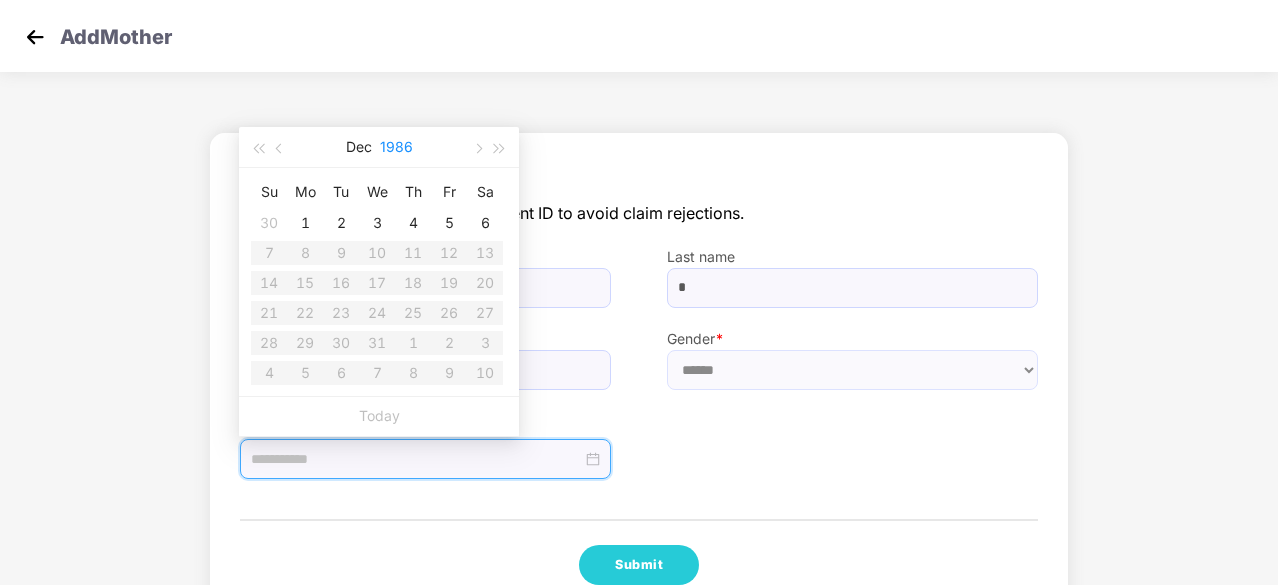click on "1986" at bounding box center [396, 147] 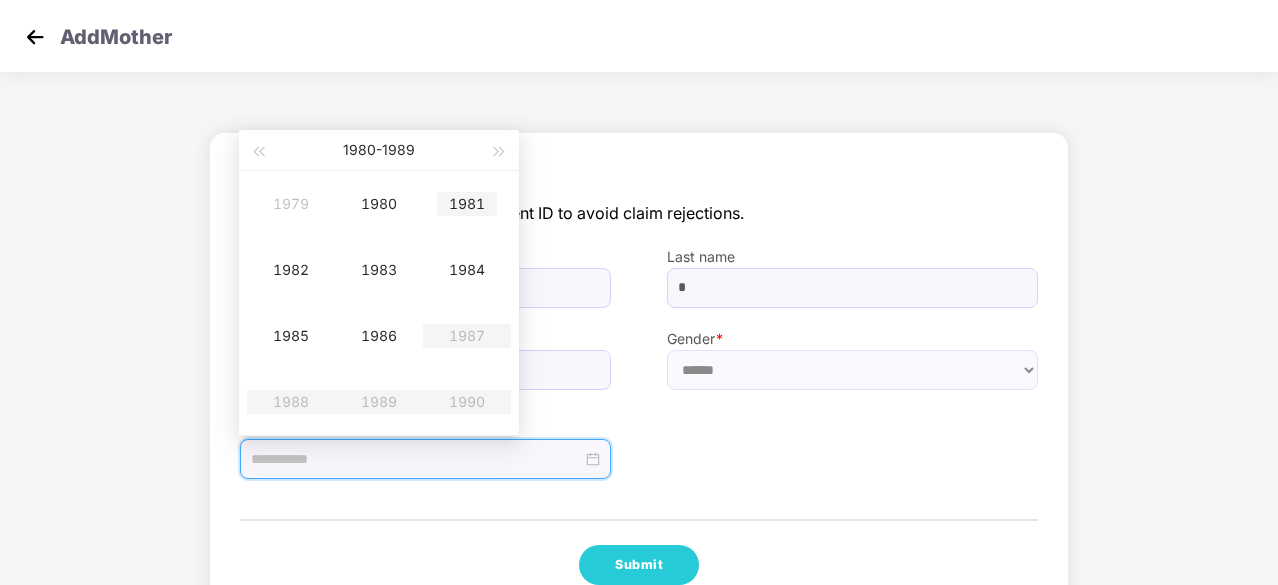 type on "**********" 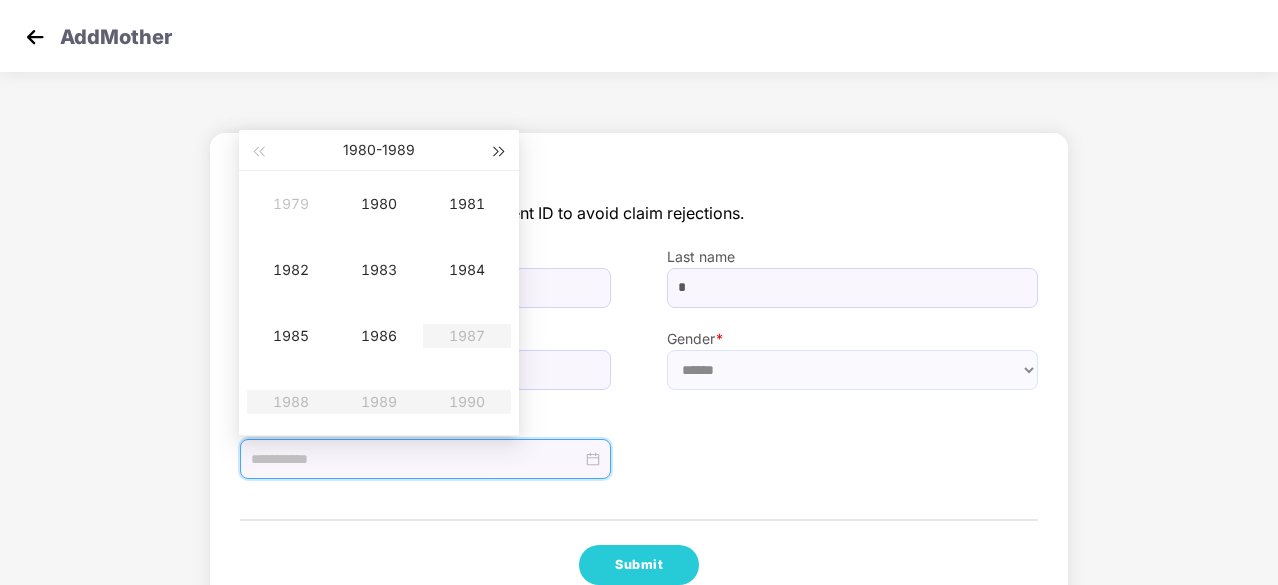 click at bounding box center (500, 150) 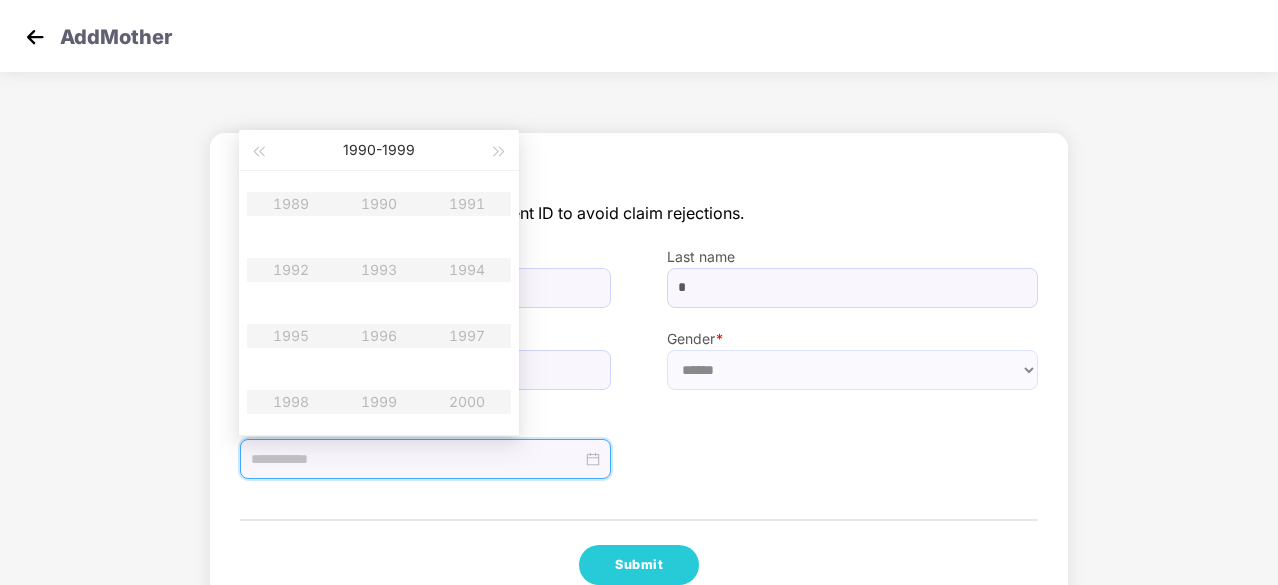 click on "1990 - 1999" at bounding box center (378, 150) 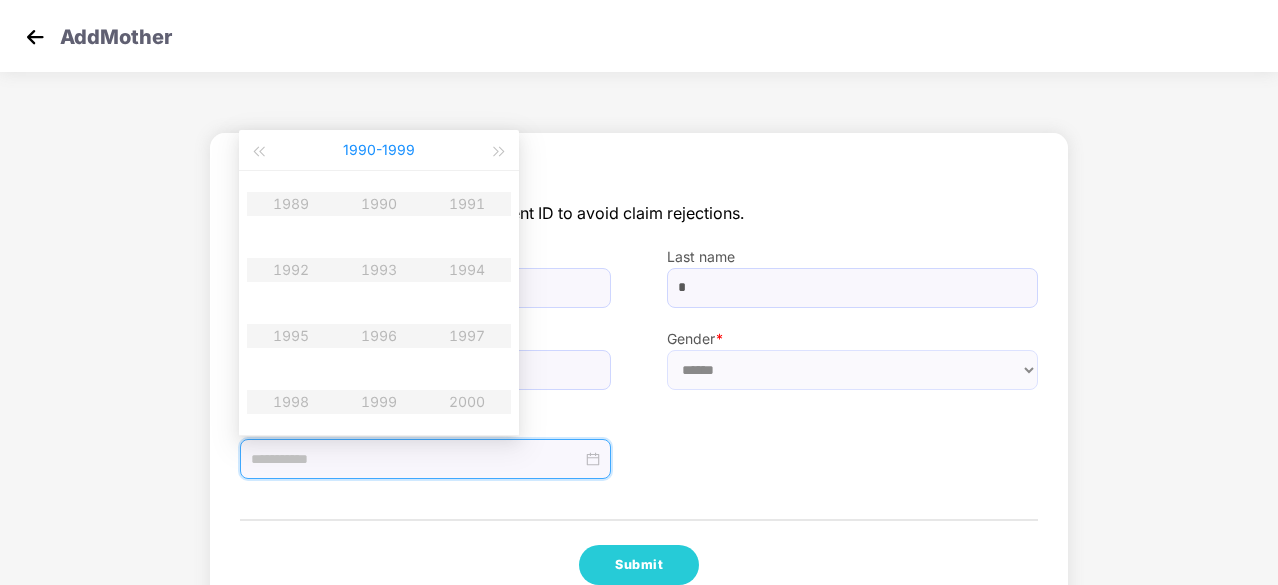 click on "1990 - 1999" at bounding box center (379, 150) 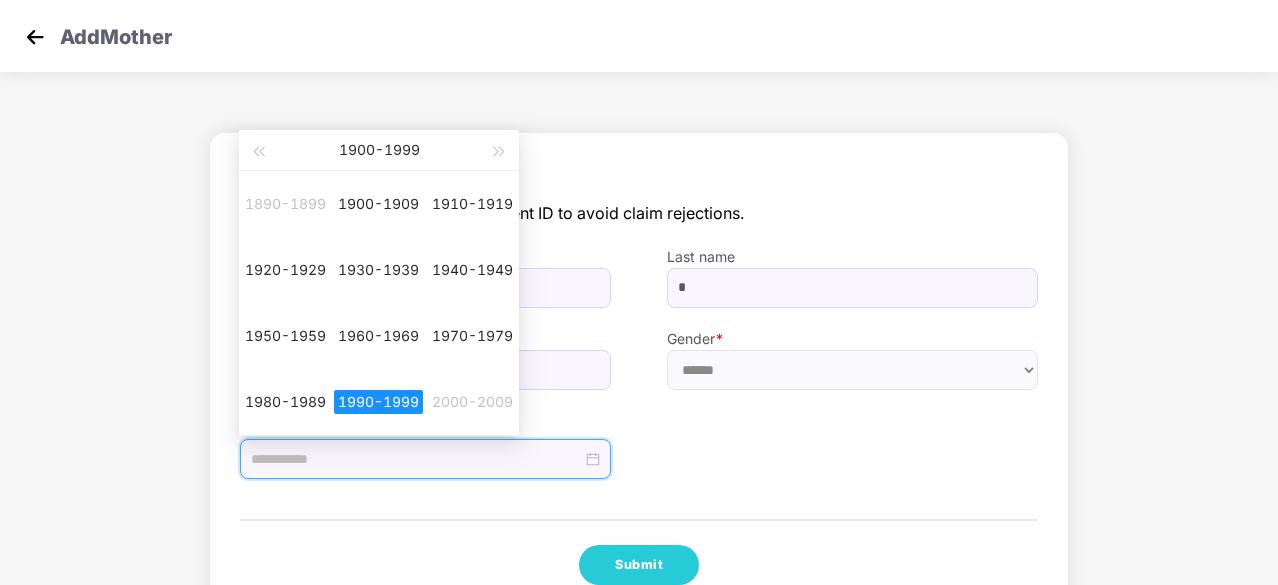 type on "**********" 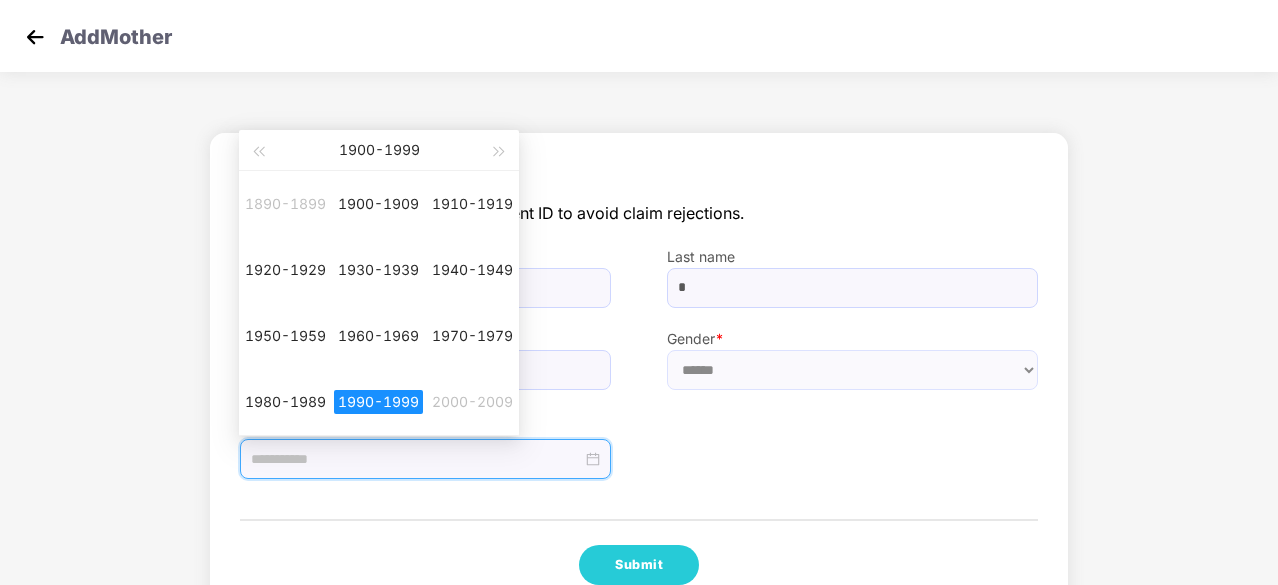 click on "1900 - 1999" at bounding box center [378, 150] 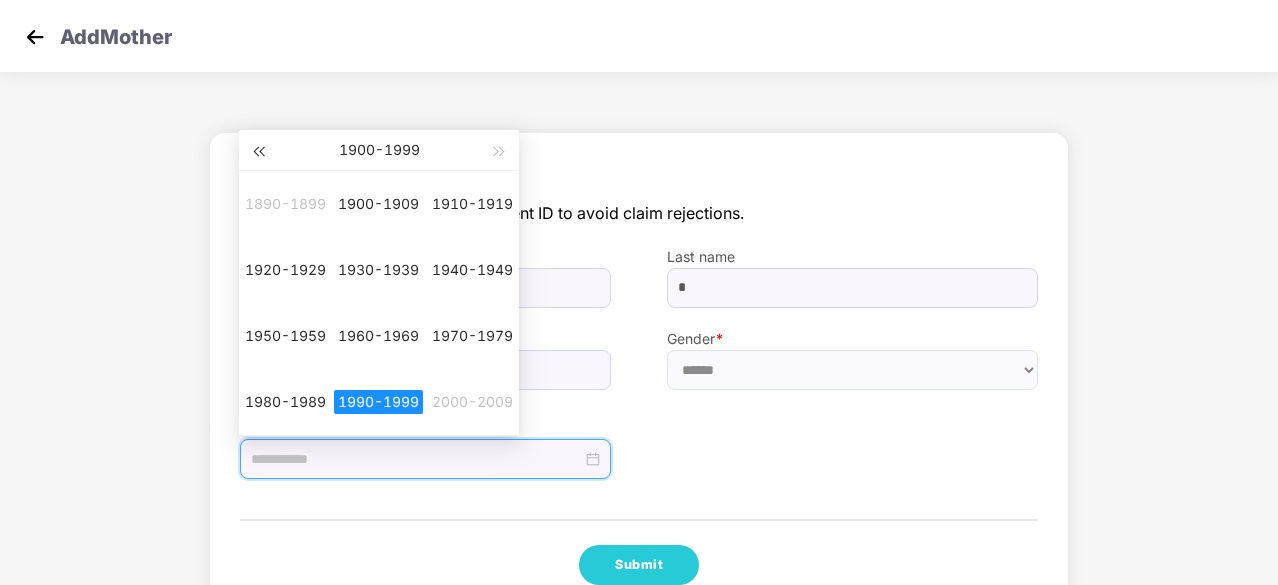 click at bounding box center [258, 150] 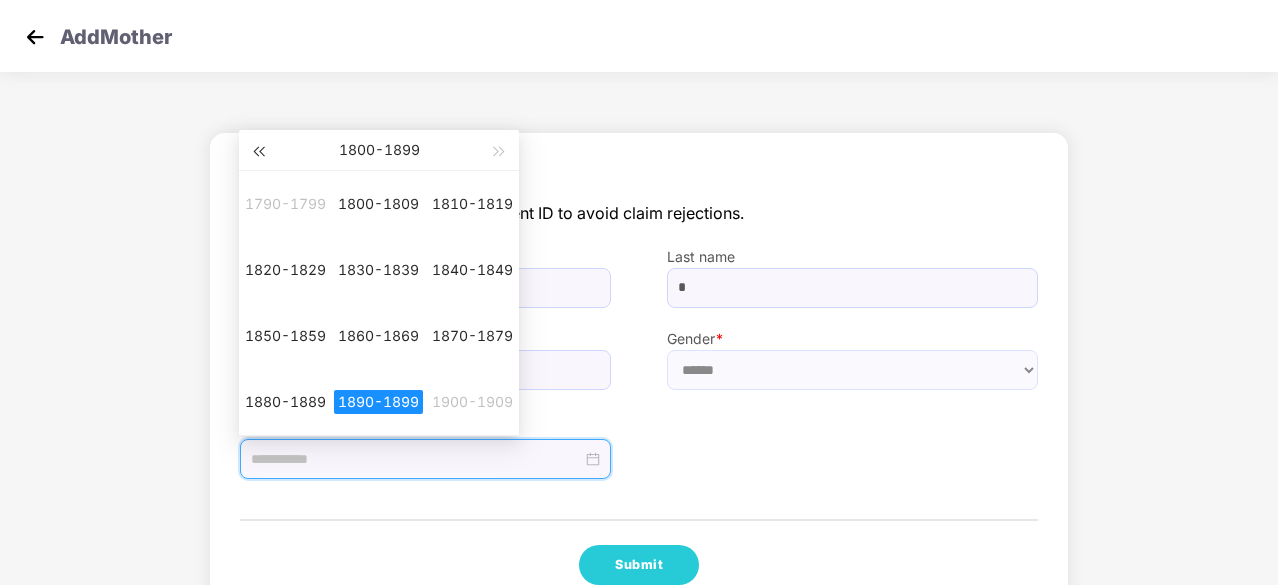 click at bounding box center [258, 150] 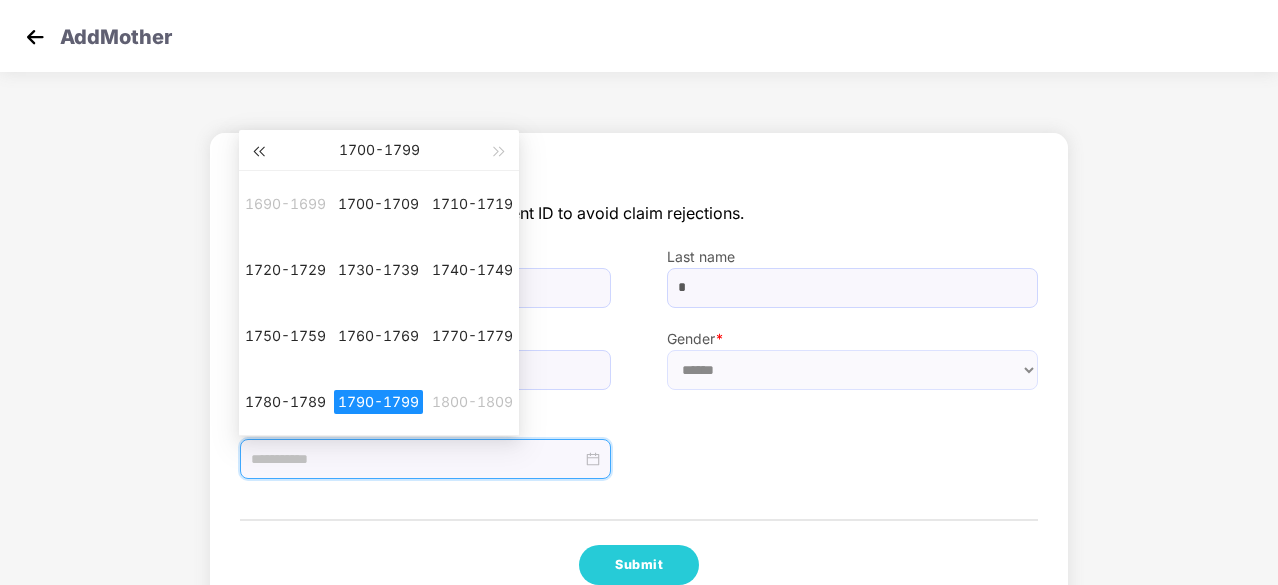 click at bounding box center (258, 150) 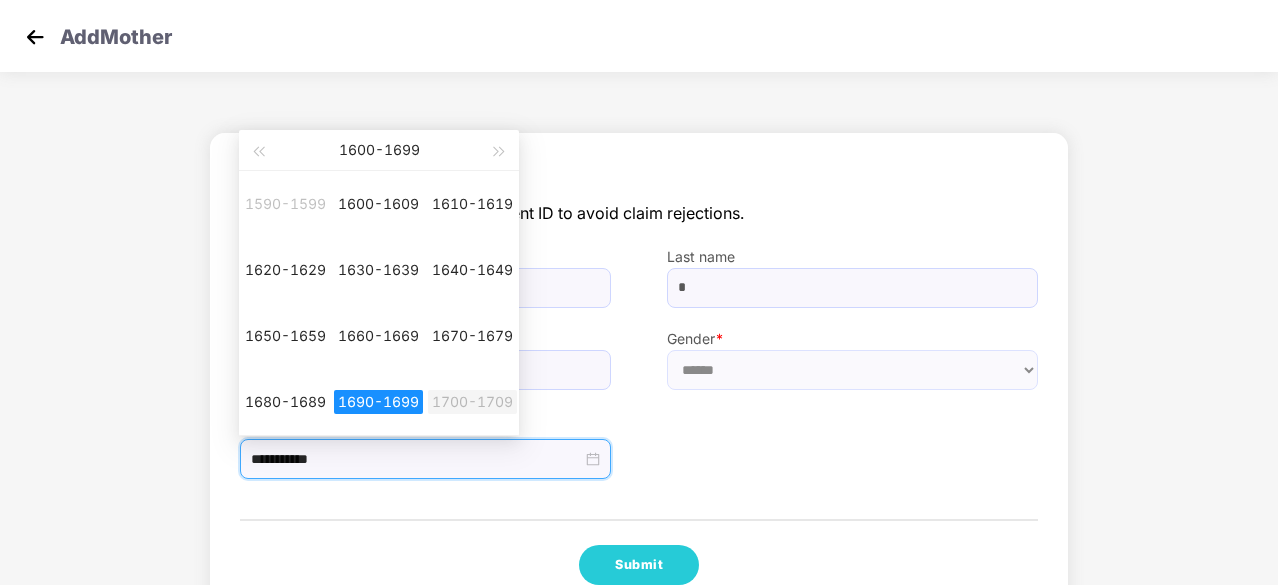 type on "**********" 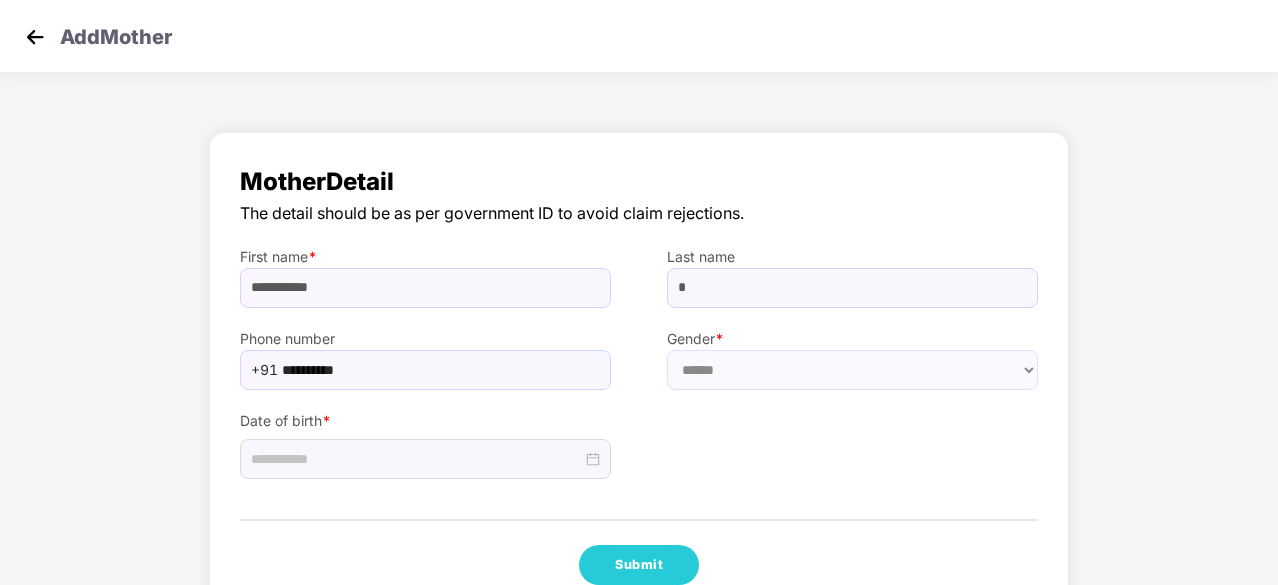 click on "Date of birth  *" at bounding box center (639, 435) 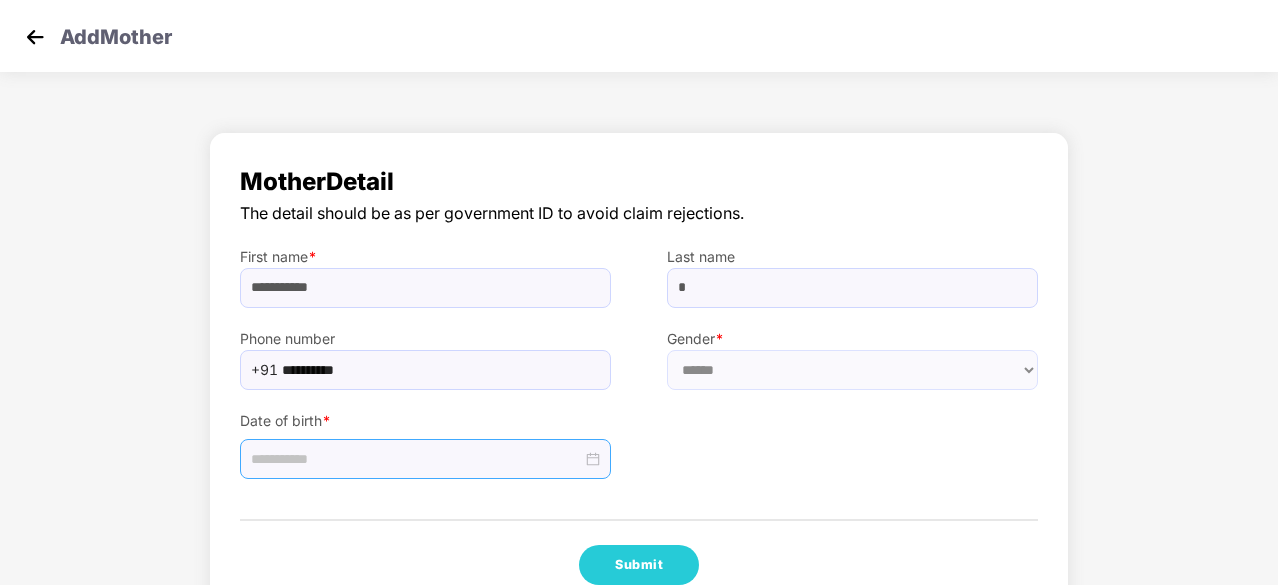 click at bounding box center [416, 459] 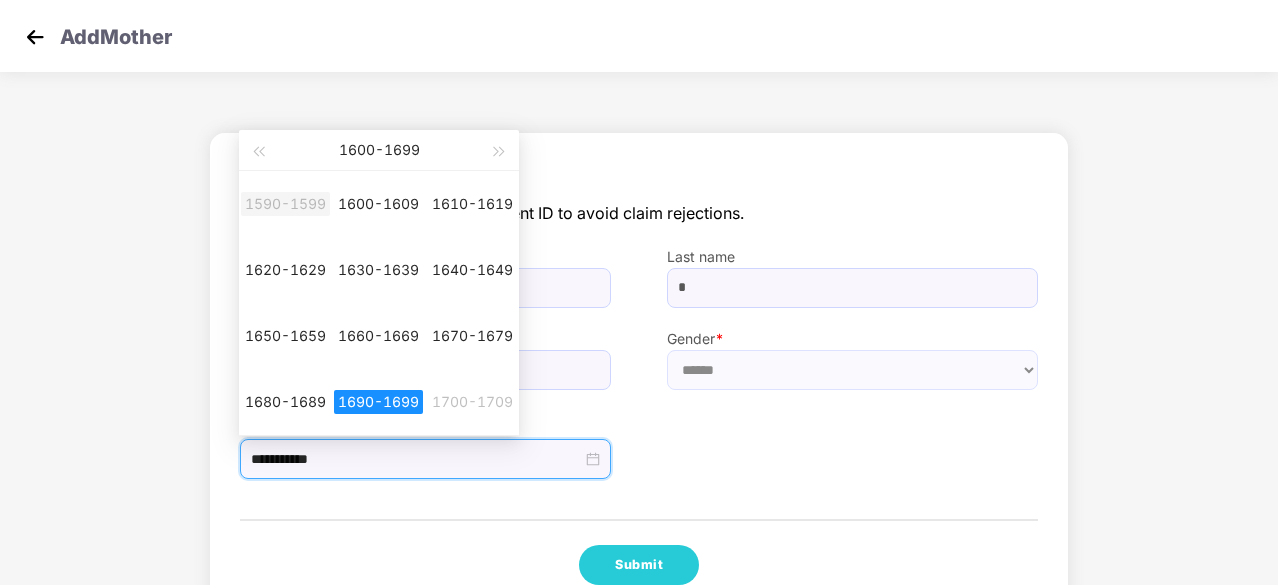 type on "**********" 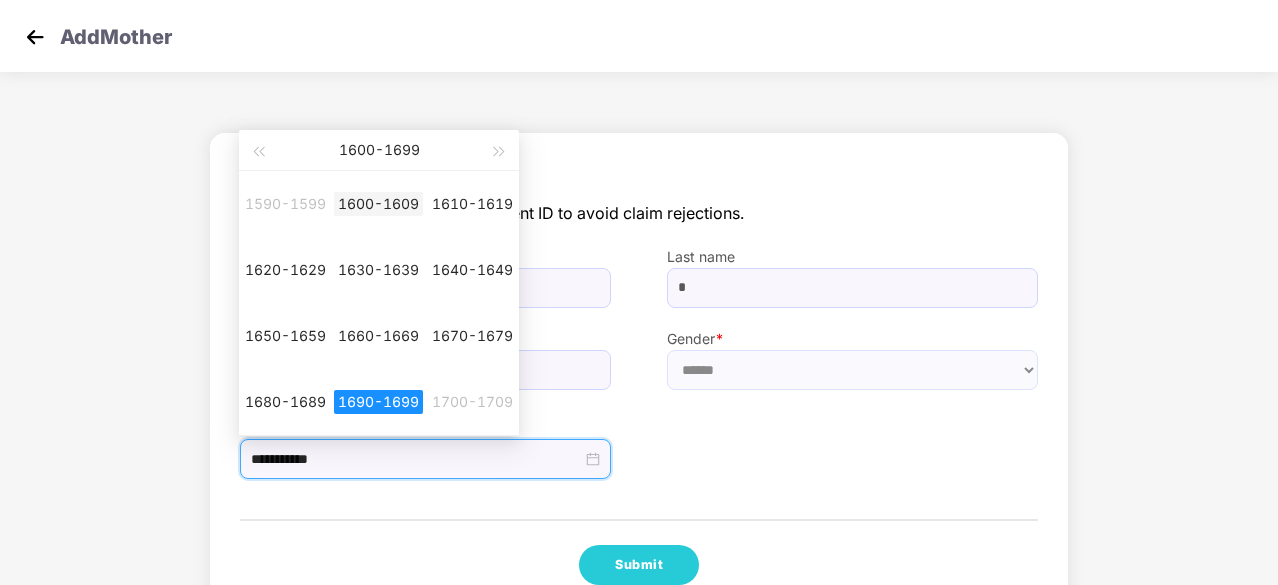 type on "**********" 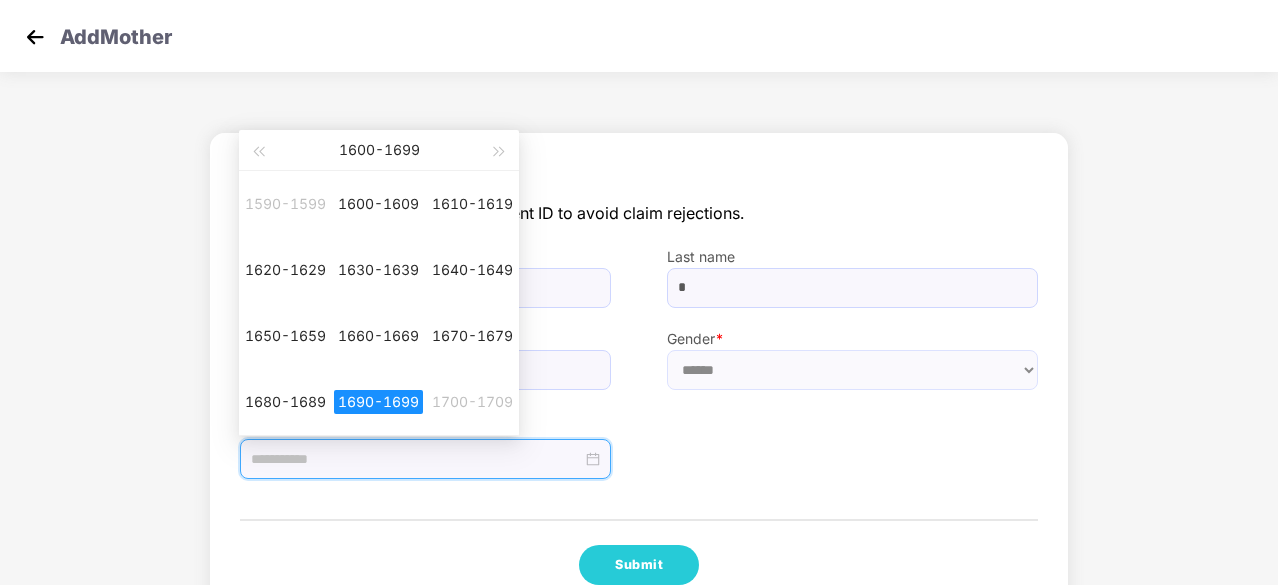 click on "1600 - 1699" at bounding box center (378, 150) 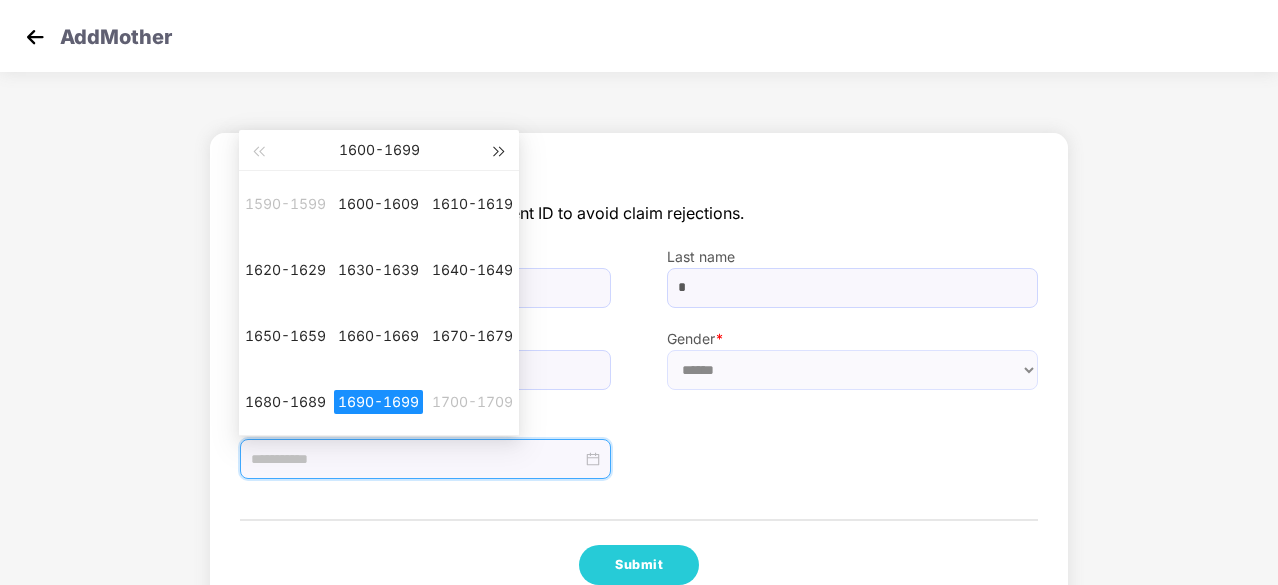 click at bounding box center (500, 150) 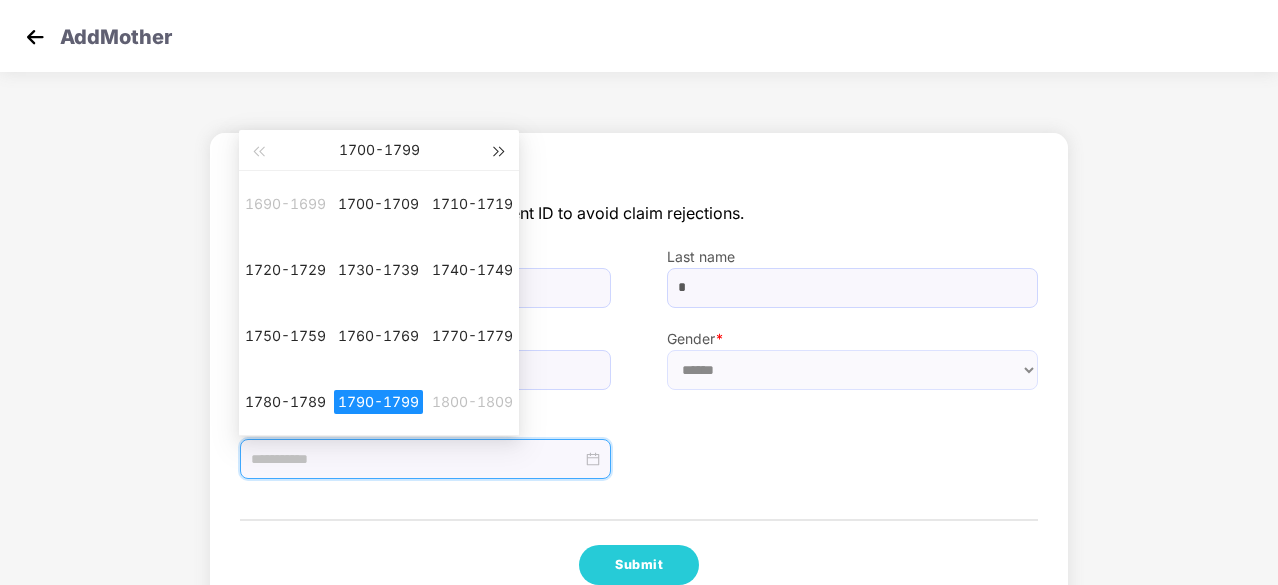 click at bounding box center (500, 150) 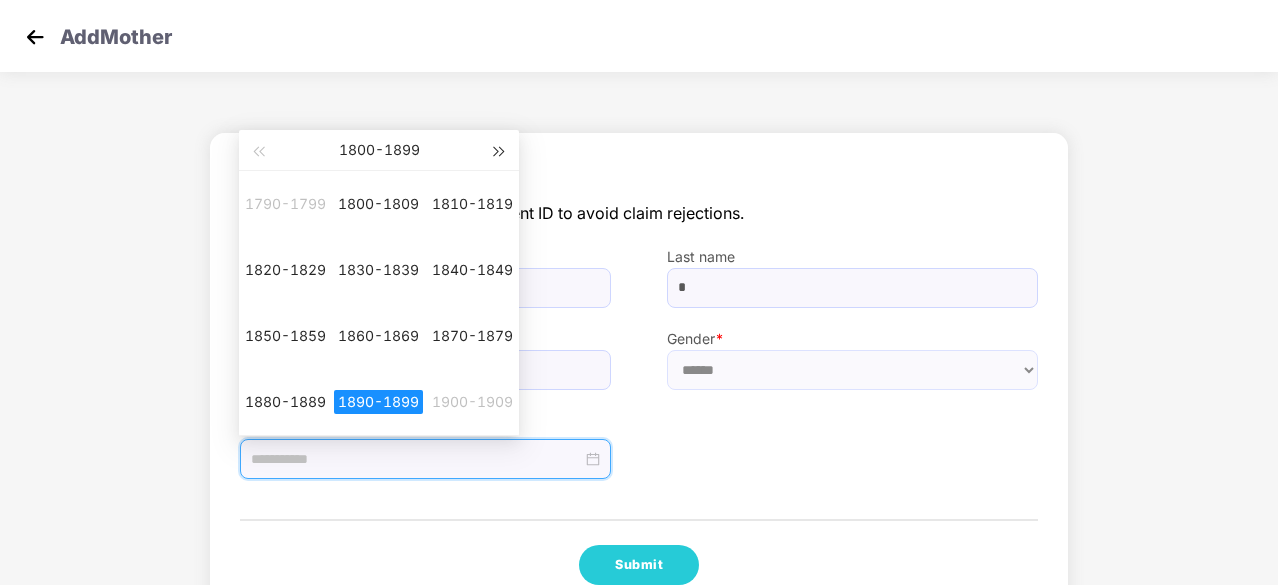 click at bounding box center (500, 150) 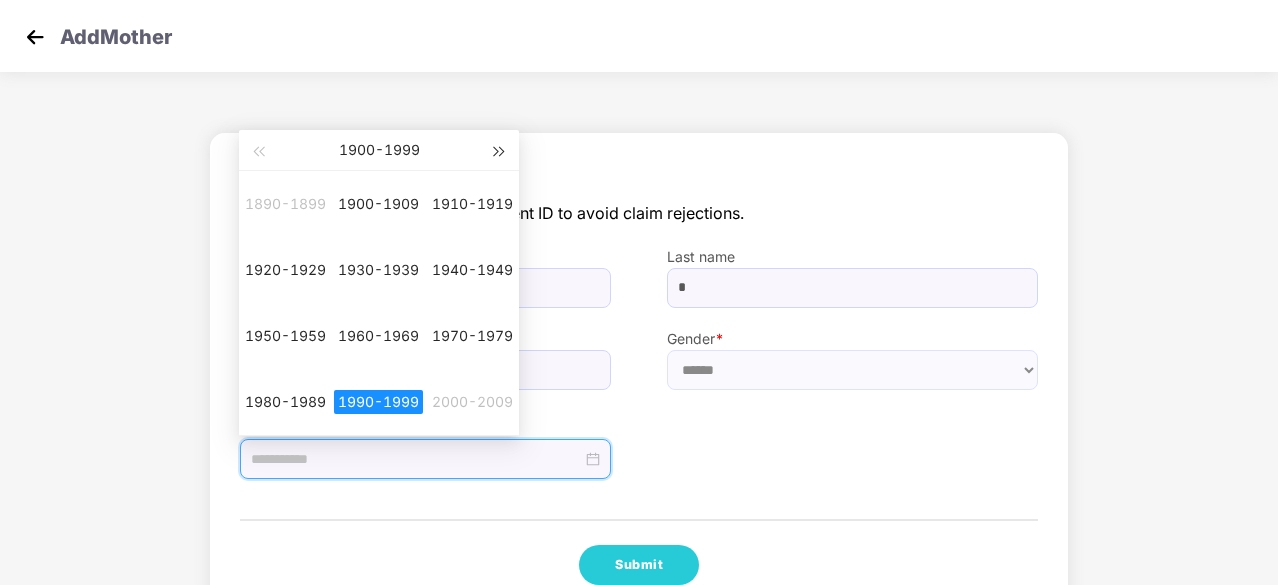 click at bounding box center [500, 150] 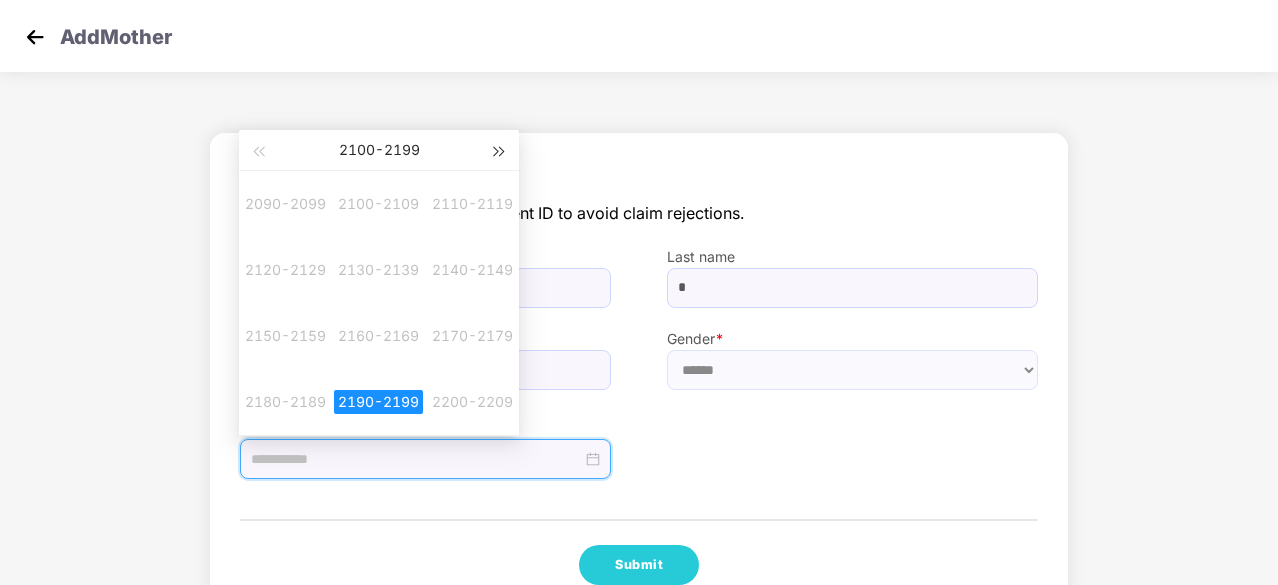 click at bounding box center (500, 150) 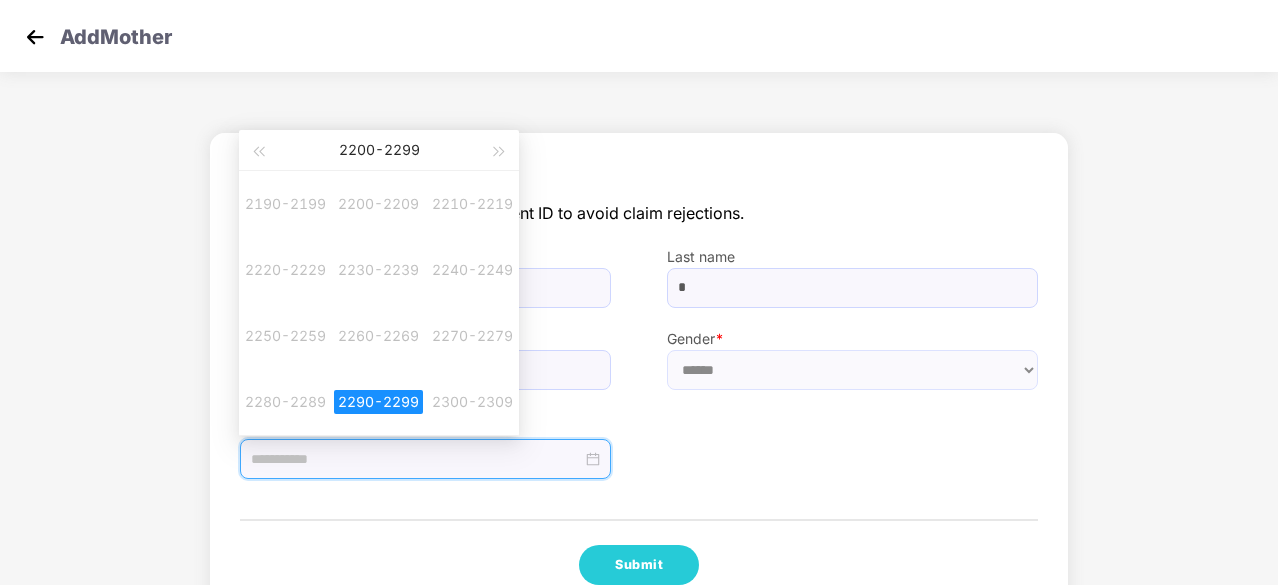 scroll, scrollTop: 50, scrollLeft: 0, axis: vertical 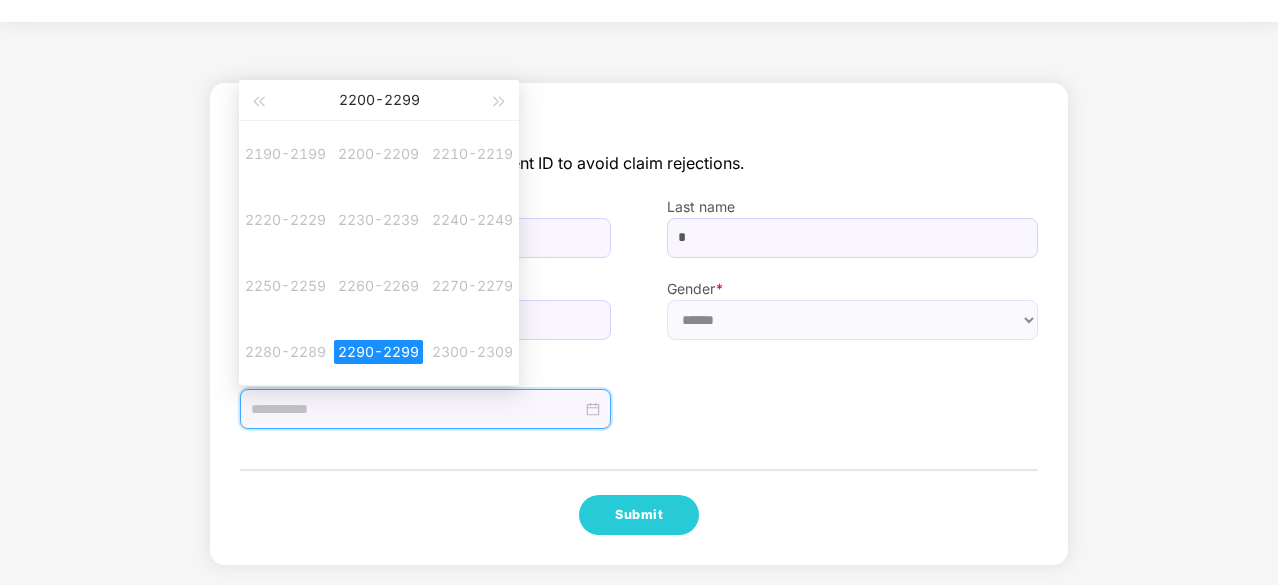click on "Date of birth  *" at bounding box center [639, 385] 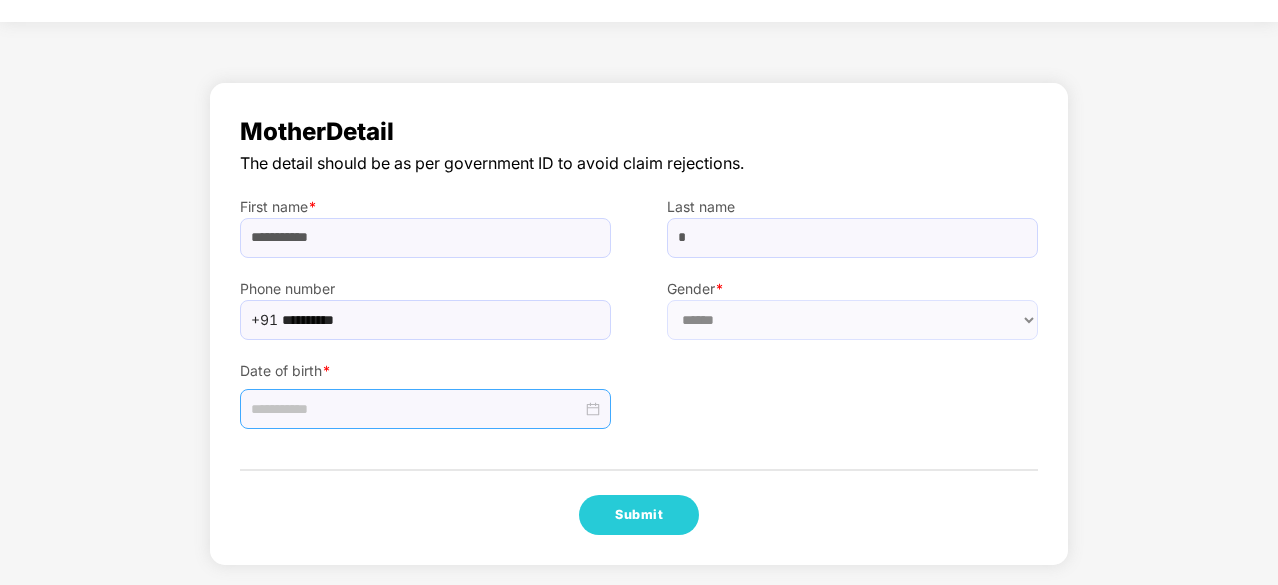 click at bounding box center [425, 409] 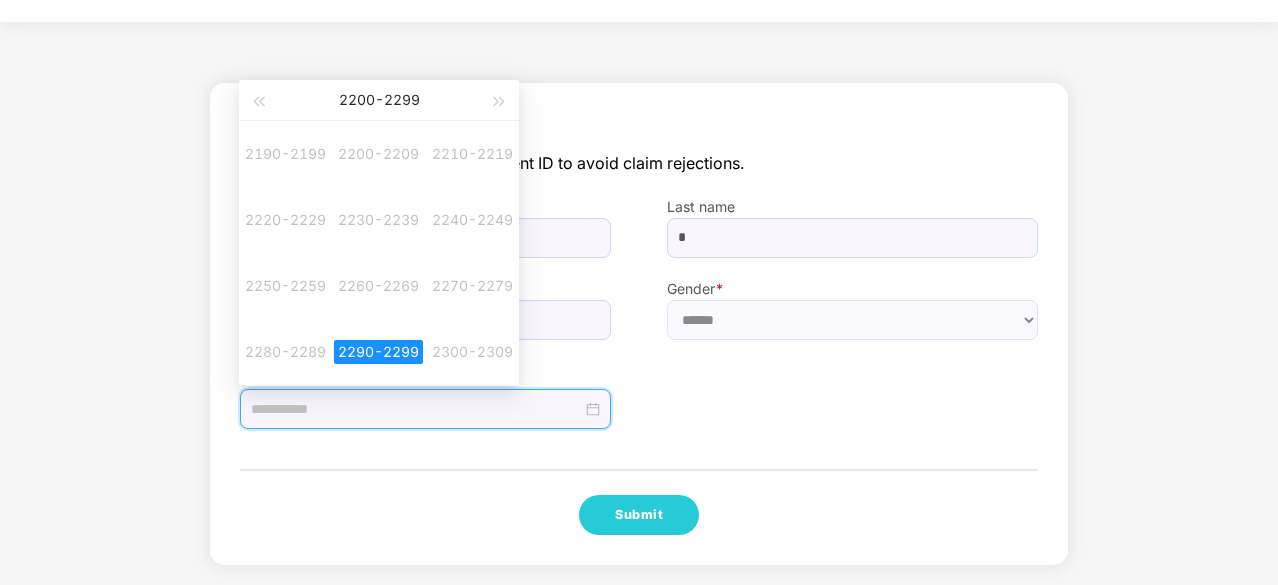 click at bounding box center [416, 409] 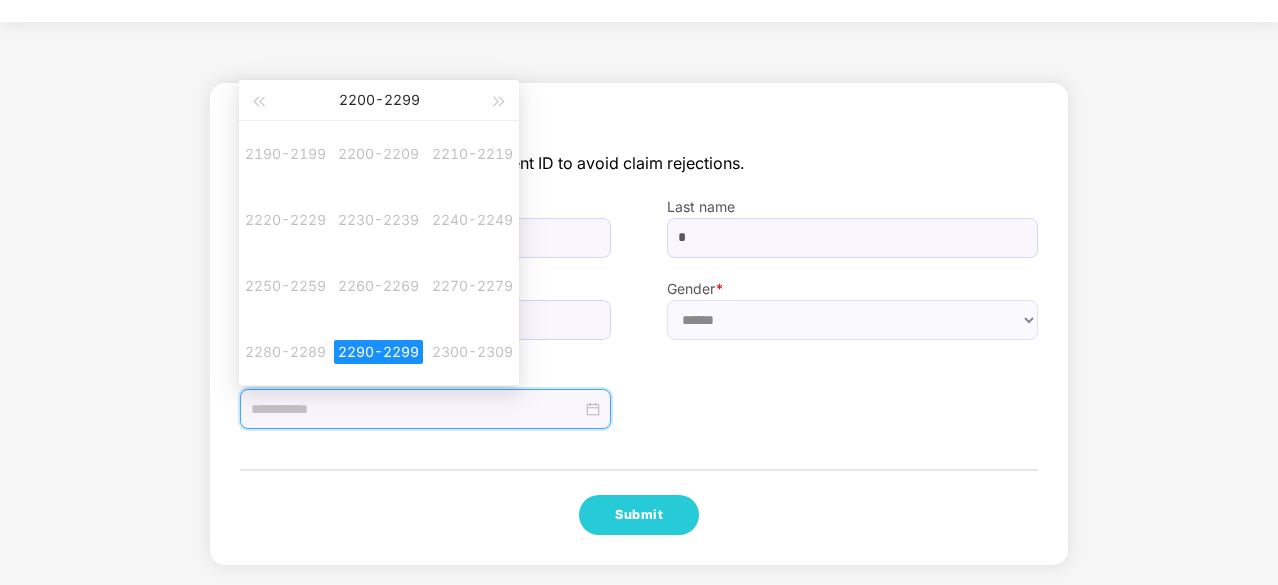 click on "2200 - 2299" at bounding box center [378, 100] 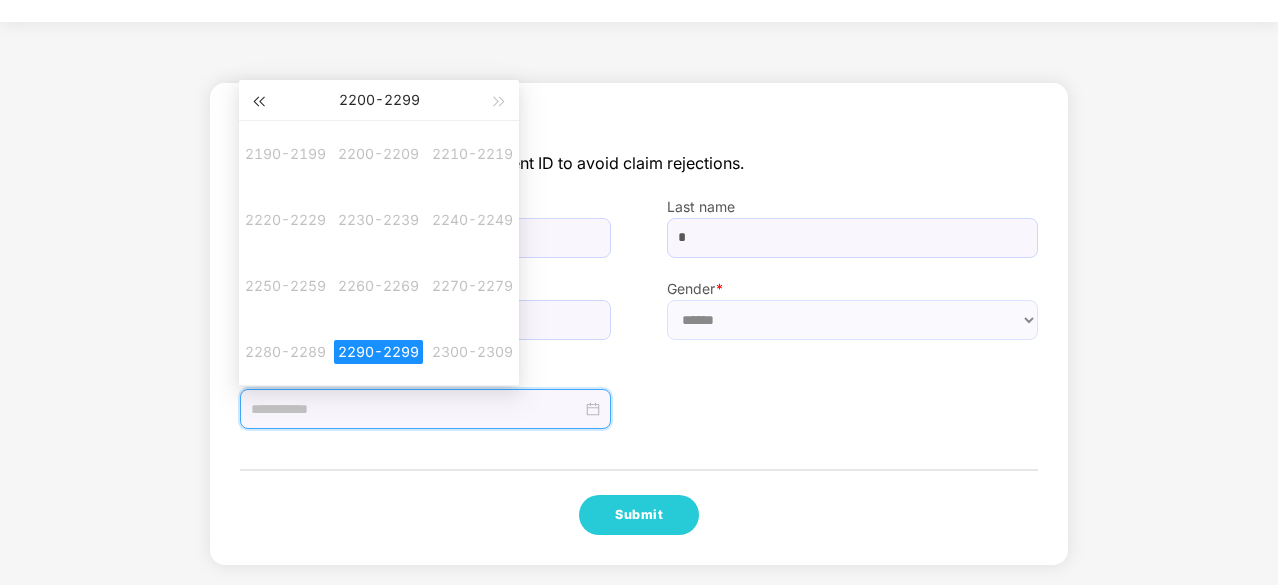 click at bounding box center [258, 100] 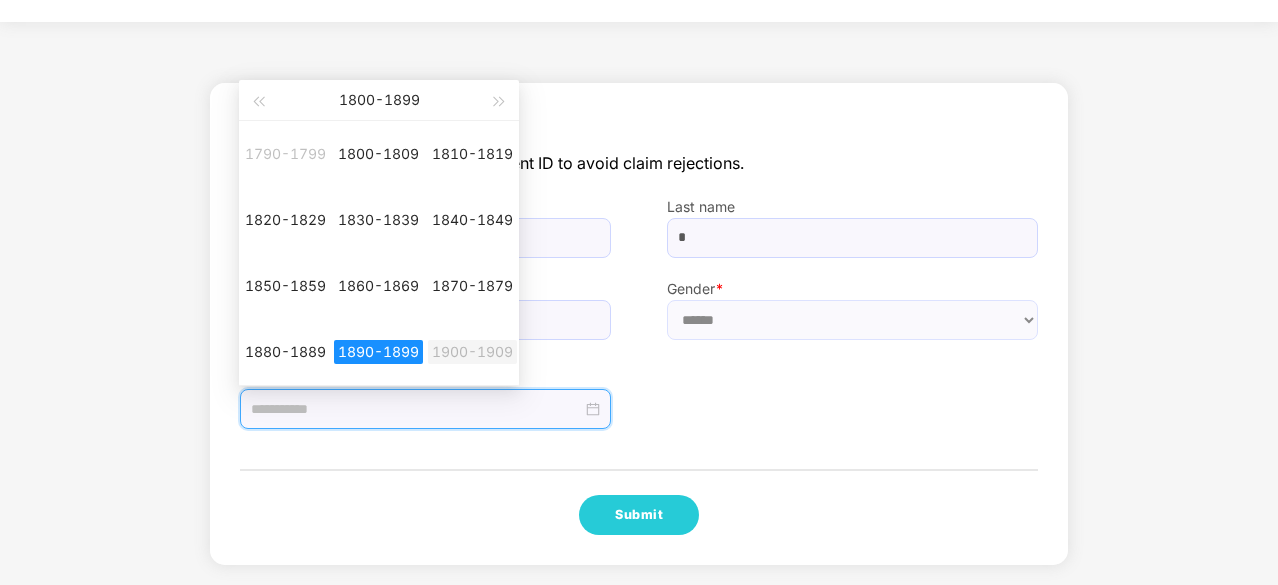 type on "**********" 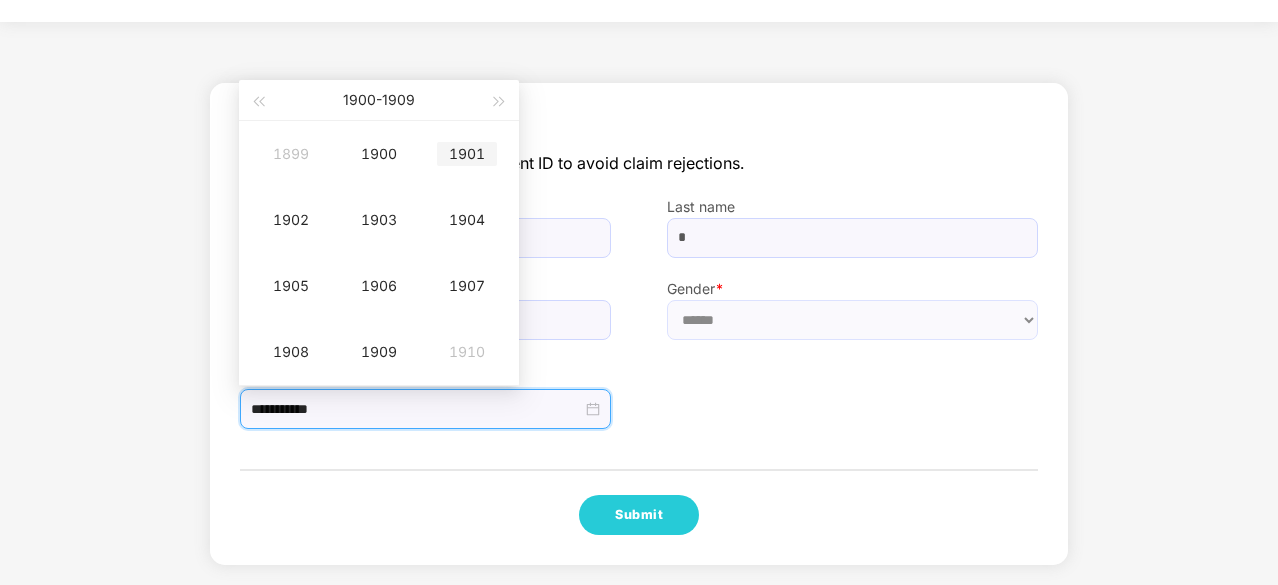 type on "**********" 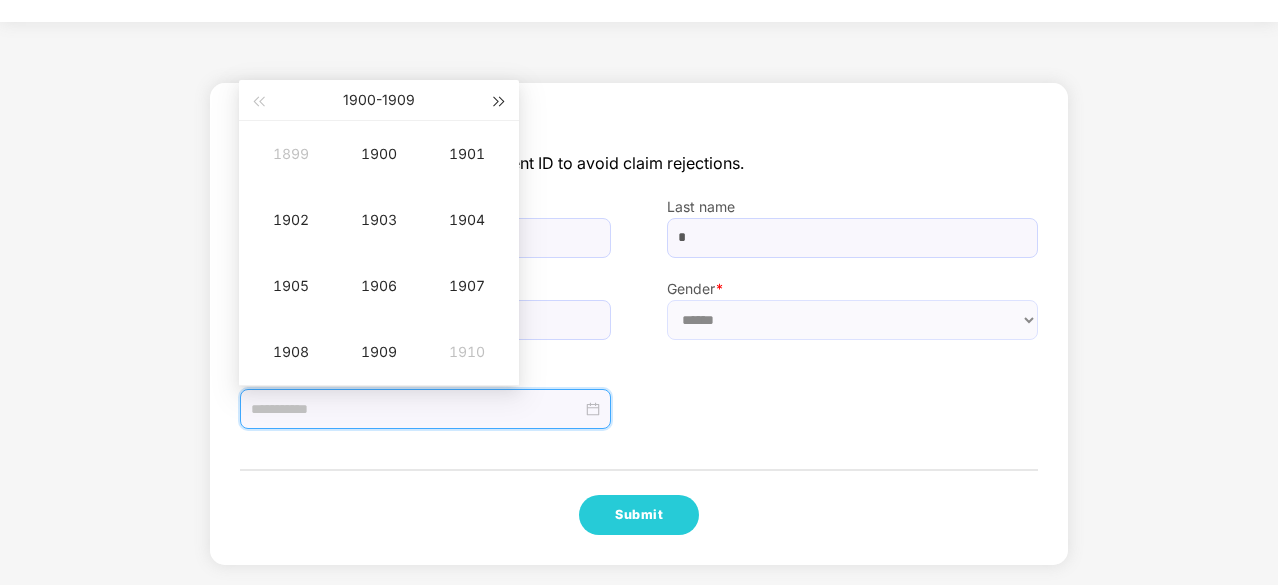 click at bounding box center (500, 102) 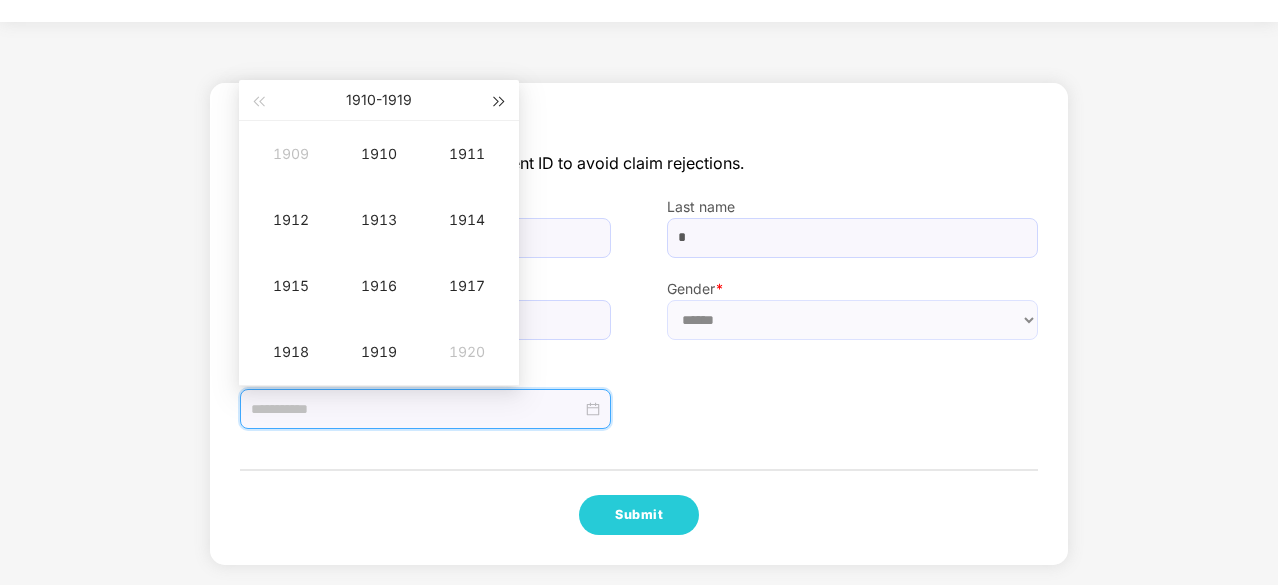 click at bounding box center (500, 102) 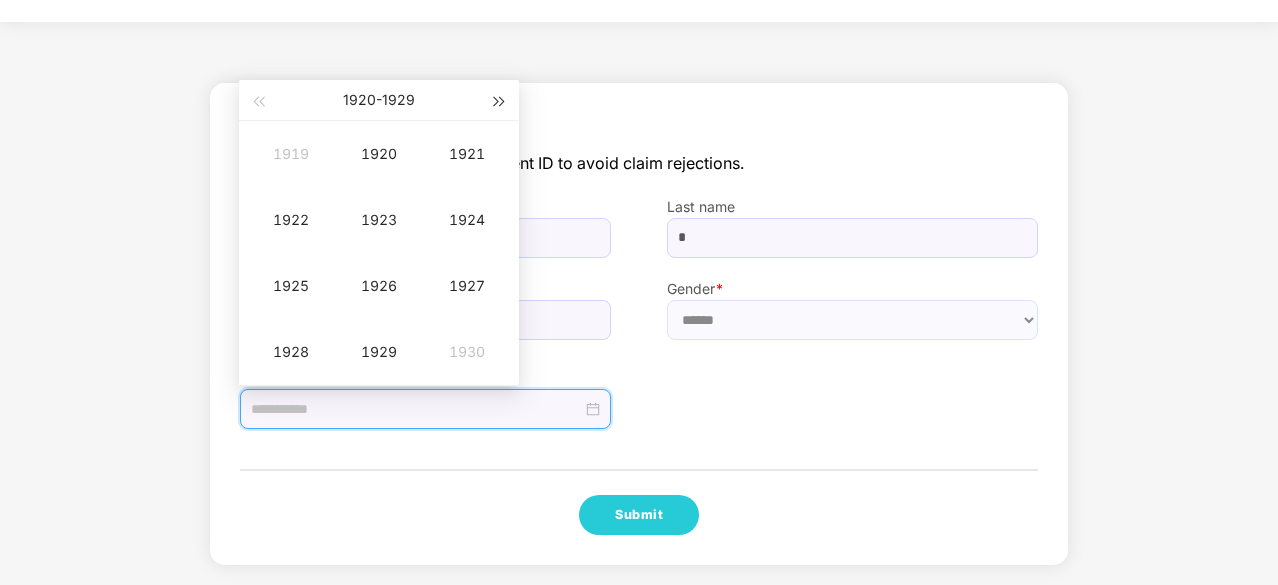 click at bounding box center (500, 102) 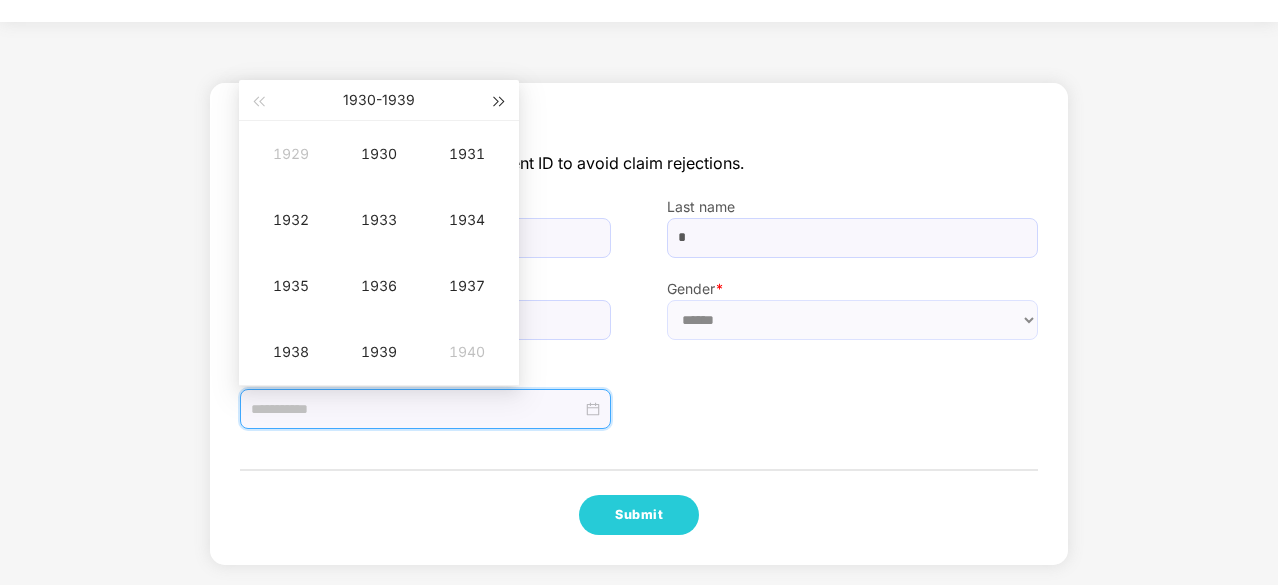 click at bounding box center [500, 102] 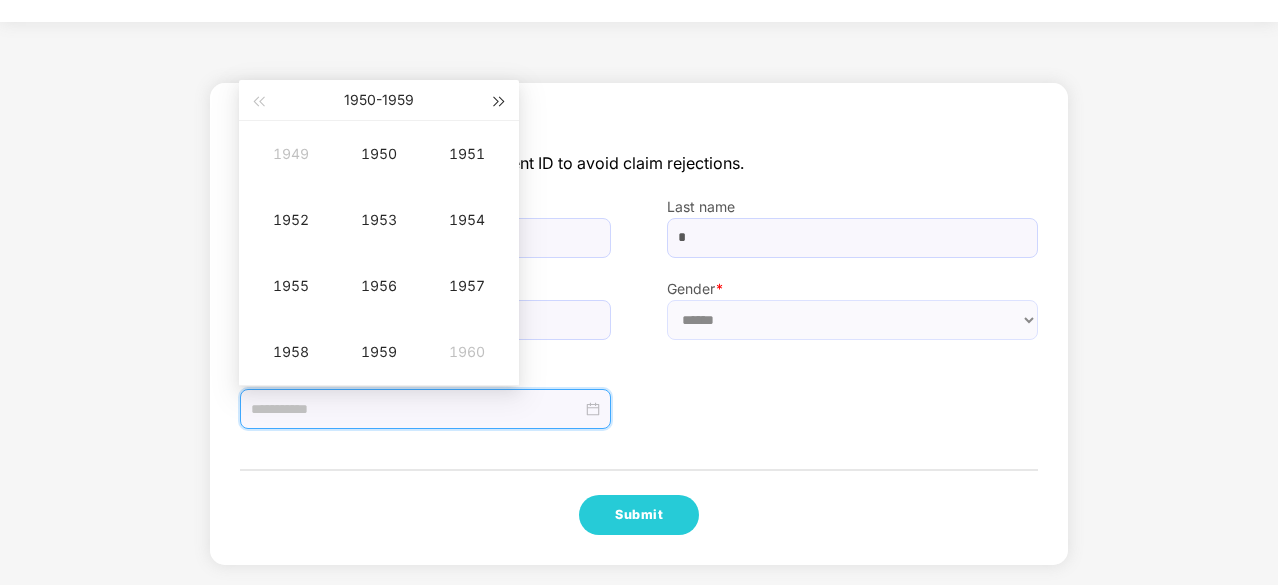 click at bounding box center [500, 102] 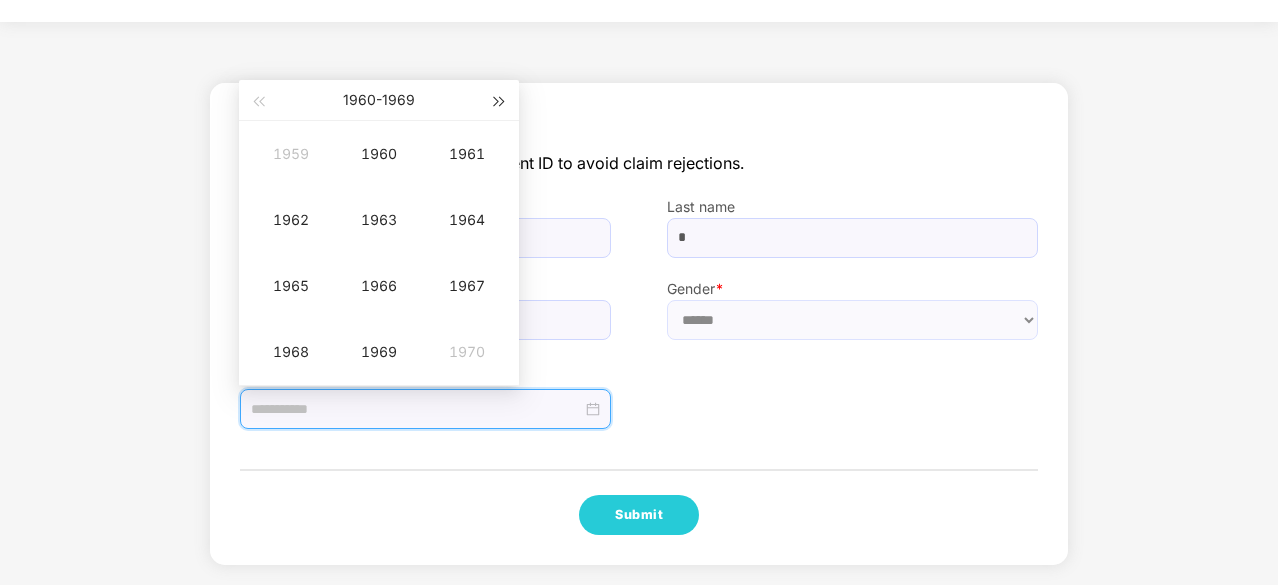 click at bounding box center [500, 102] 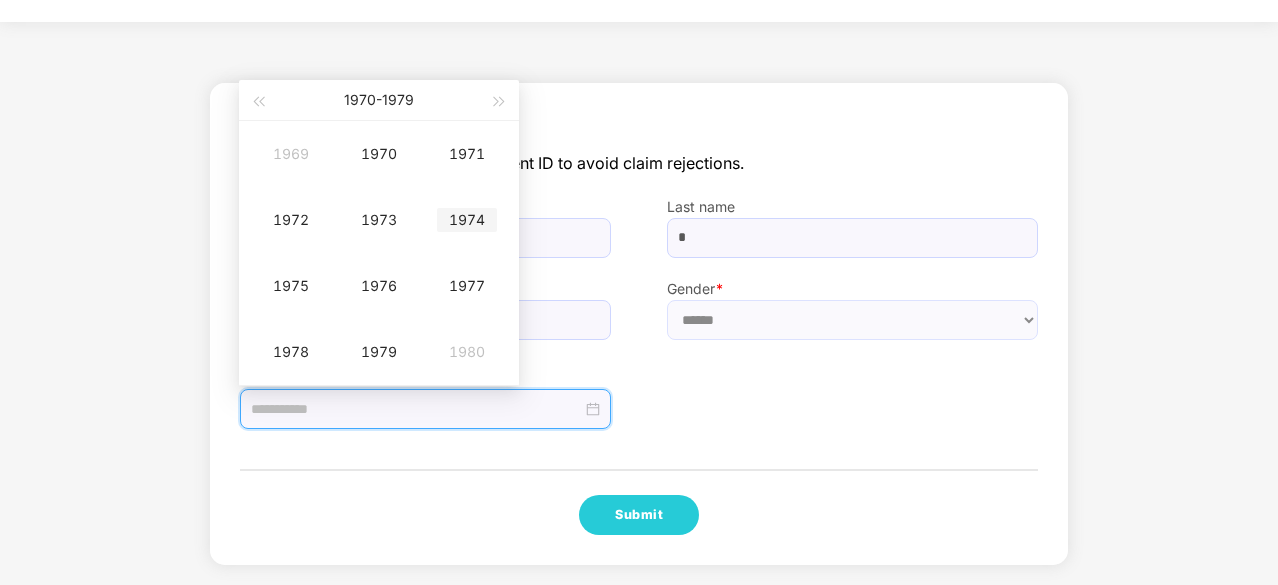 type on "**********" 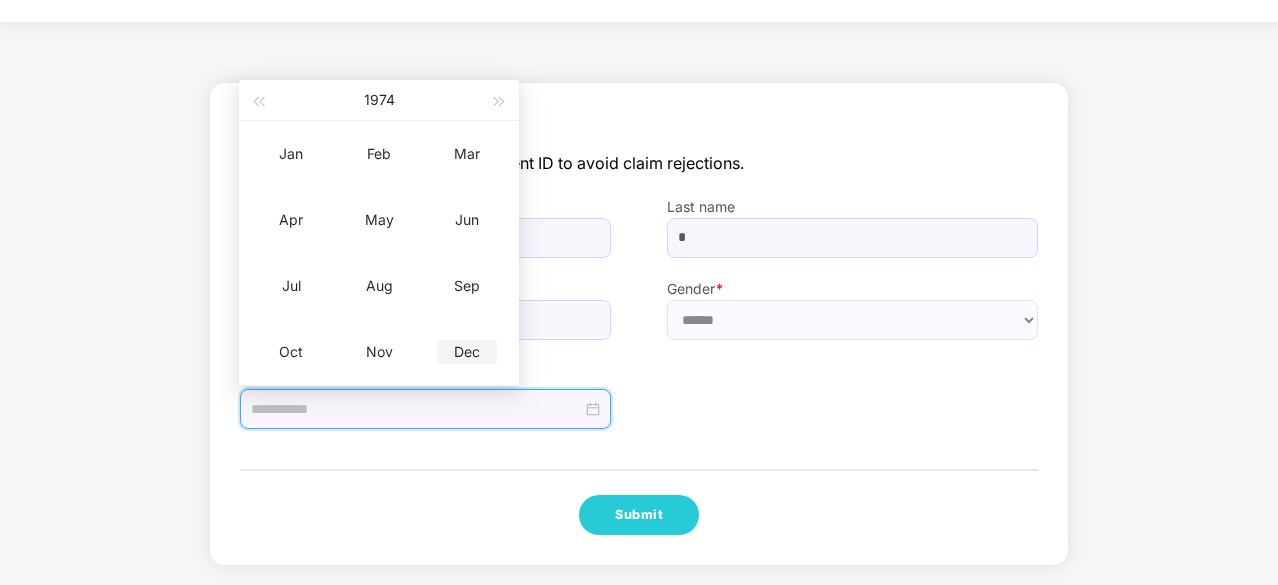 type on "**********" 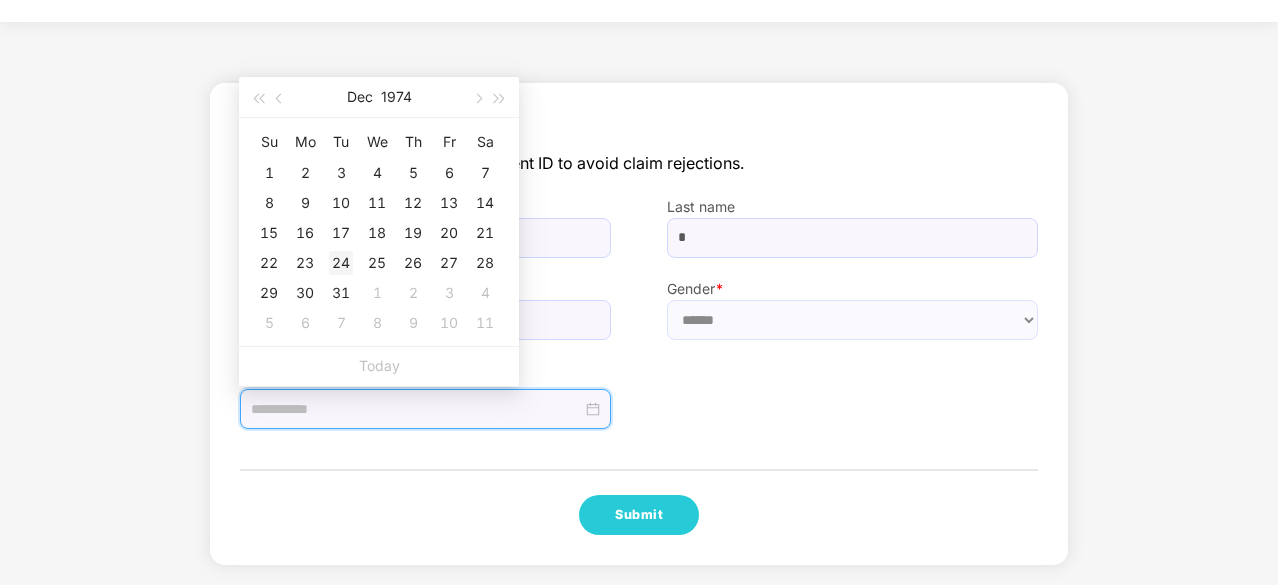 type on "**********" 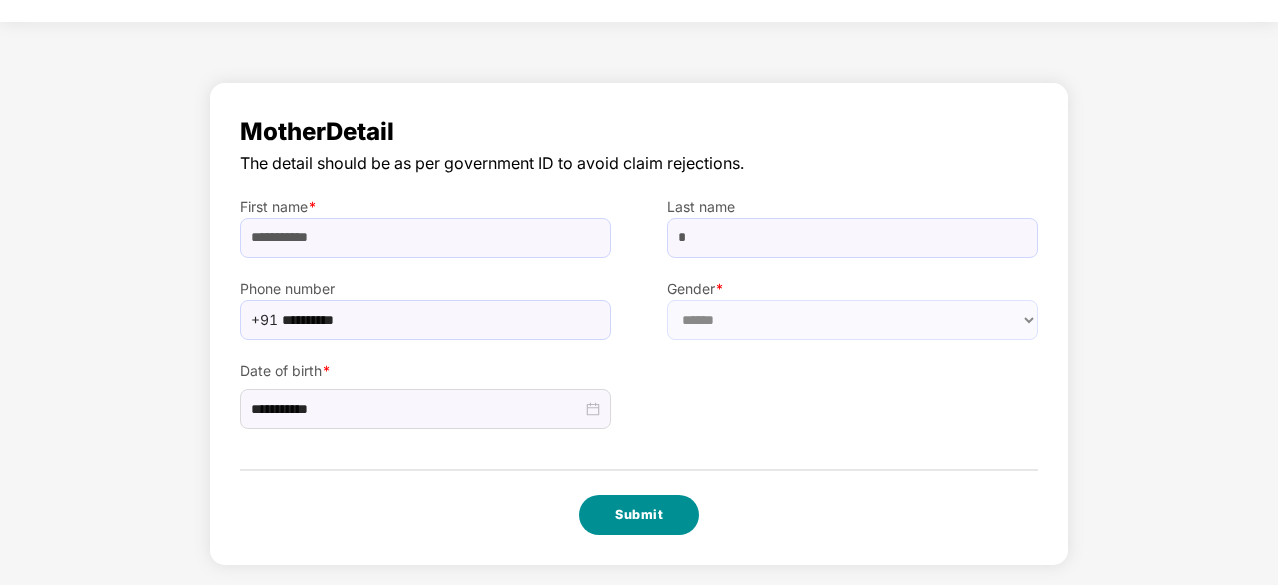 click on "Submit" at bounding box center (639, 515) 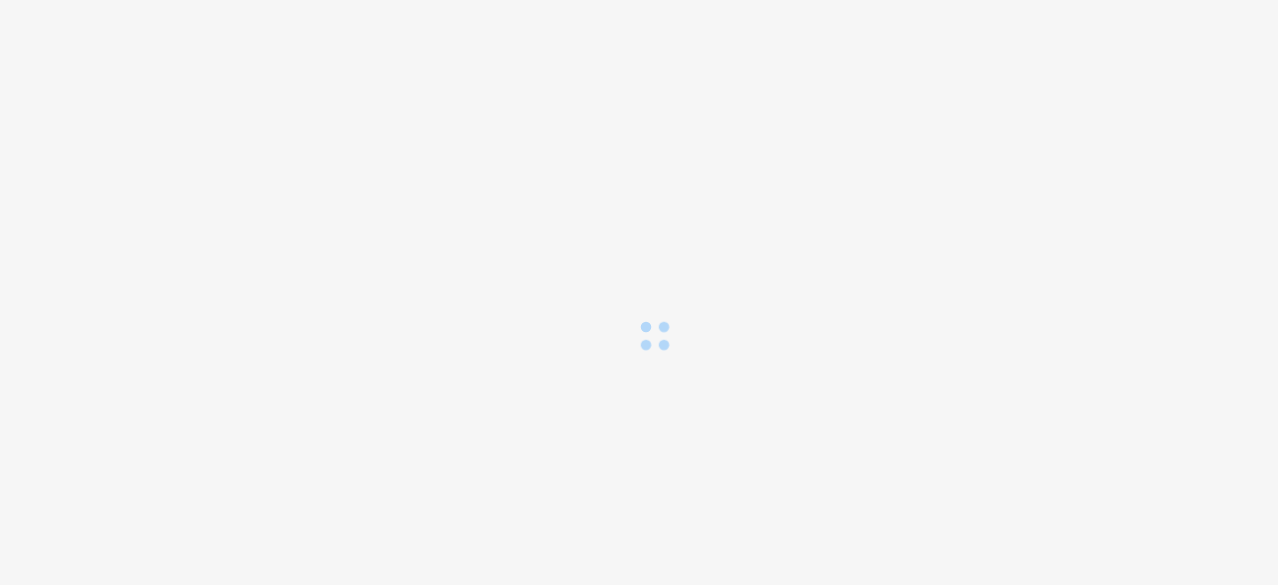 scroll, scrollTop: 0, scrollLeft: 0, axis: both 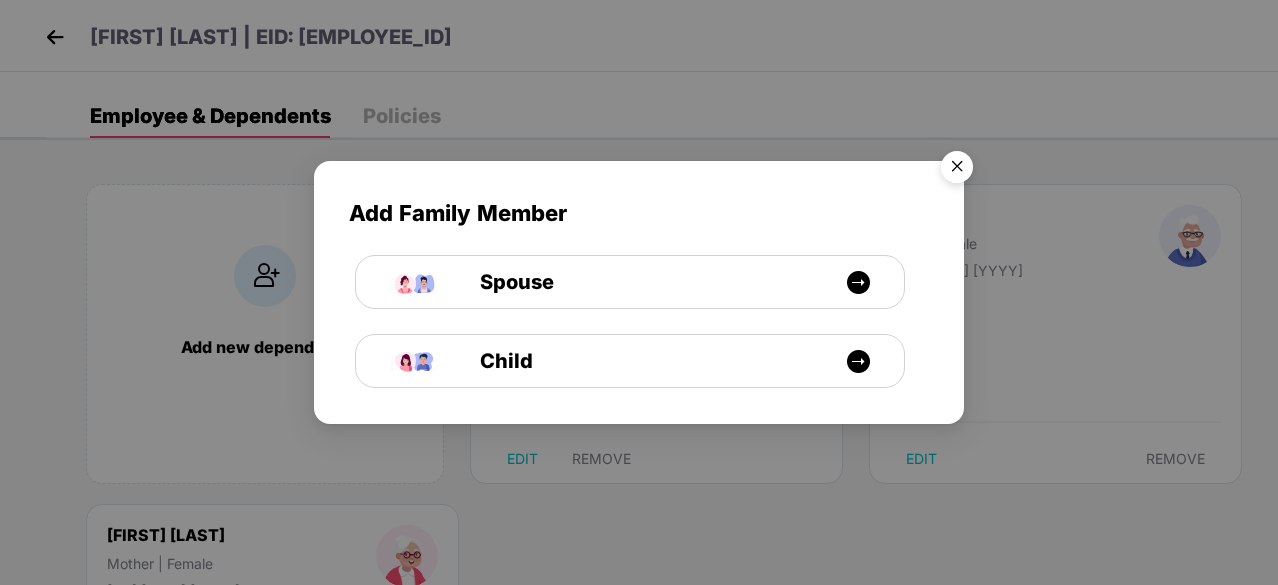 click at bounding box center [957, 170] 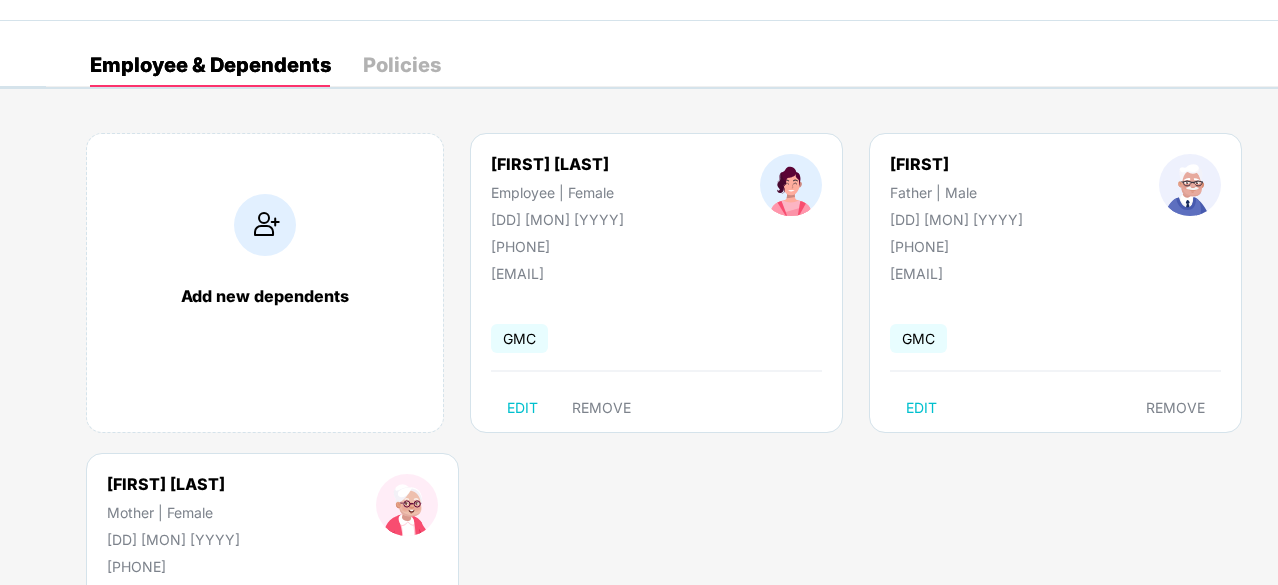 scroll, scrollTop: 0, scrollLeft: 0, axis: both 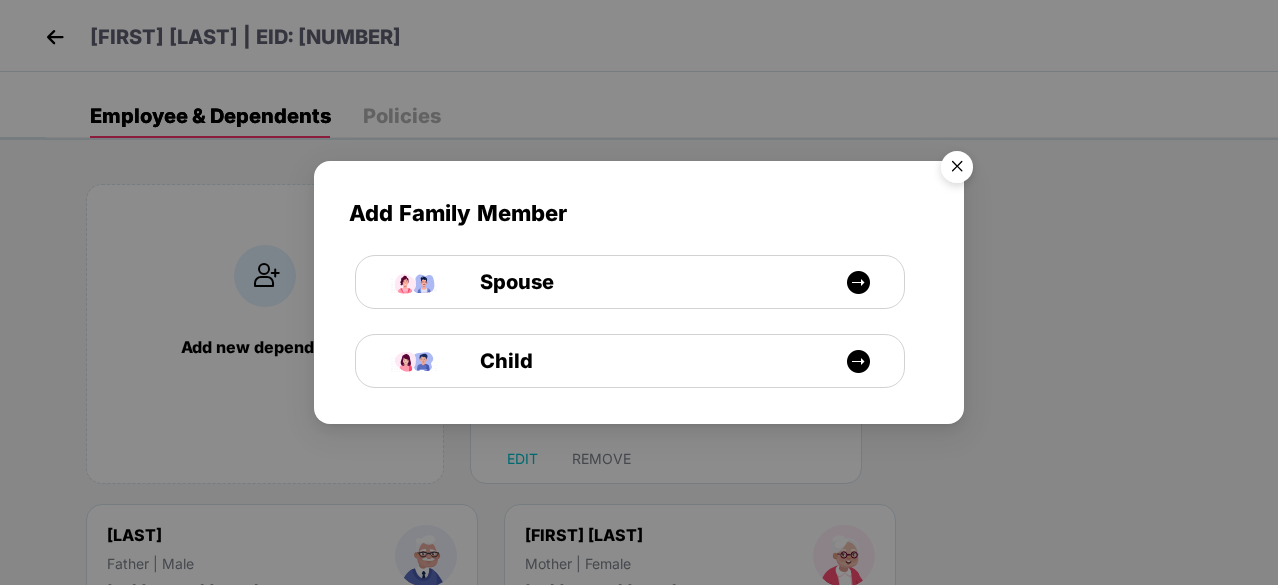 click at bounding box center (957, 170) 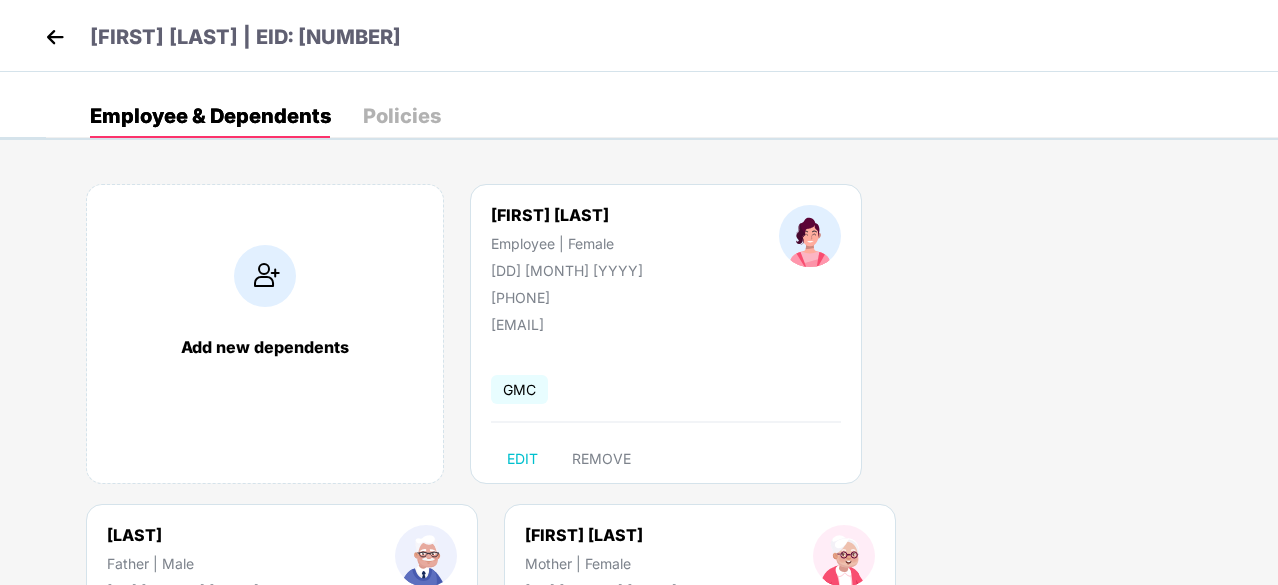 click on "[FIRST] [LAST] | EID: [NUMBER]" at bounding box center [220, 40] 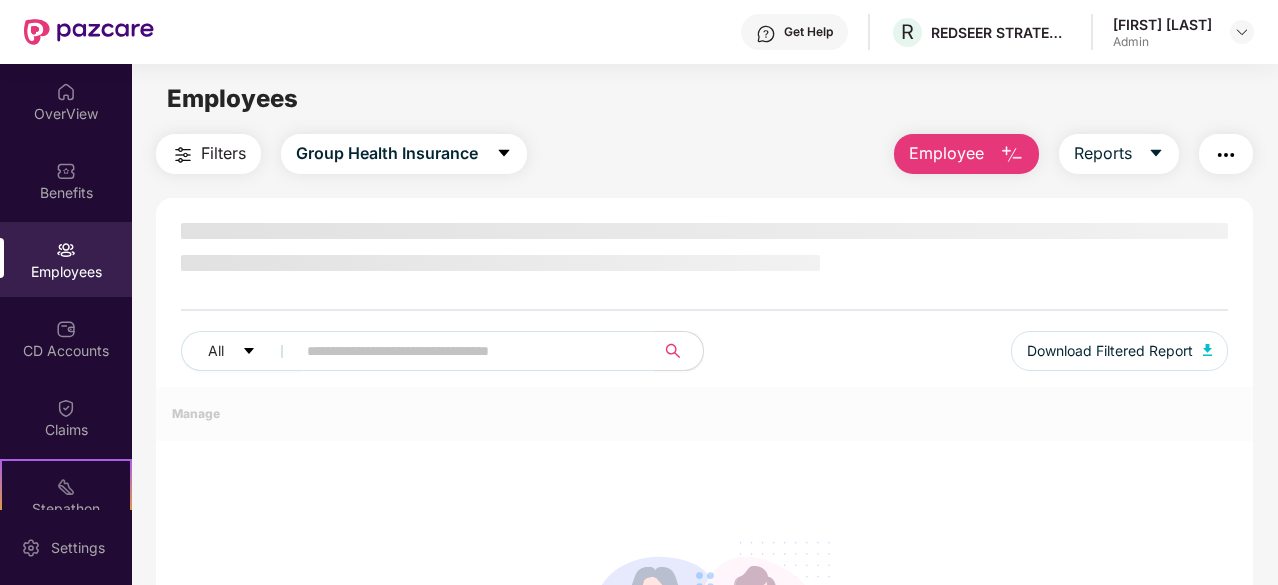 scroll, scrollTop: 0, scrollLeft: 0, axis: both 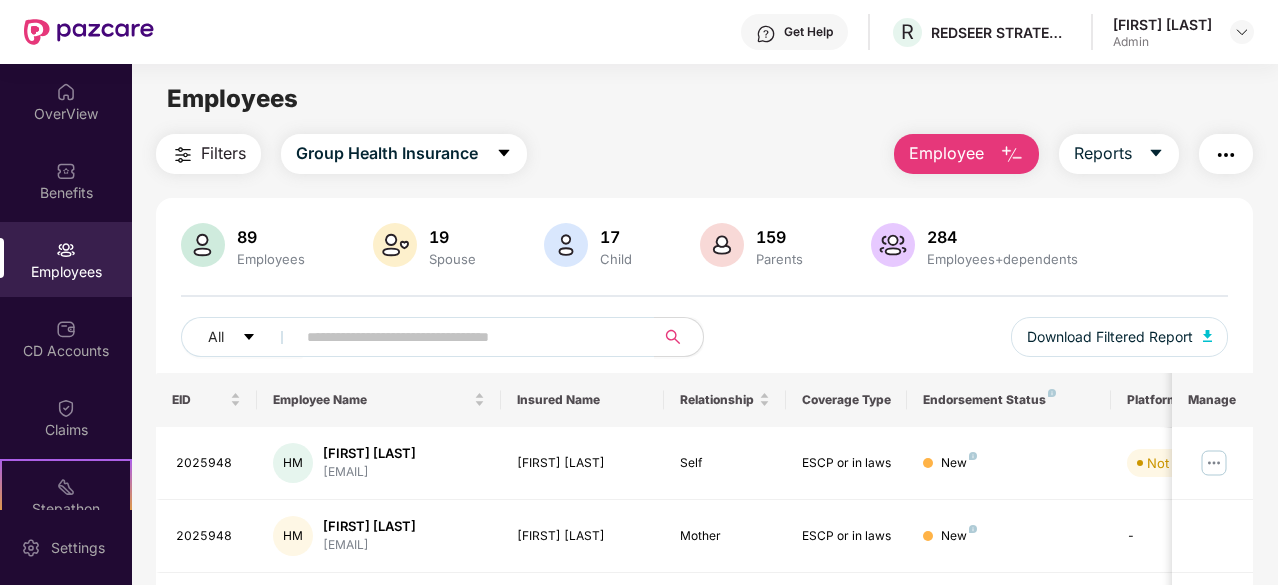 click on "Employee" at bounding box center (966, 154) 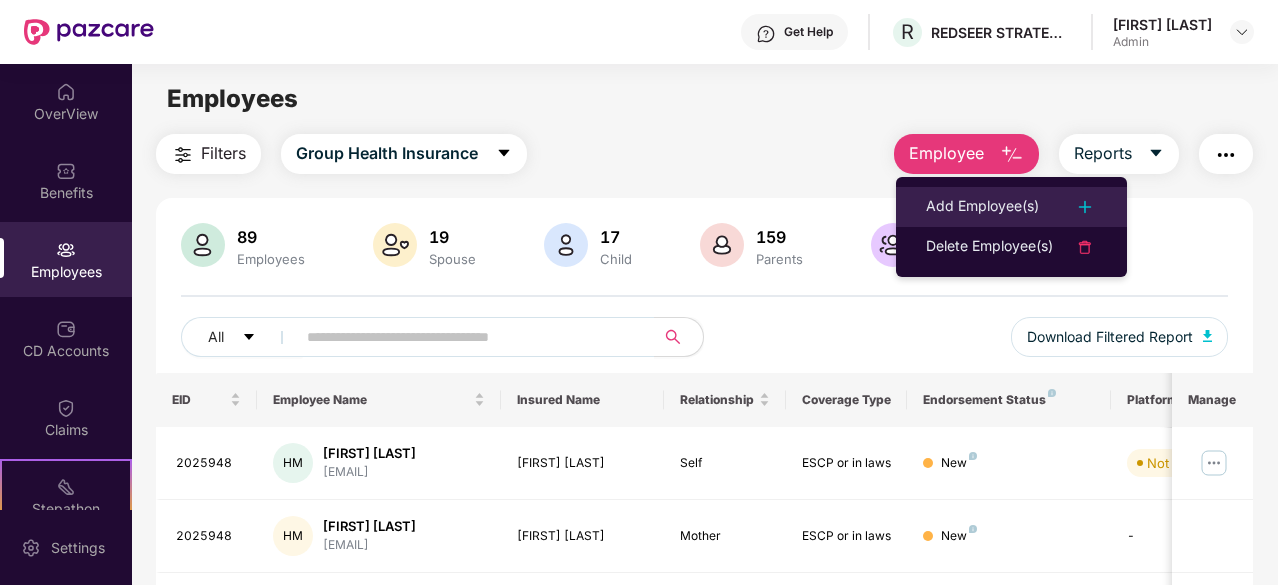 click on "Add Employee(s)" at bounding box center (982, 207) 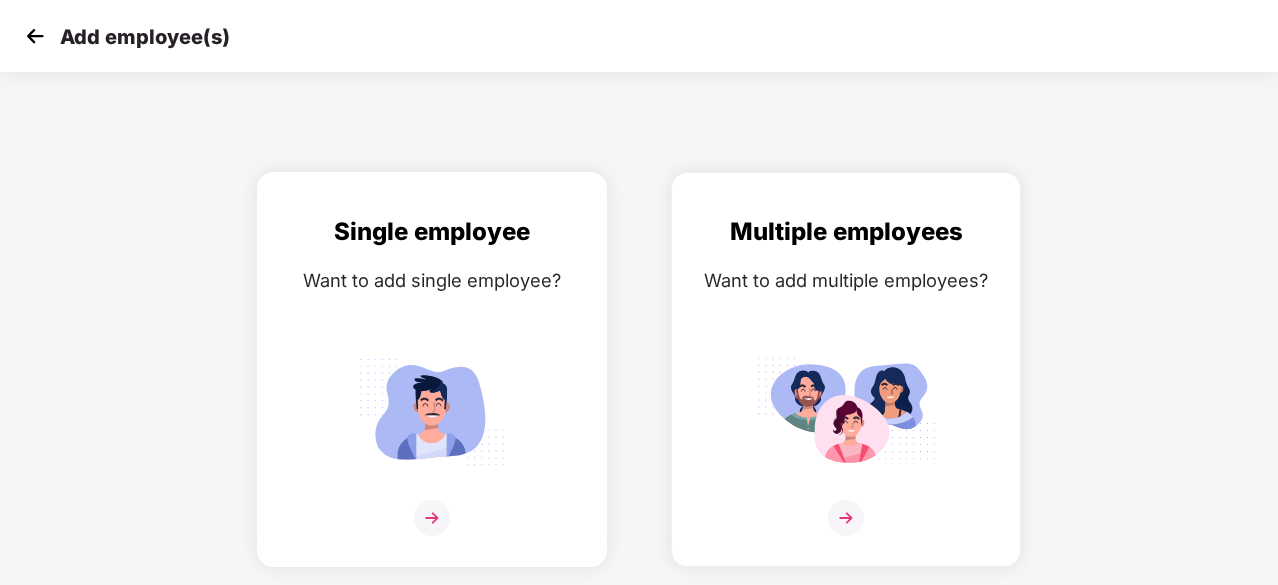 click at bounding box center [432, 411] 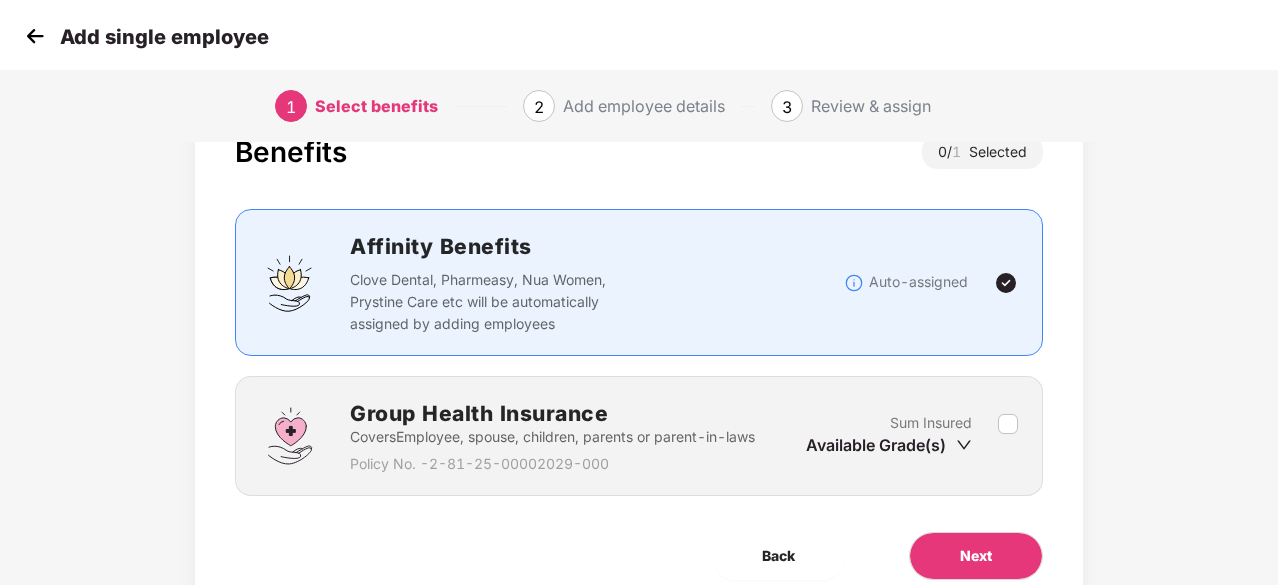 scroll, scrollTop: 100, scrollLeft: 0, axis: vertical 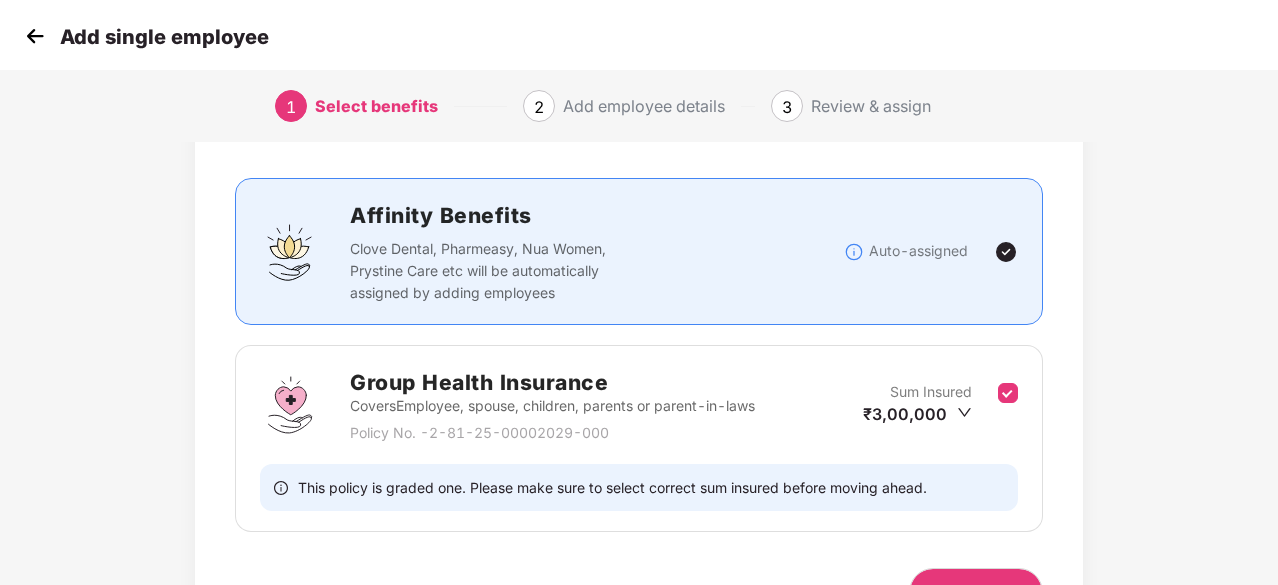 click on "Sum Insured ₹3,00,000" at bounding box center (930, 405) 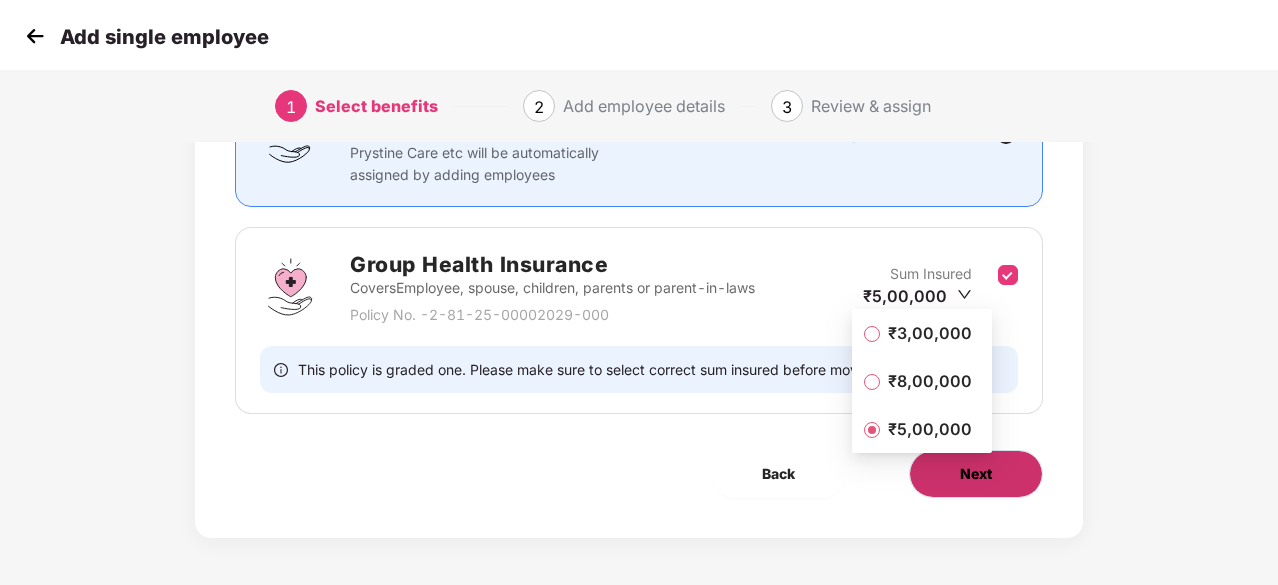 scroll, scrollTop: 219, scrollLeft: 0, axis: vertical 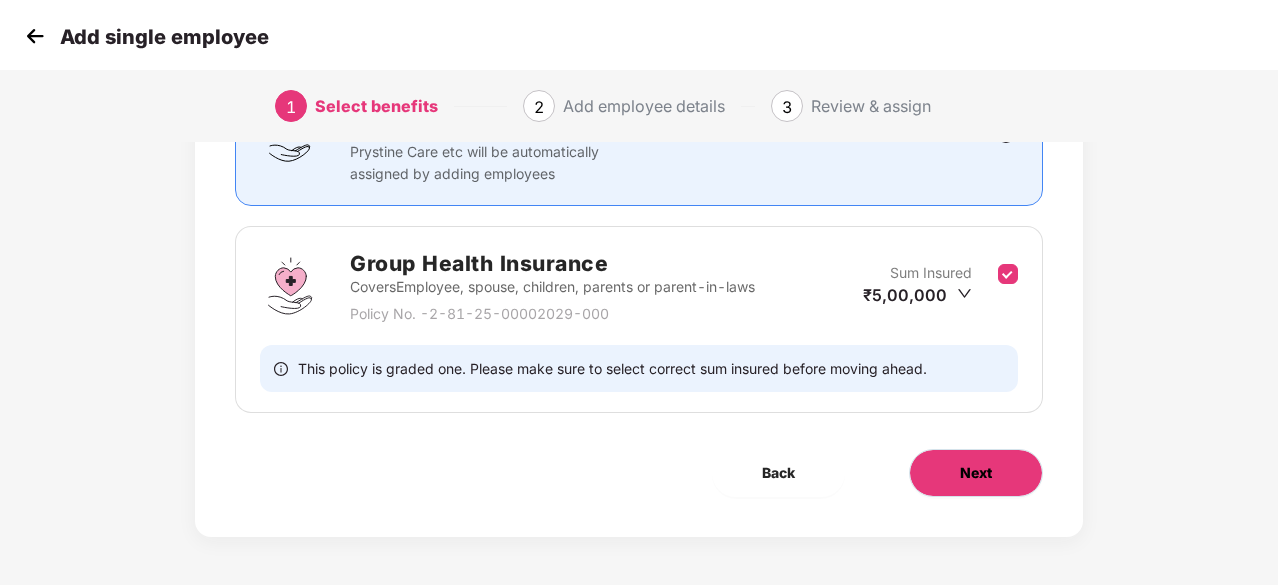 click on "Next" at bounding box center (976, 473) 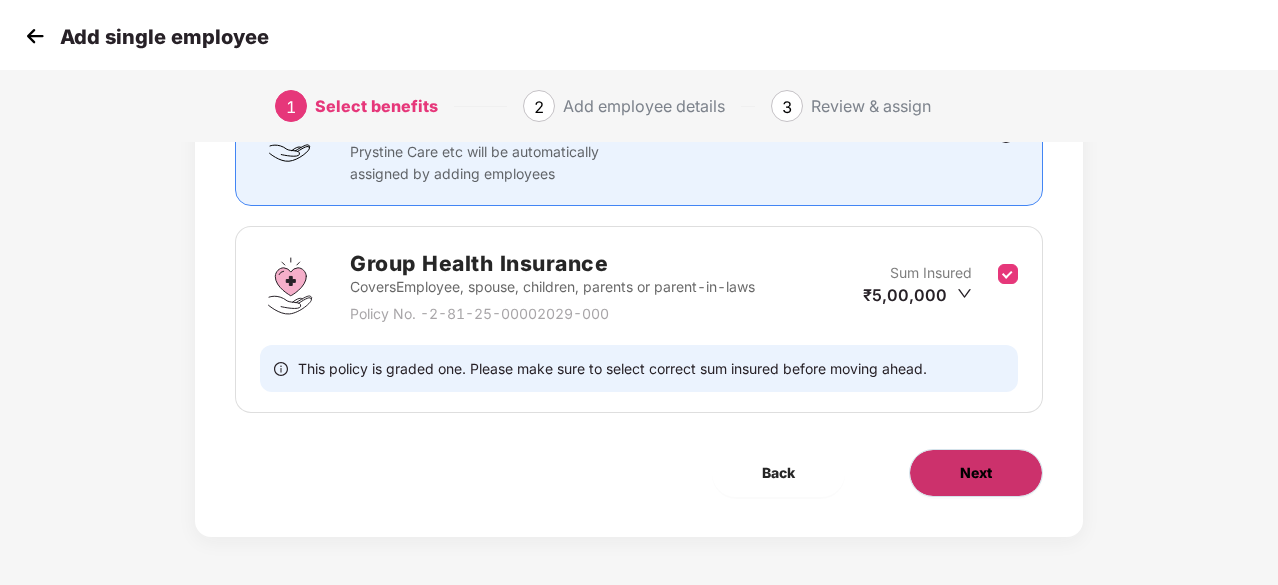 scroll, scrollTop: 0, scrollLeft: 0, axis: both 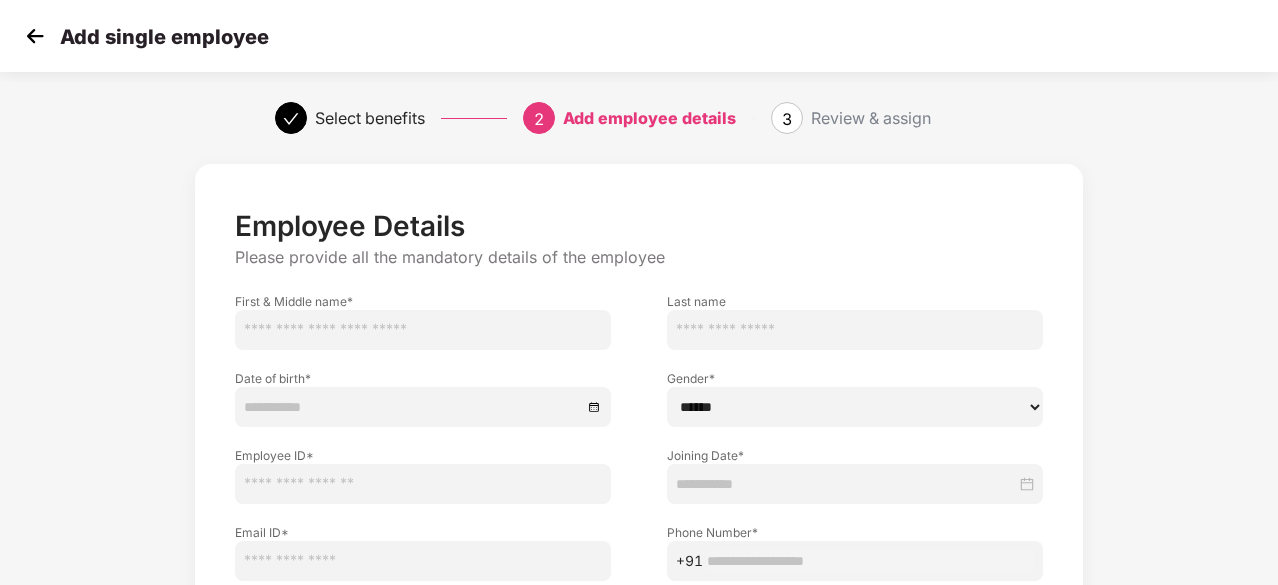 click at bounding box center (423, 330) 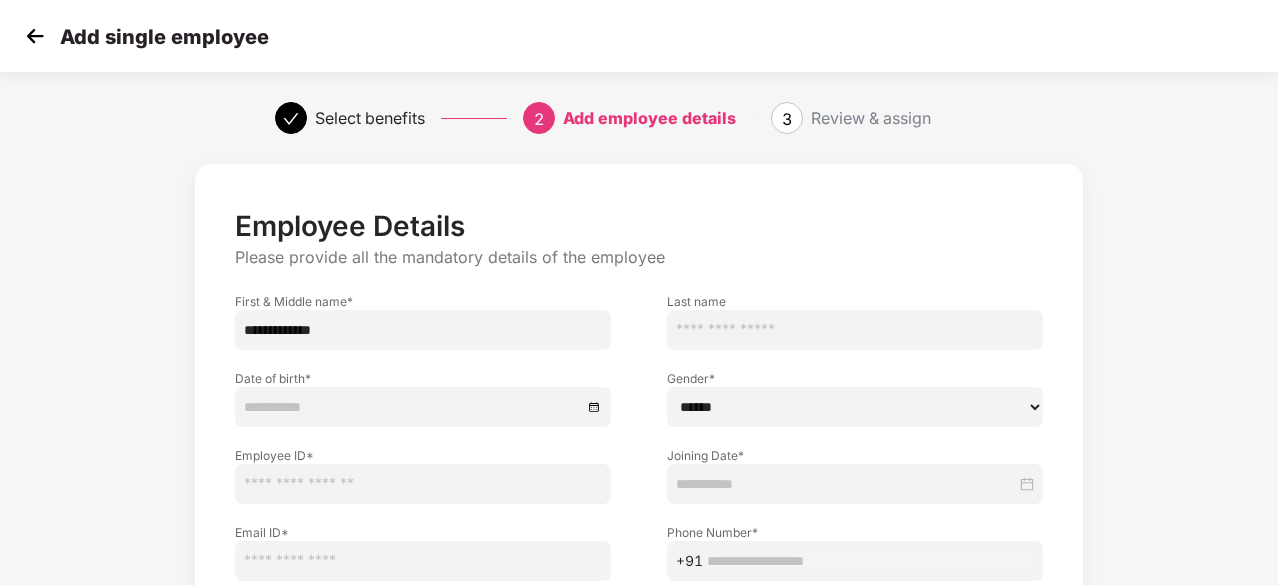 drag, startPoint x: 348, startPoint y: 335, endPoint x: 305, endPoint y: 333, distance: 43.046486 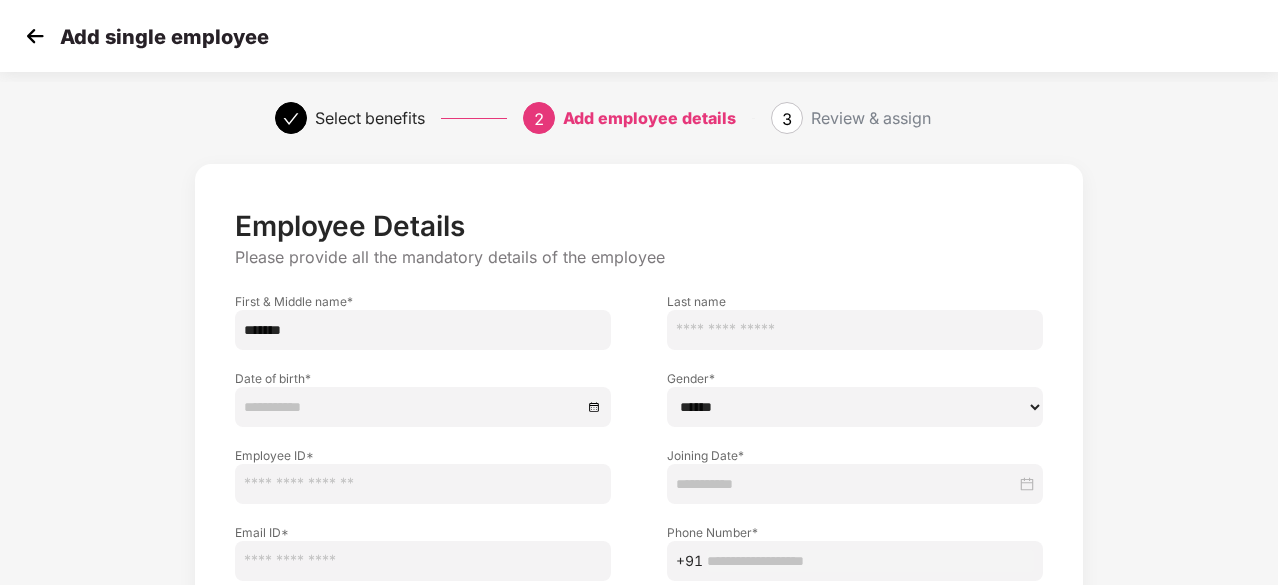 type on "******" 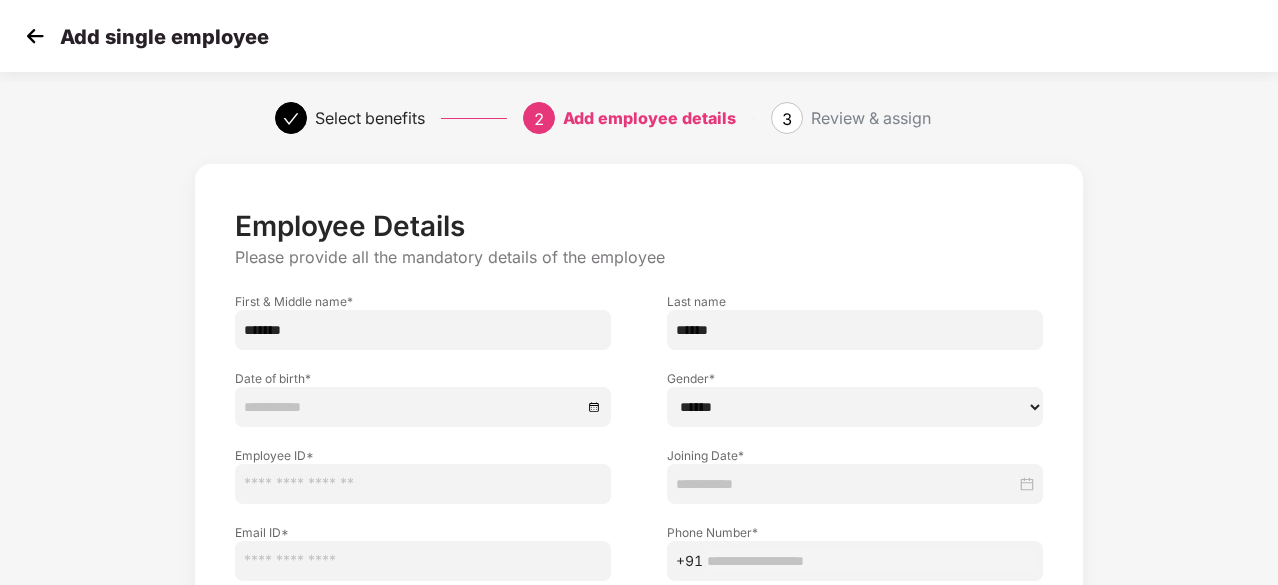 type on "******" 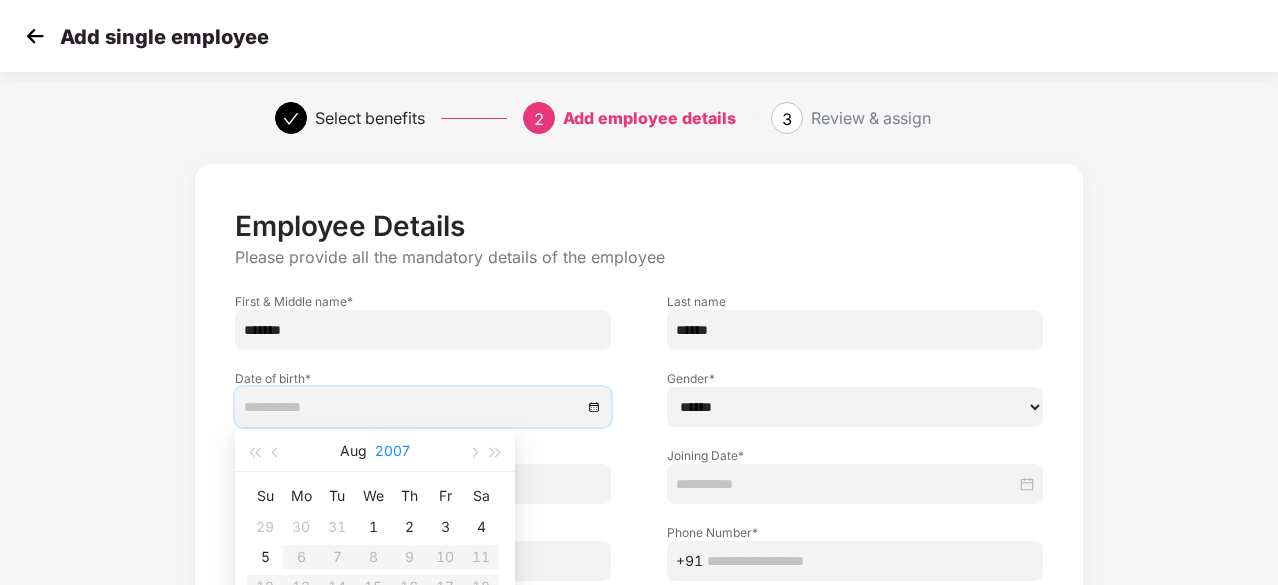 click on "2007" at bounding box center [392, 451] 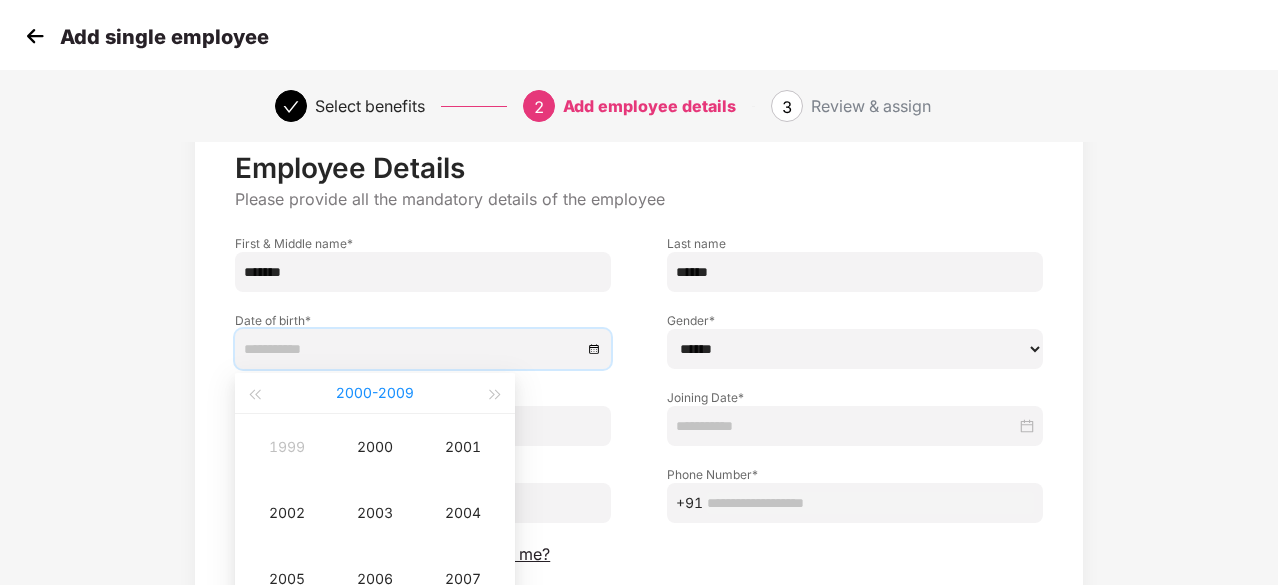 scroll, scrollTop: 100, scrollLeft: 0, axis: vertical 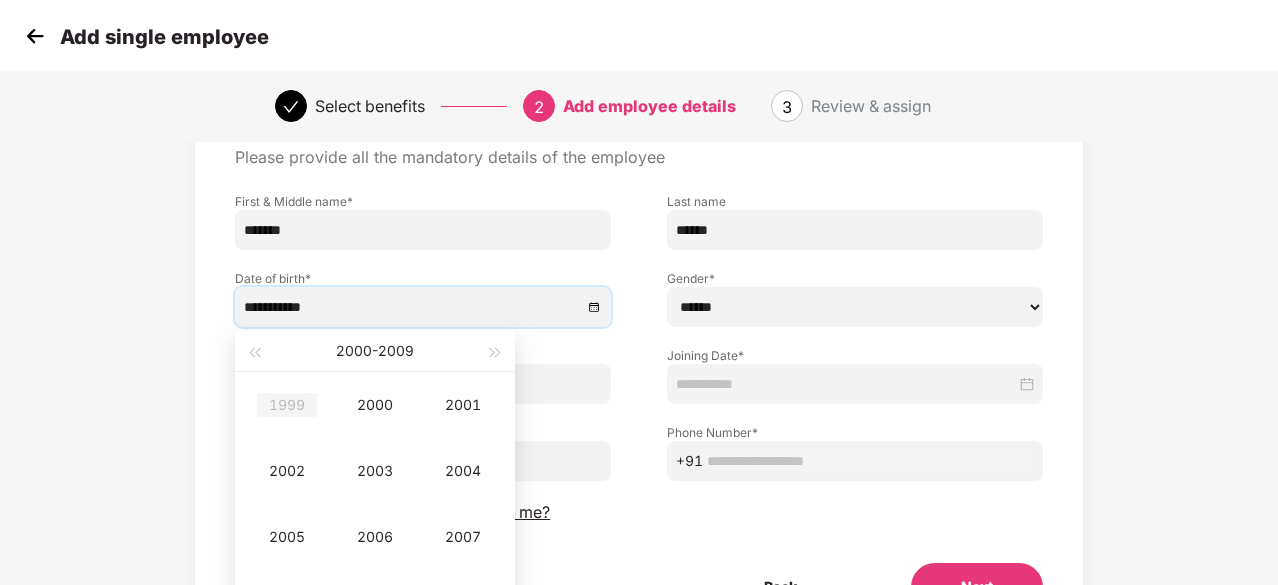 type on "**********" 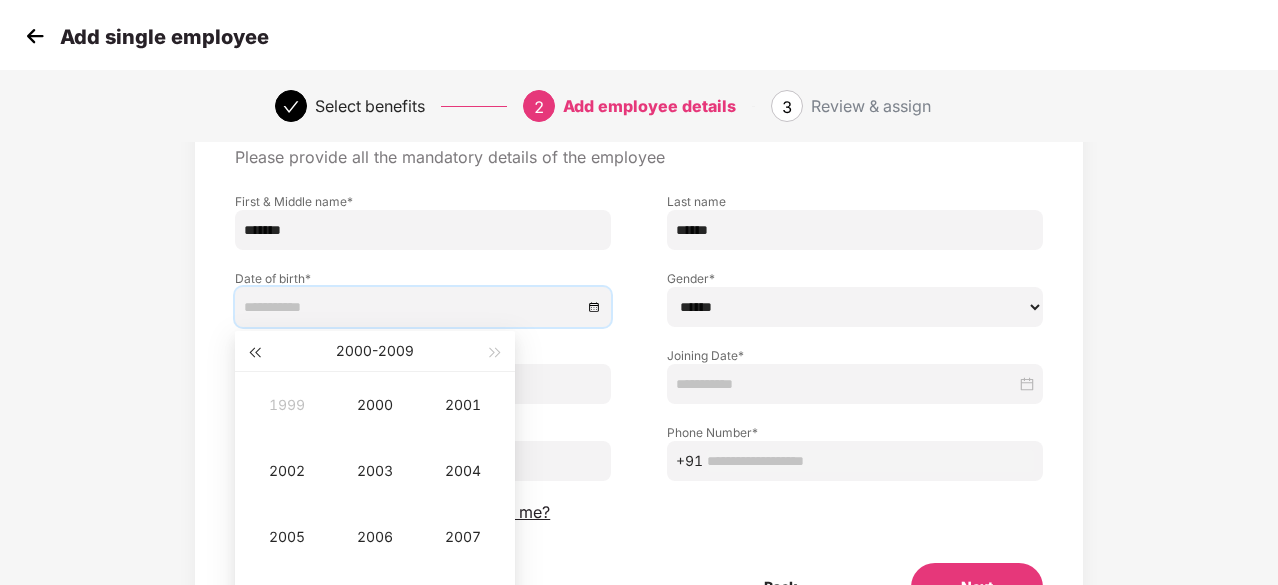 click at bounding box center (254, 351) 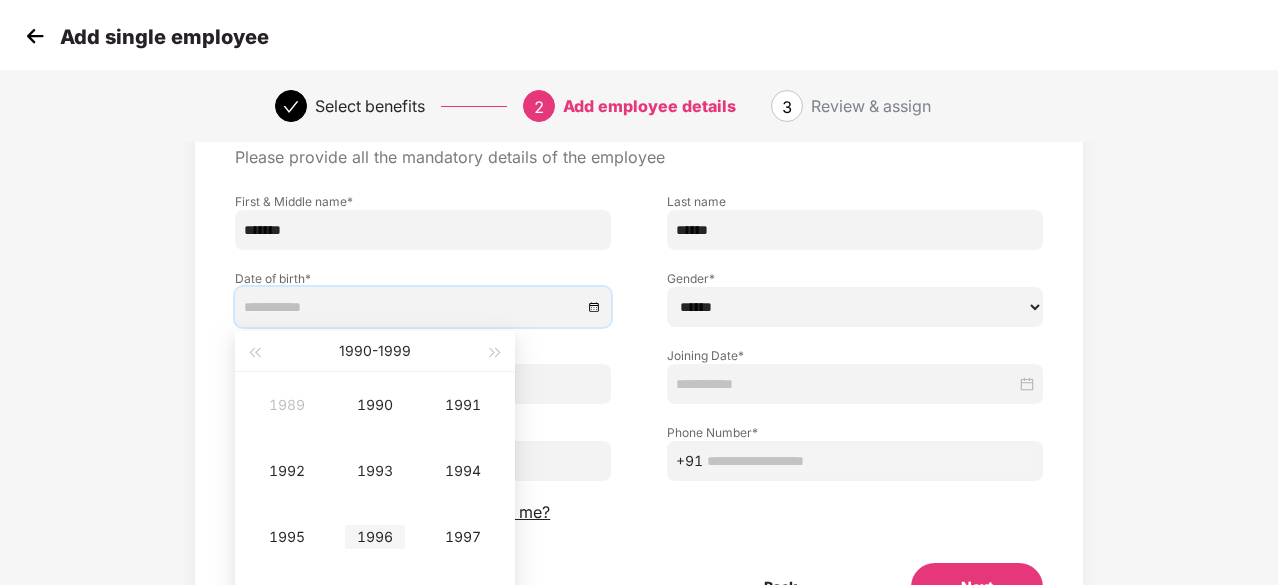 type on "**********" 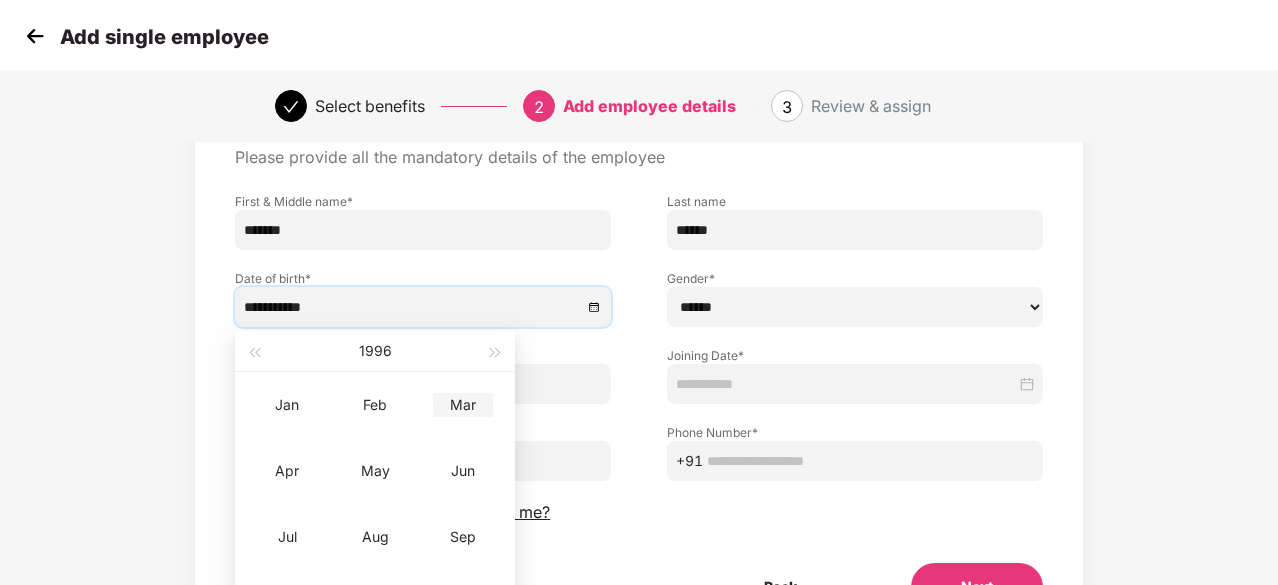 type on "**********" 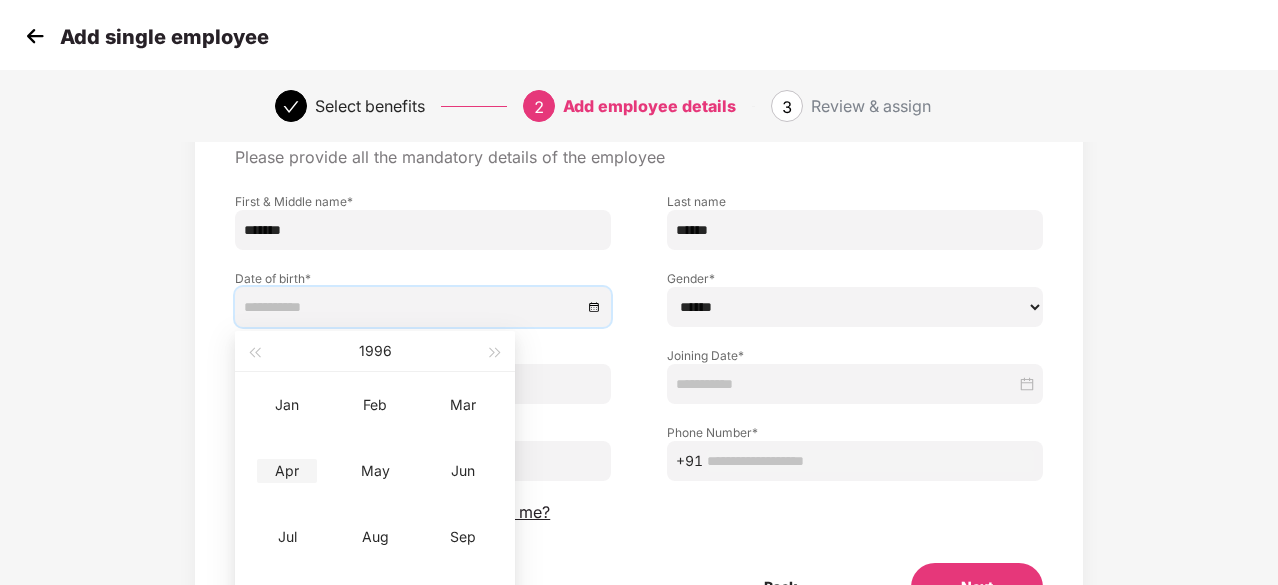 type on "**********" 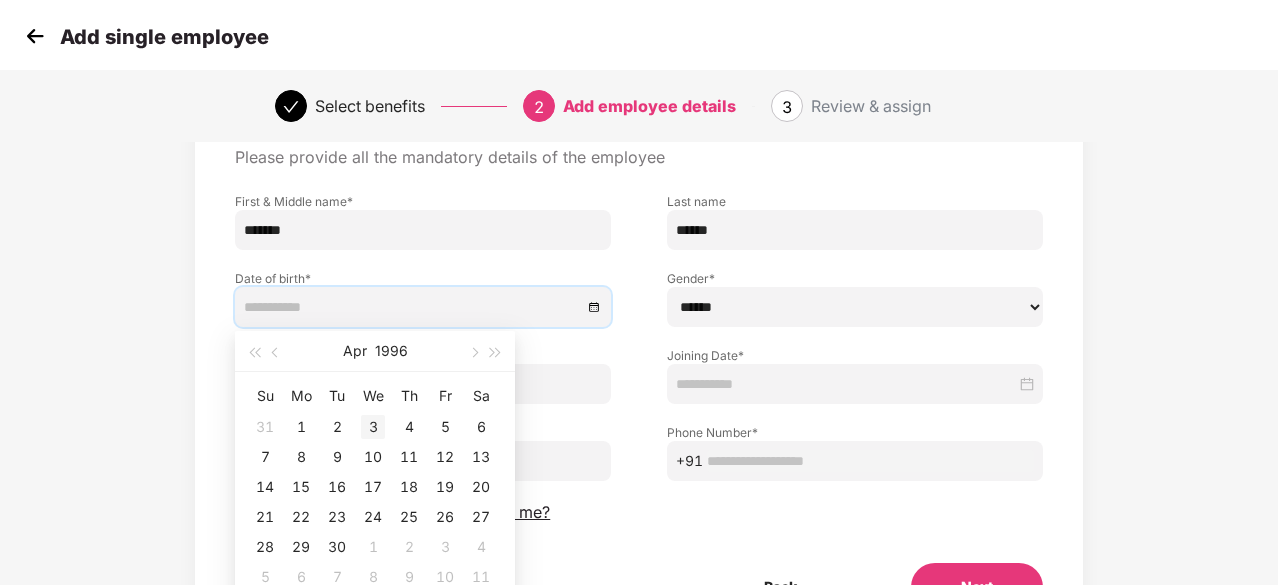 type on "**********" 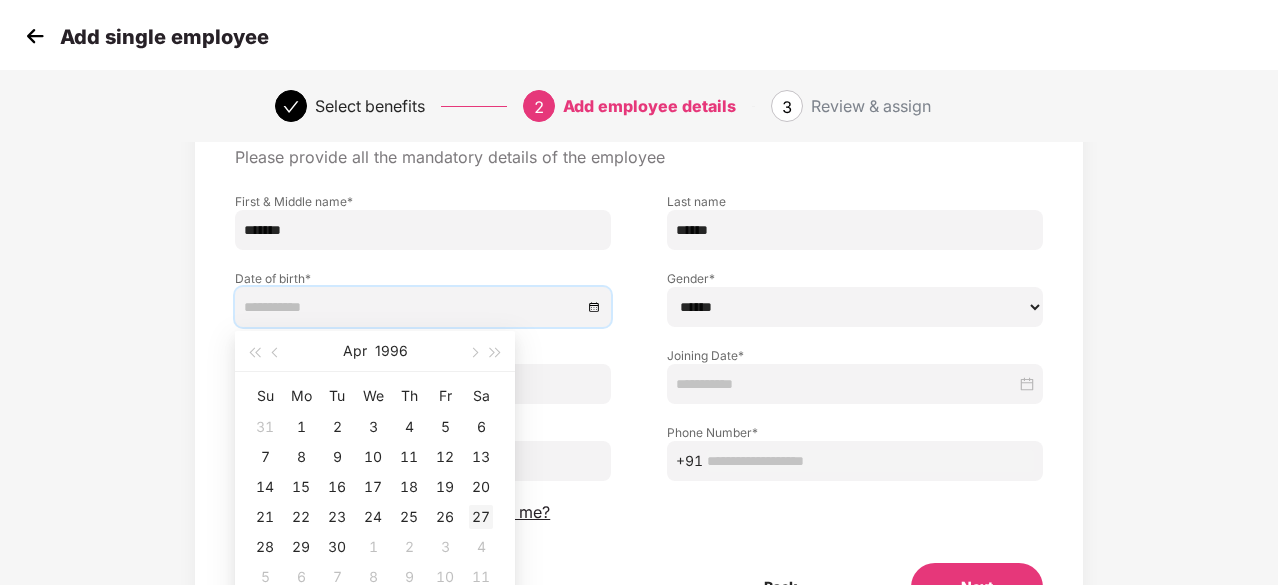 type on "**********" 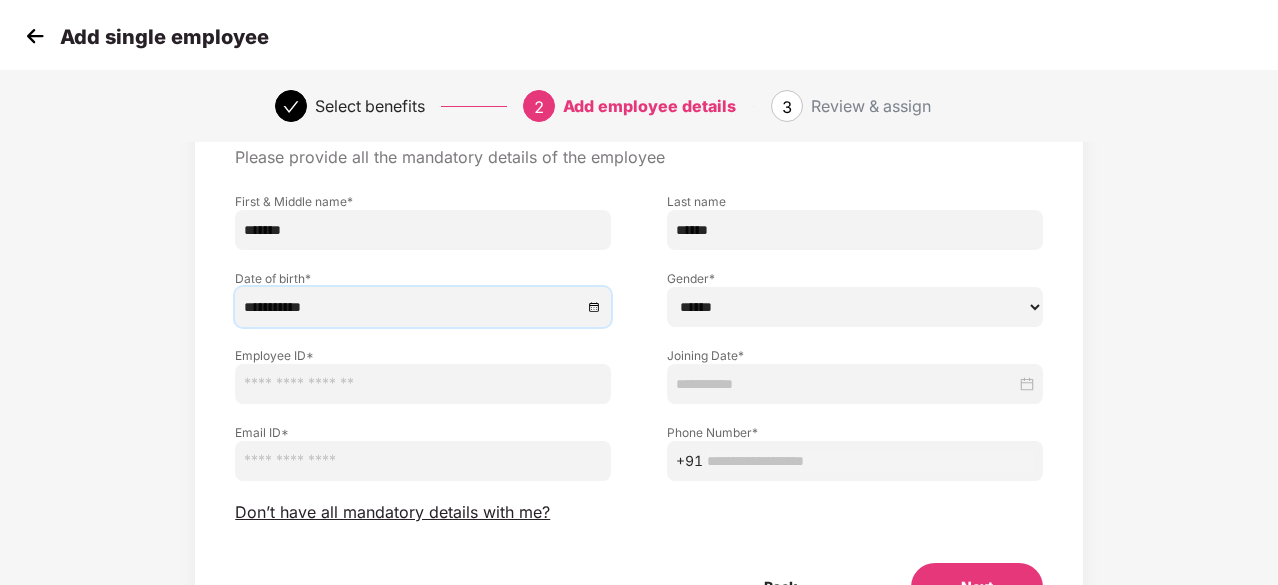 click at bounding box center (423, 384) 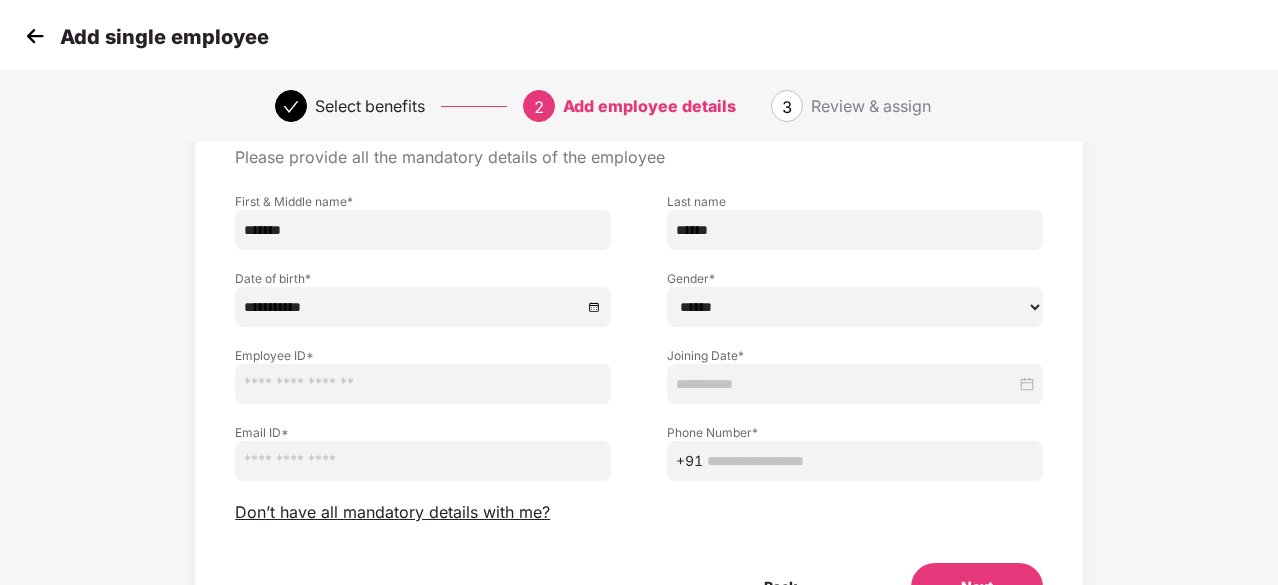 click at bounding box center (423, 384) 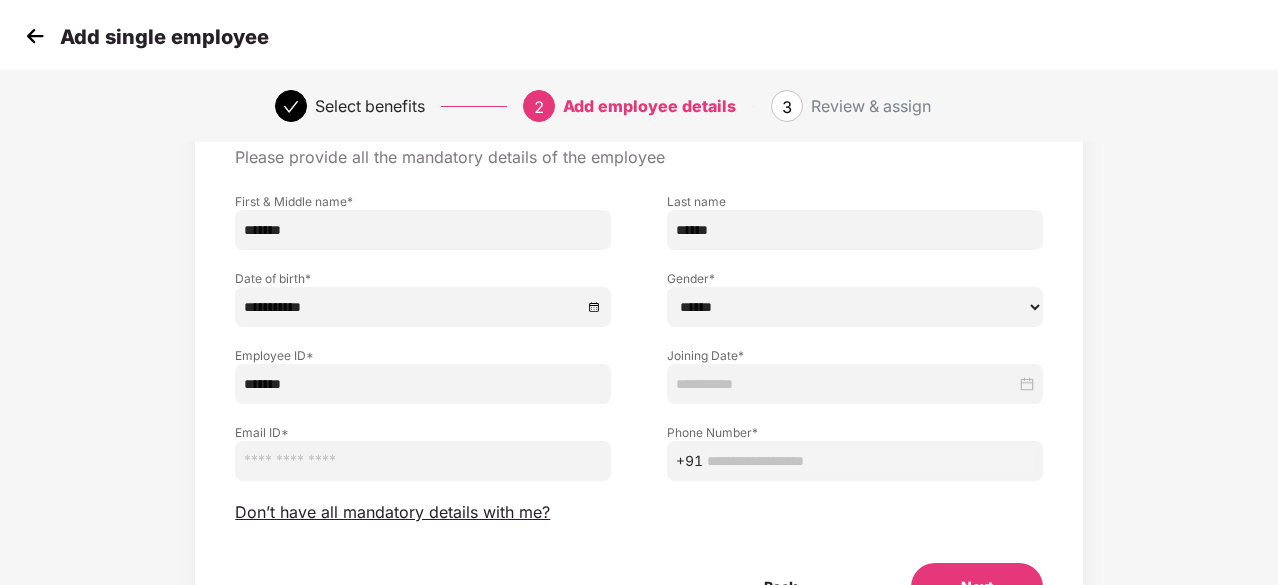 type on "*******" 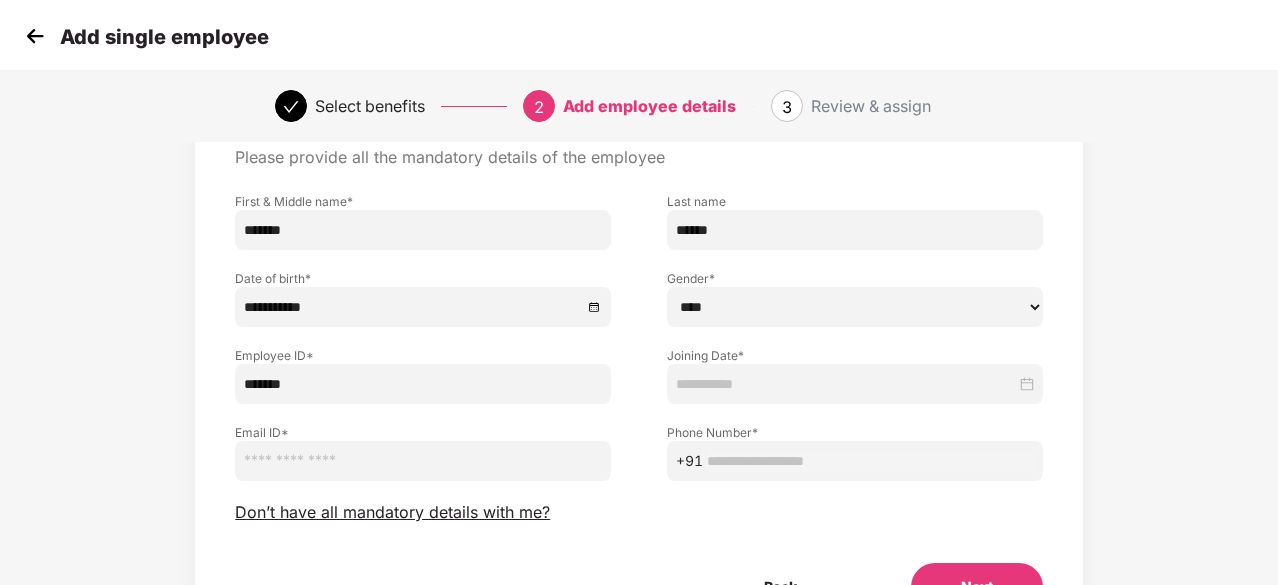 click on "****** **** ******" at bounding box center (855, 307) 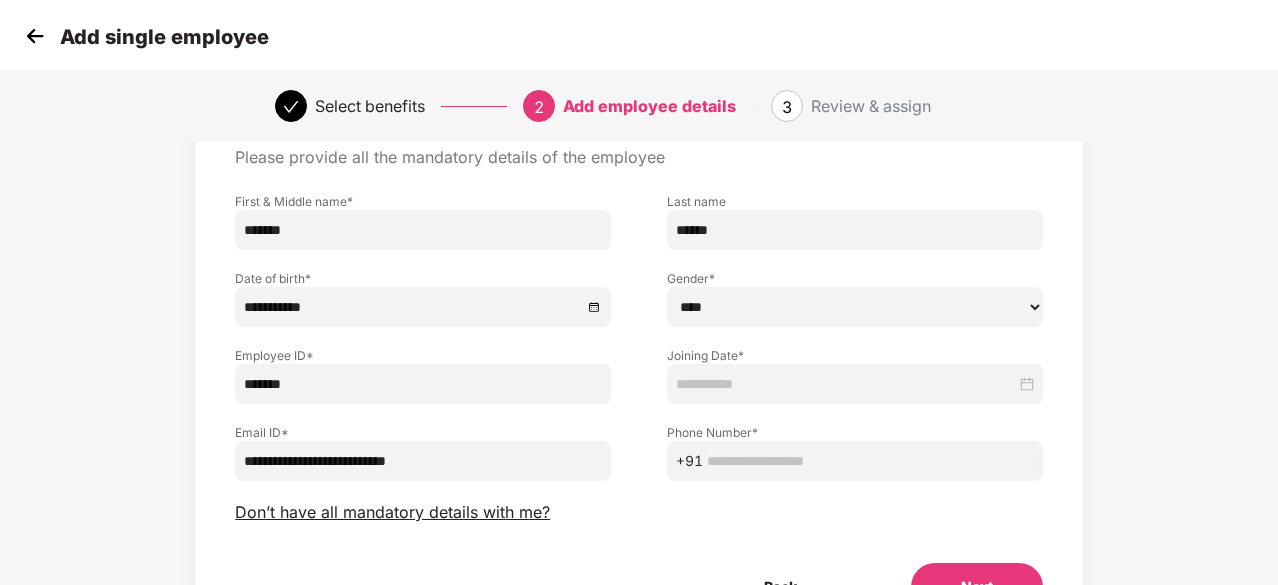 type on "**********" 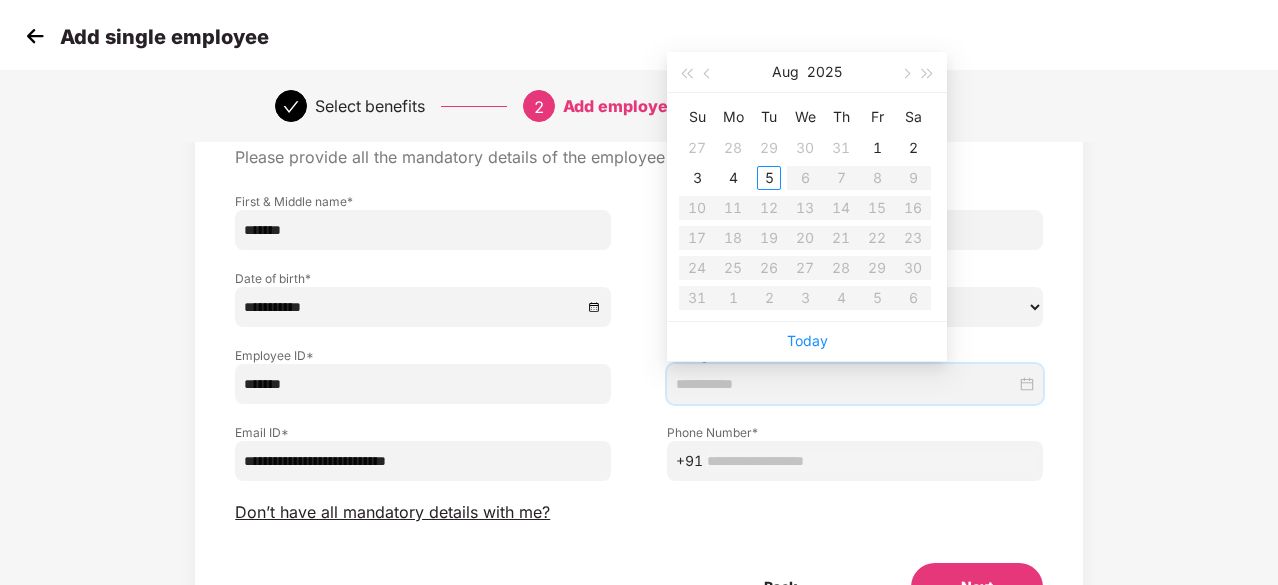 type on "**********" 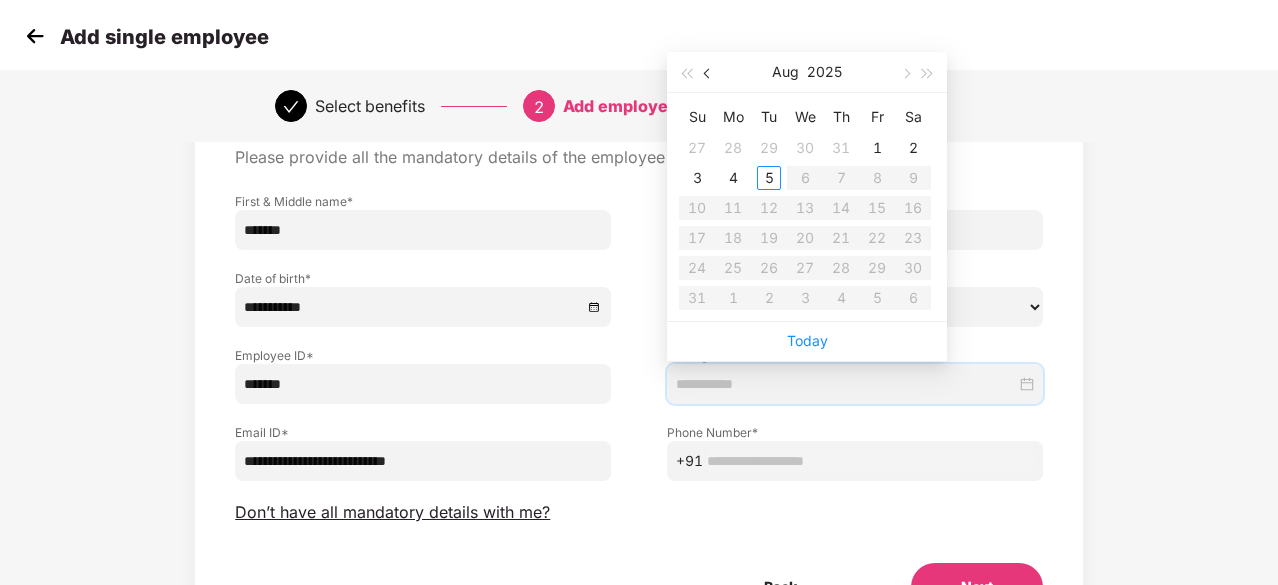 click at bounding box center [708, 72] 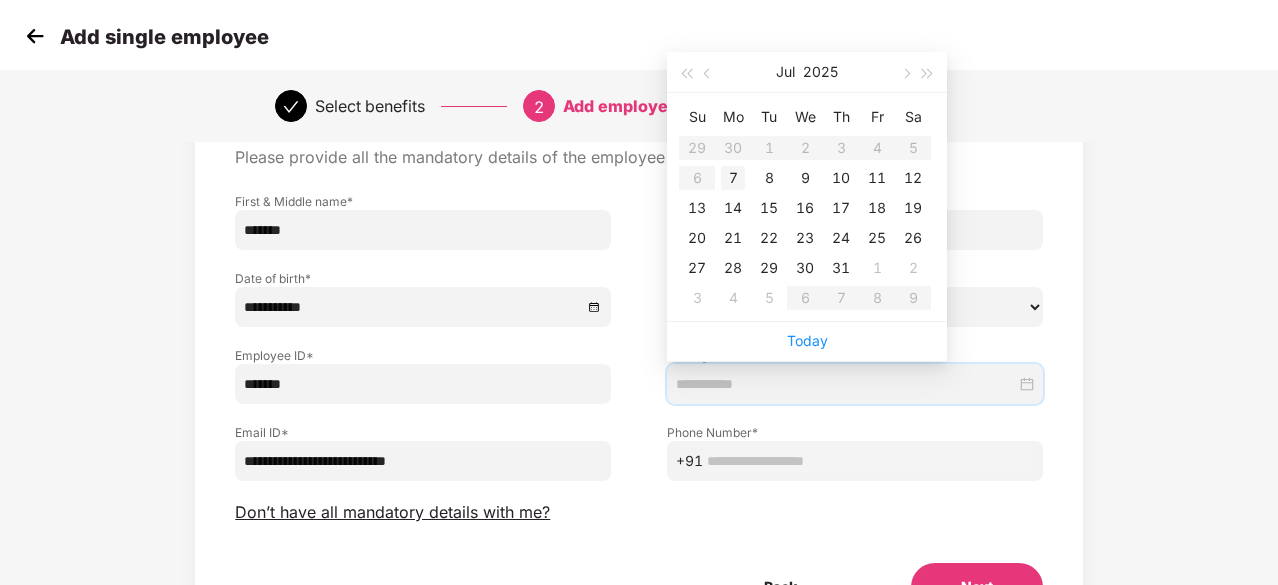 type on "**********" 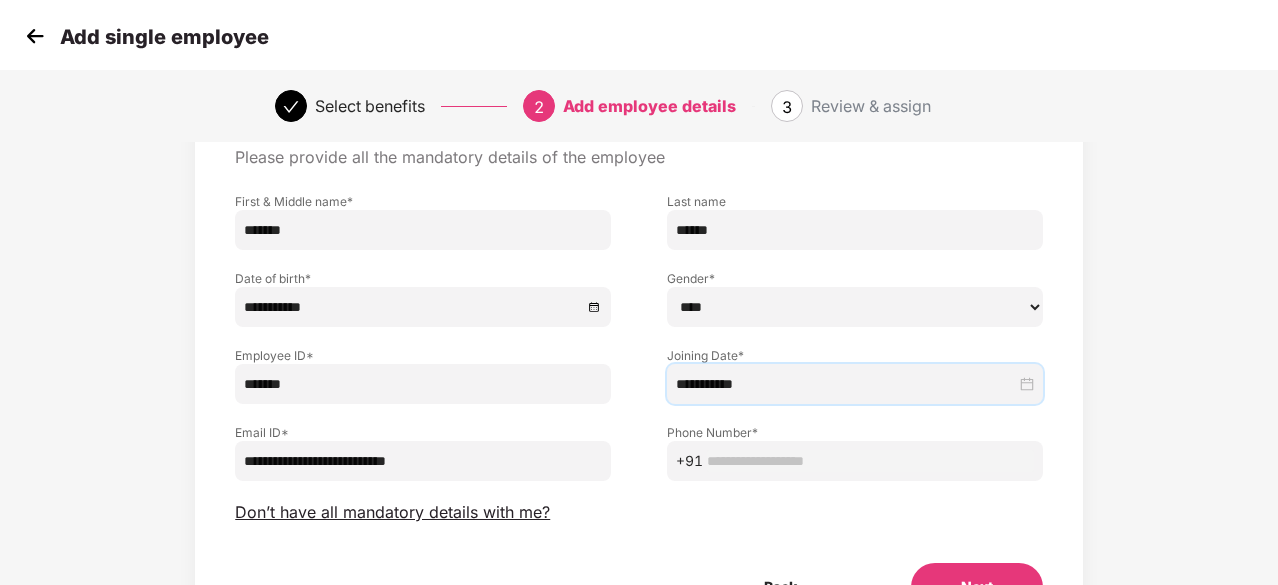 click at bounding box center [870, 461] 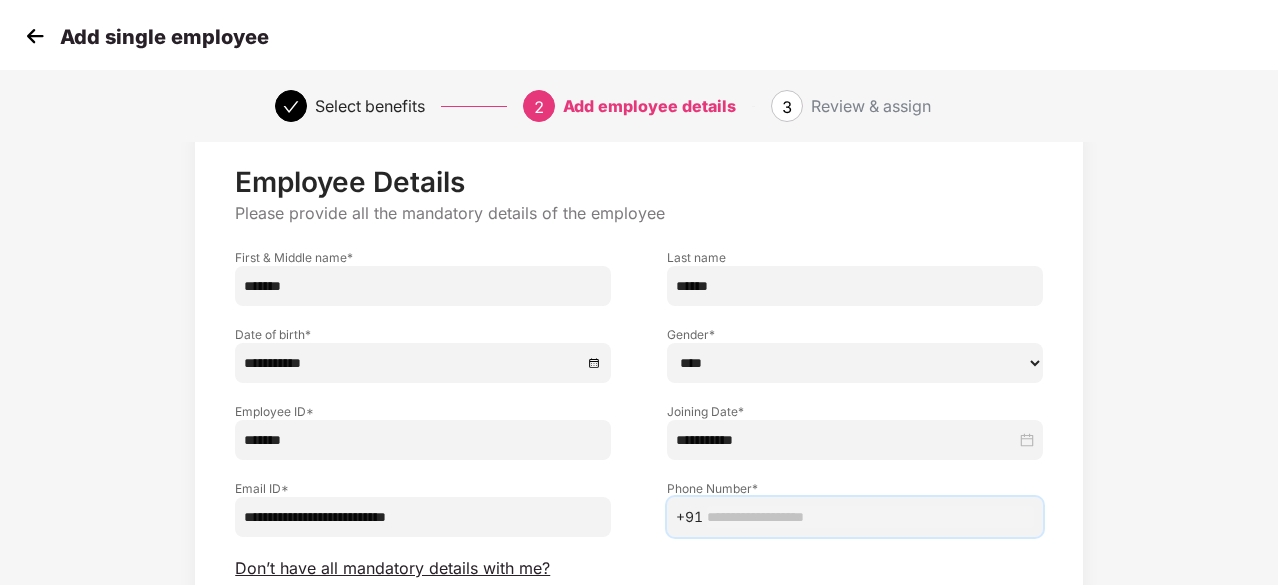 scroll, scrollTop: 216, scrollLeft: 0, axis: vertical 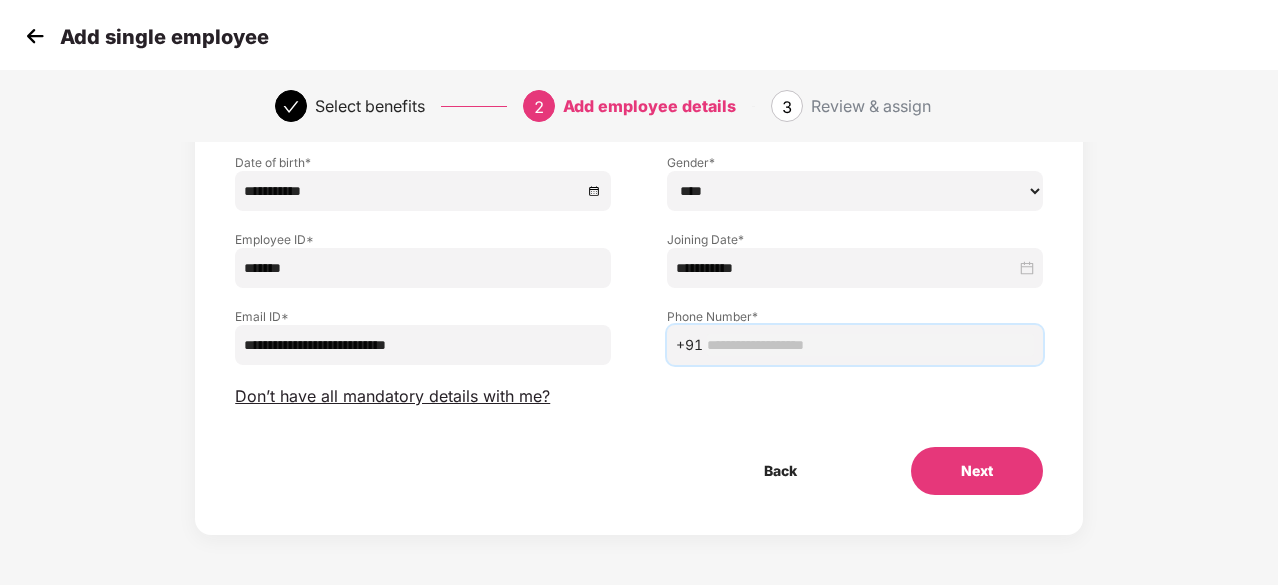 click at bounding box center [870, 345] 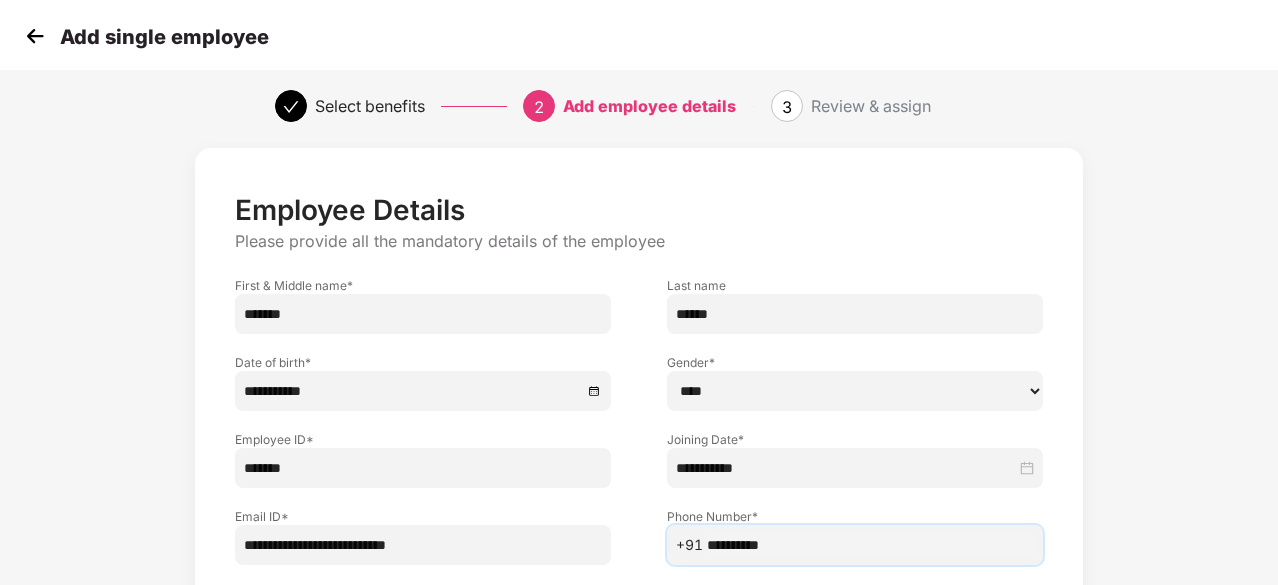 scroll, scrollTop: 216, scrollLeft: 0, axis: vertical 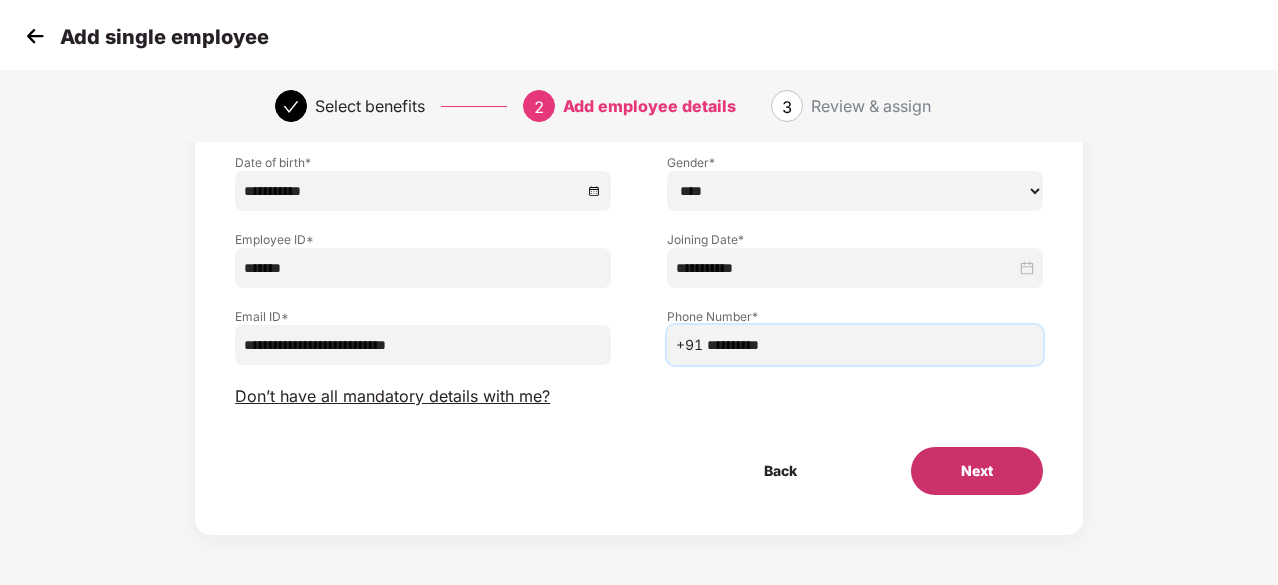 type on "**********" 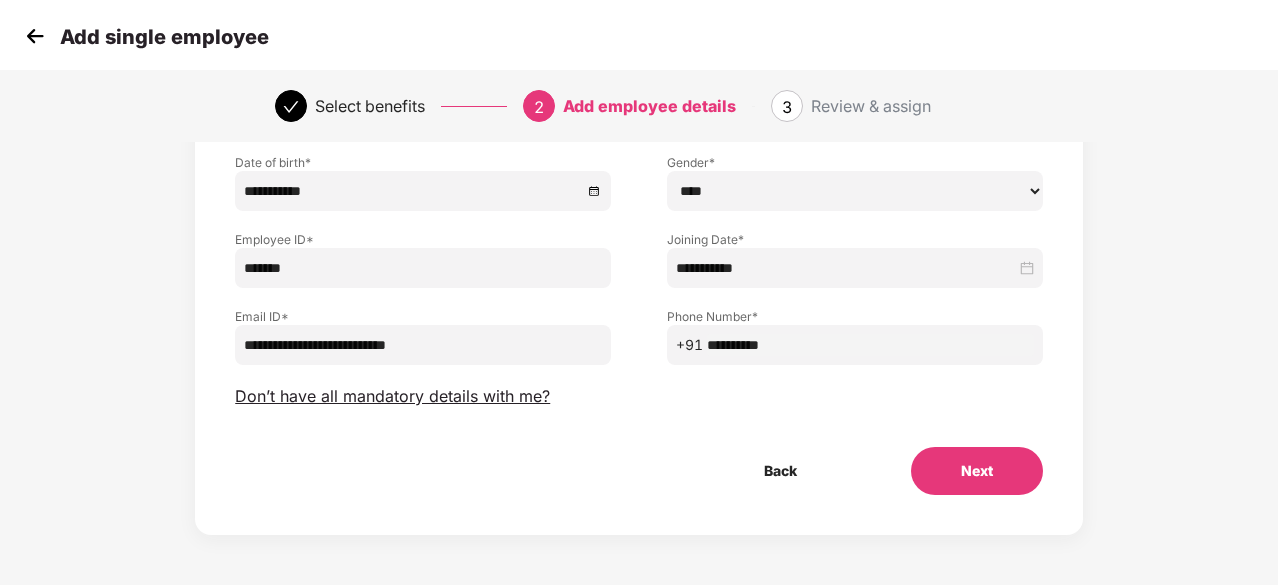 click on "Next" at bounding box center (977, 471) 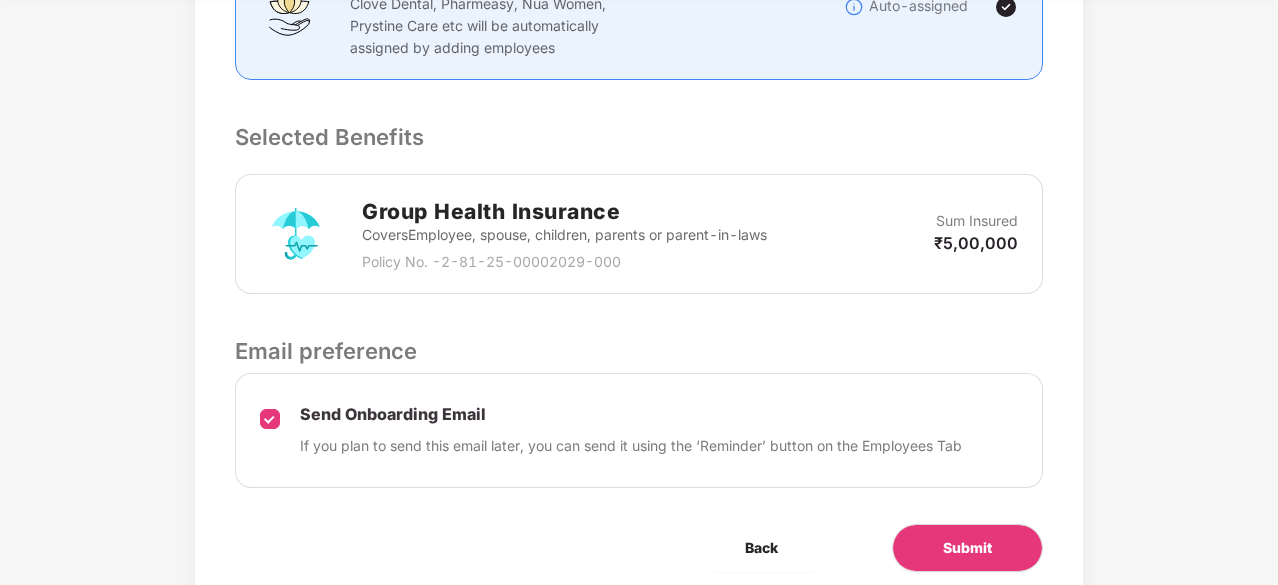 scroll, scrollTop: 658, scrollLeft: 0, axis: vertical 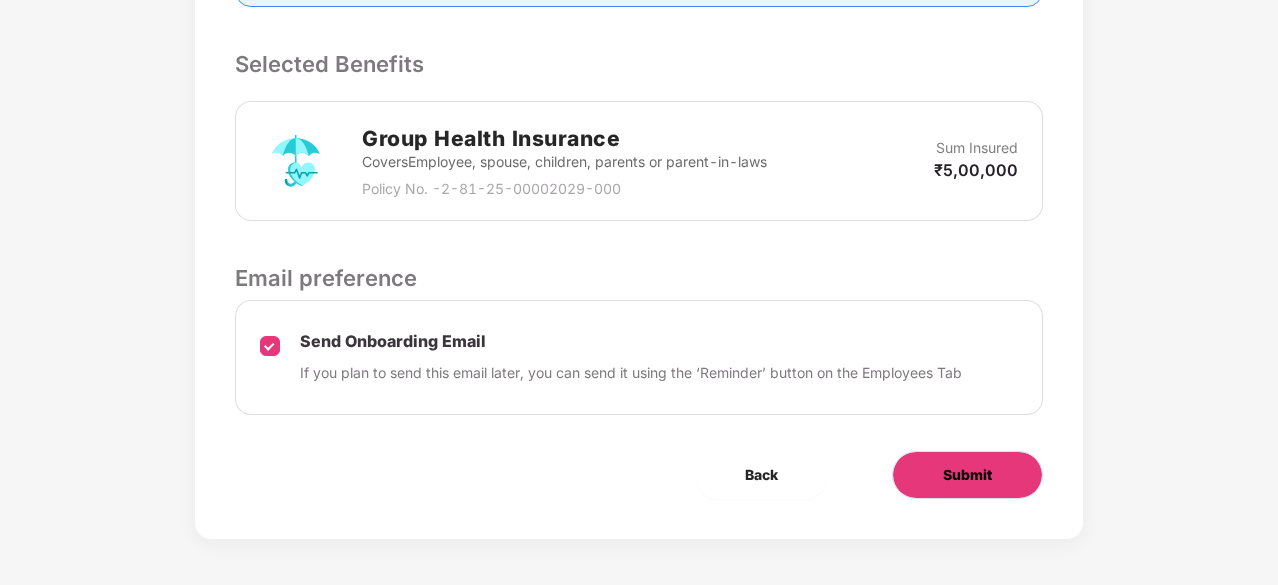 click on "Submit" at bounding box center (967, 475) 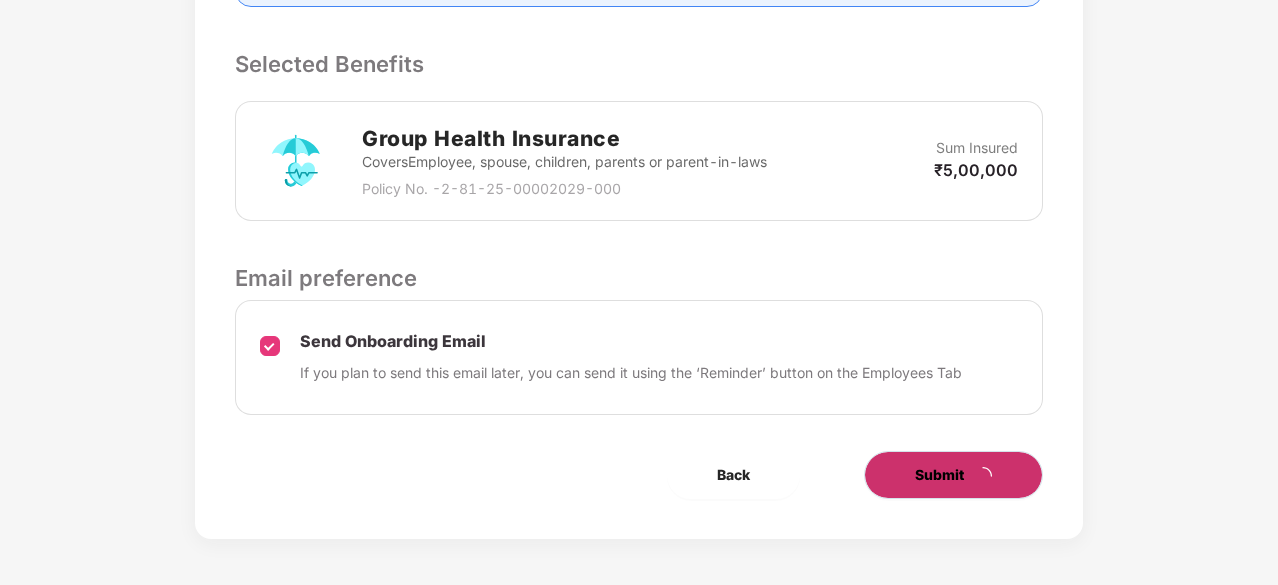 scroll, scrollTop: 0, scrollLeft: 0, axis: both 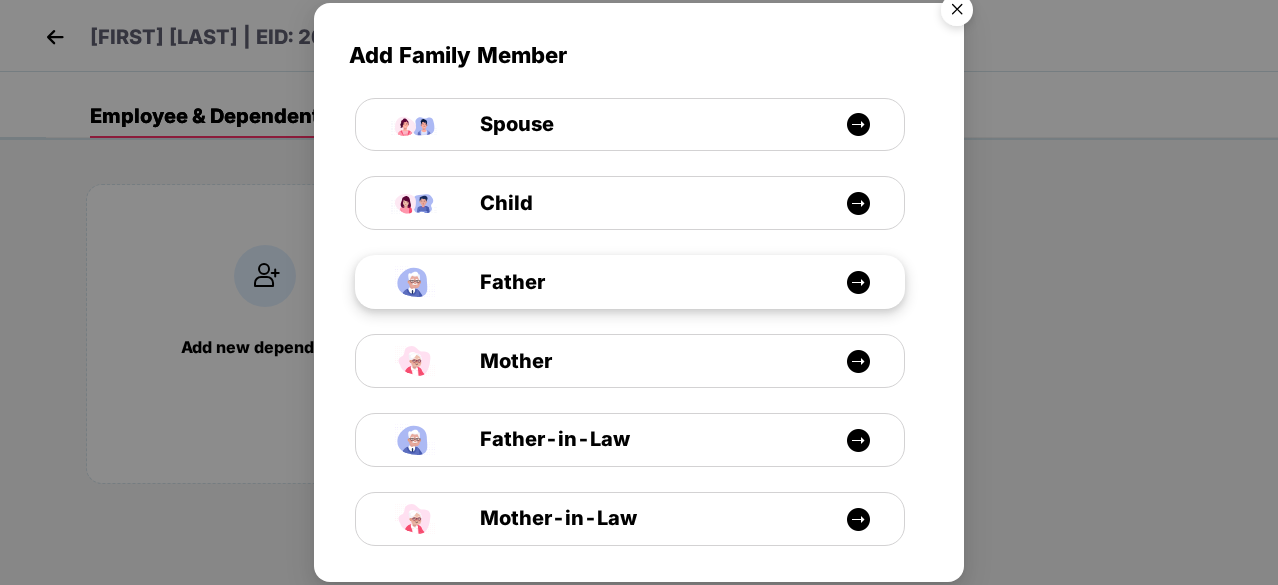 click on "Father" at bounding box center (640, 282) 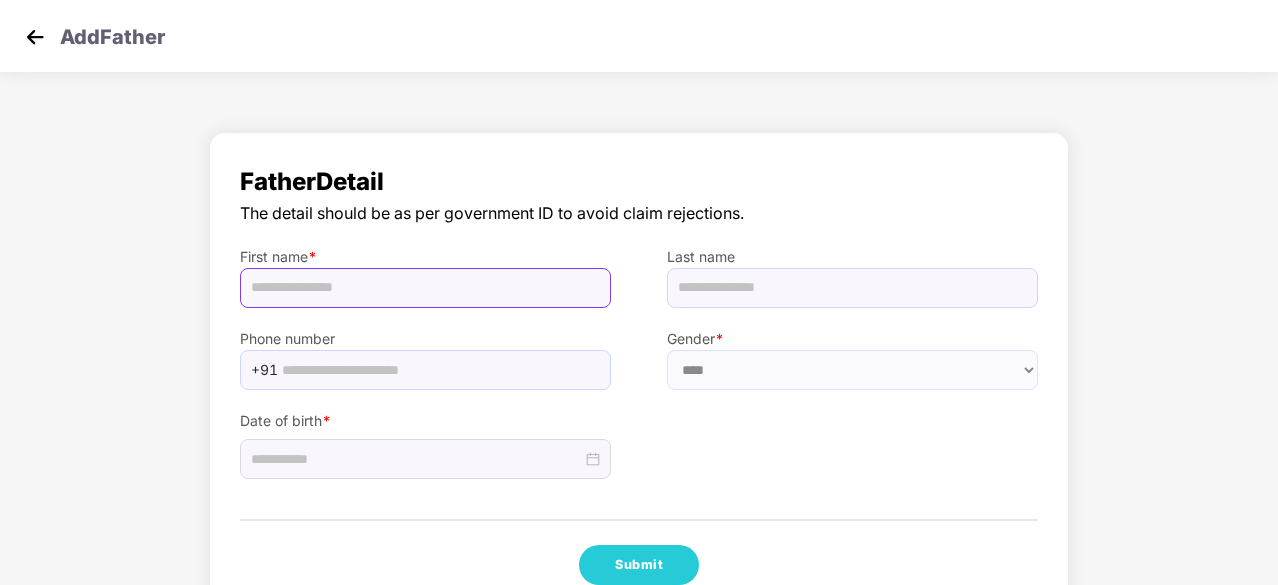 click at bounding box center (425, 288) 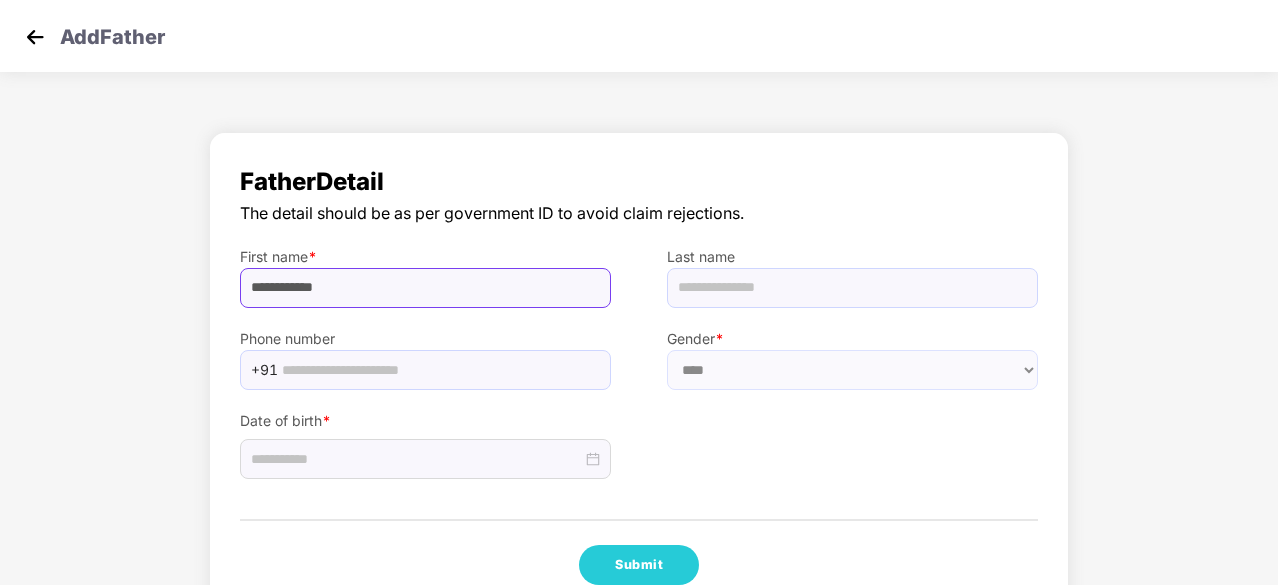 drag, startPoint x: 352, startPoint y: 284, endPoint x: 302, endPoint y: 281, distance: 50.08992 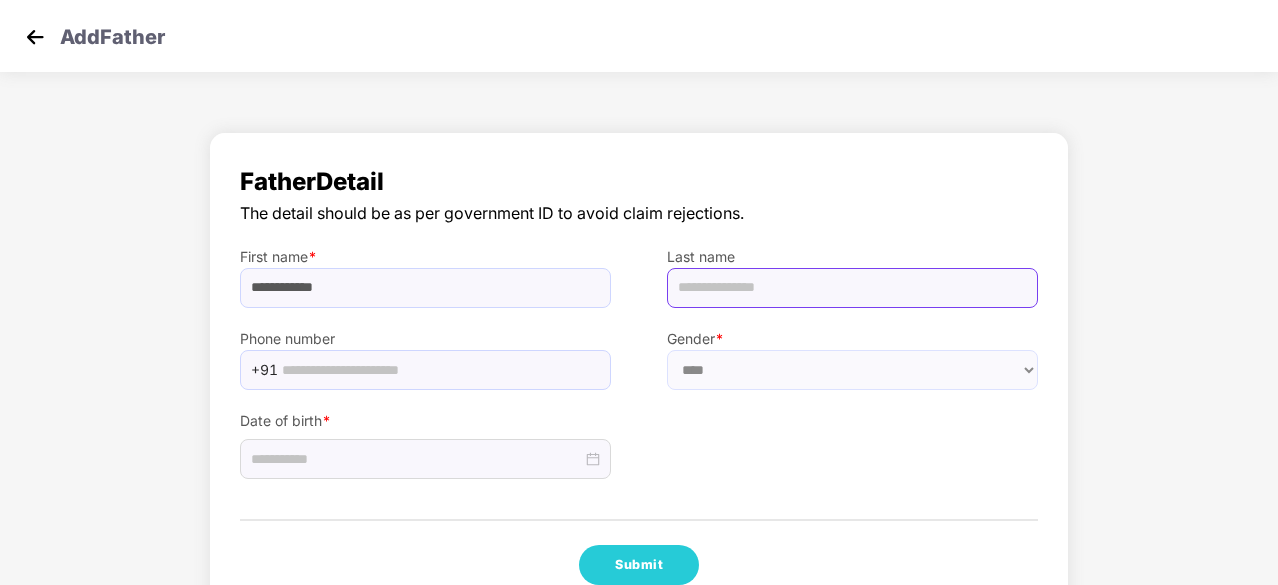 click at bounding box center (852, 288) 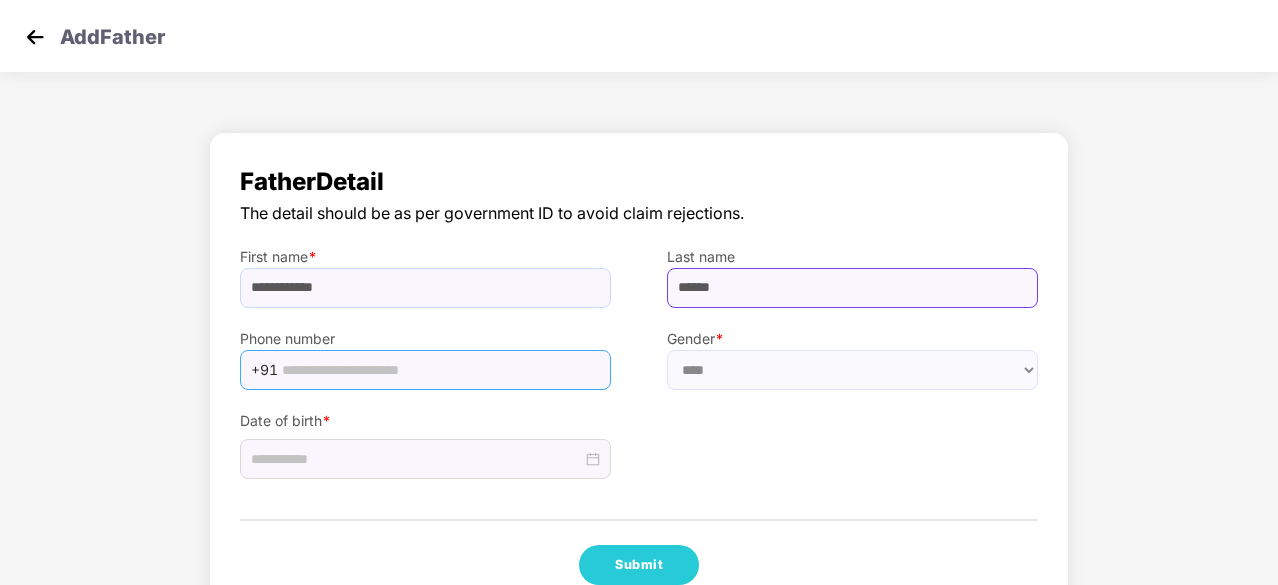type on "******" 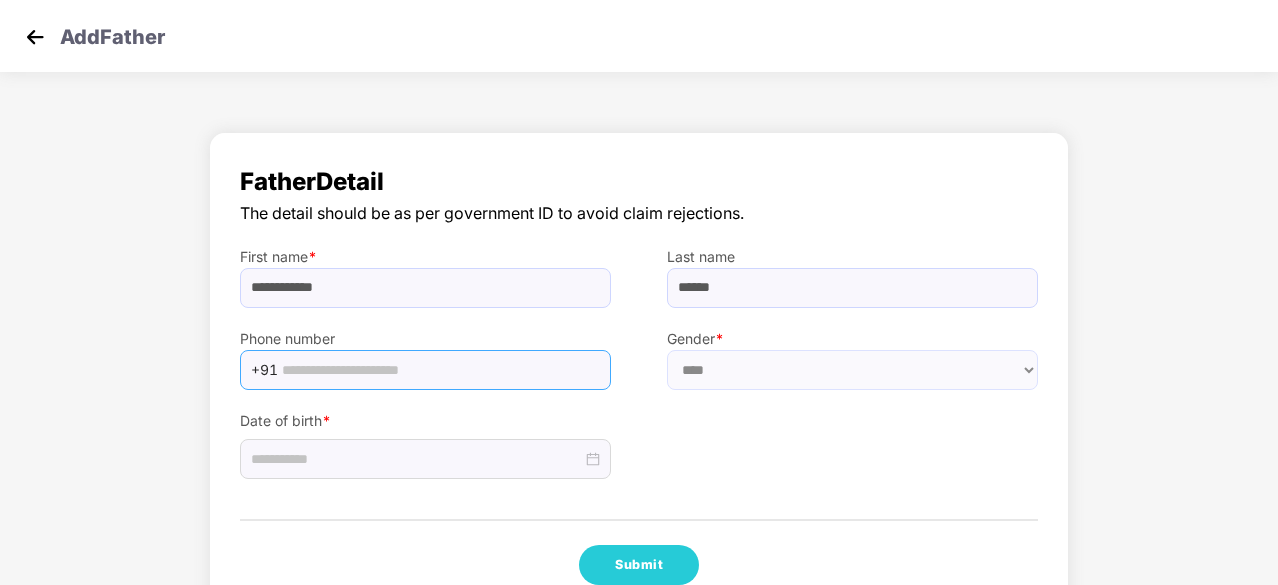 click at bounding box center (440, 370) 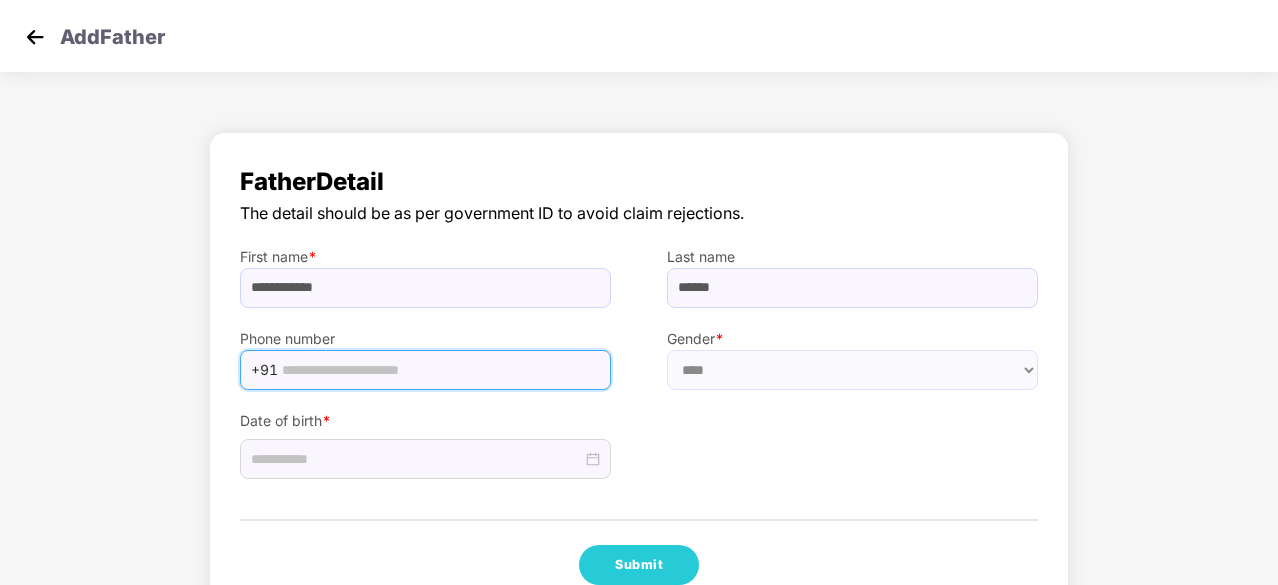 click at bounding box center [440, 370] 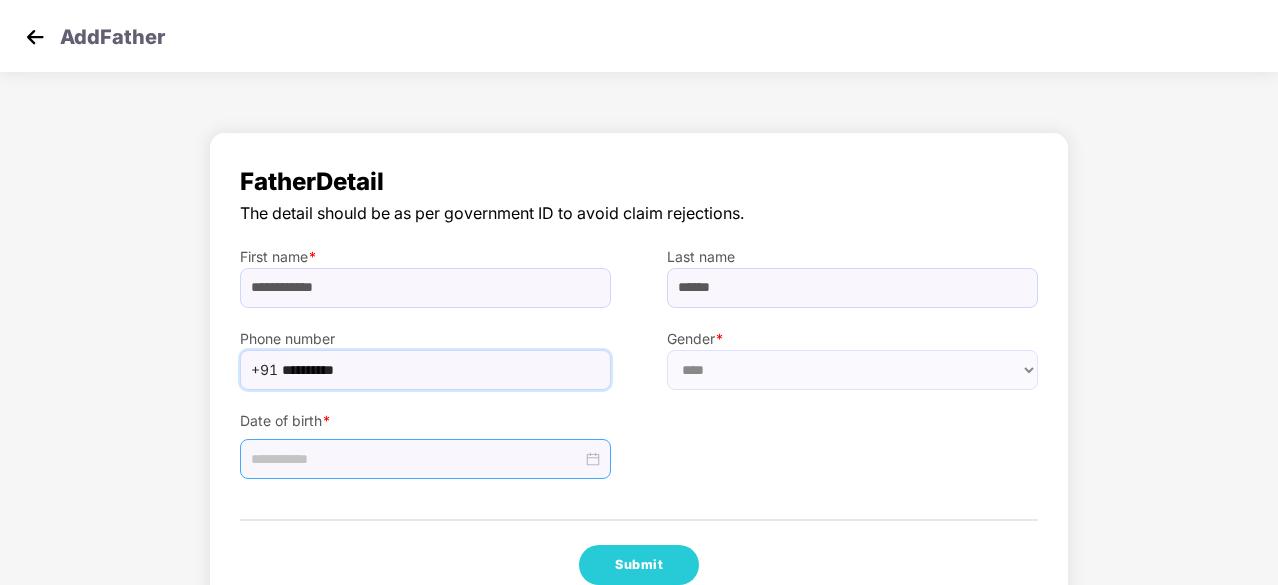 click at bounding box center [416, 459] 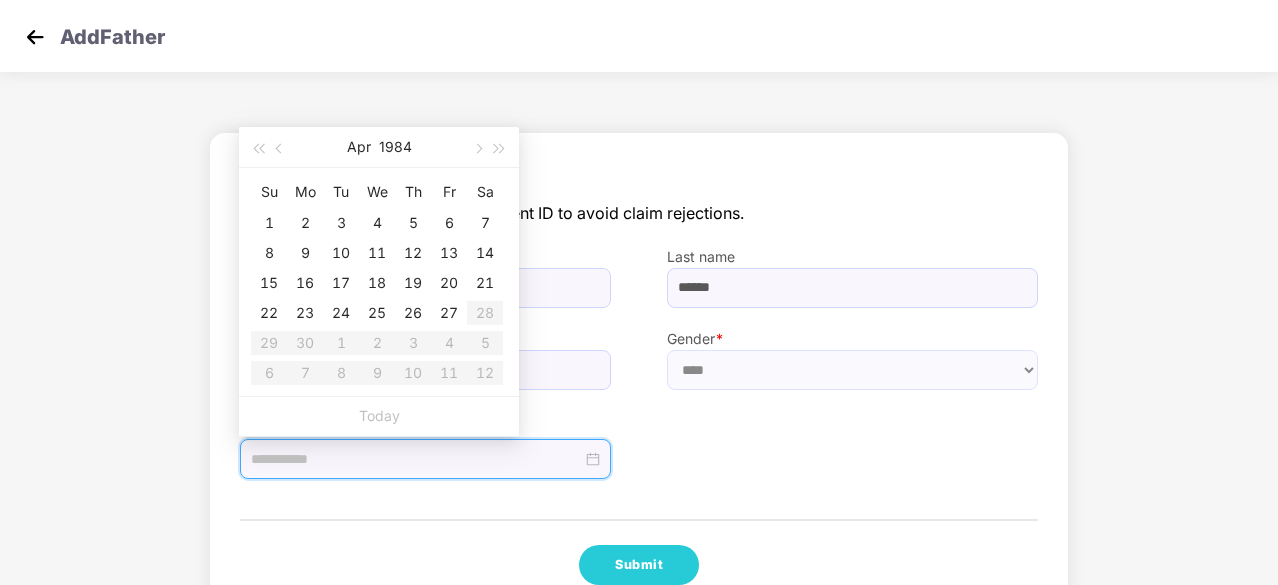 click at bounding box center [416, 459] 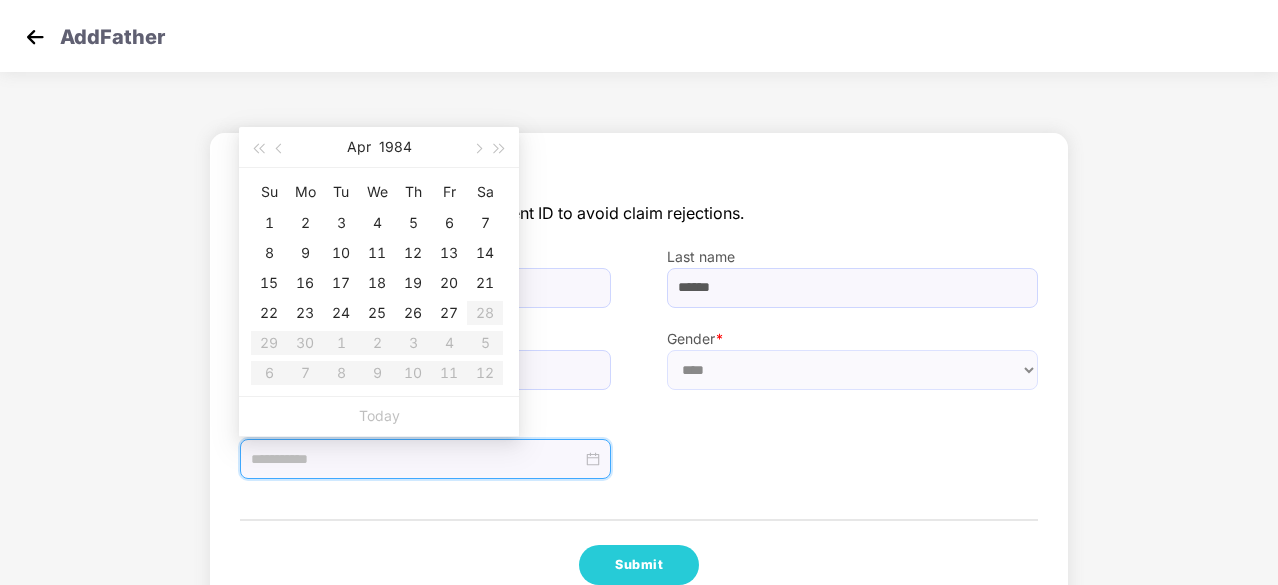 type on "**********" 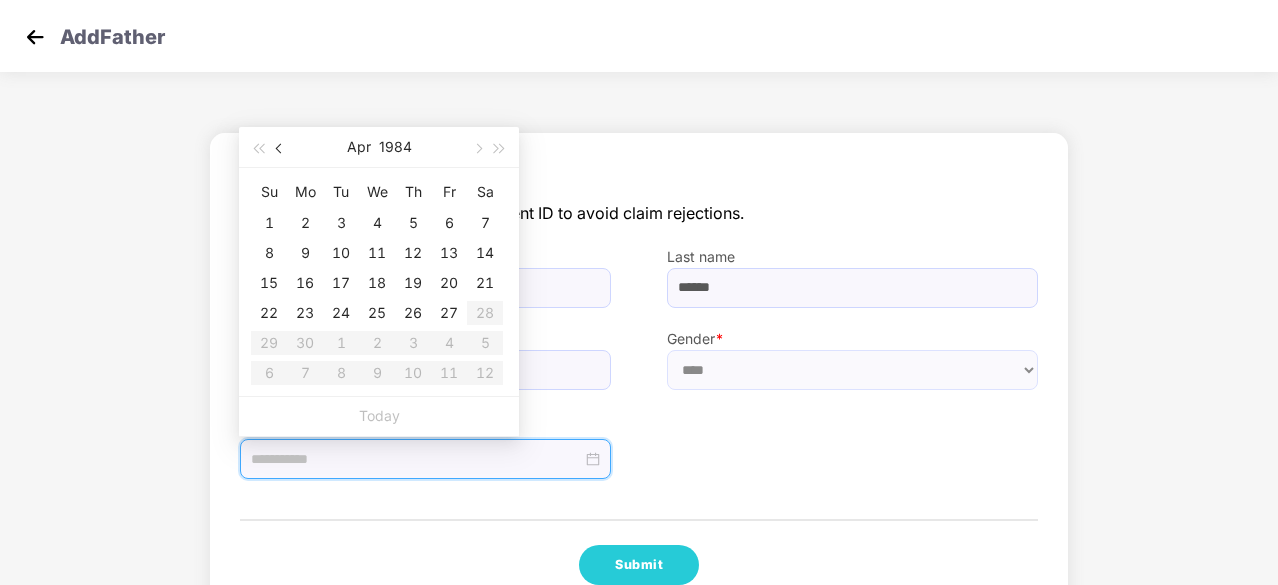 click at bounding box center (280, 147) 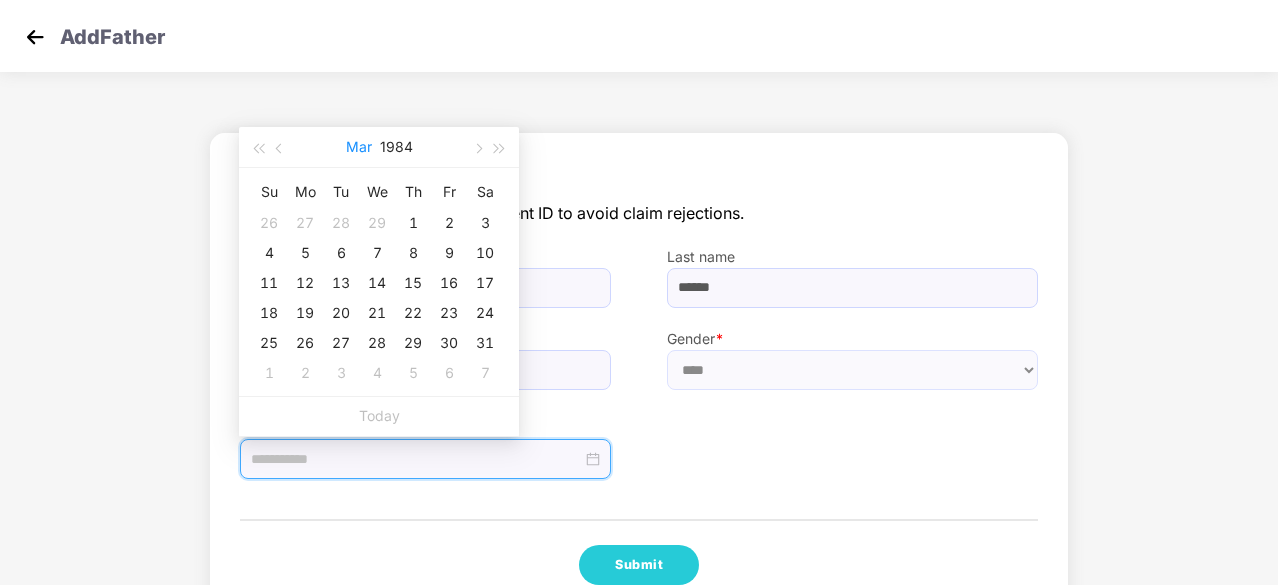 click on "Mar" at bounding box center [359, 147] 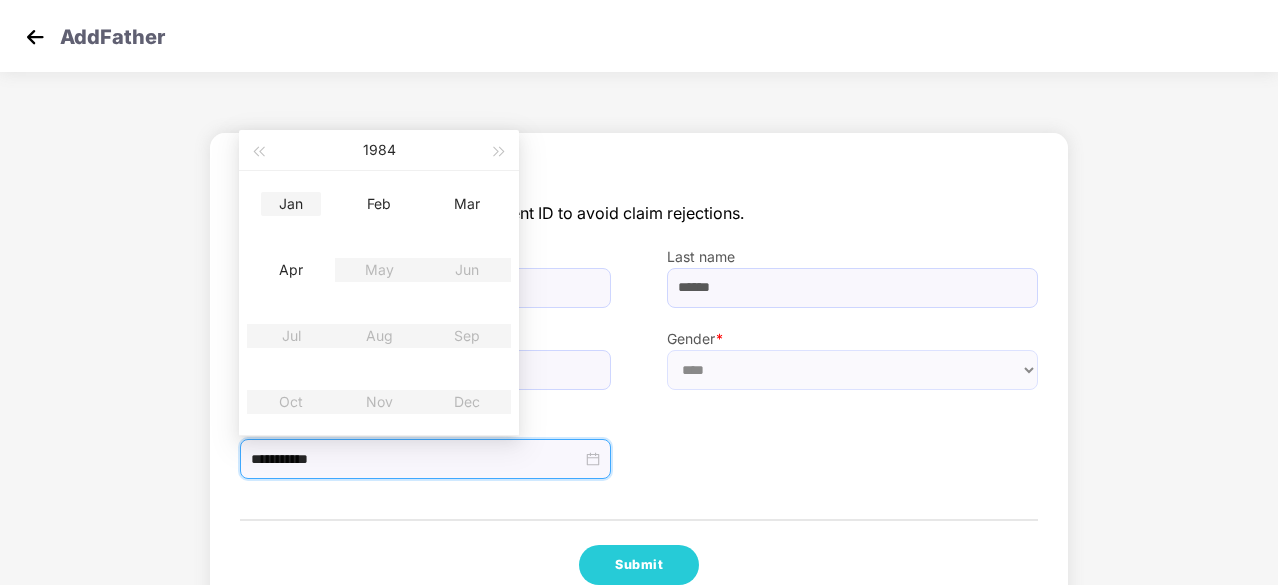 type on "**********" 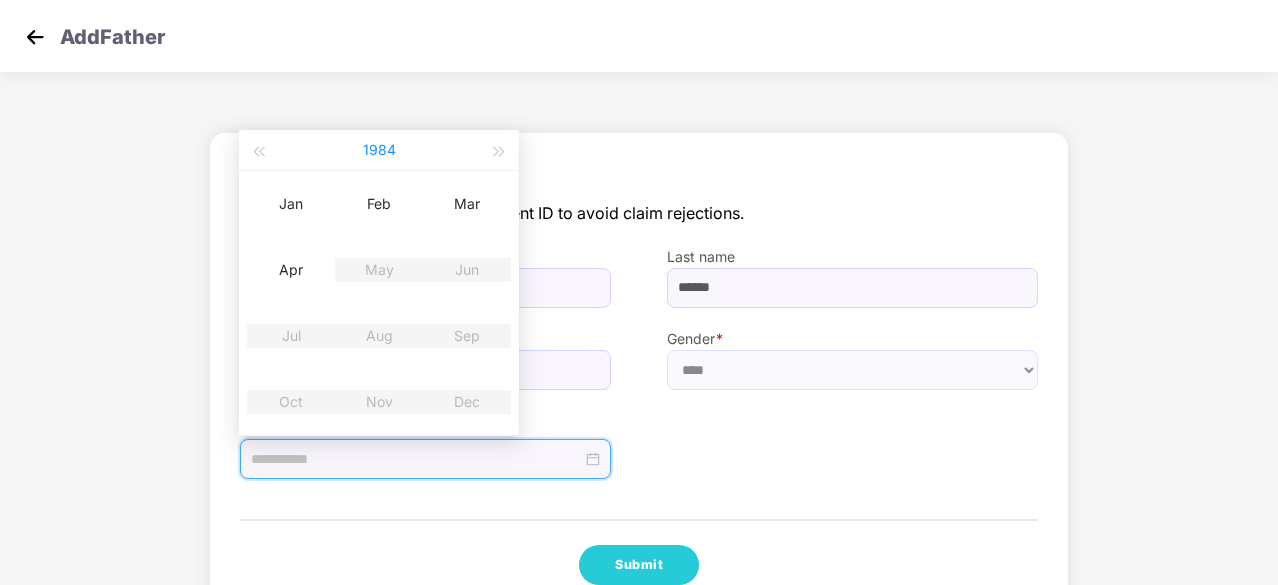 click on "1984" at bounding box center (379, 150) 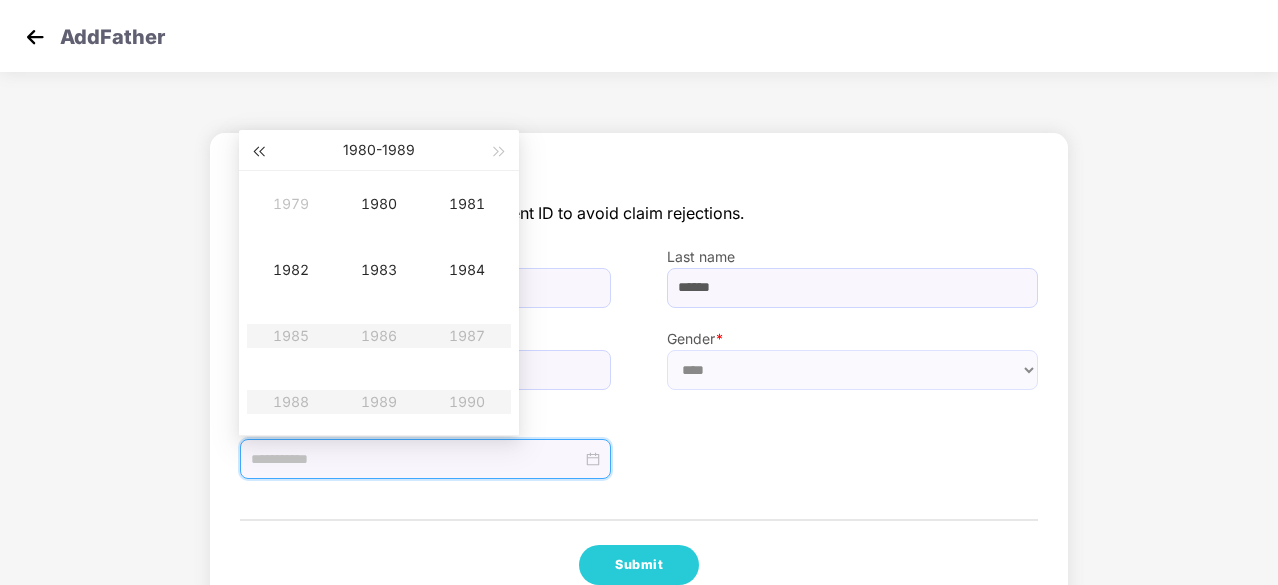 click at bounding box center [258, 152] 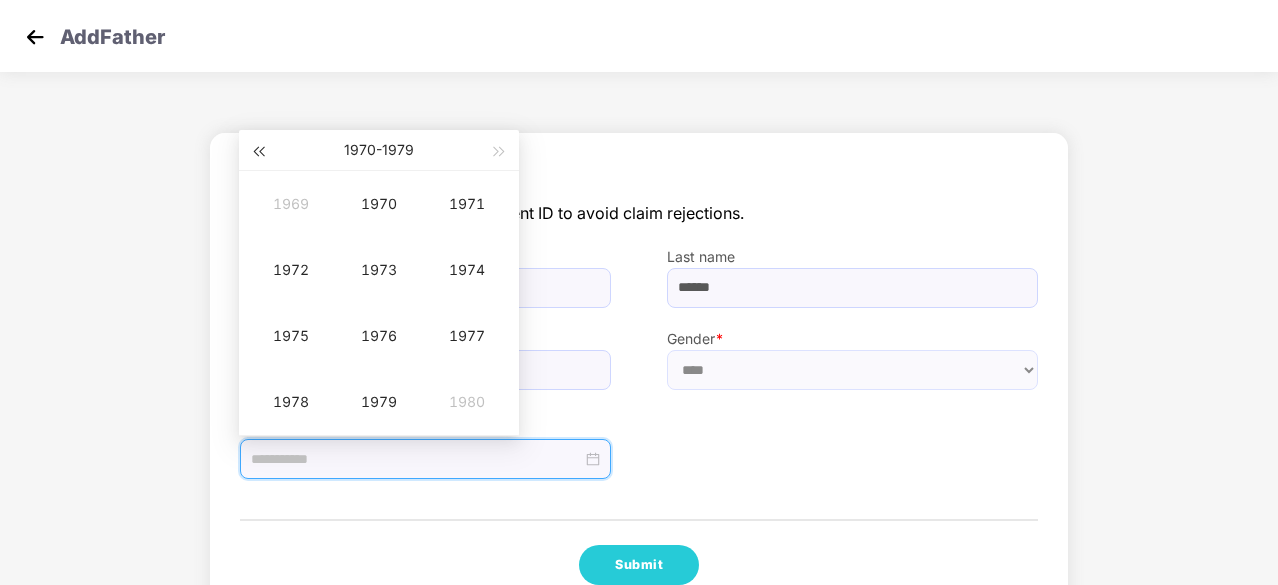 click at bounding box center (258, 152) 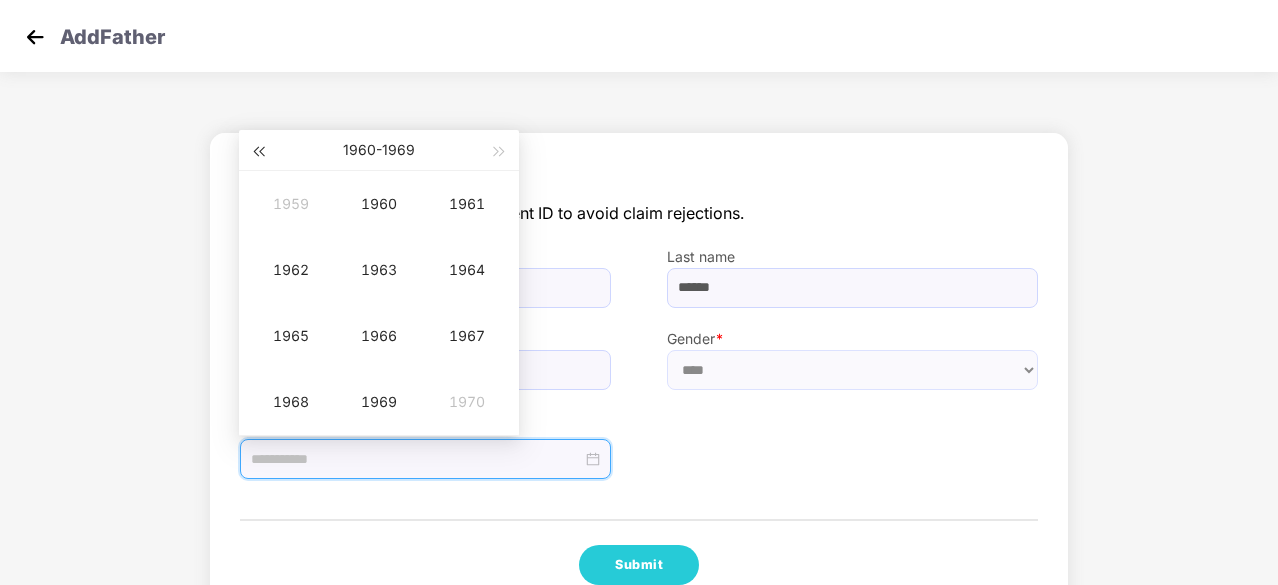 click at bounding box center [258, 152] 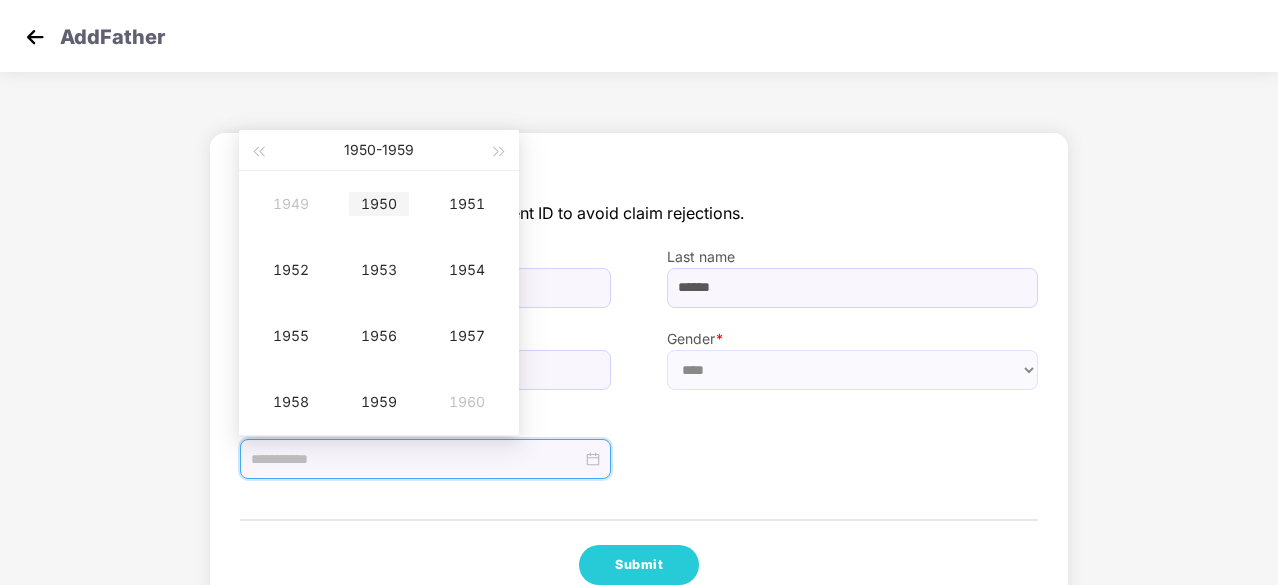 type on "**********" 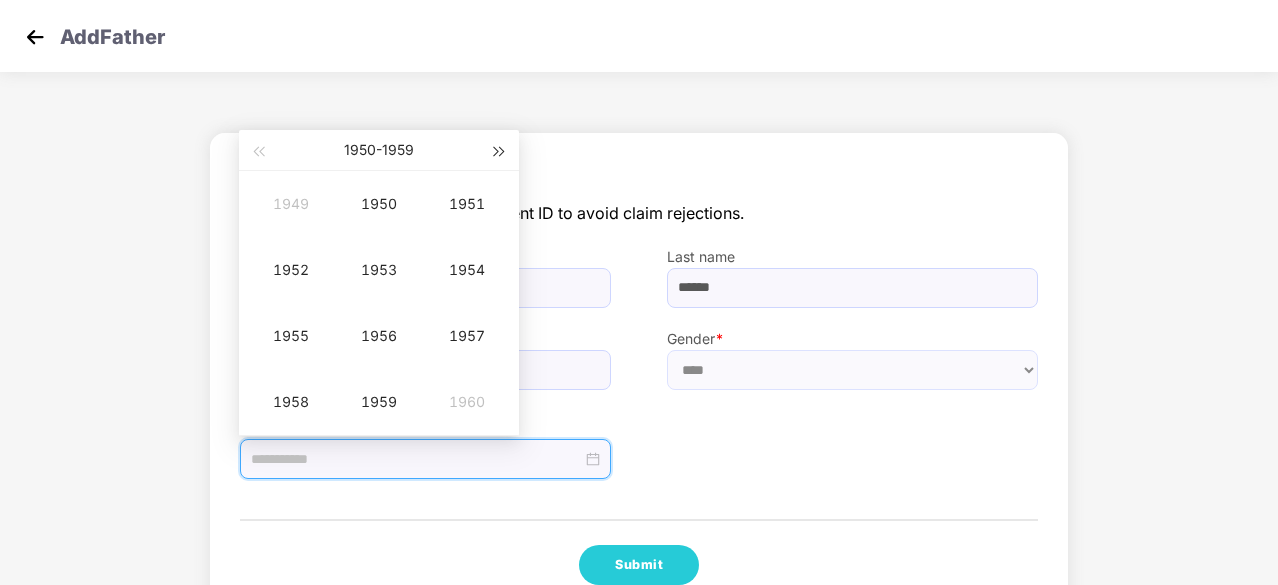 click at bounding box center [500, 150] 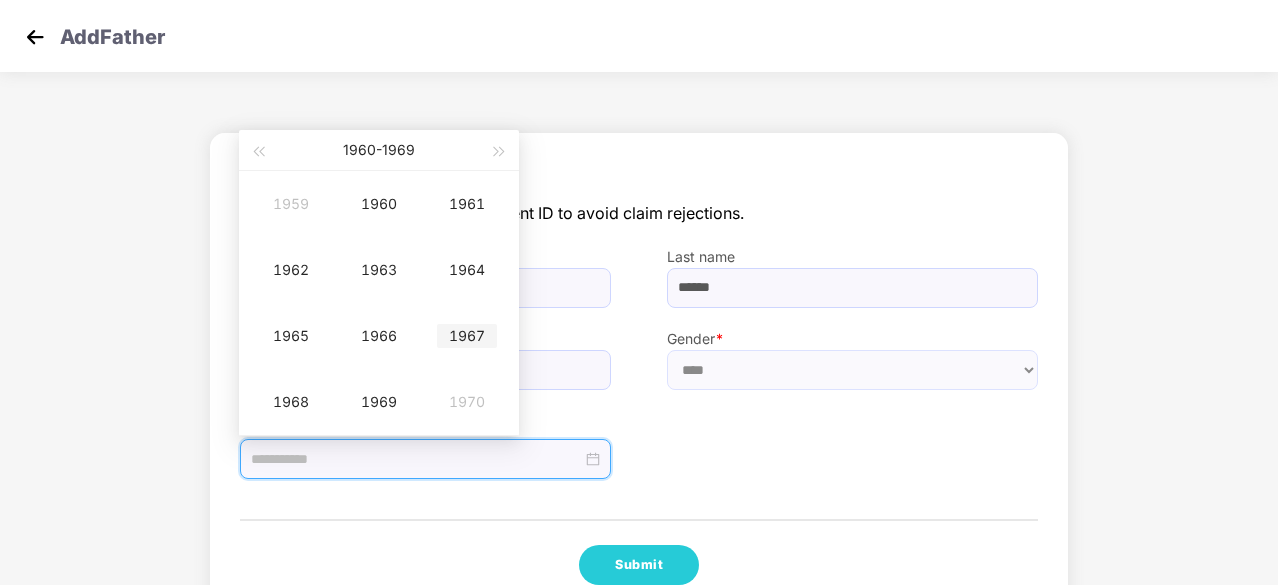 type on "**********" 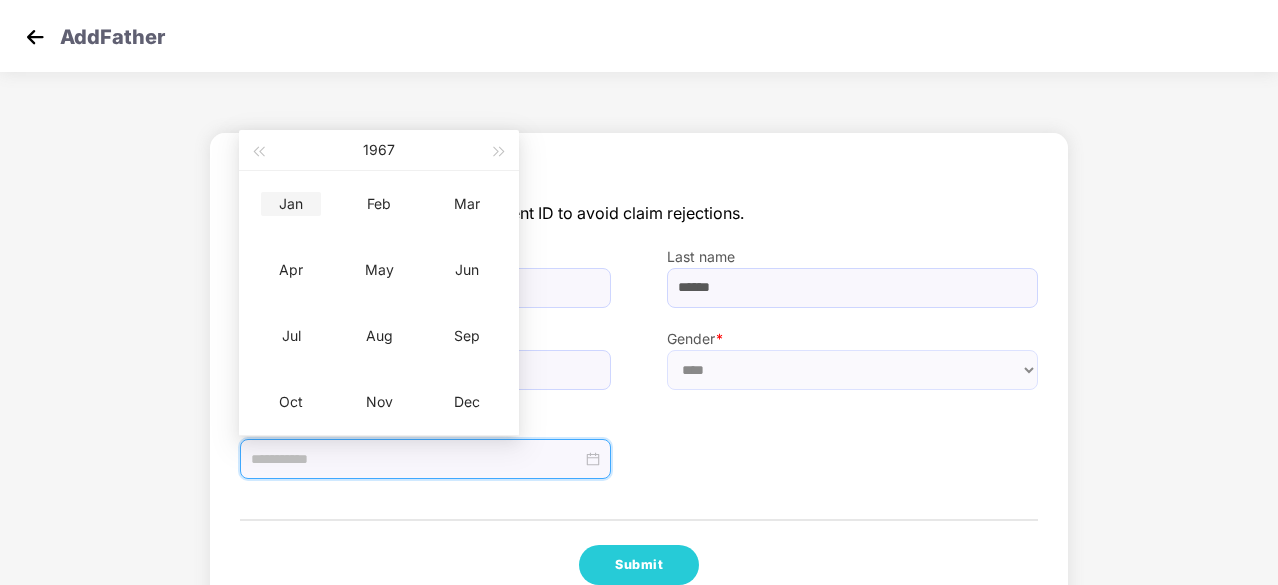 type on "**********" 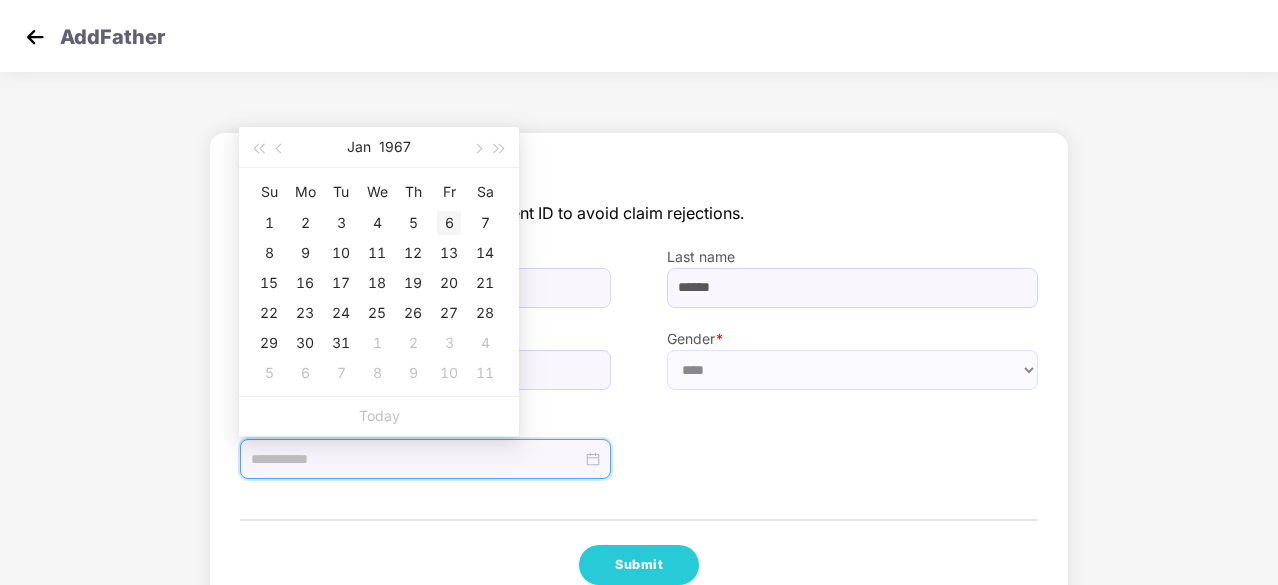 type on "**********" 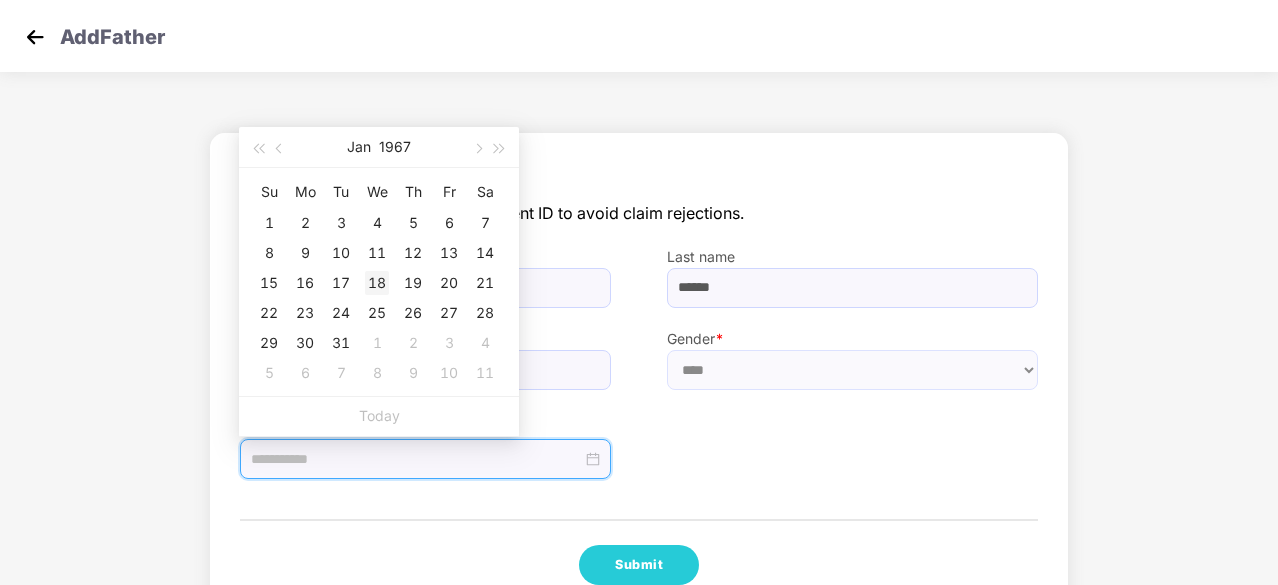 type on "**********" 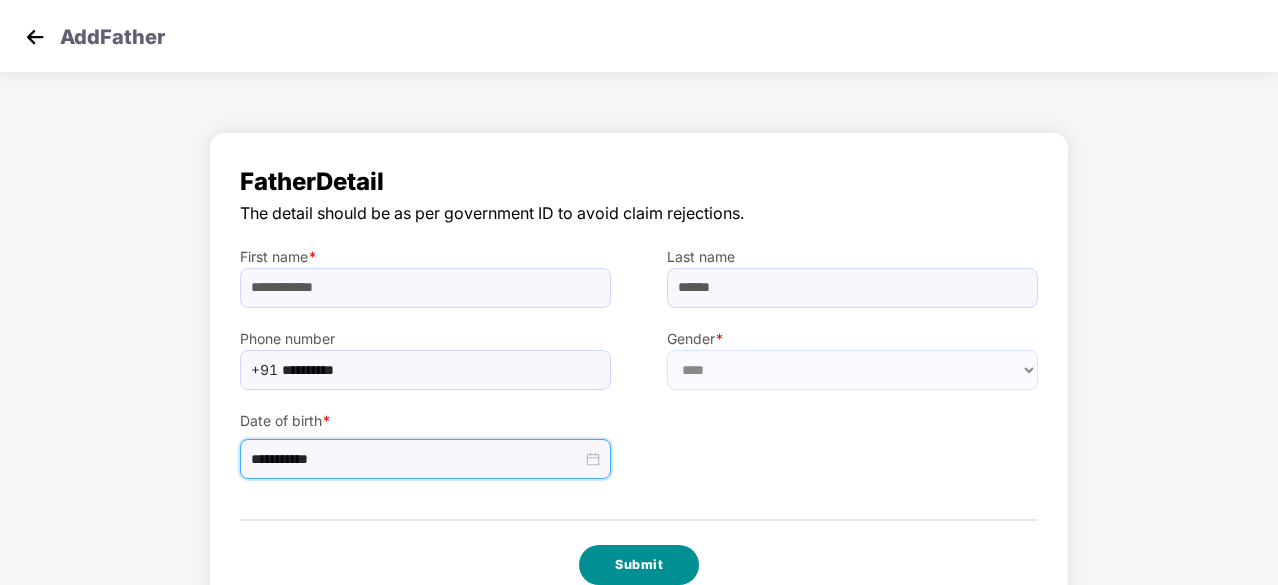 click on "Submit" at bounding box center (639, 565) 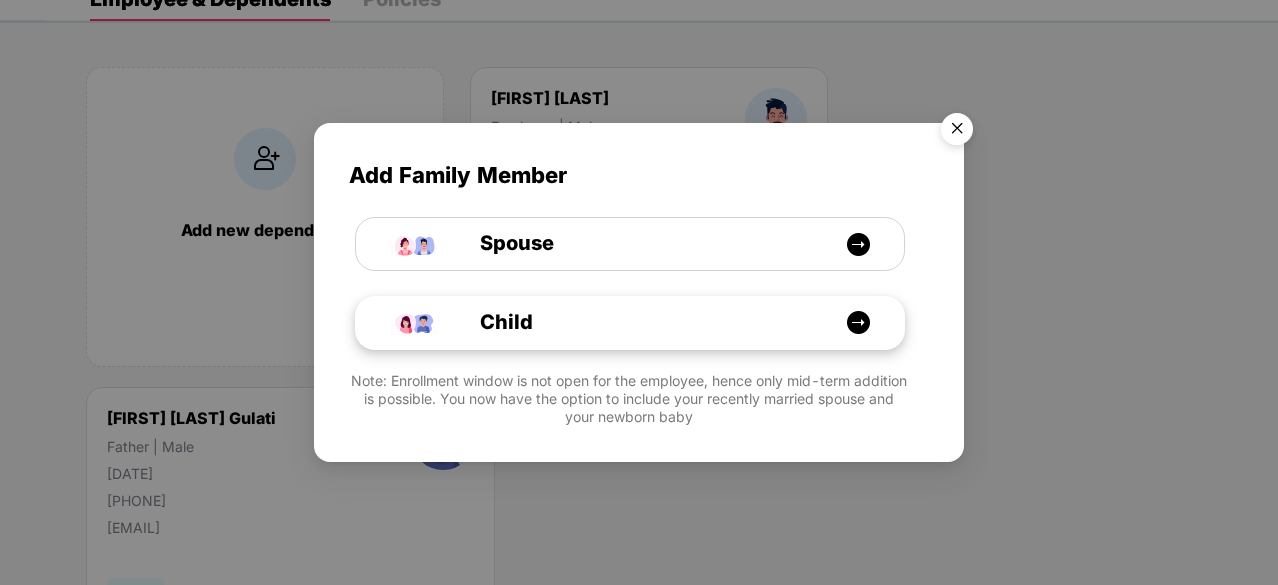 scroll, scrollTop: 0, scrollLeft: 0, axis: both 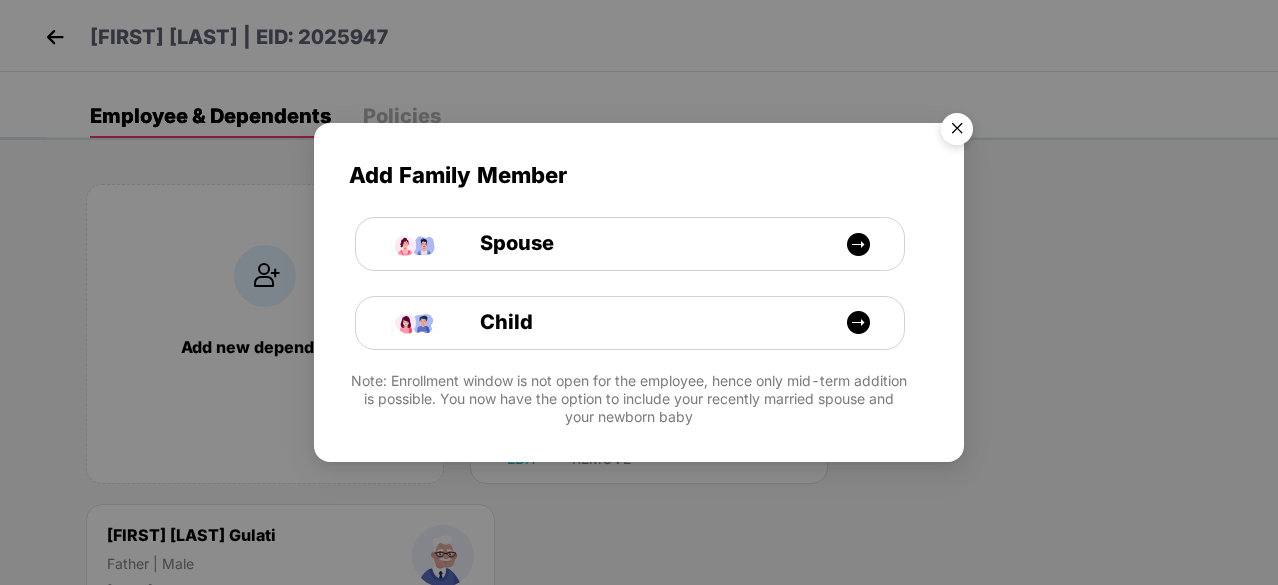 click at bounding box center [957, 132] 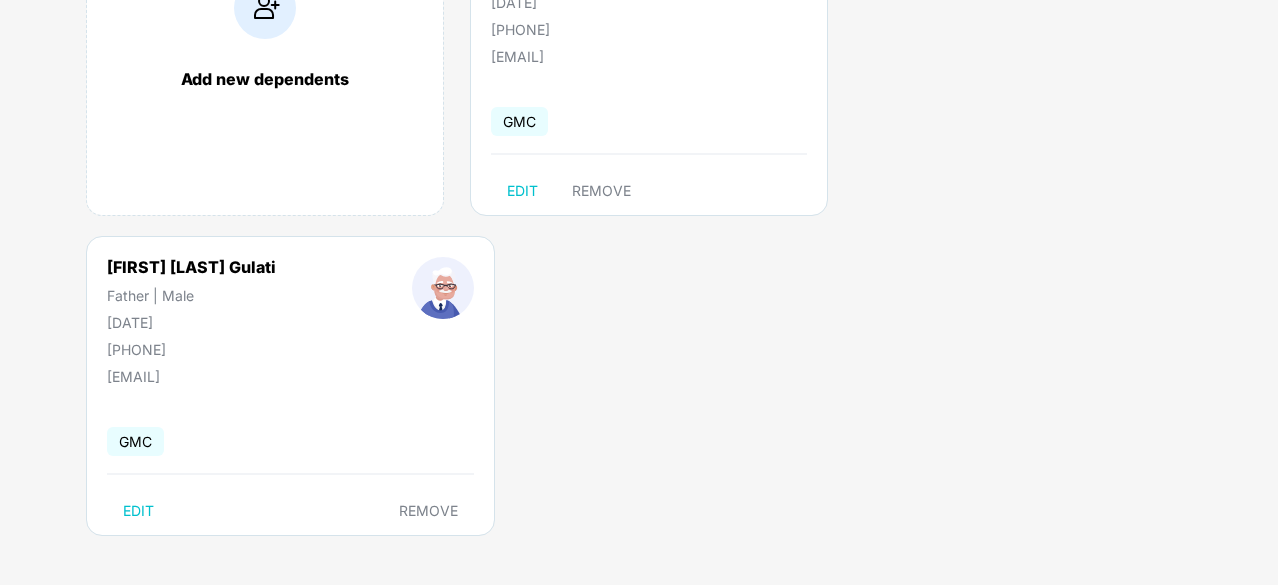 scroll, scrollTop: 168, scrollLeft: 0, axis: vertical 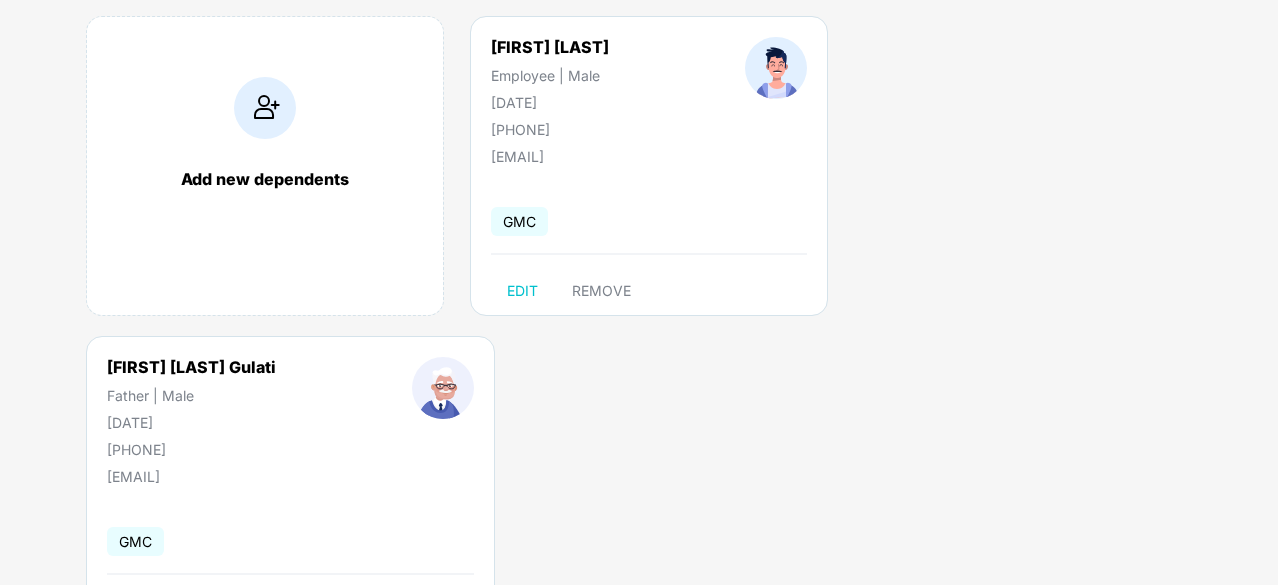click on "Add new dependents" at bounding box center [265, 179] 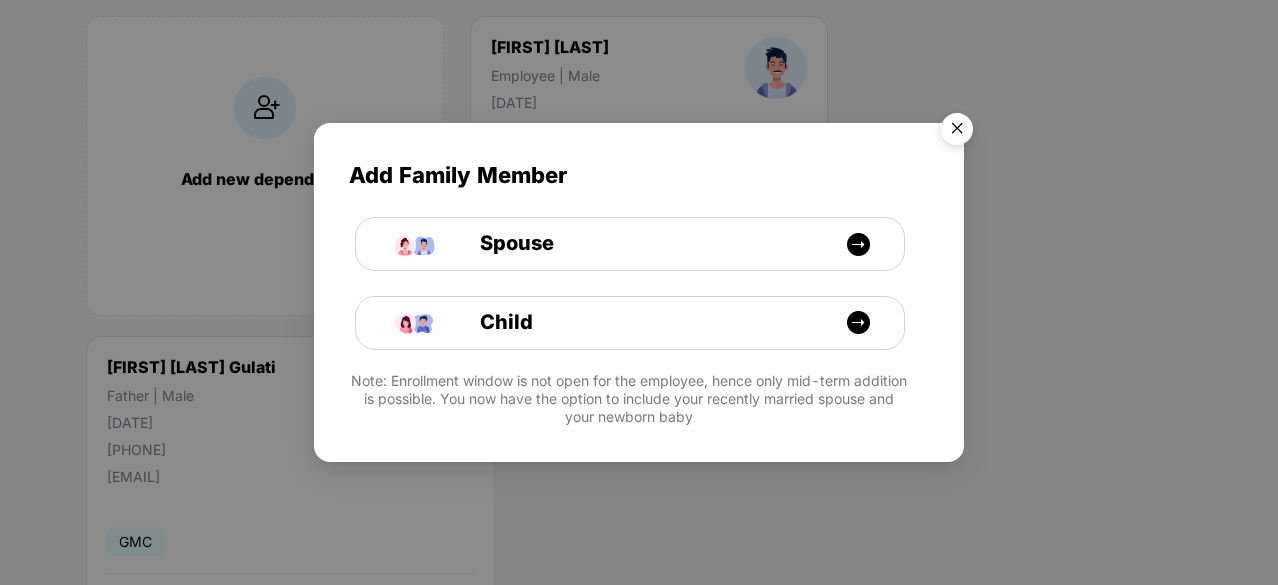 click at bounding box center [957, 132] 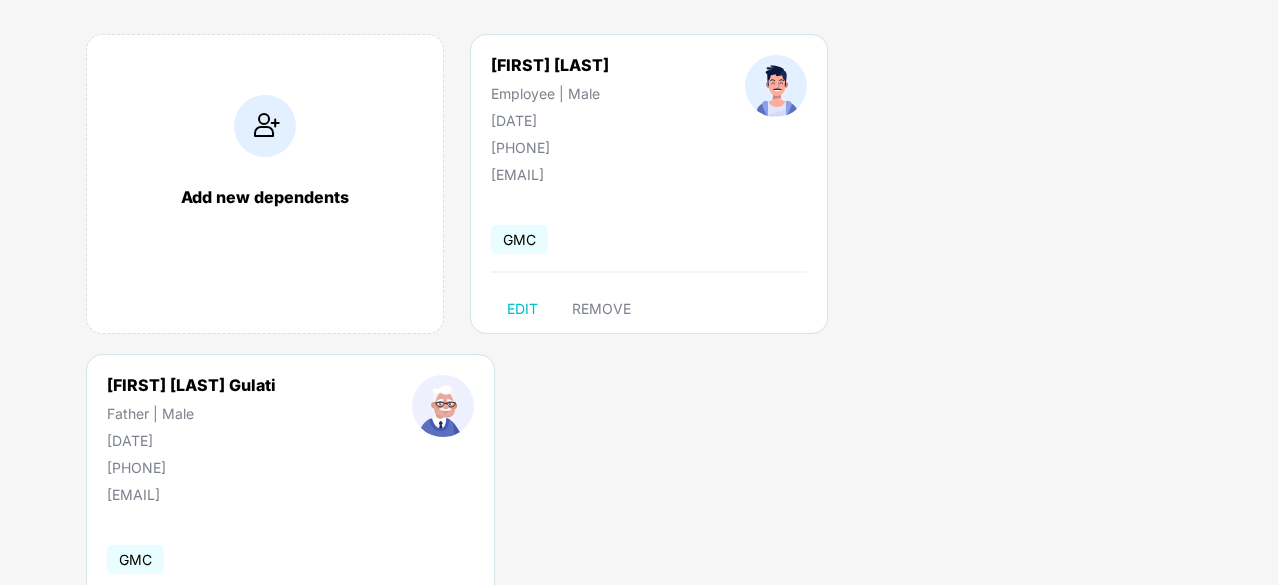 scroll, scrollTop: 0, scrollLeft: 0, axis: both 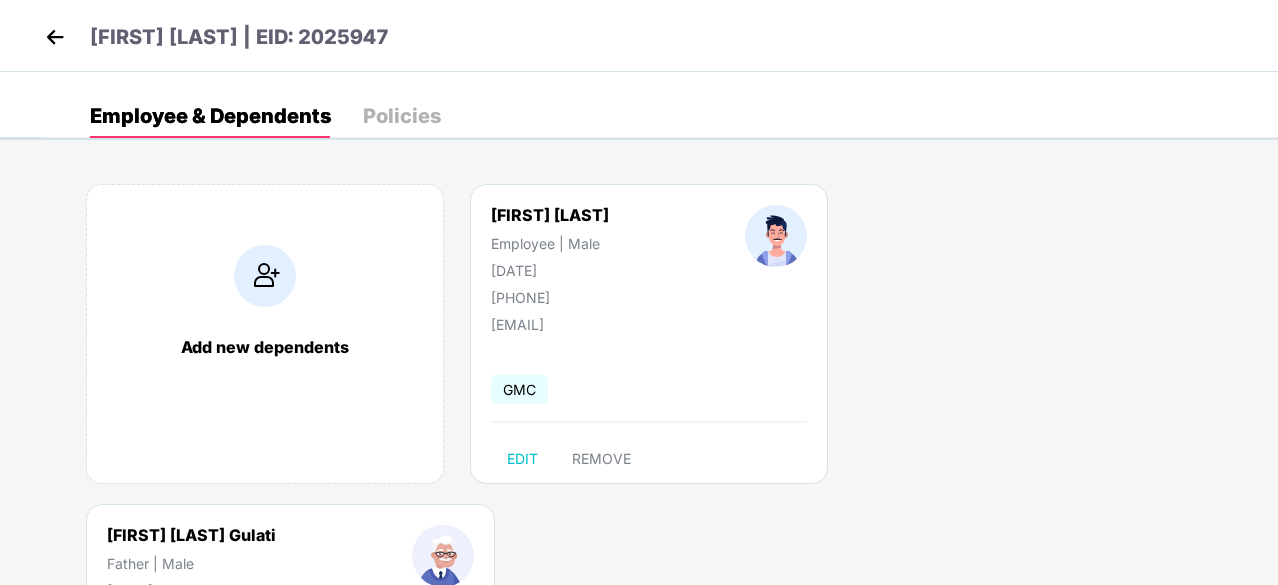 click at bounding box center (265, 276) 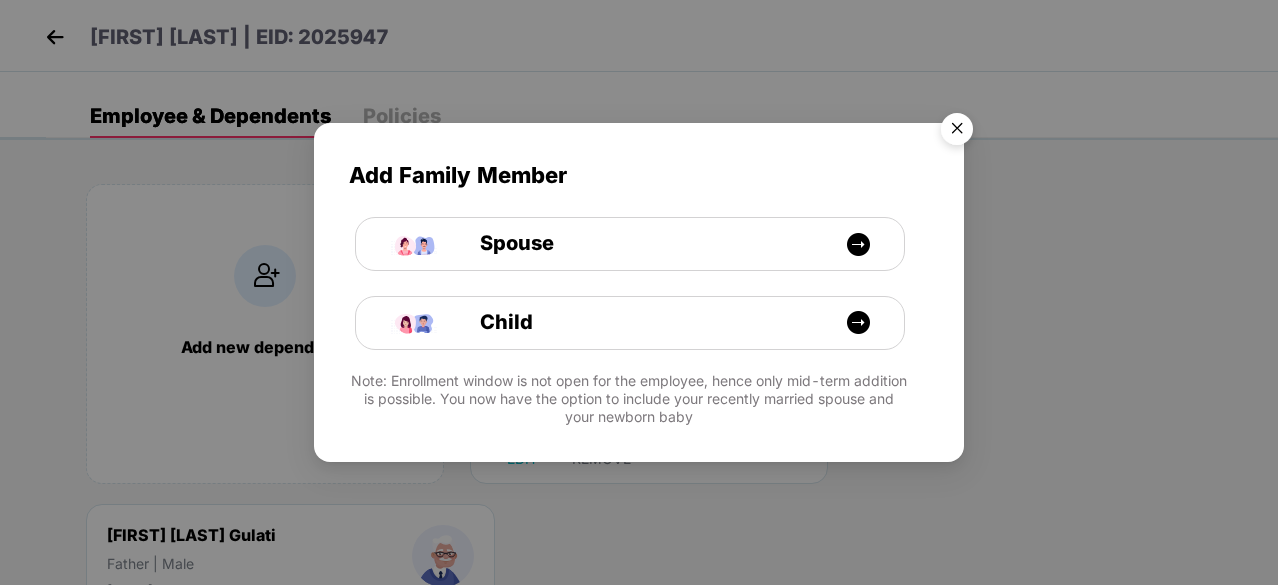 click at bounding box center [957, 132] 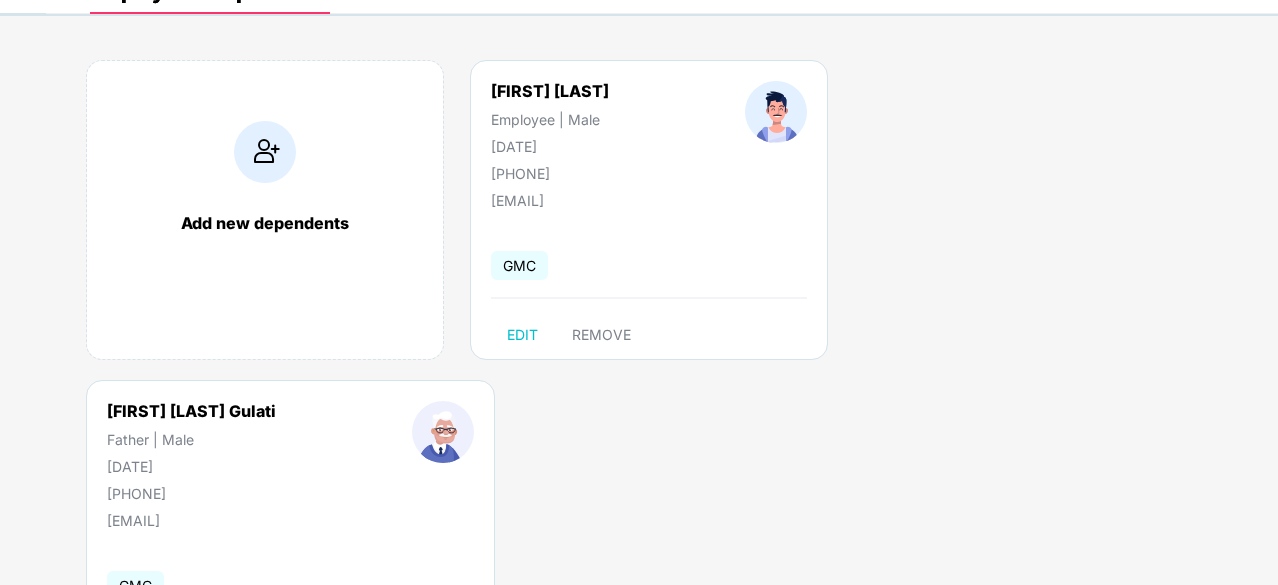 scroll, scrollTop: 0, scrollLeft: 0, axis: both 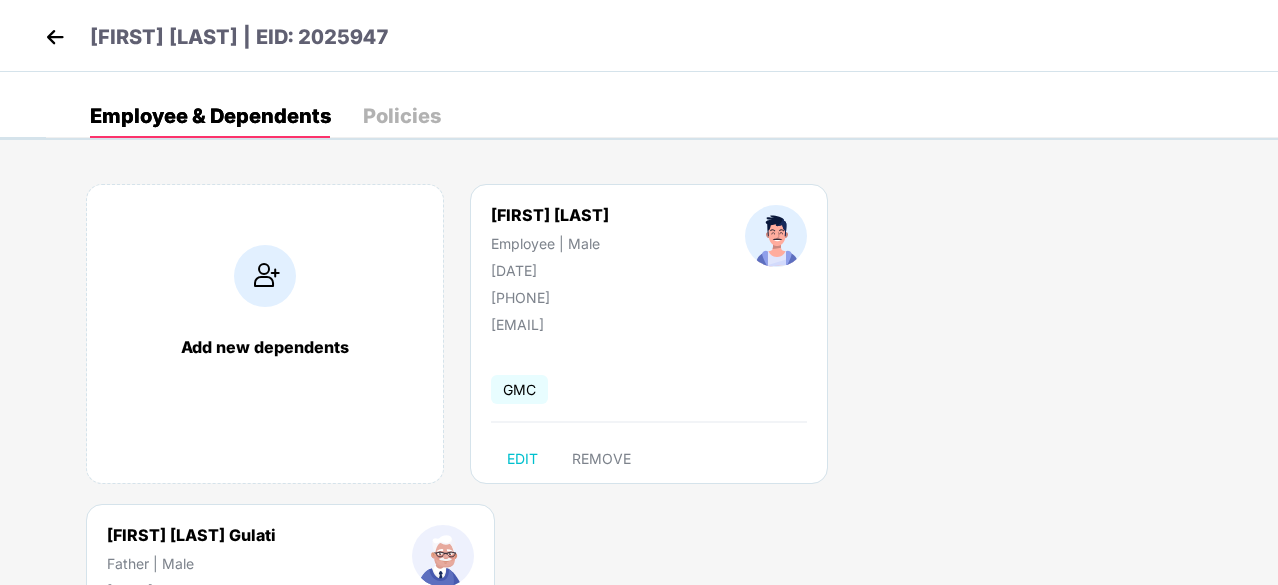 click on "Add new dependents" at bounding box center [265, 347] 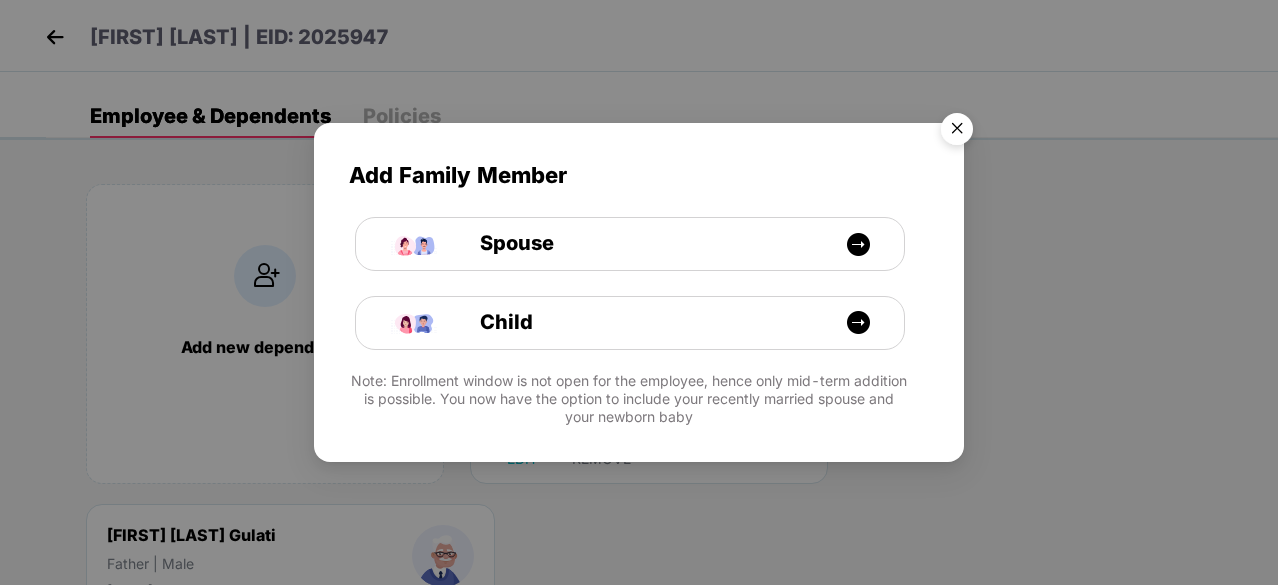click at bounding box center [957, 132] 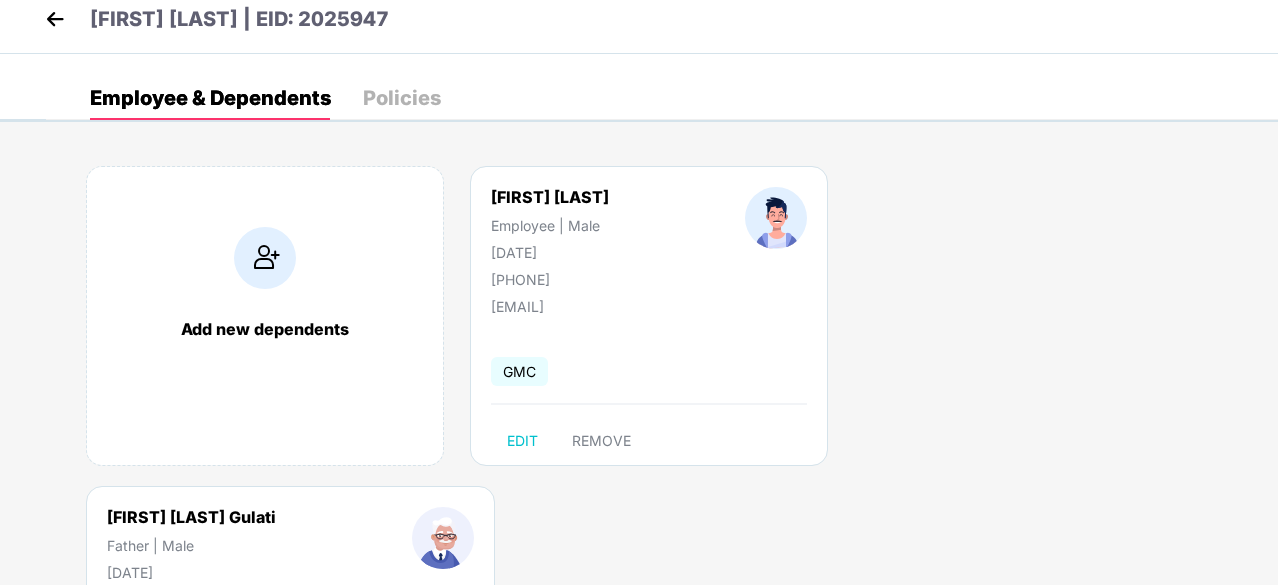 scroll, scrollTop: 0, scrollLeft: 0, axis: both 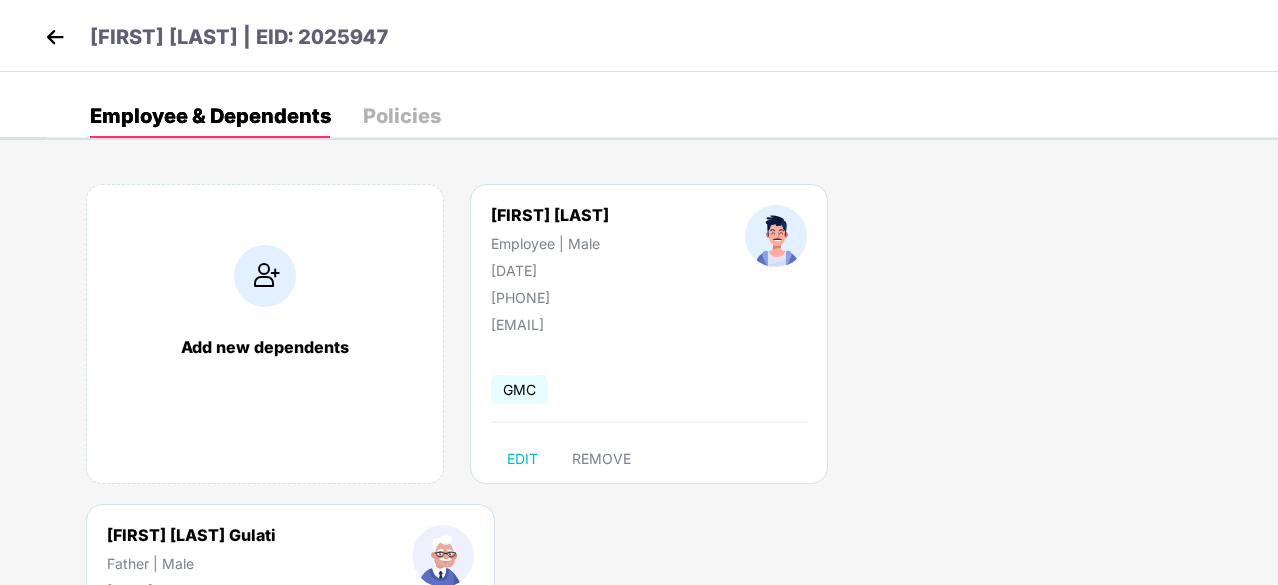 click on "Policies" at bounding box center [402, 116] 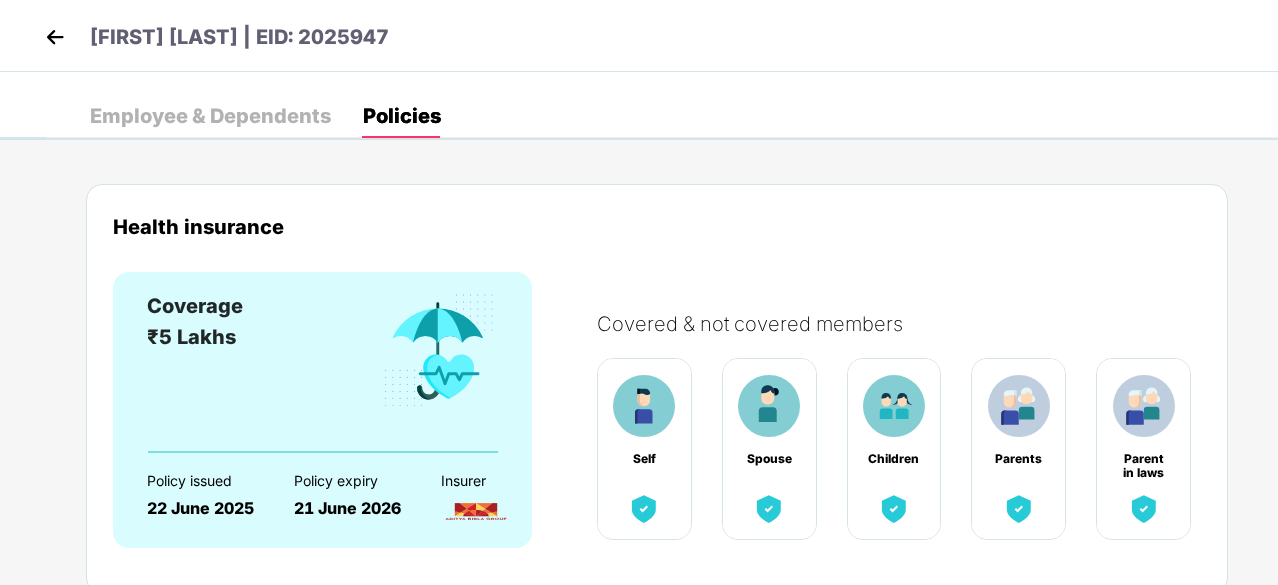 click on "Employee & Dependents" at bounding box center [210, 116] 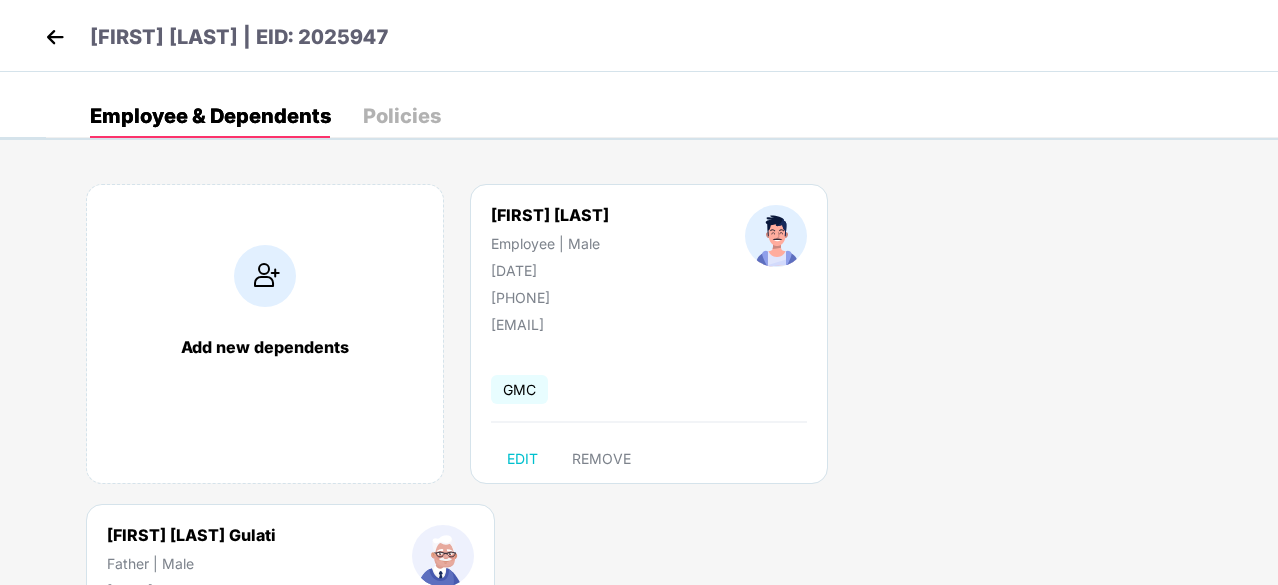 click on "Add new dependents" at bounding box center [265, 334] 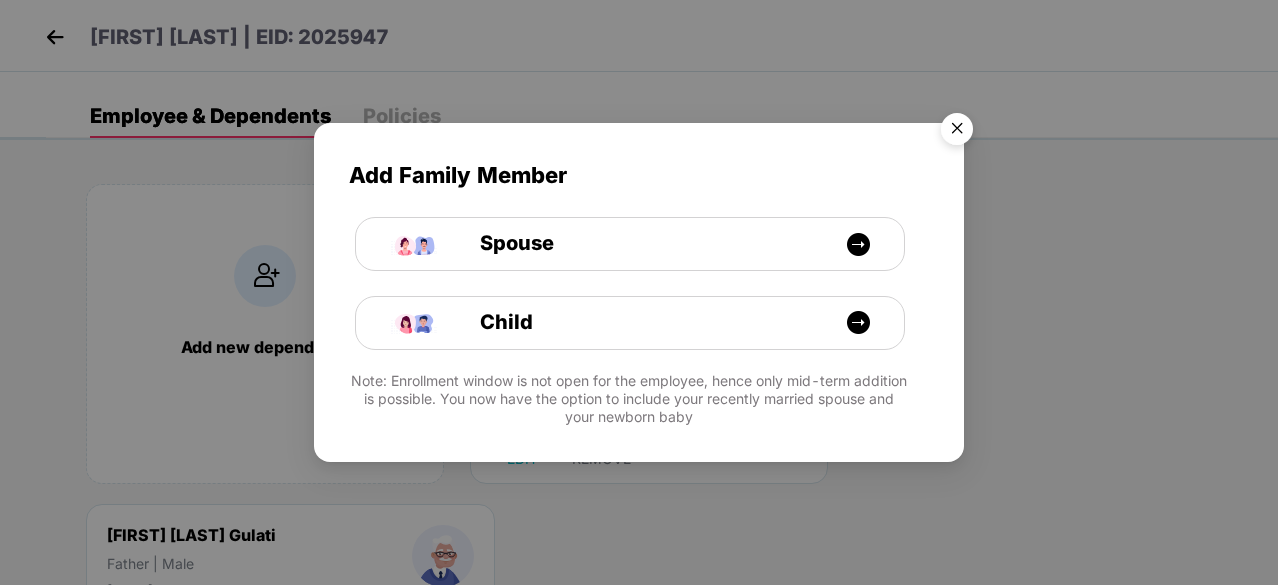 click at bounding box center [957, 132] 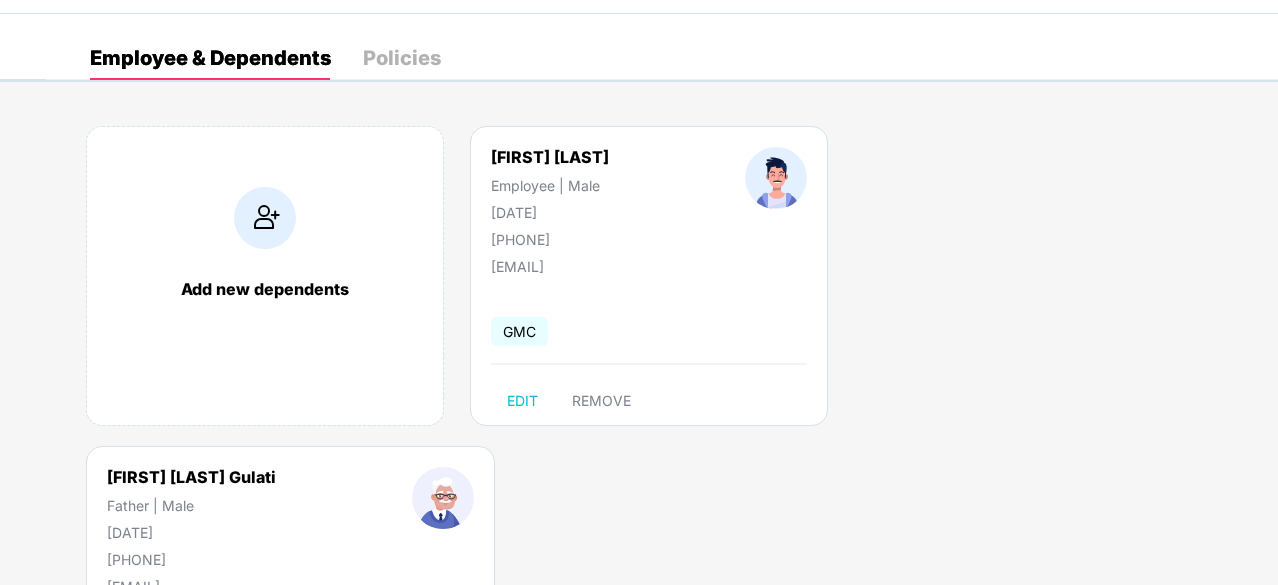 scroll, scrollTop: 100, scrollLeft: 0, axis: vertical 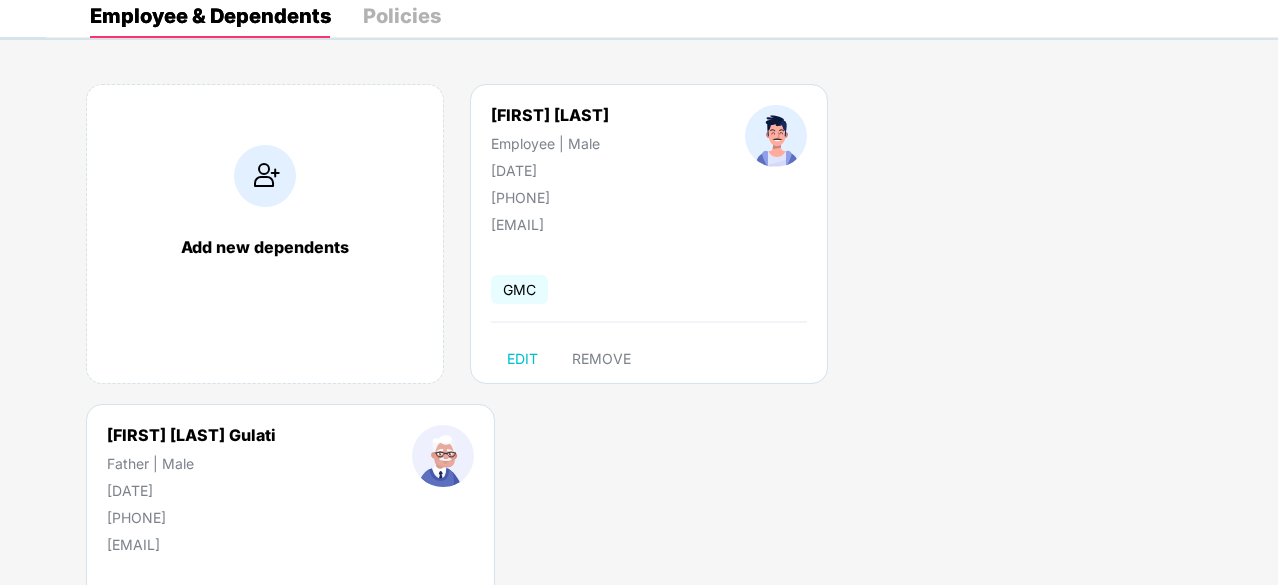 click on "Add new dependents" at bounding box center [265, 247] 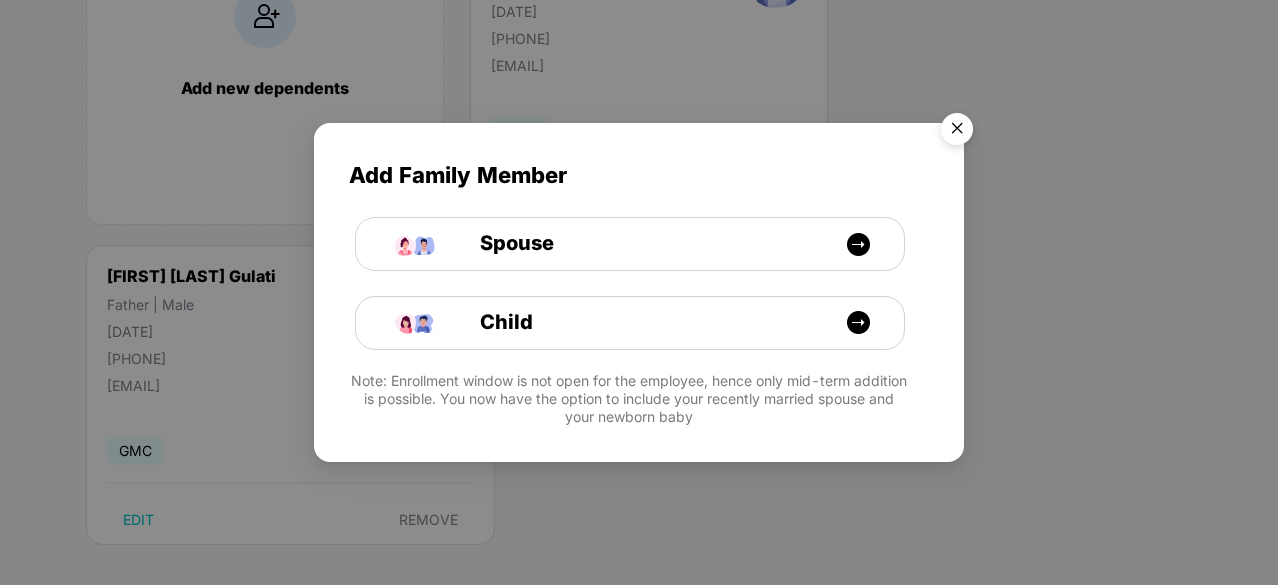 scroll, scrollTop: 268, scrollLeft: 0, axis: vertical 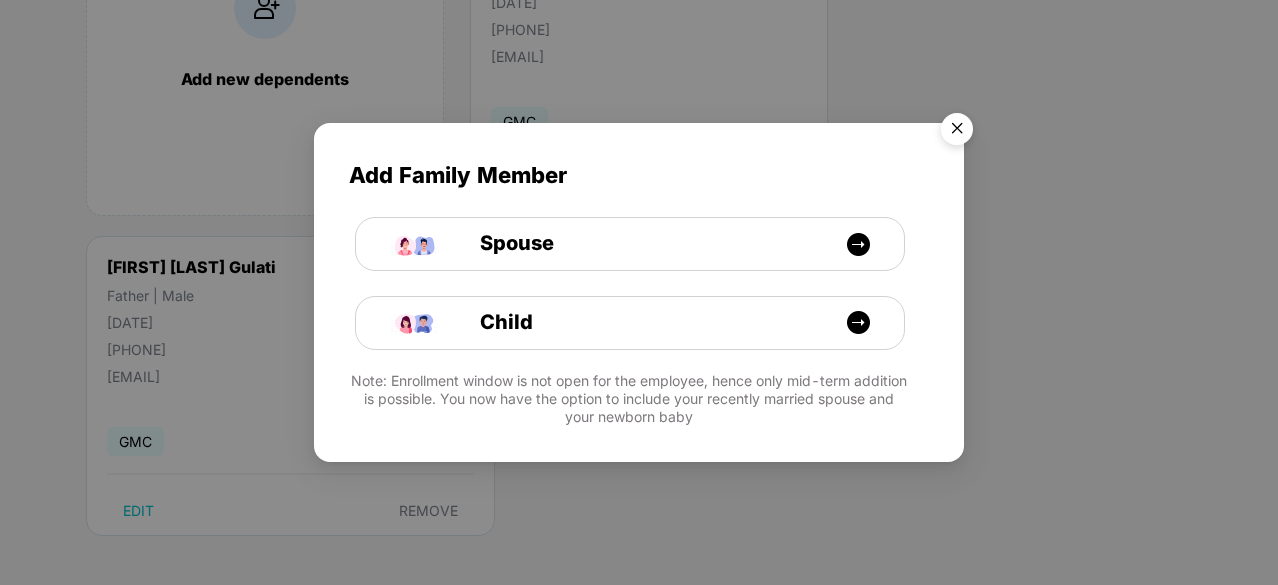click at bounding box center (957, 132) 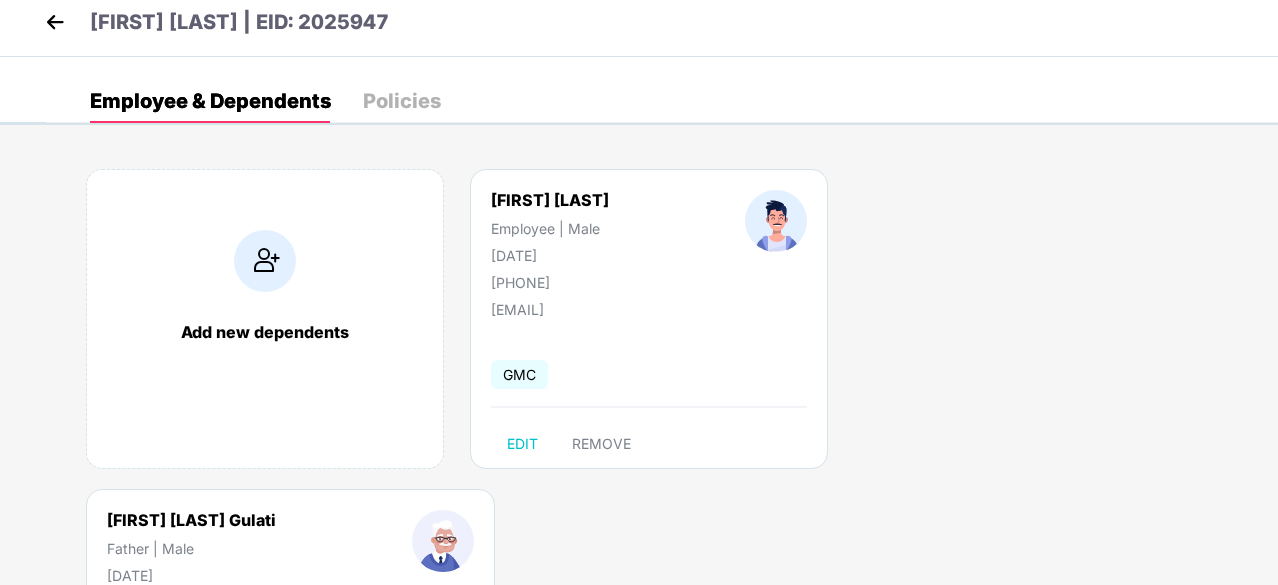scroll, scrollTop: 0, scrollLeft: 0, axis: both 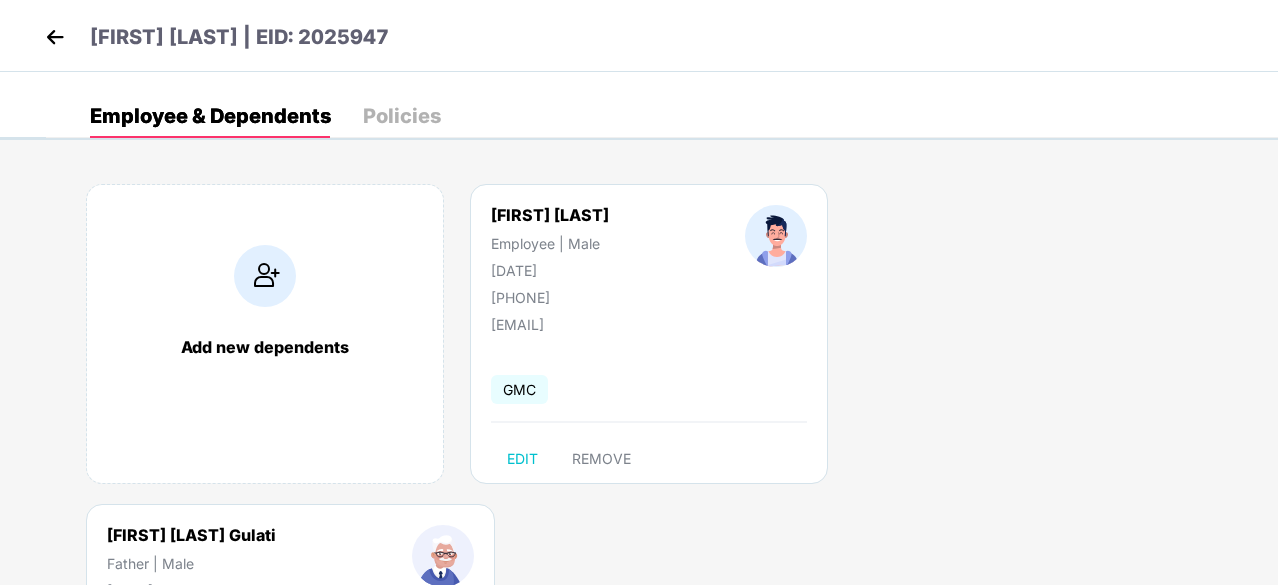 click on "Policies" at bounding box center (402, 116) 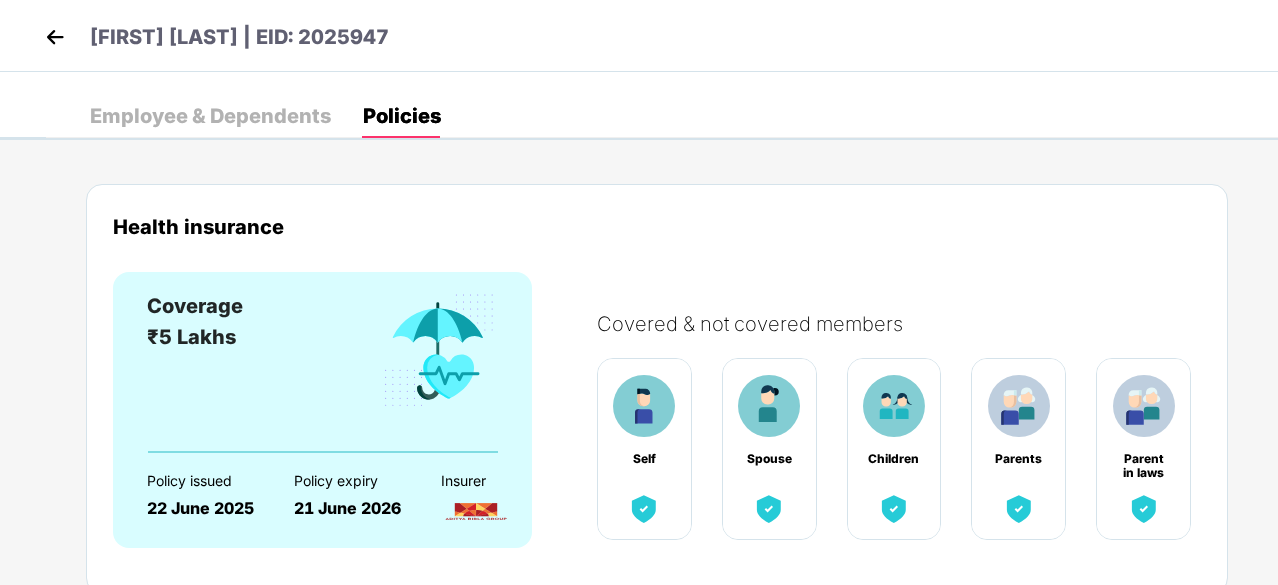 click on "Employee & Dependents" at bounding box center [210, 116] 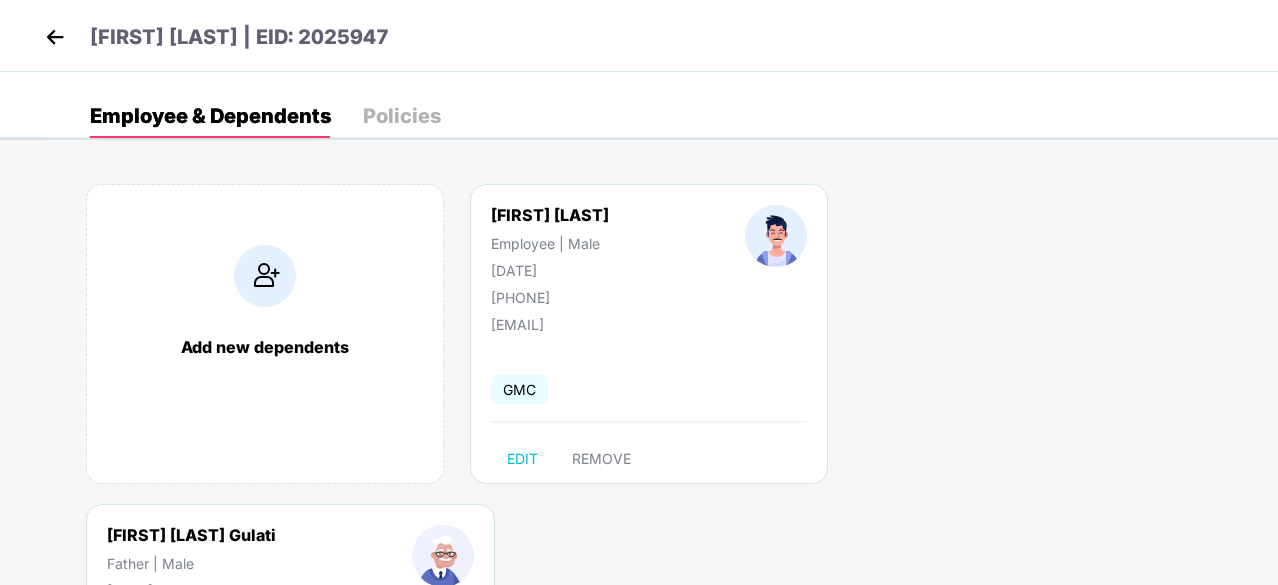 click on "Policies" at bounding box center (402, 116) 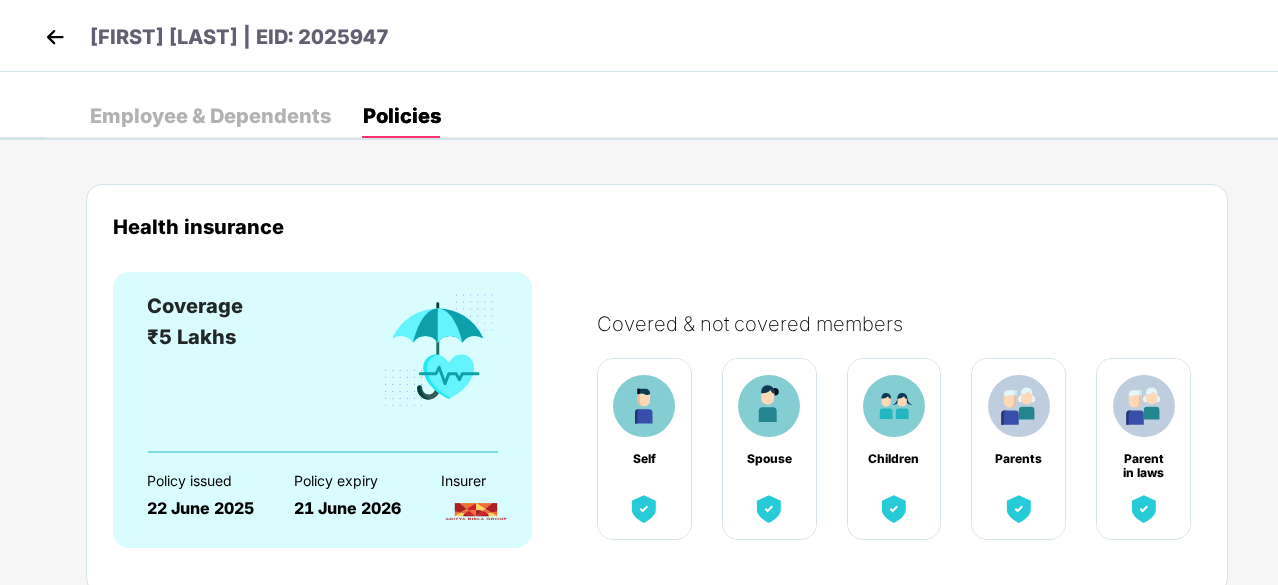 click on "Employee & Dependents" at bounding box center (210, 116) 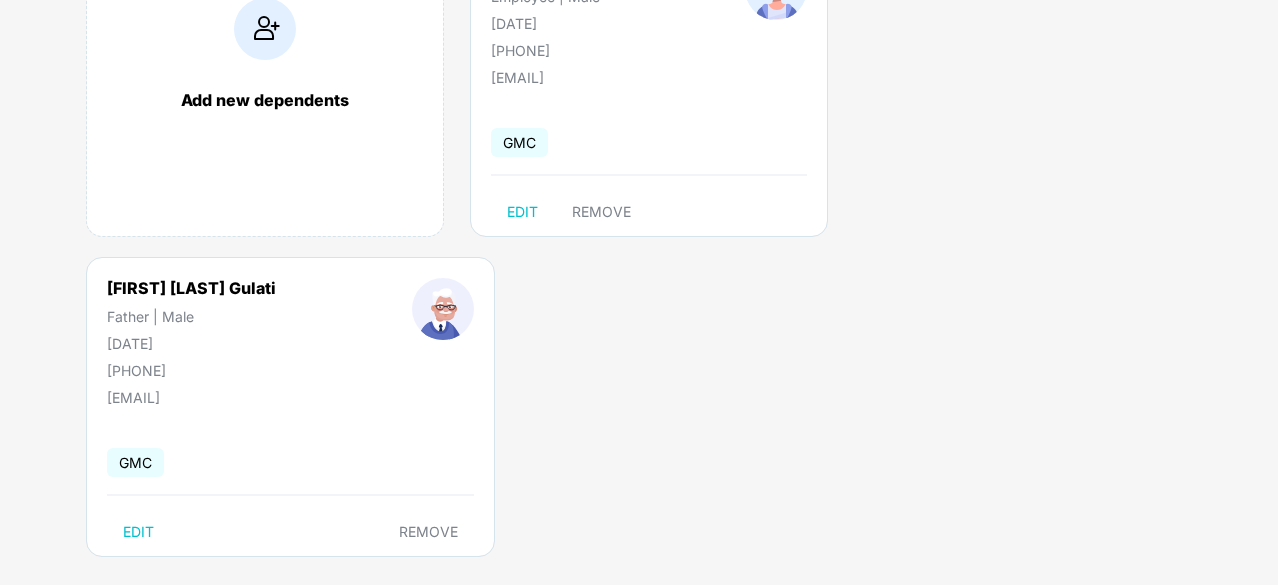 scroll, scrollTop: 268, scrollLeft: 0, axis: vertical 